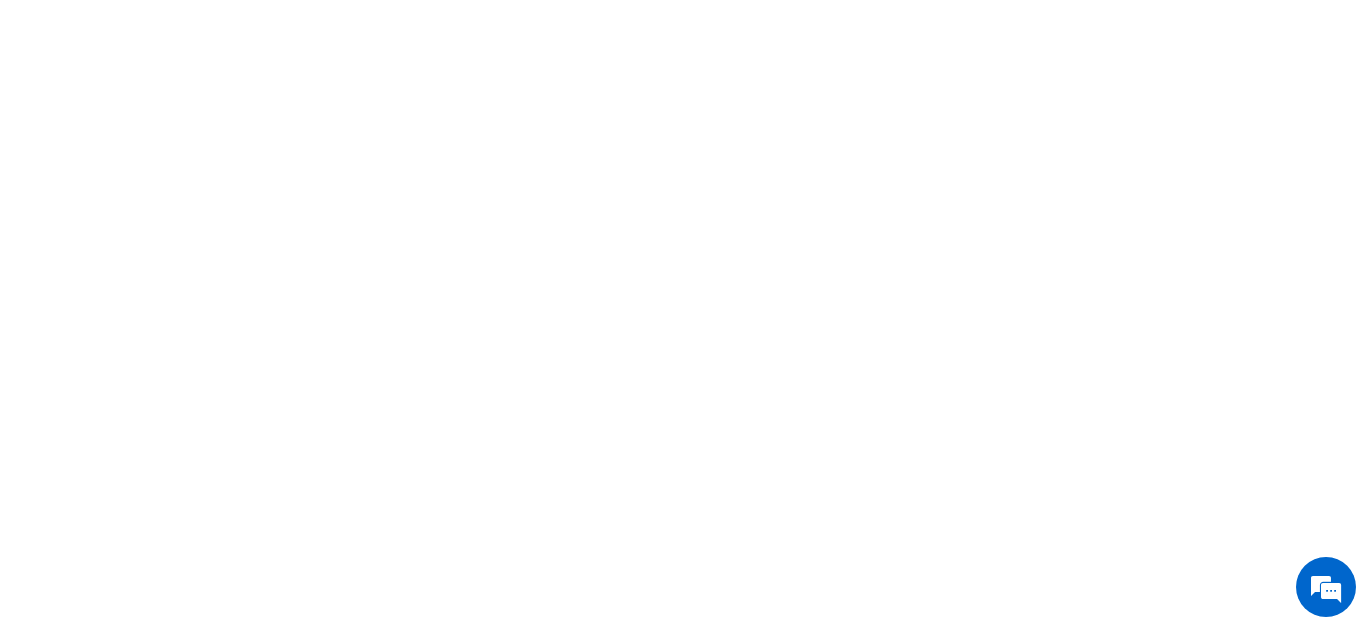 scroll, scrollTop: 0, scrollLeft: 0, axis: both 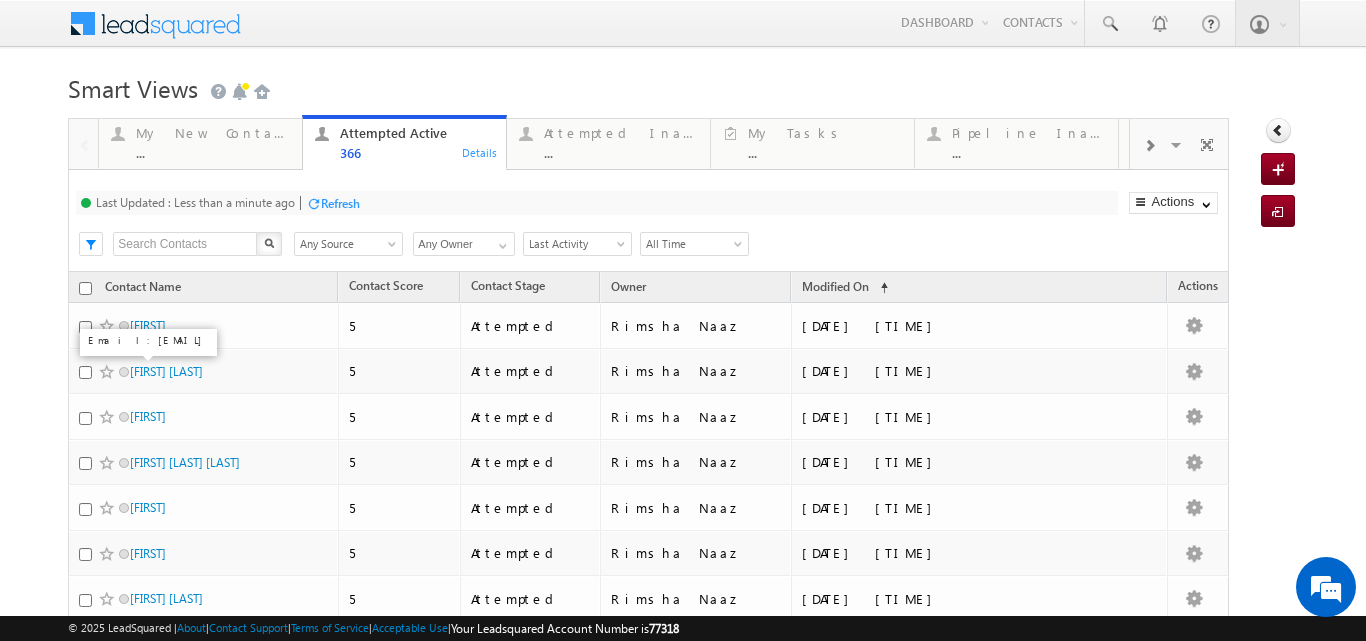 click at bounding box center [313, 203] 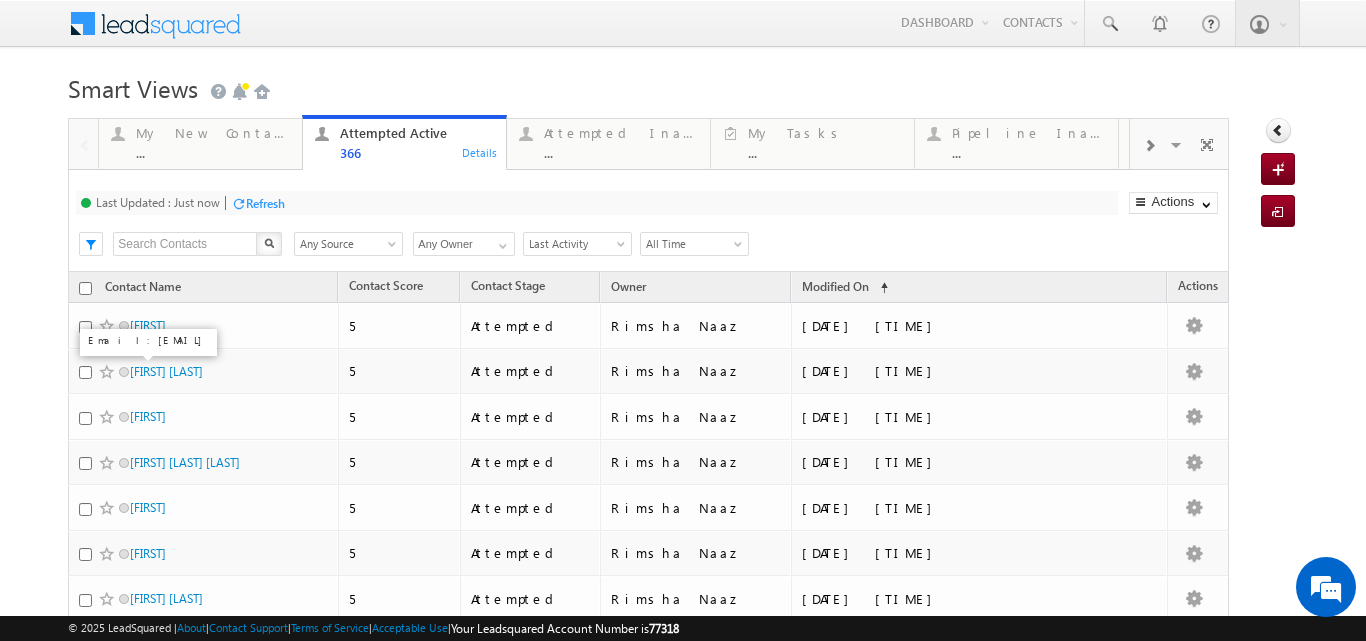 click on "Last Updated : Just now Refresh Refreshing..." at bounding box center [596, 203] 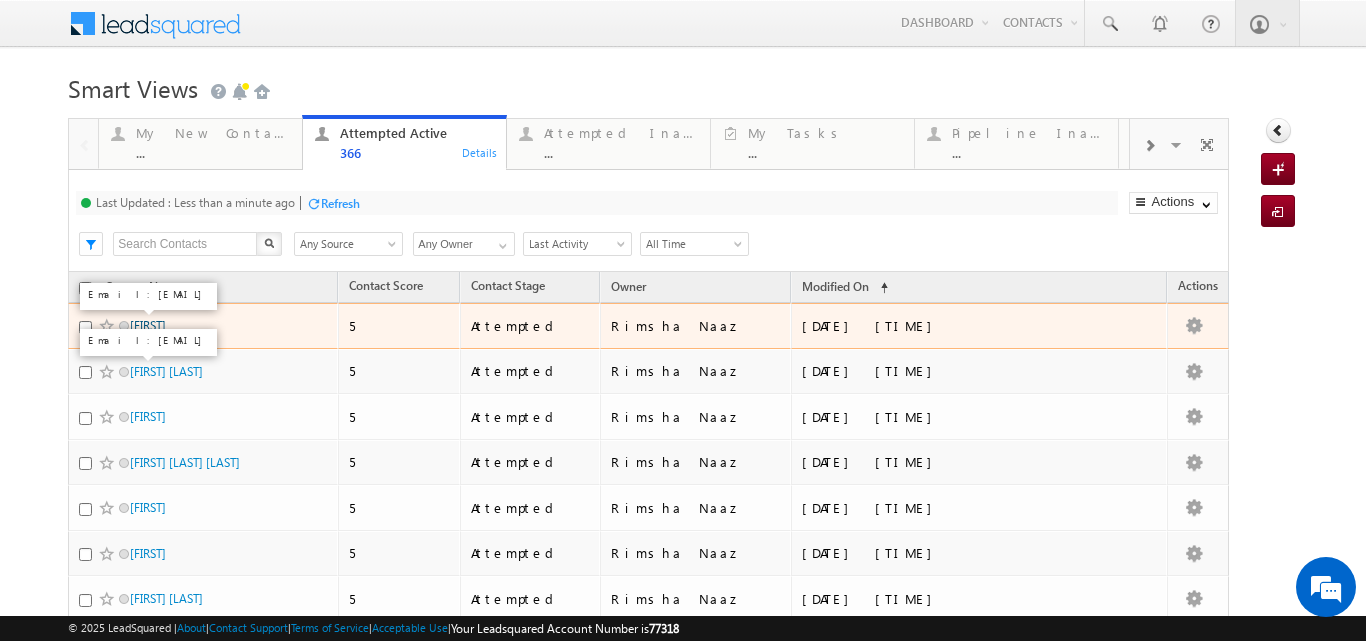 click on "Bishan Chowdhary" at bounding box center [148, 325] 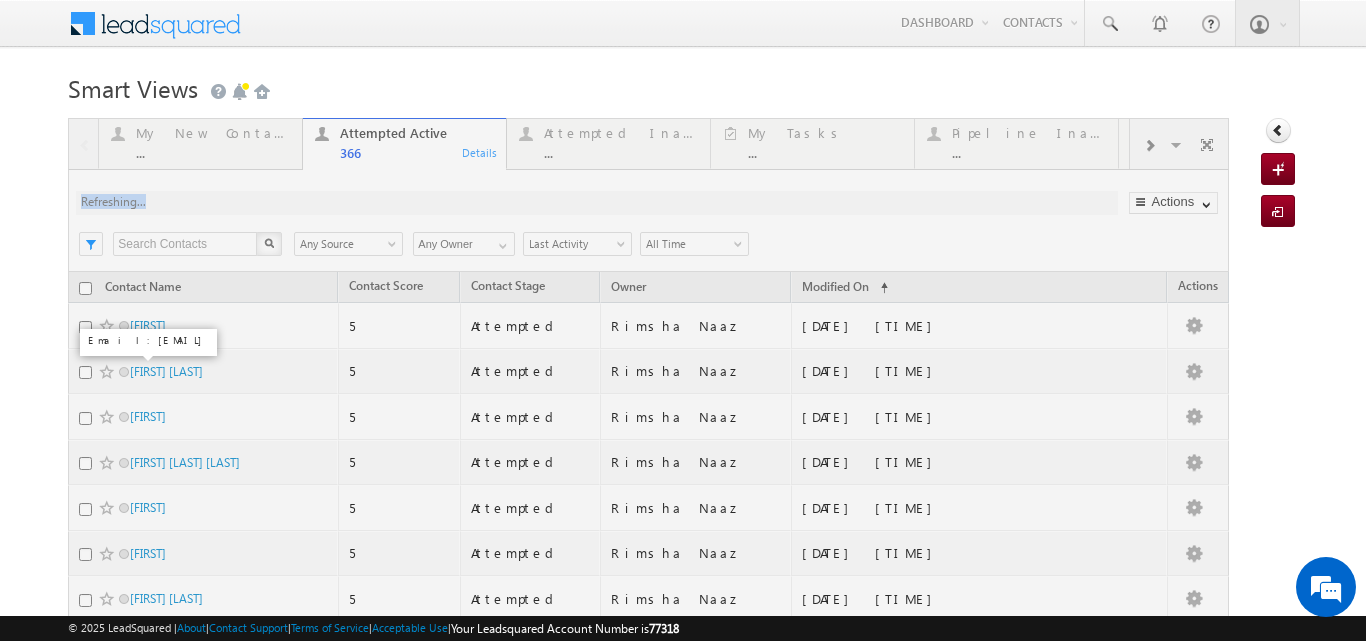 click at bounding box center (648, 2541) 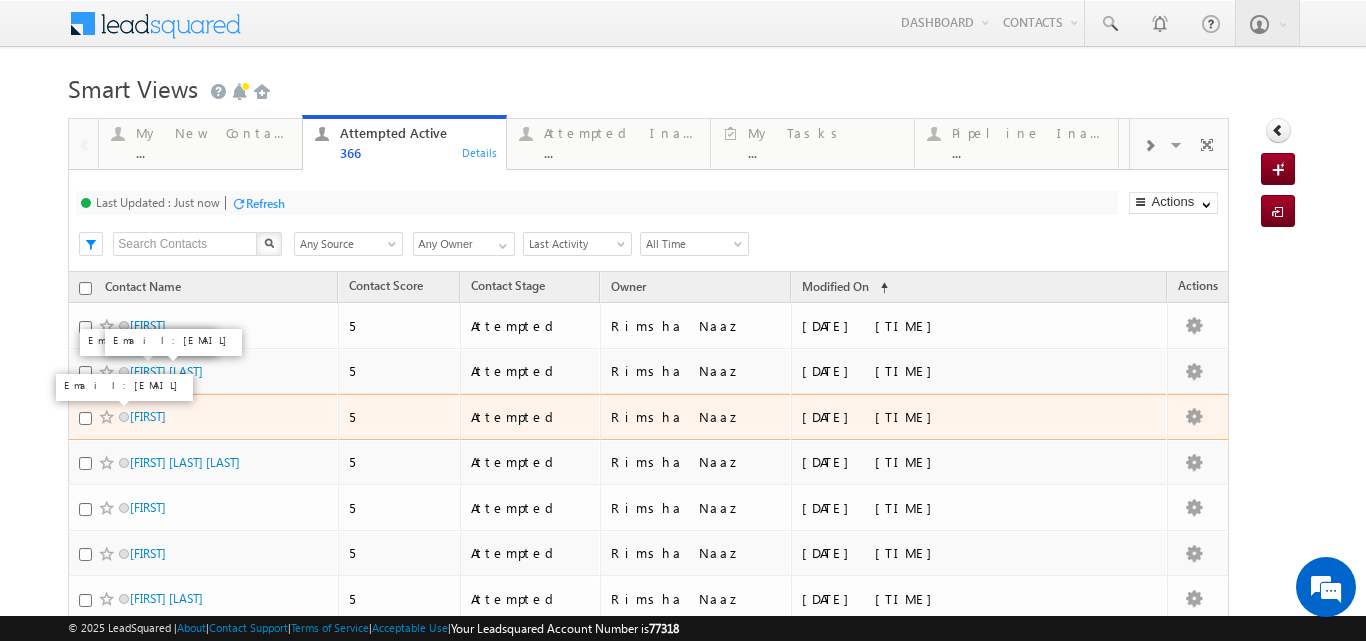 click on "Sajitha" at bounding box center [148, 416] 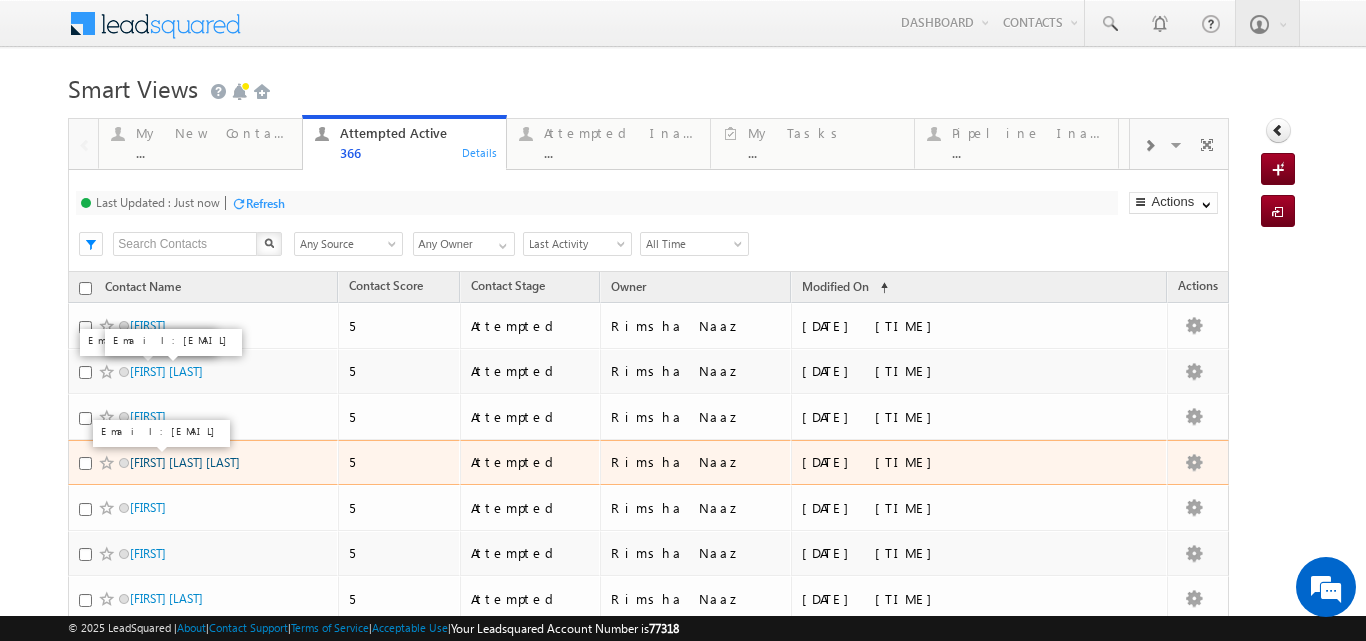 click on "Shaurya Singh Patel" at bounding box center (185, 462) 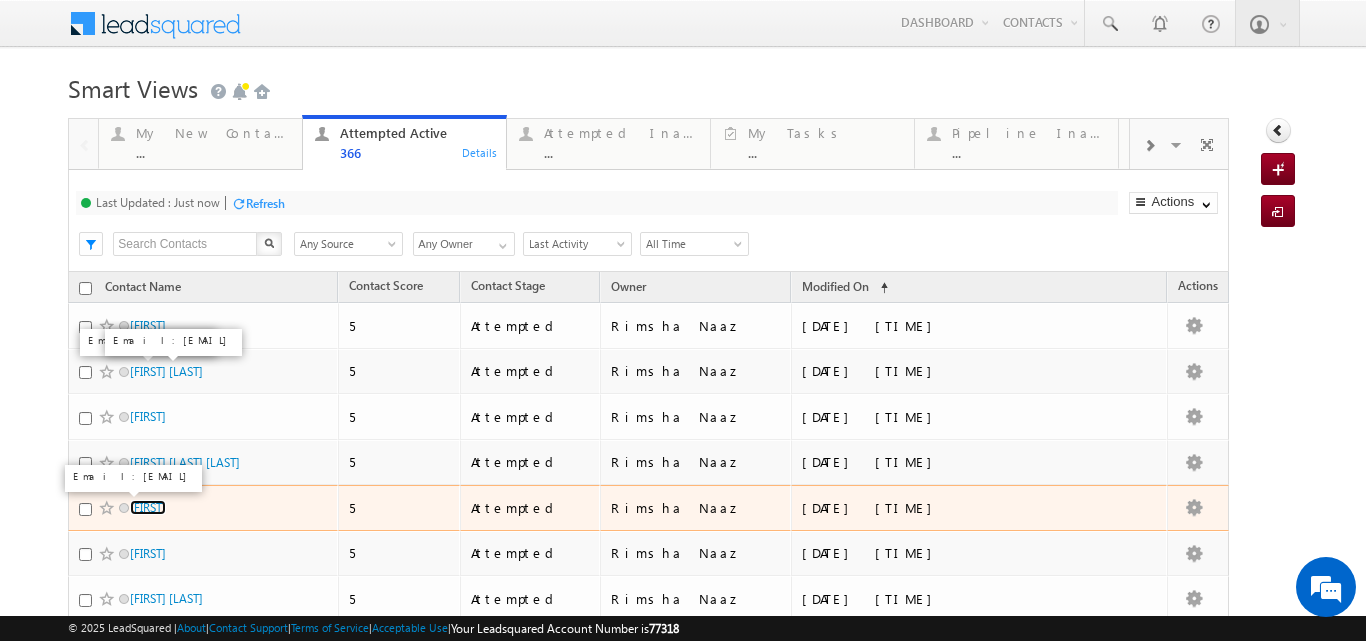 click on "Aaditya" at bounding box center (148, 507) 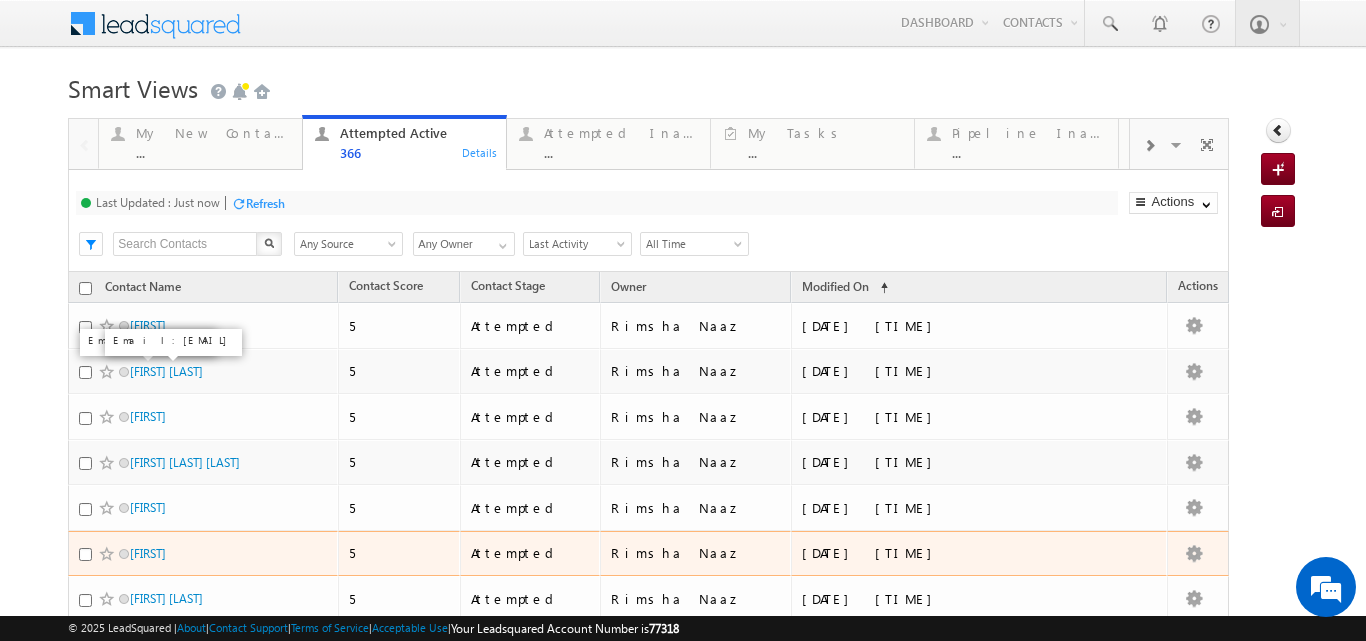 click on "[FIRST]" at bounding box center (203, 554) 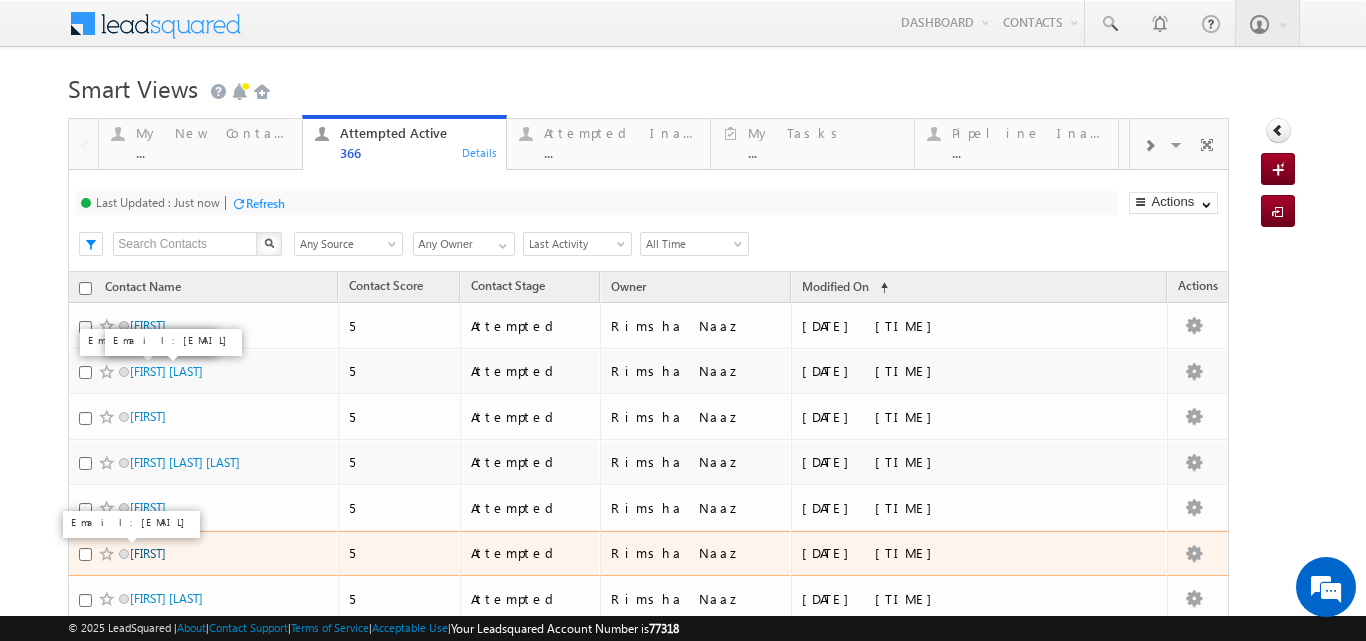 click on "[FIRST]" at bounding box center (148, 553) 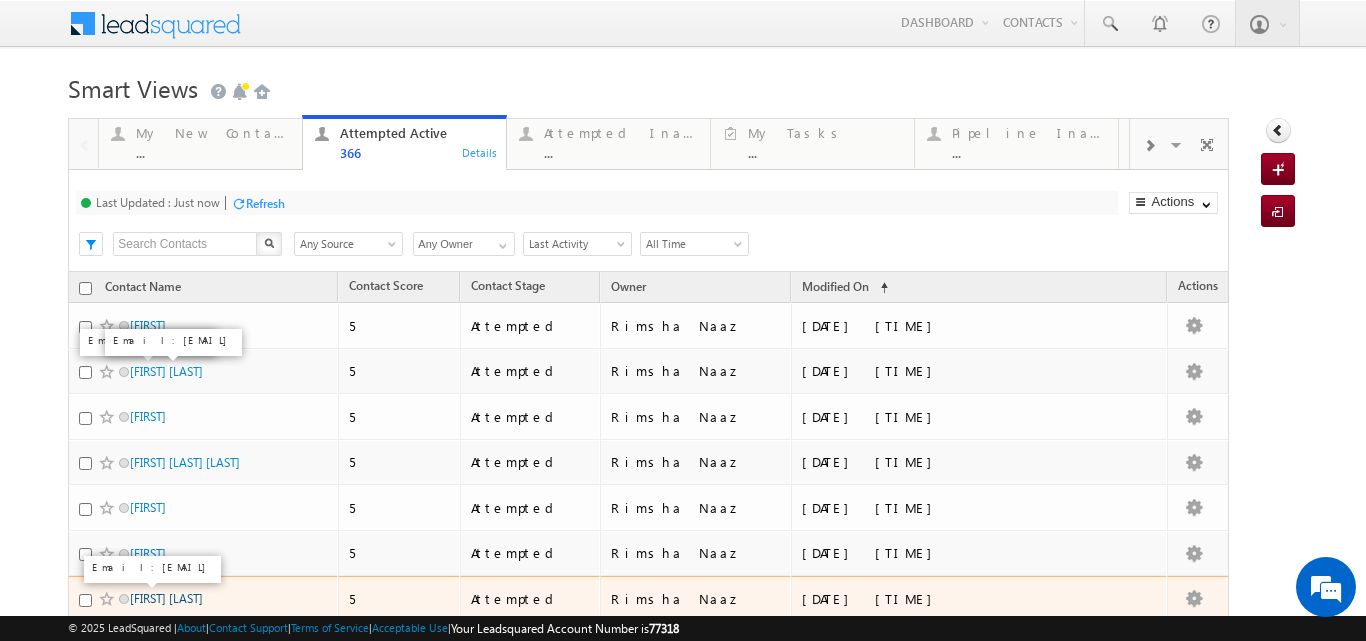 click on "Sruthi Thomas" at bounding box center (166, 598) 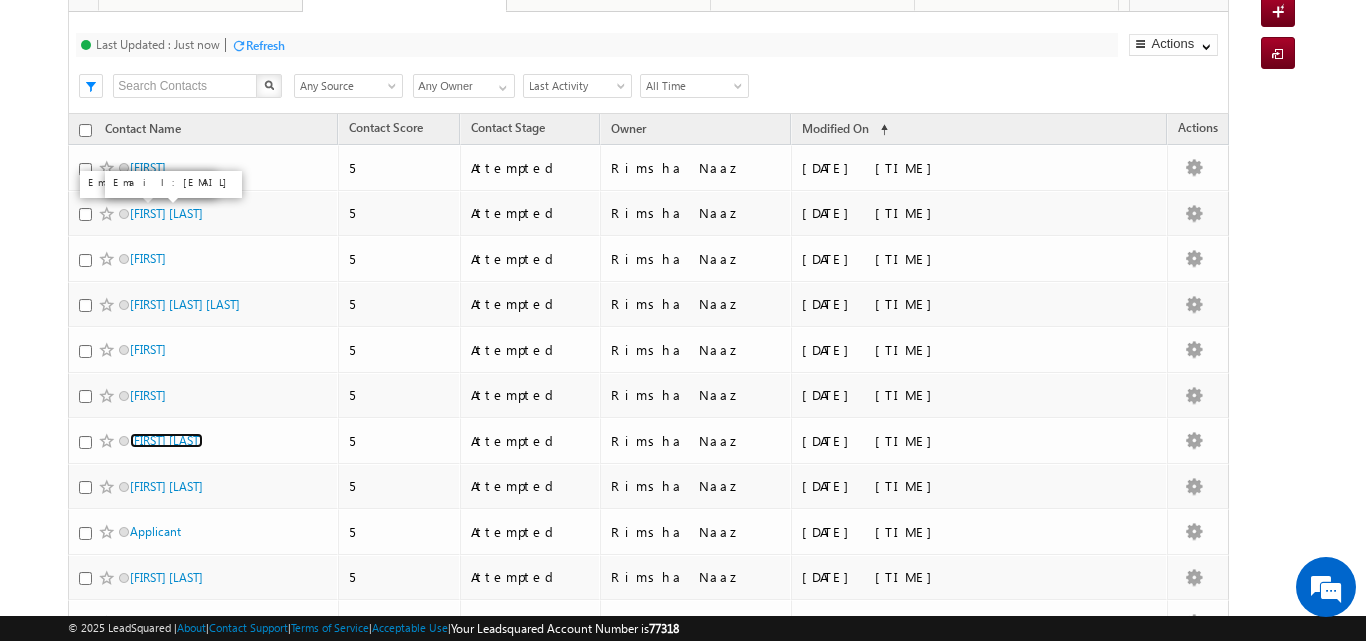 scroll, scrollTop: 307, scrollLeft: 0, axis: vertical 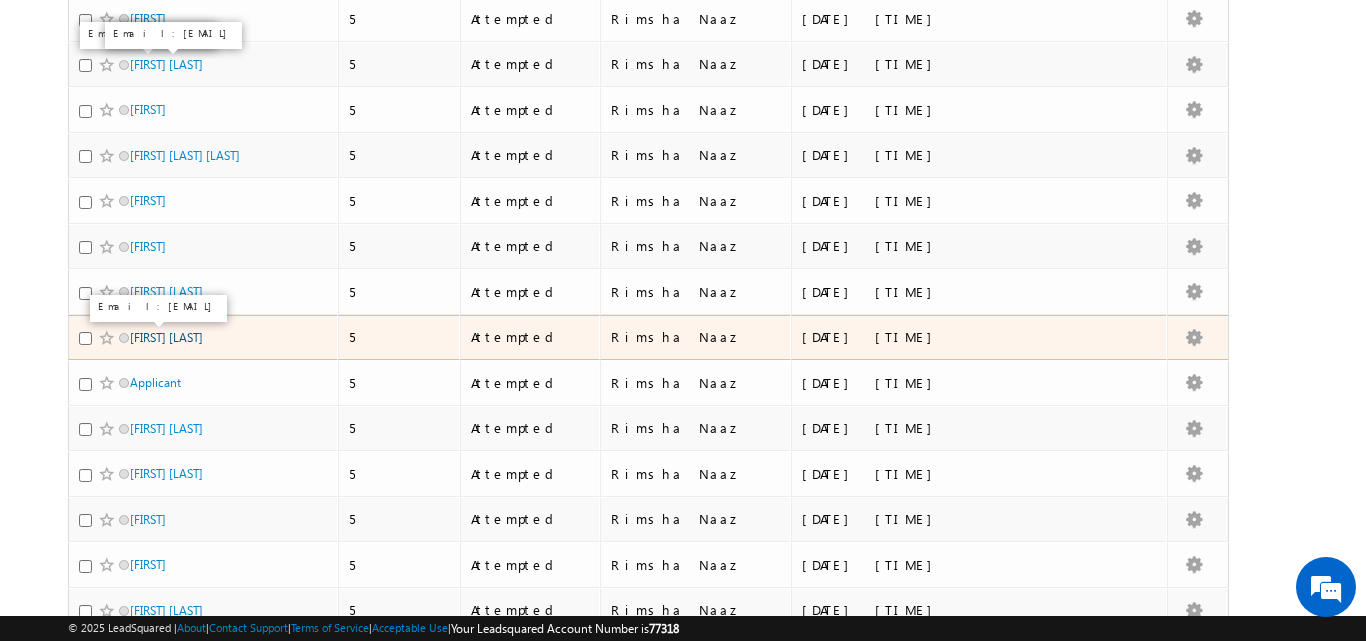 click on "Shivendra Trakroo" at bounding box center (166, 337) 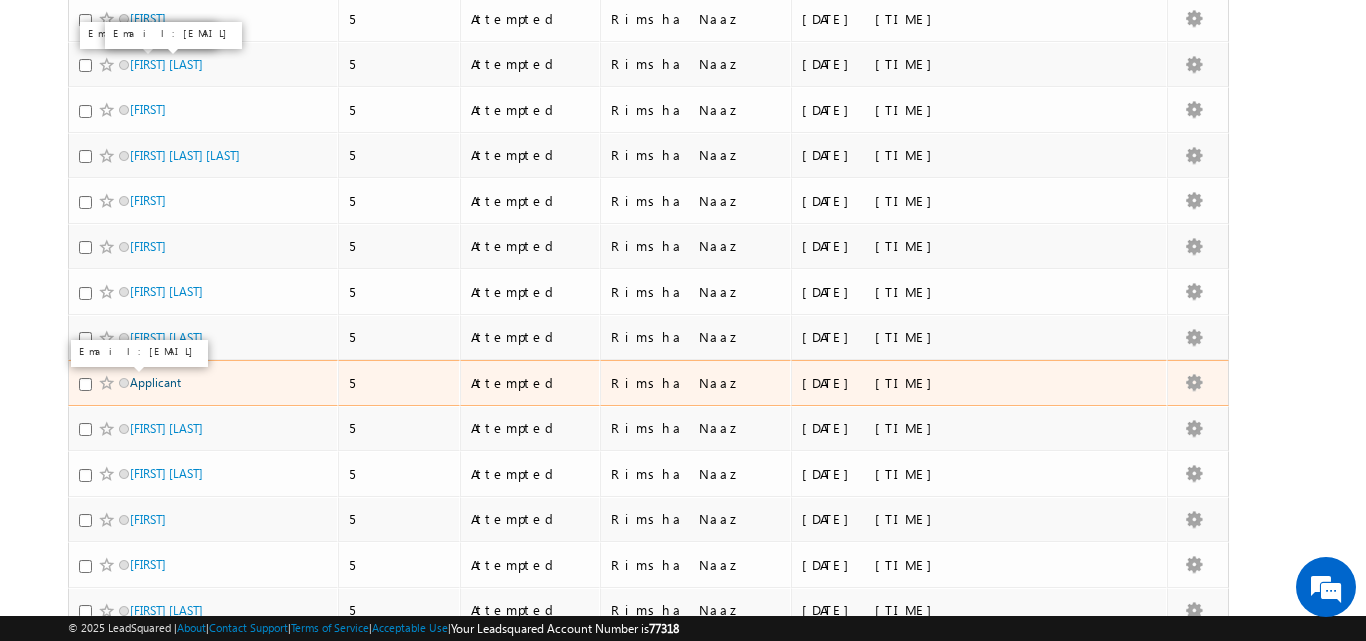 click on "Applicant" at bounding box center (155, 382) 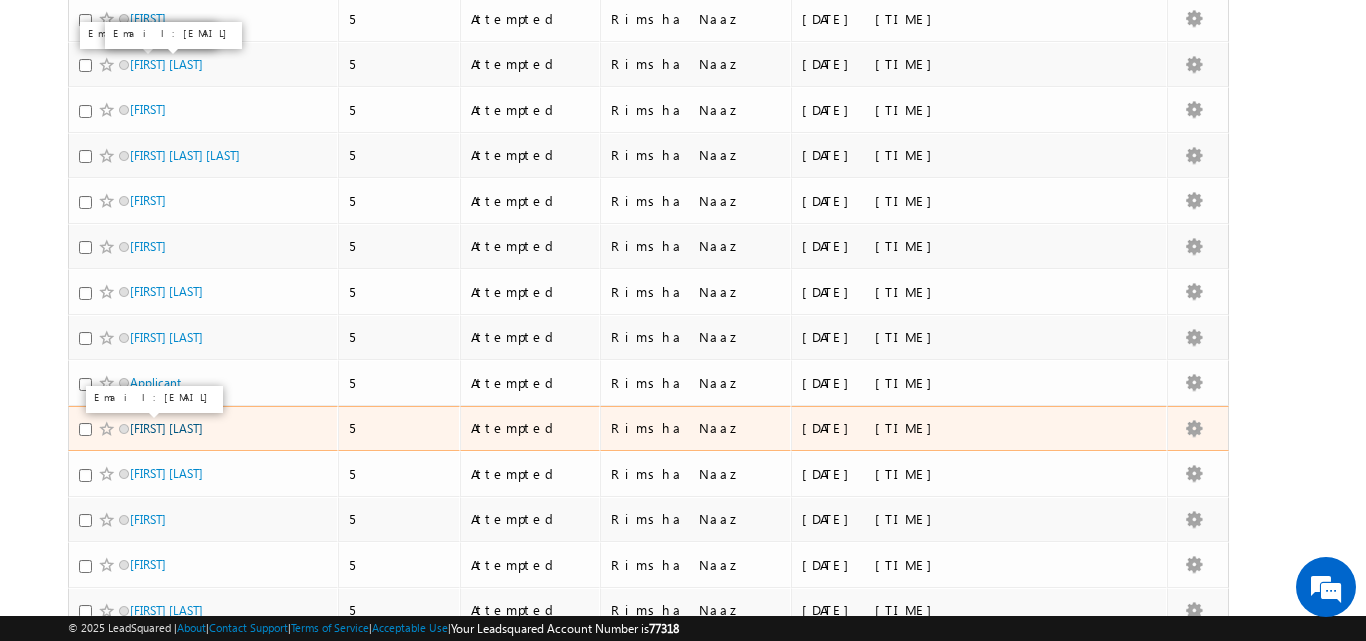 click on "Fayaz Bhat" at bounding box center (166, 428) 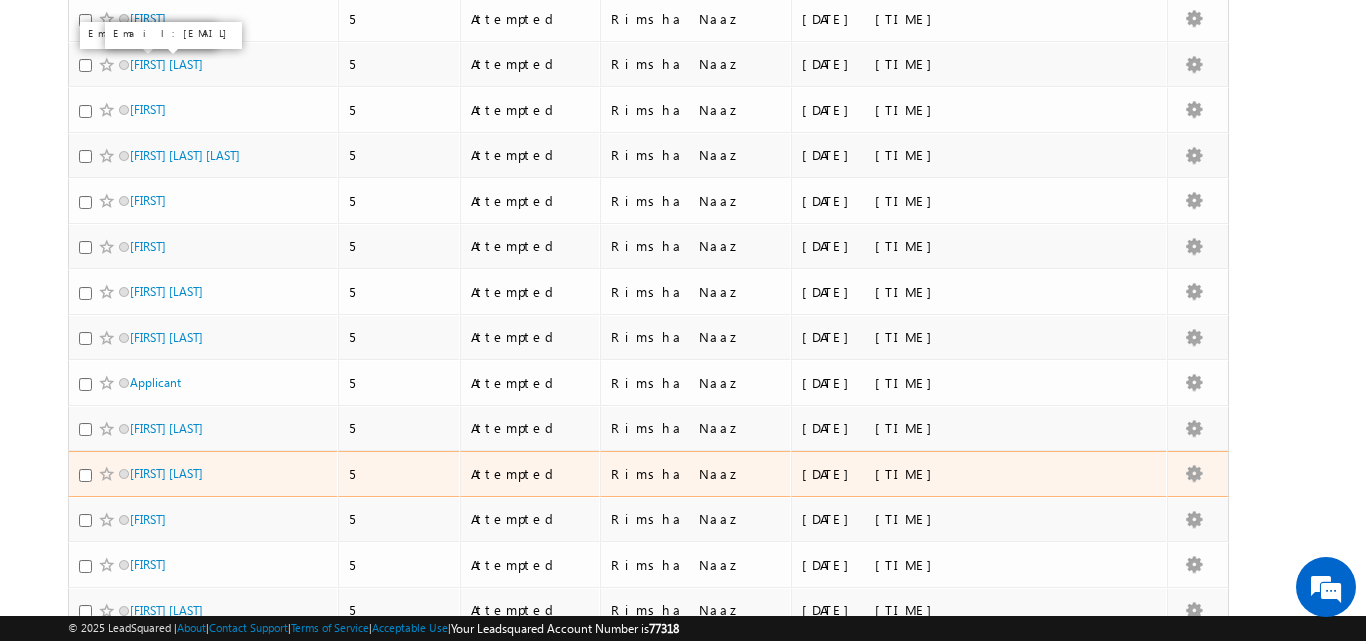click on "Tarun mishra" at bounding box center (197, 473) 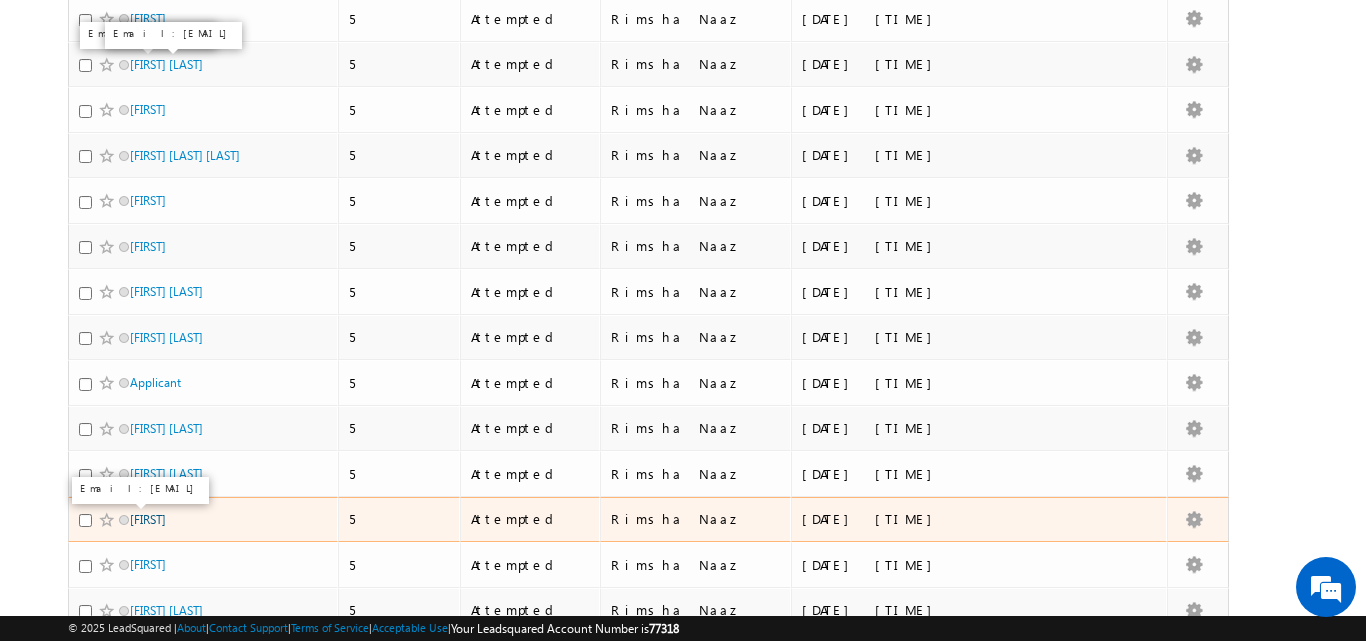 click on "Hemalatha" at bounding box center (148, 519) 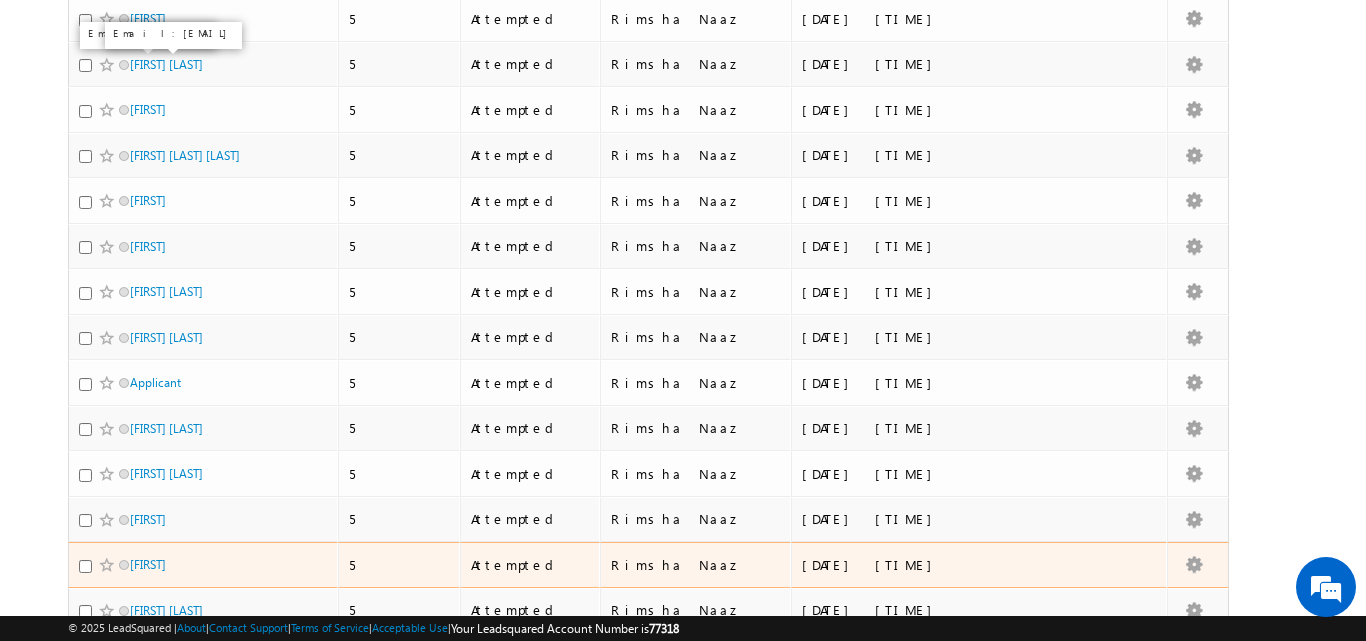 click on "Aishwarya" at bounding box center [203, 565] 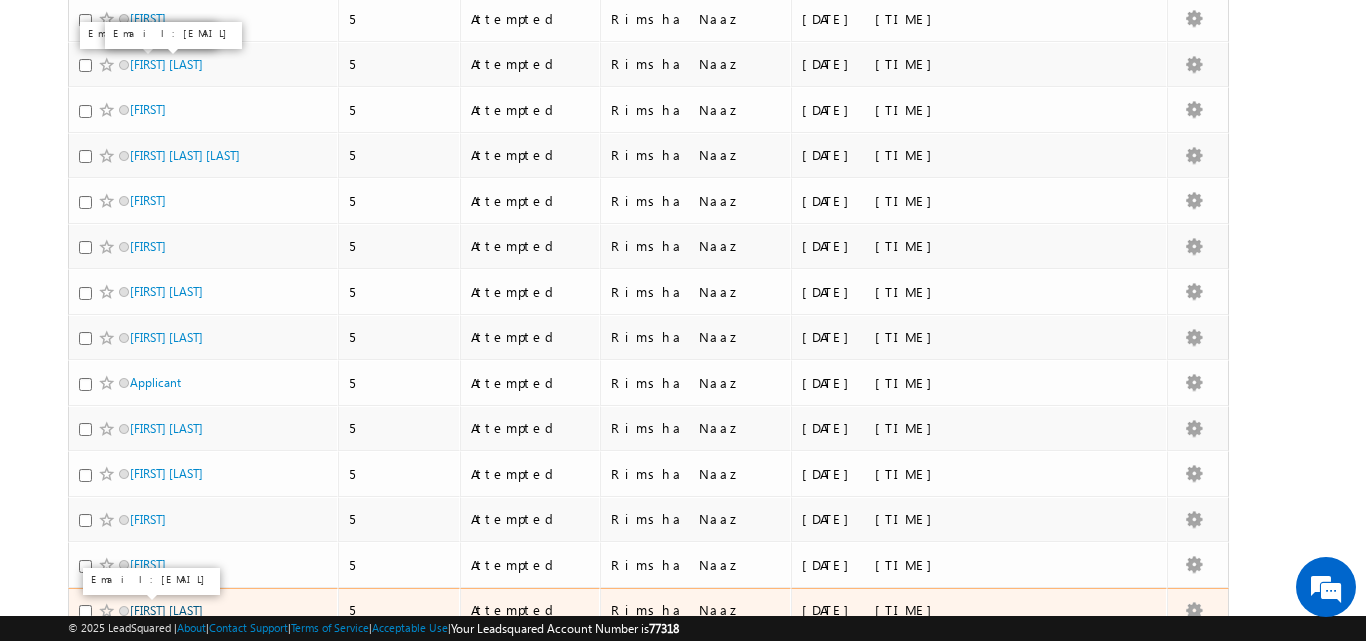 click on "Qaisar Siddiqui" at bounding box center [166, 610] 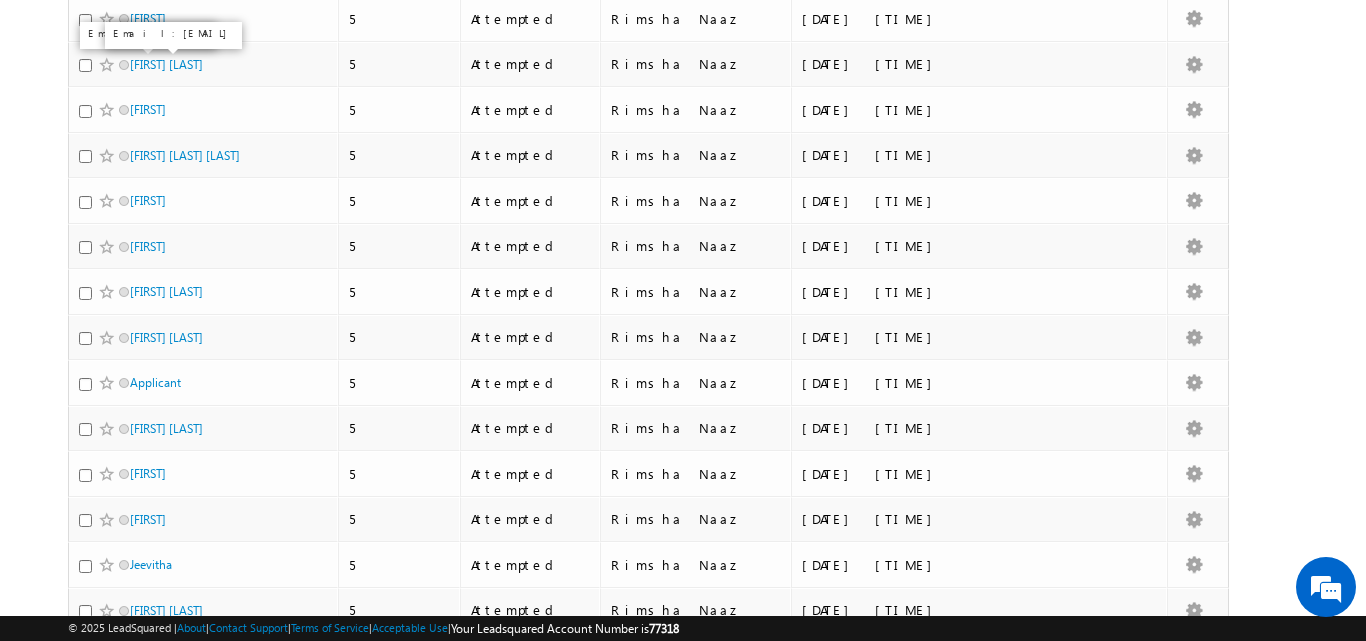 scroll, scrollTop: 0, scrollLeft: 0, axis: both 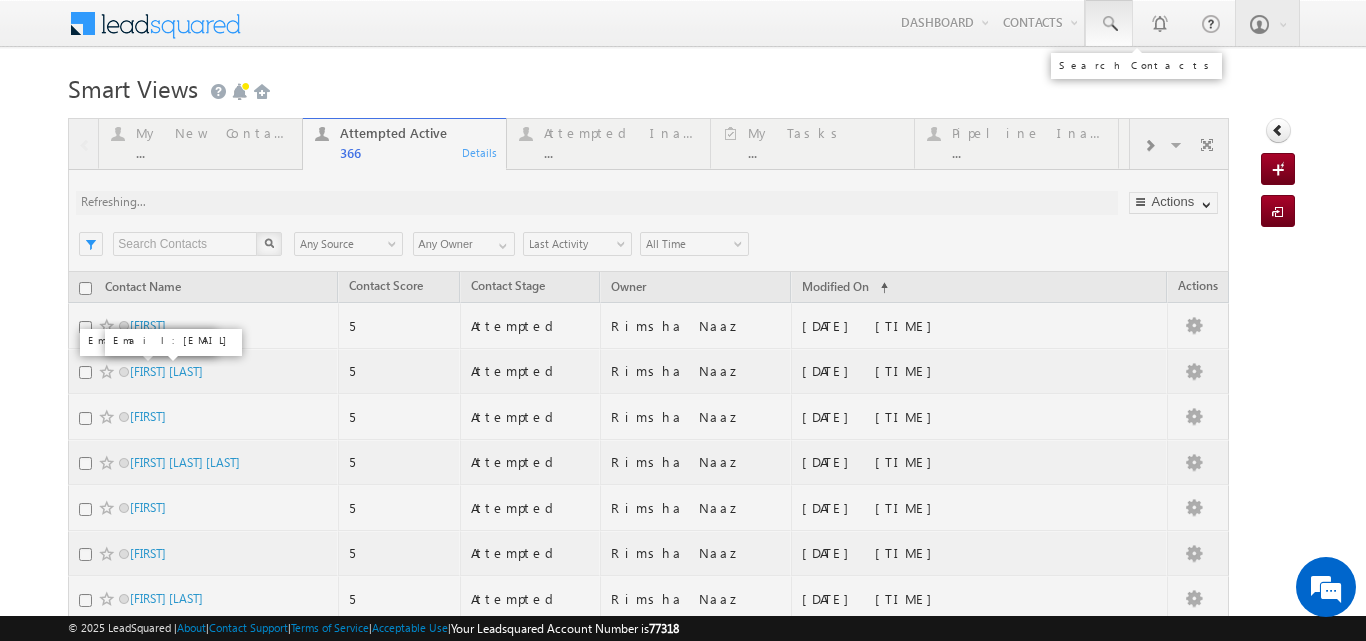 click at bounding box center [1109, 23] 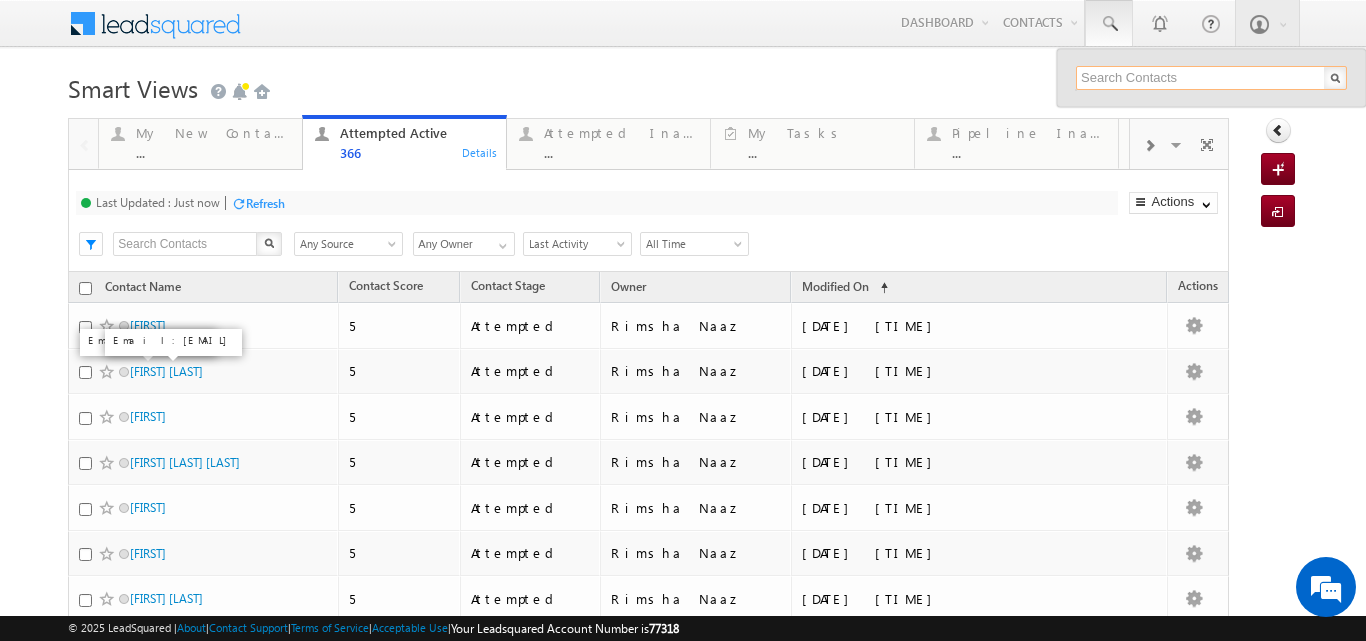 click at bounding box center [1211, 78] 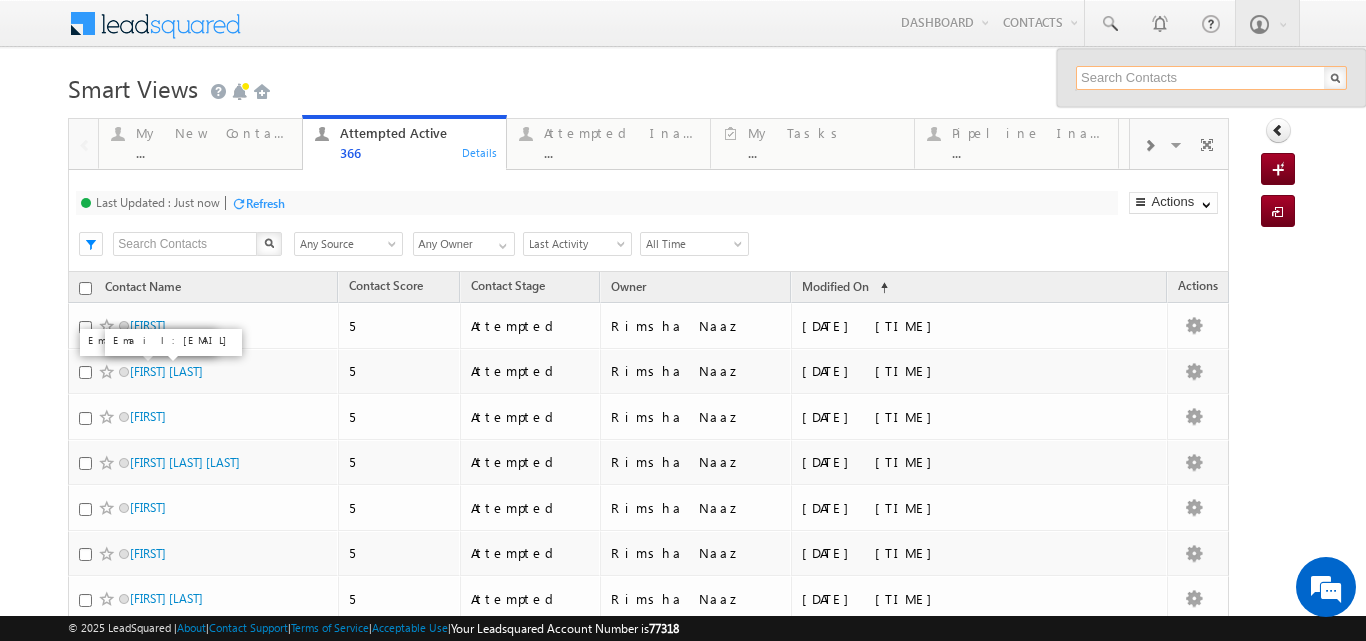 paste on "9541461292" 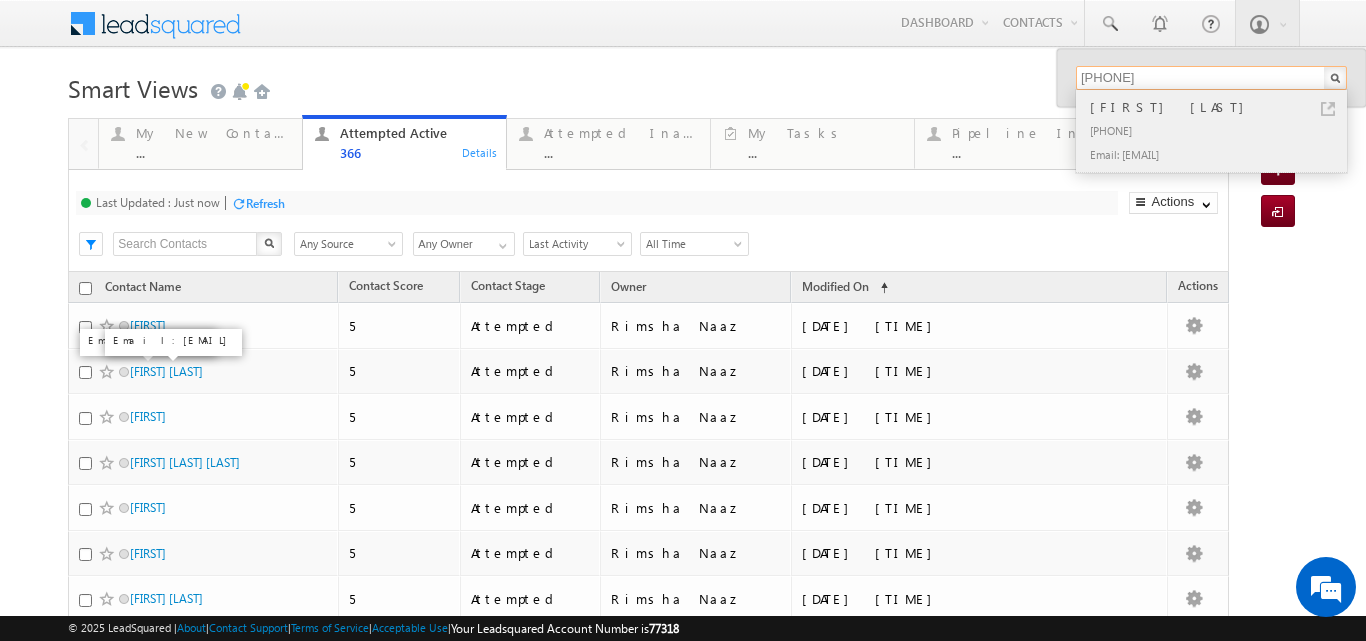 type on "9541461292" 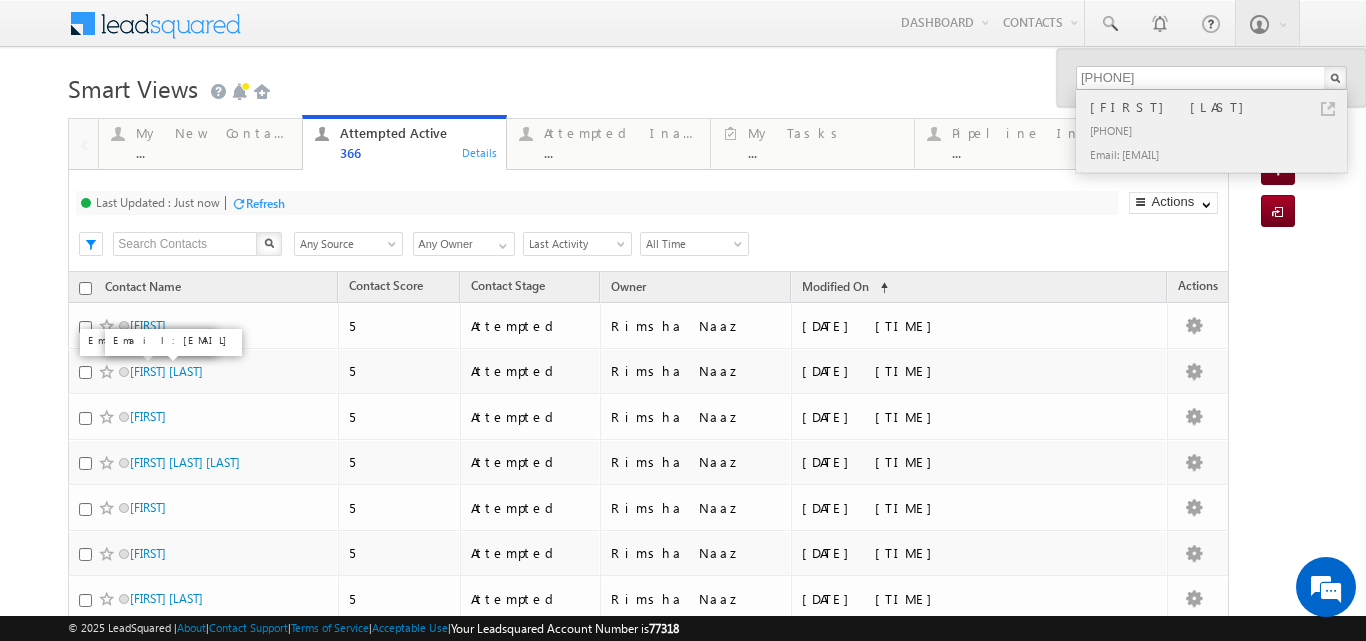 click on "+91-9541461292" at bounding box center [1220, 130] 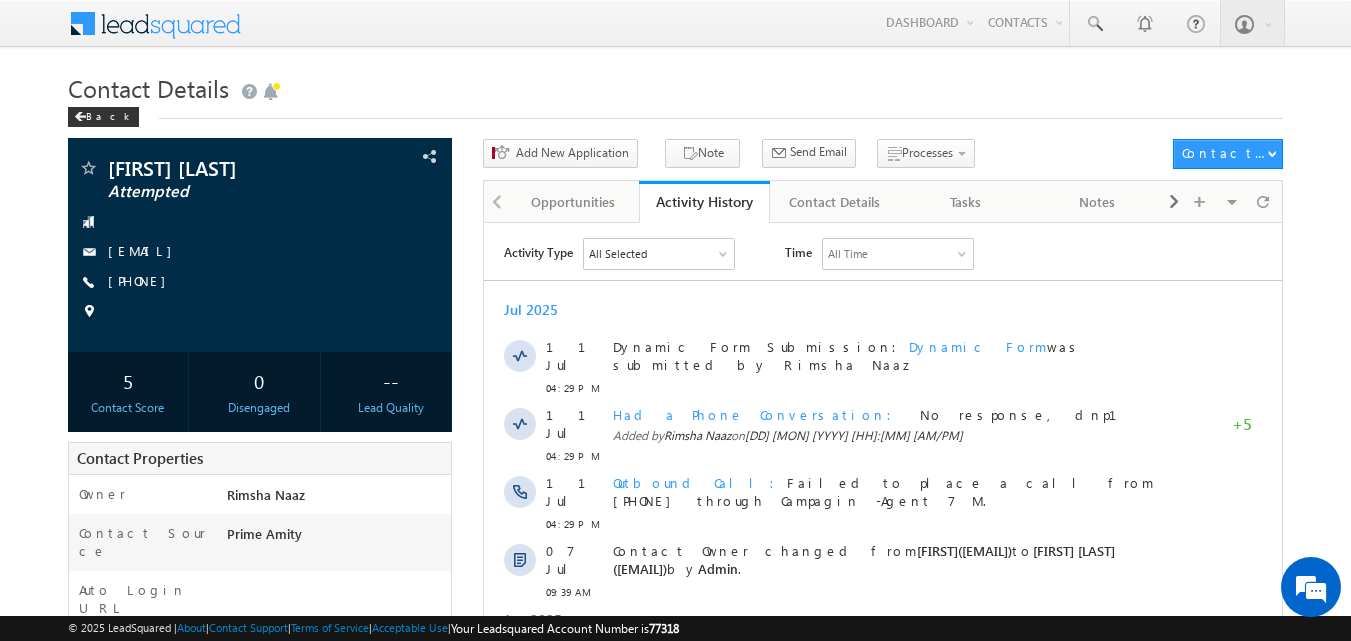scroll, scrollTop: 0, scrollLeft: 0, axis: both 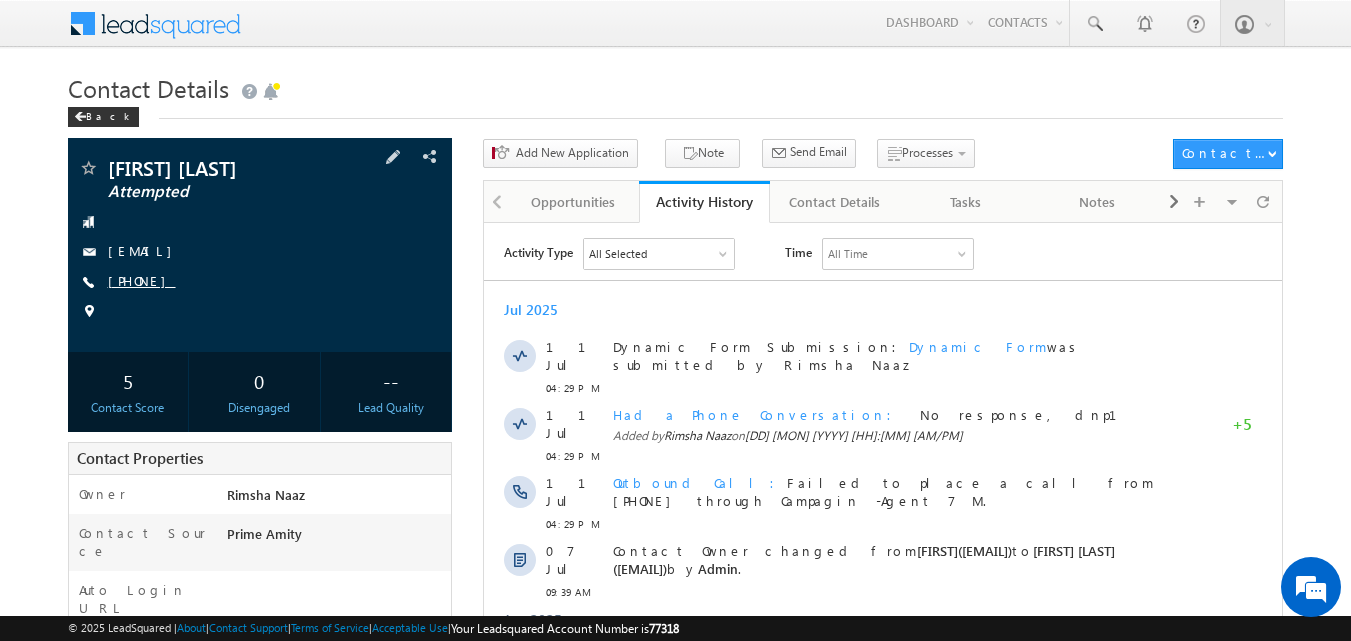 copy on "[PHONE]" 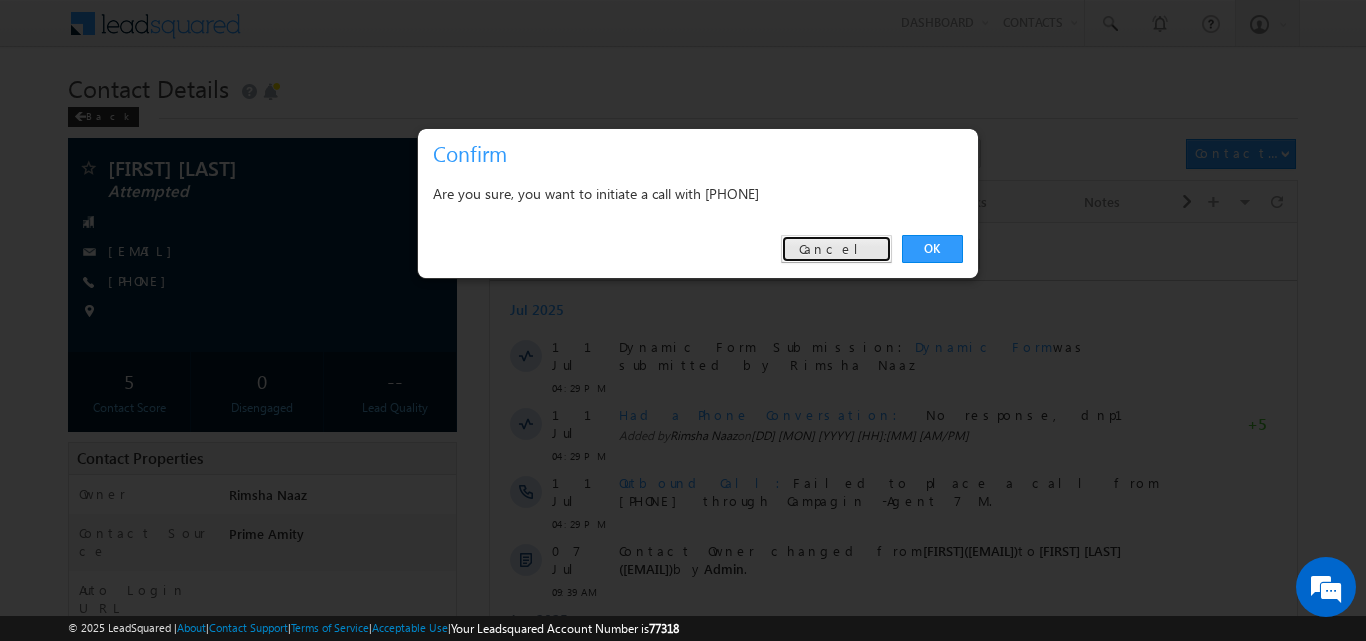 click on "Cancel" at bounding box center (836, 249) 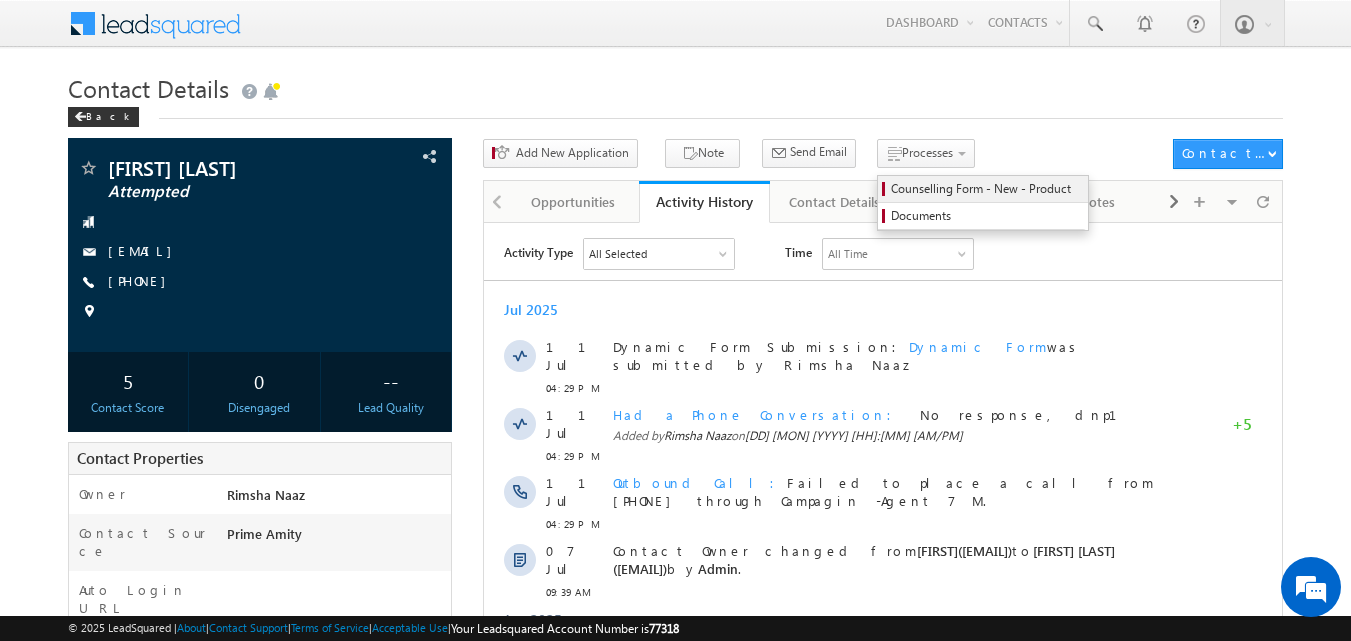 click on "Counselling Form - New - Product" at bounding box center [983, 189] 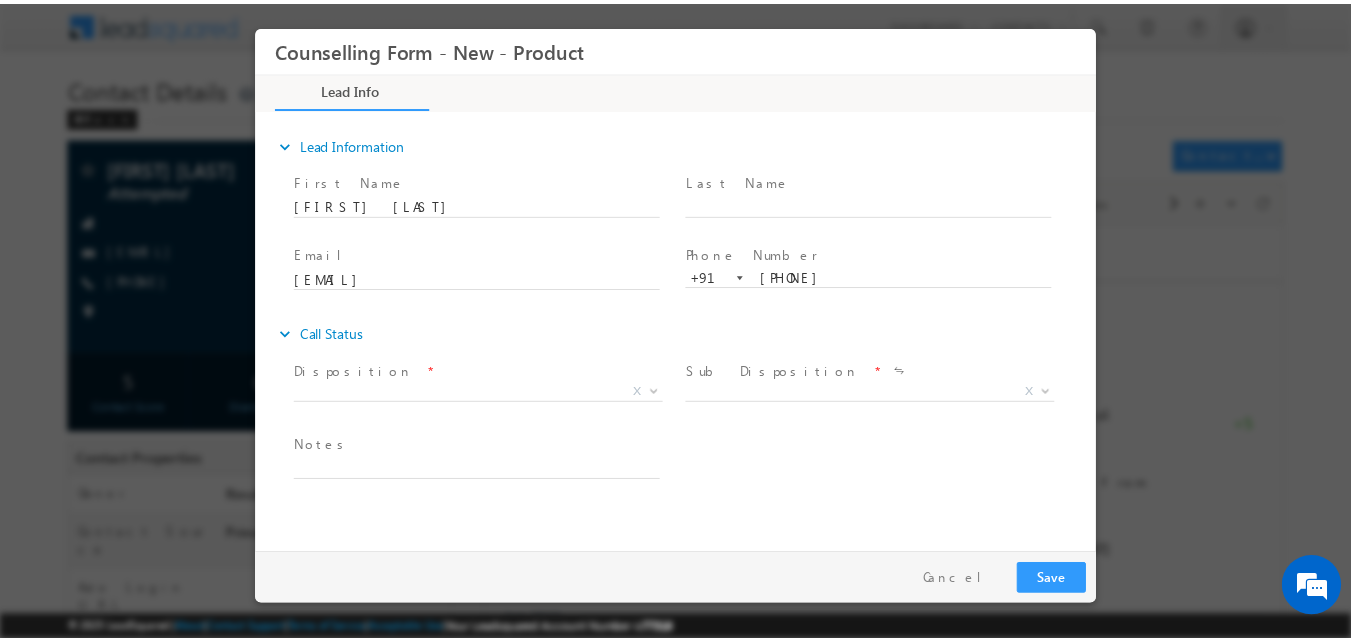 scroll, scrollTop: 0, scrollLeft: 0, axis: both 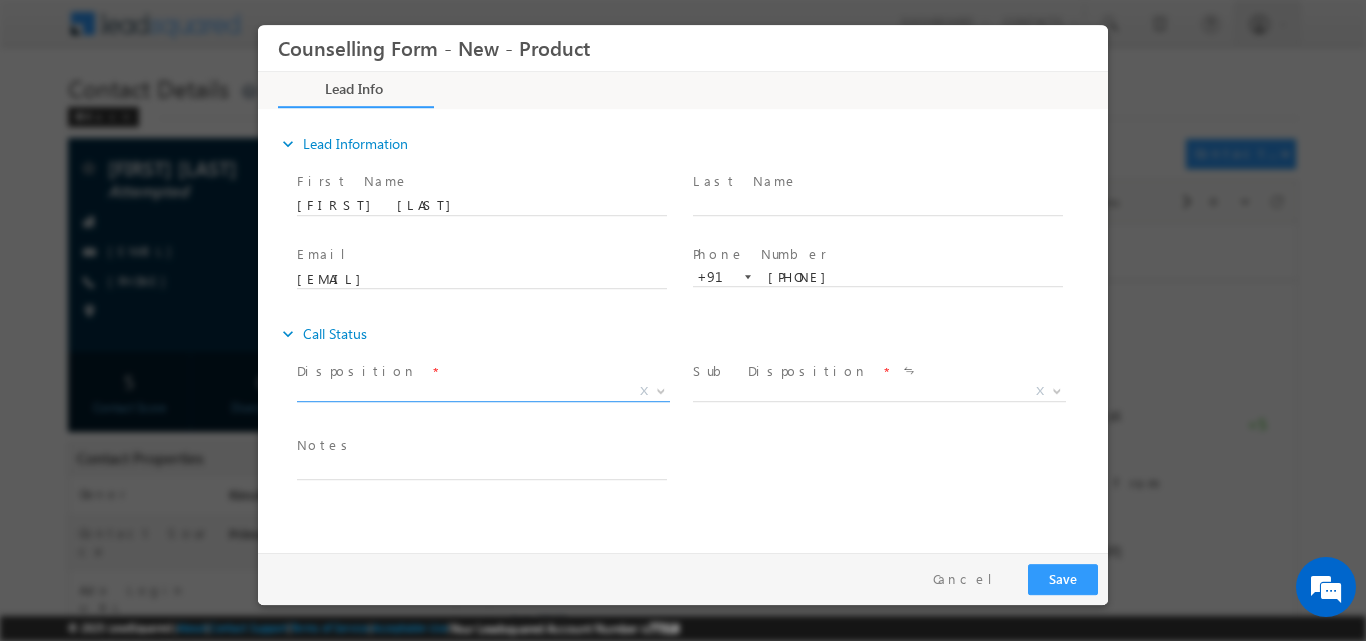 click at bounding box center [659, 390] 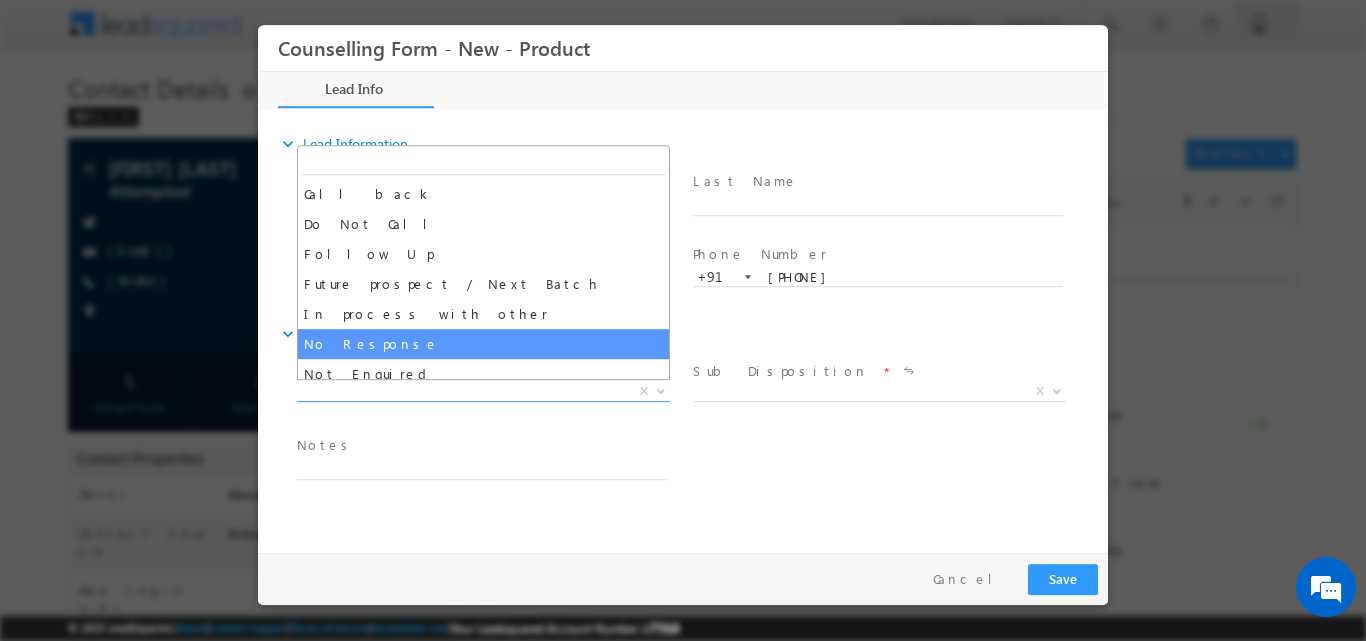 select on "No Response" 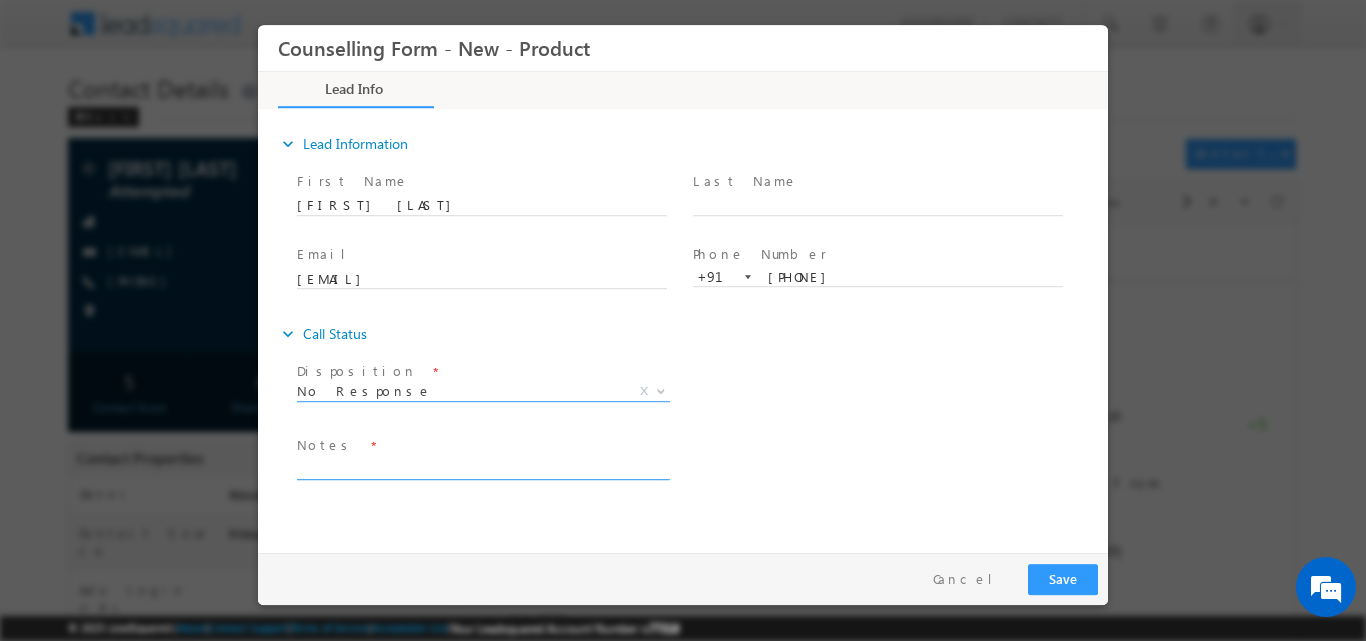 click at bounding box center (482, 467) 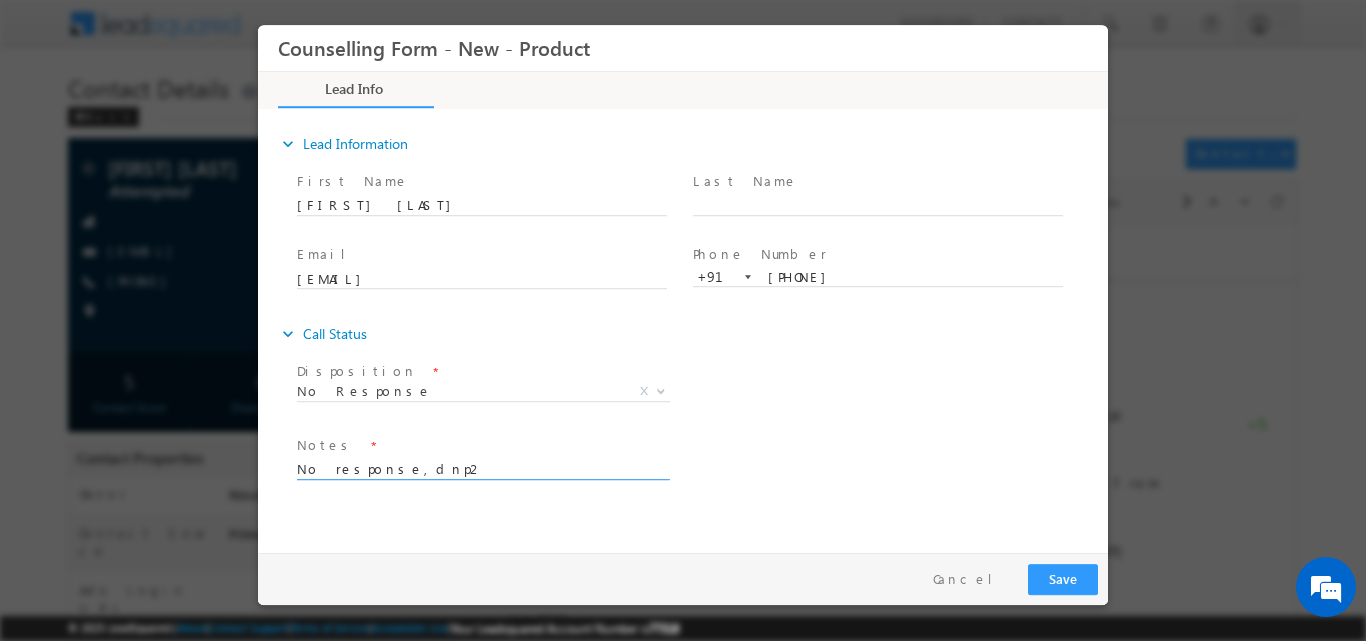 type on "No response,dnp2" 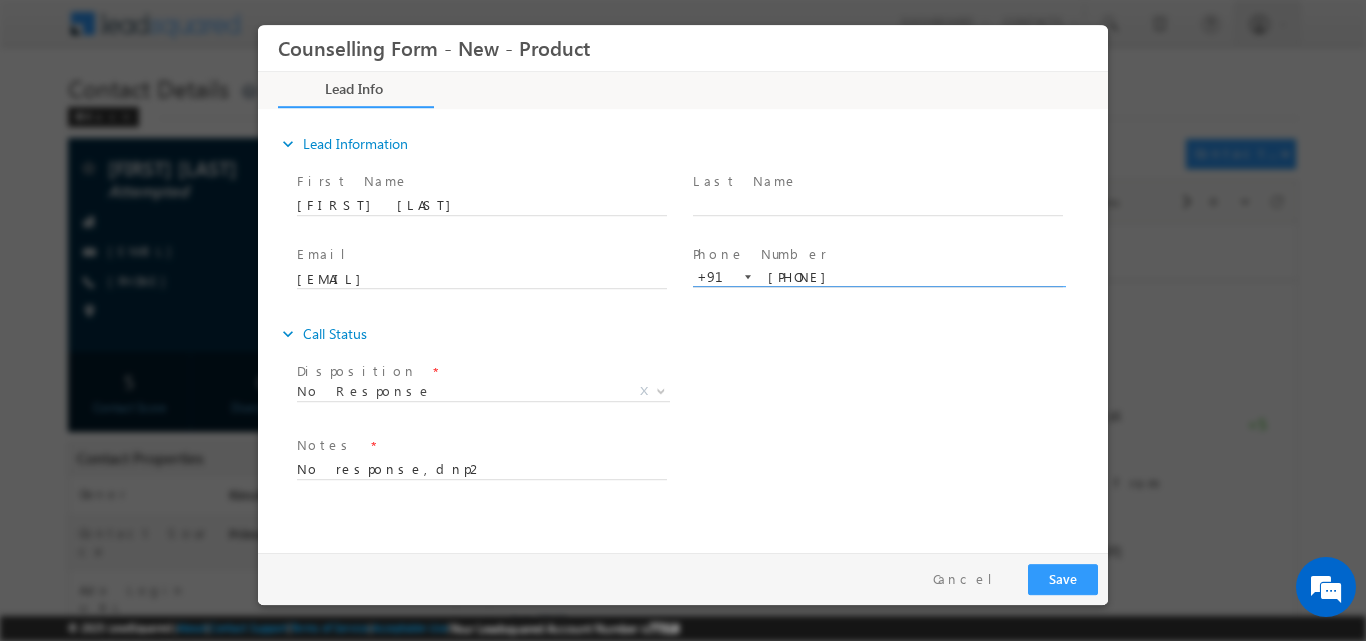 drag, startPoint x: 787, startPoint y: 273, endPoint x: 838, endPoint y: 278, distance: 51.24451 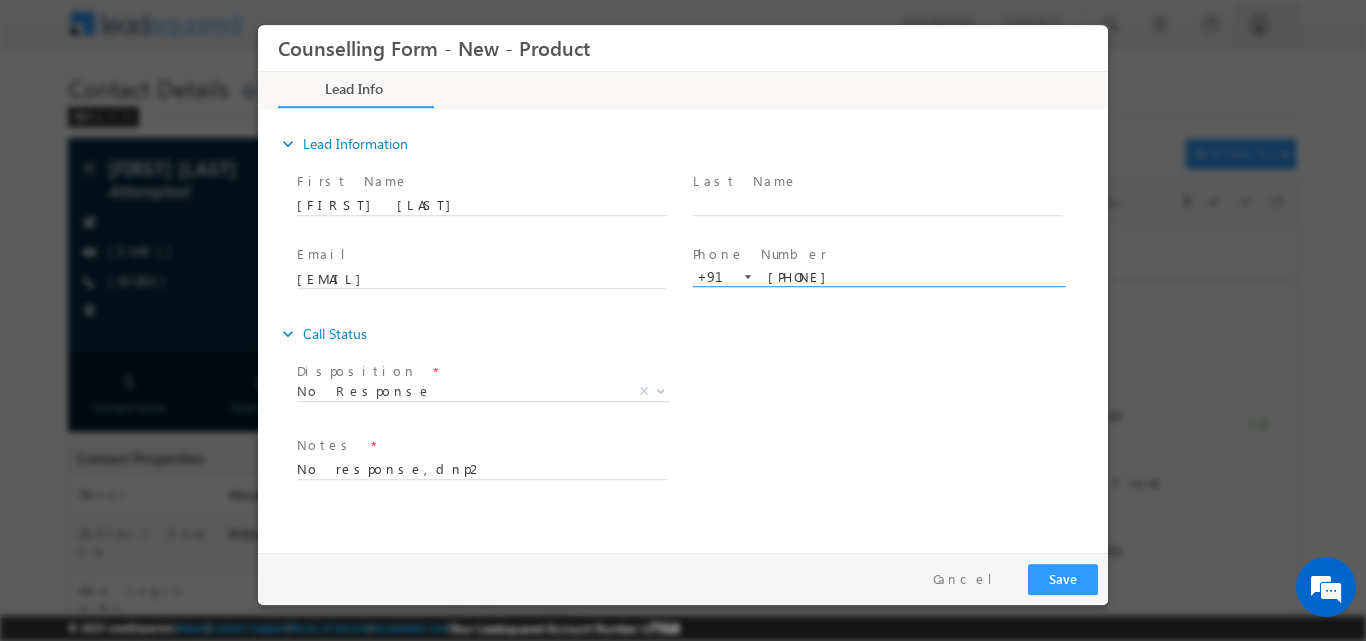 click on "9469514367" at bounding box center [878, 277] 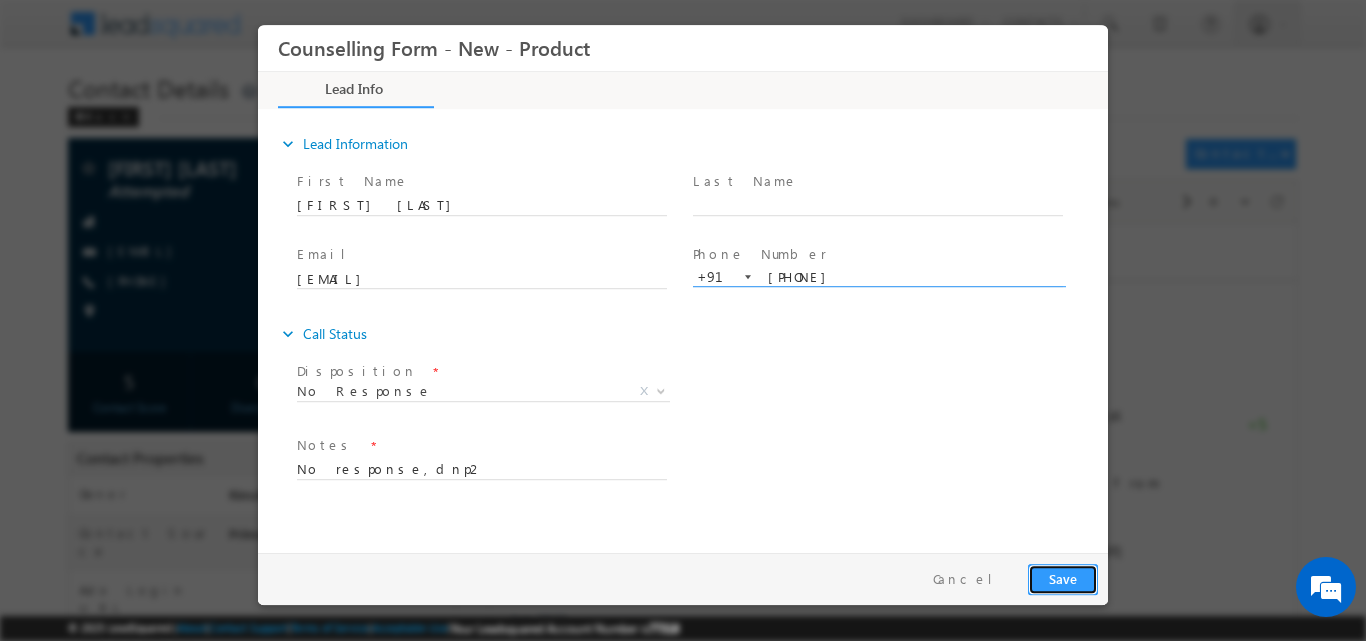 click on "Save" at bounding box center [1063, 578] 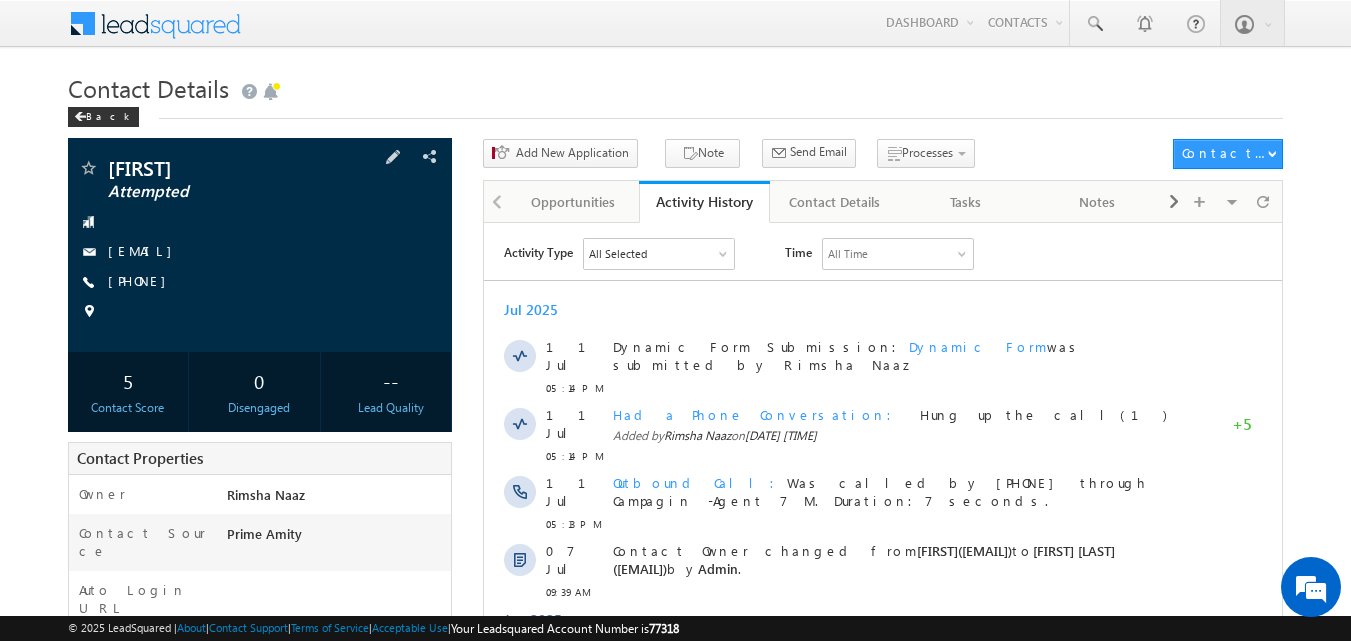 scroll, scrollTop: 0, scrollLeft: 0, axis: both 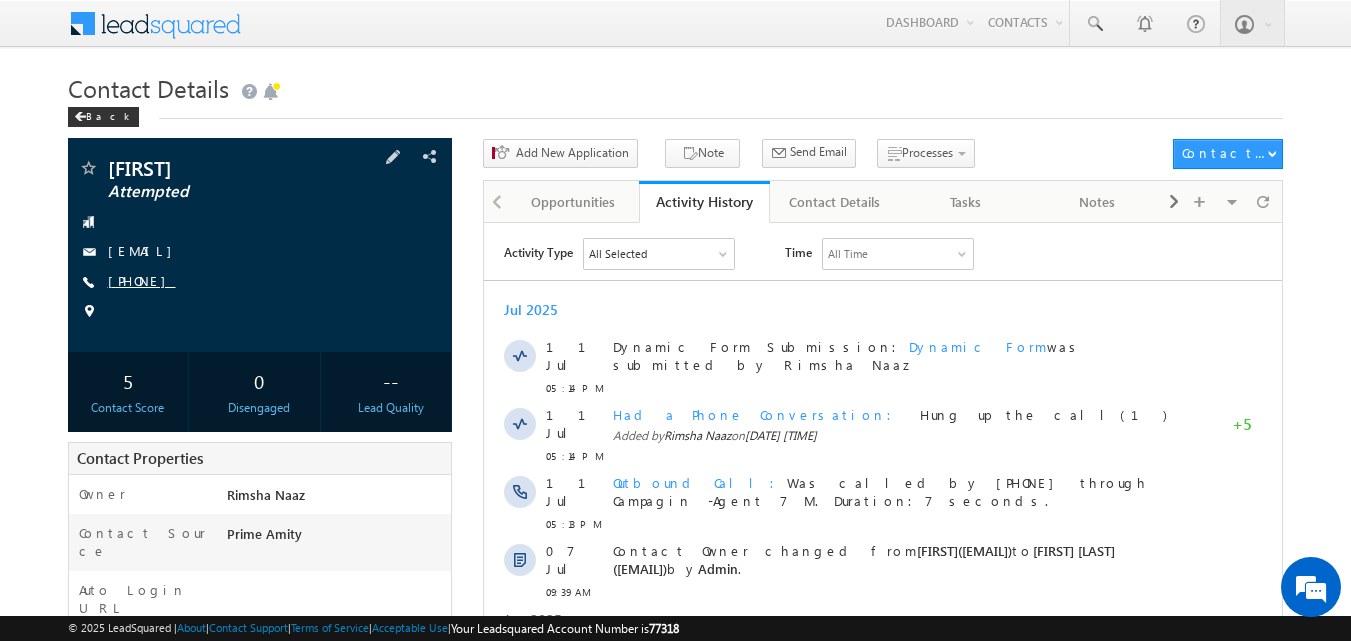 copy on "[PHONE]" 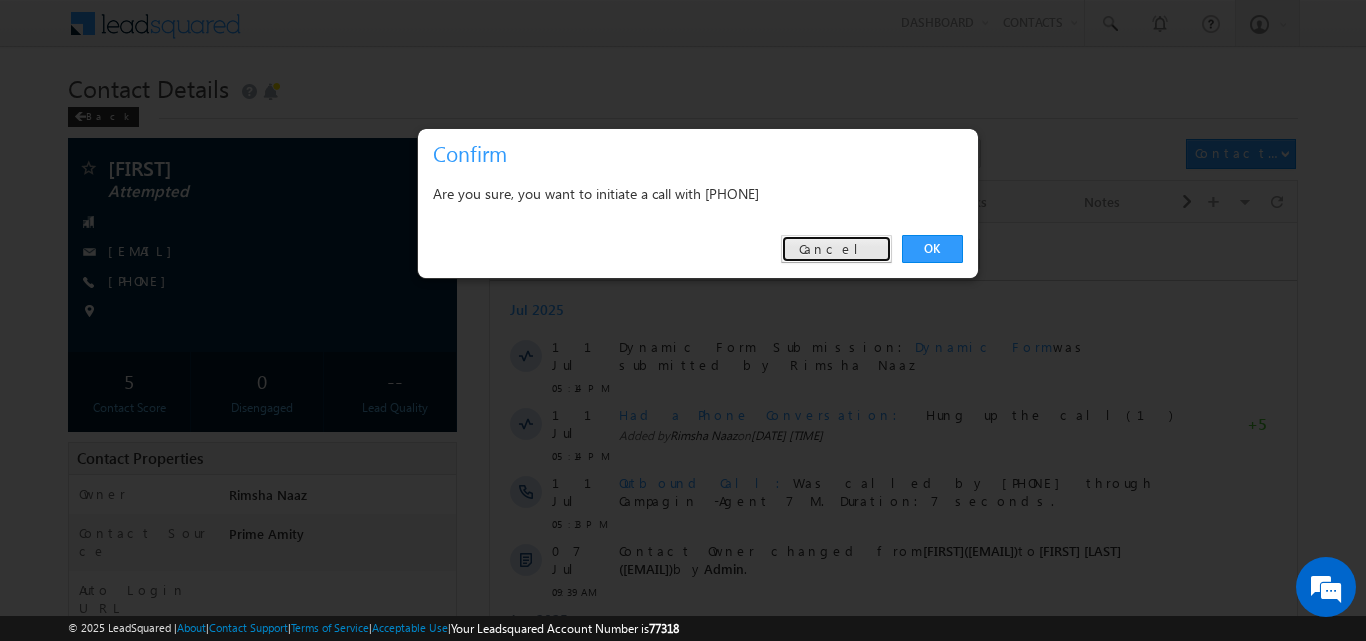 click on "Cancel" at bounding box center [836, 249] 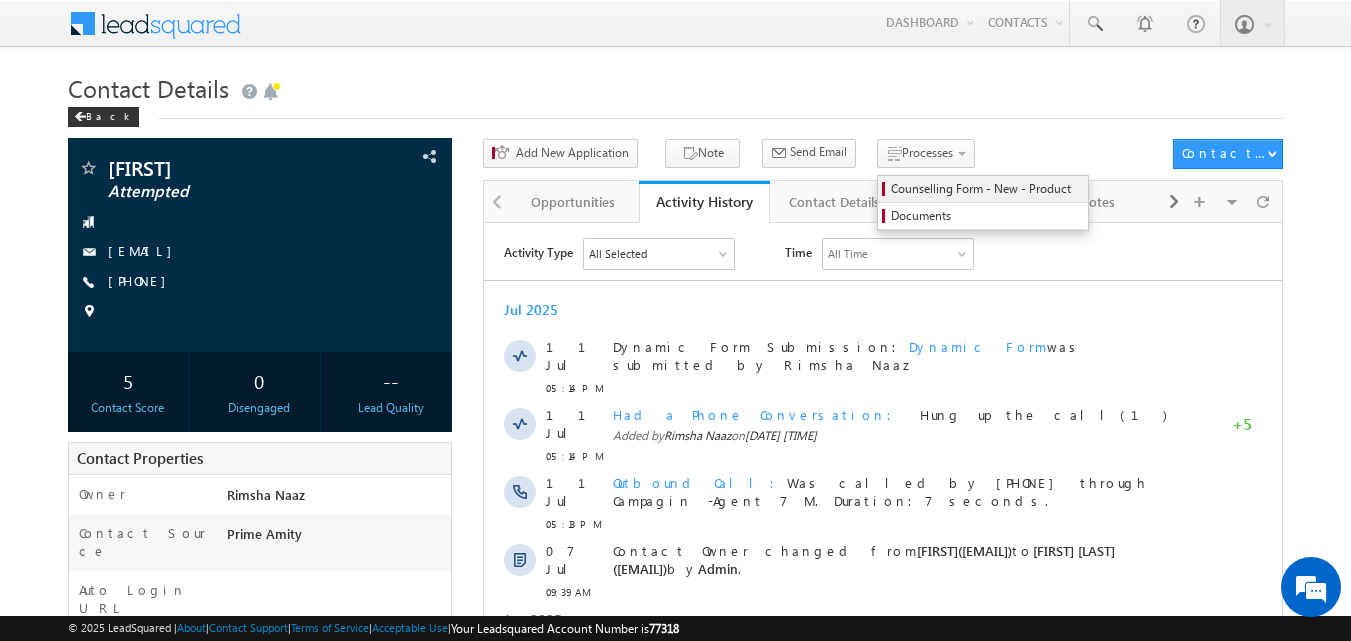 click on "Counselling Form - New - Product" at bounding box center (986, 189) 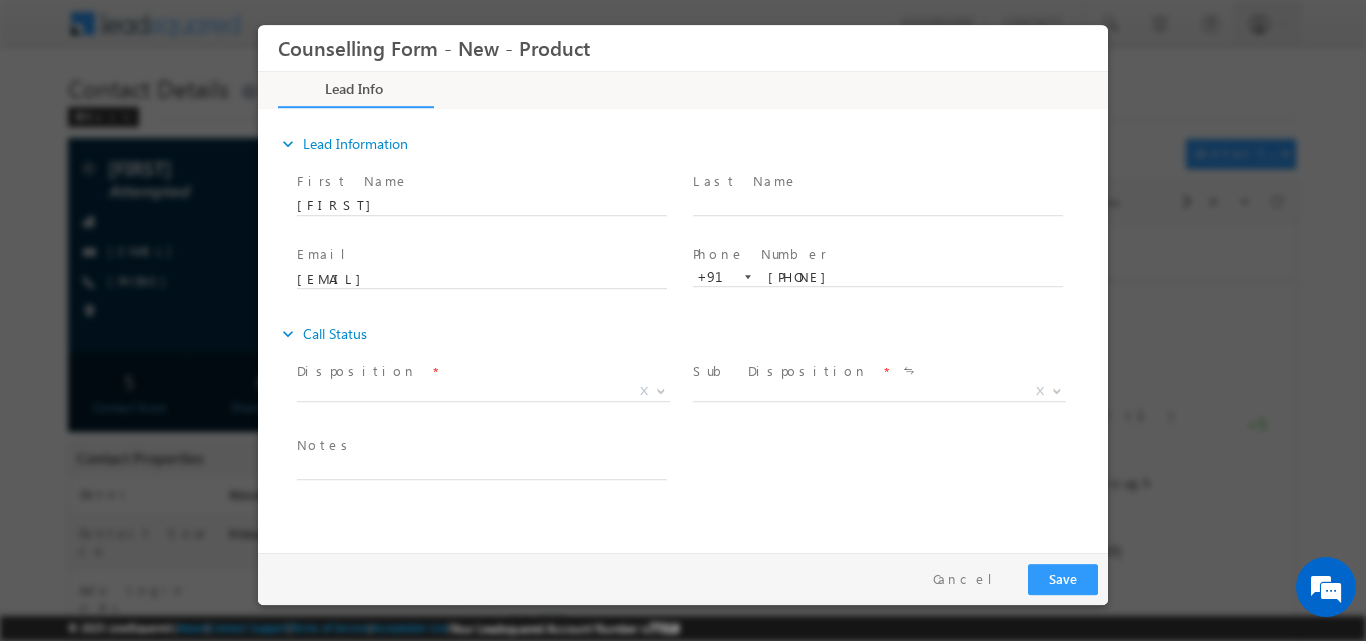 scroll, scrollTop: 0, scrollLeft: 0, axis: both 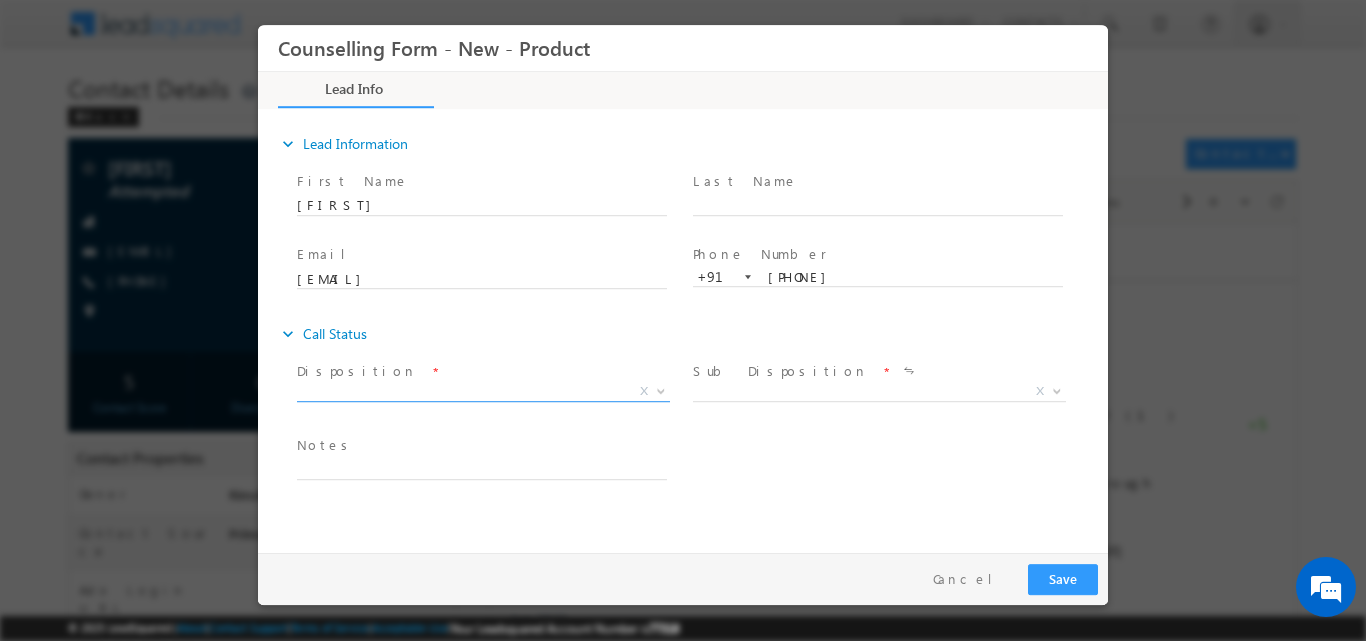 click at bounding box center [659, 390] 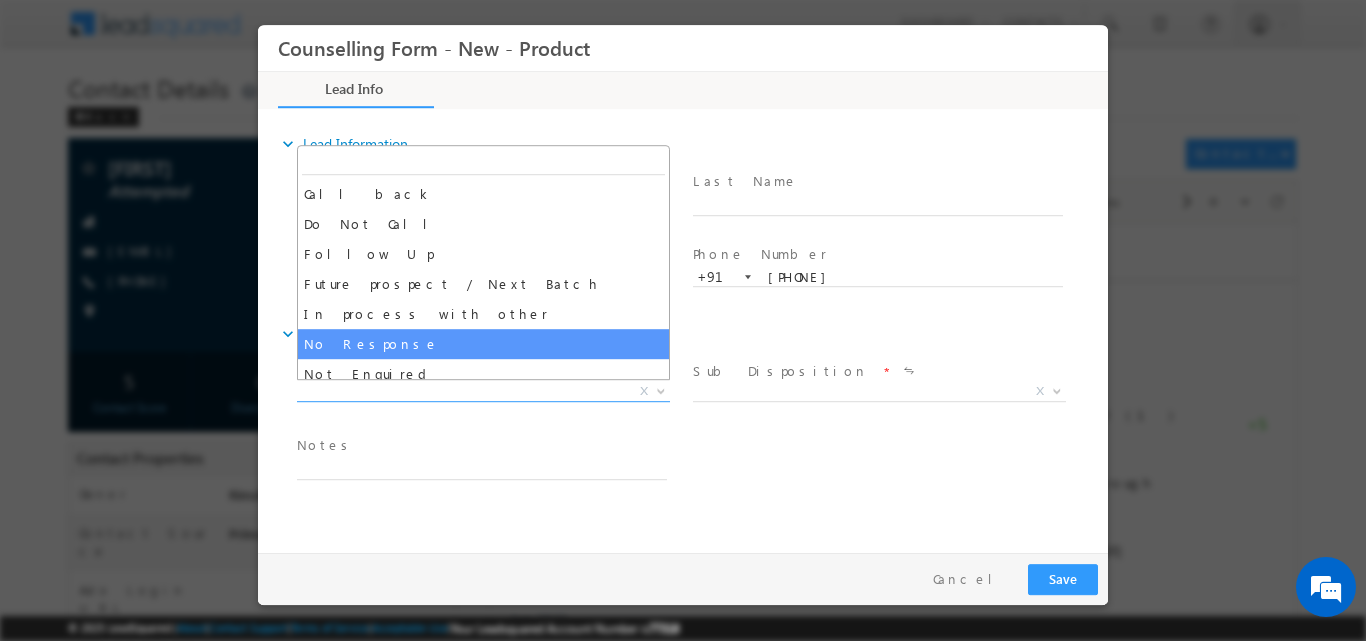 select on "No Response" 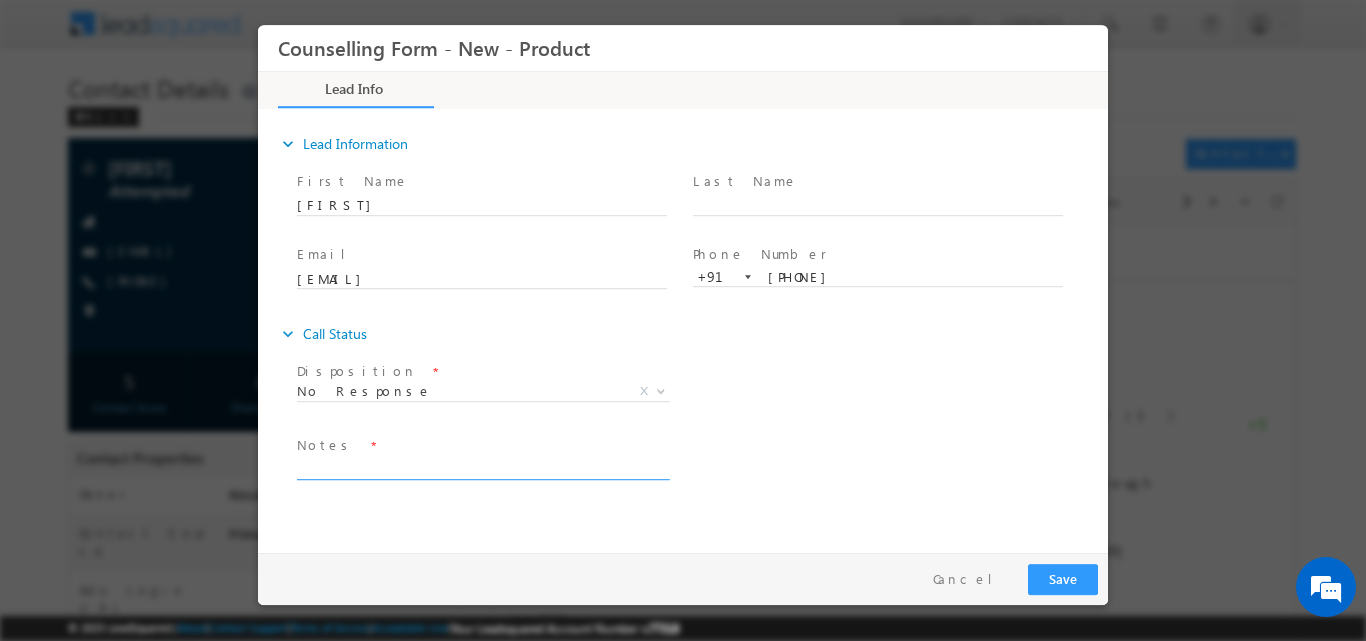 click at bounding box center [482, 467] 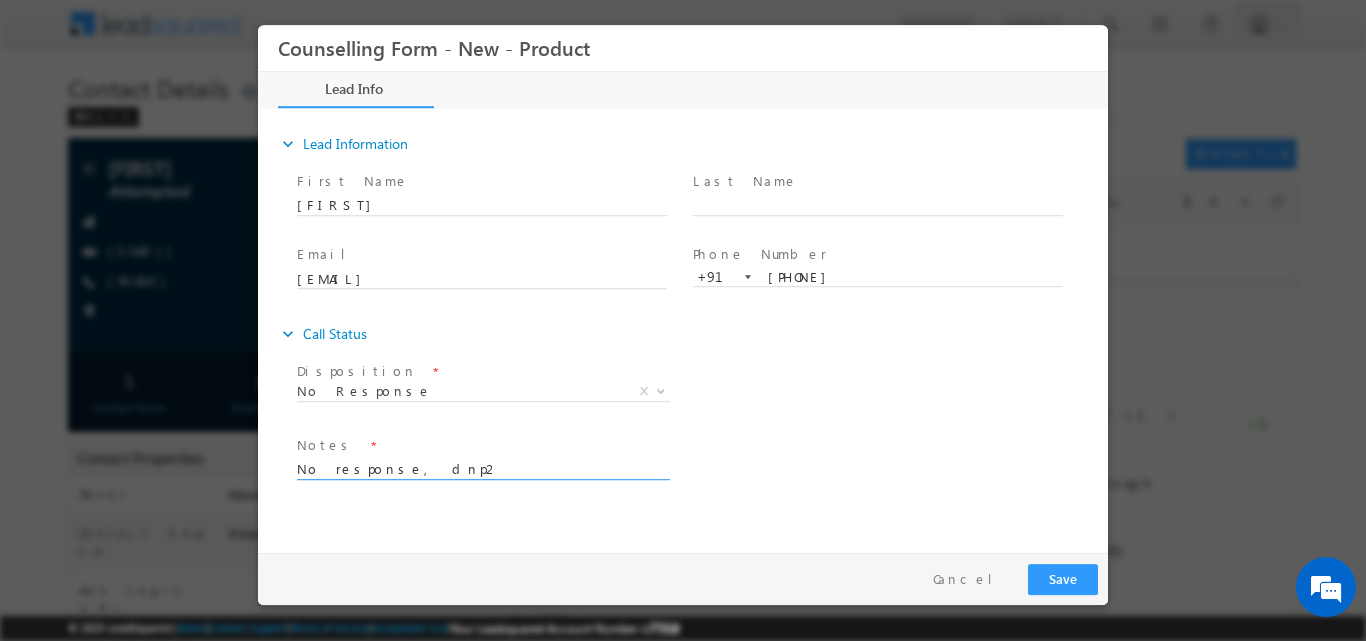 type on "No response, dnp2" 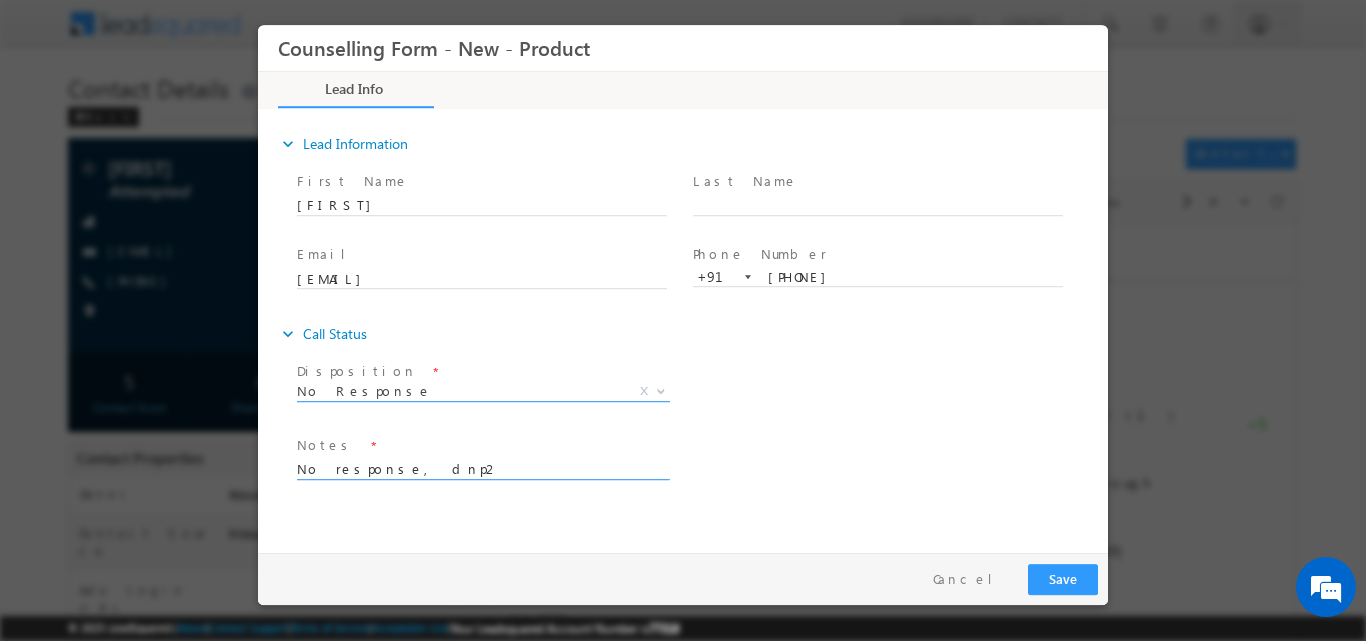 click at bounding box center (661, 389) 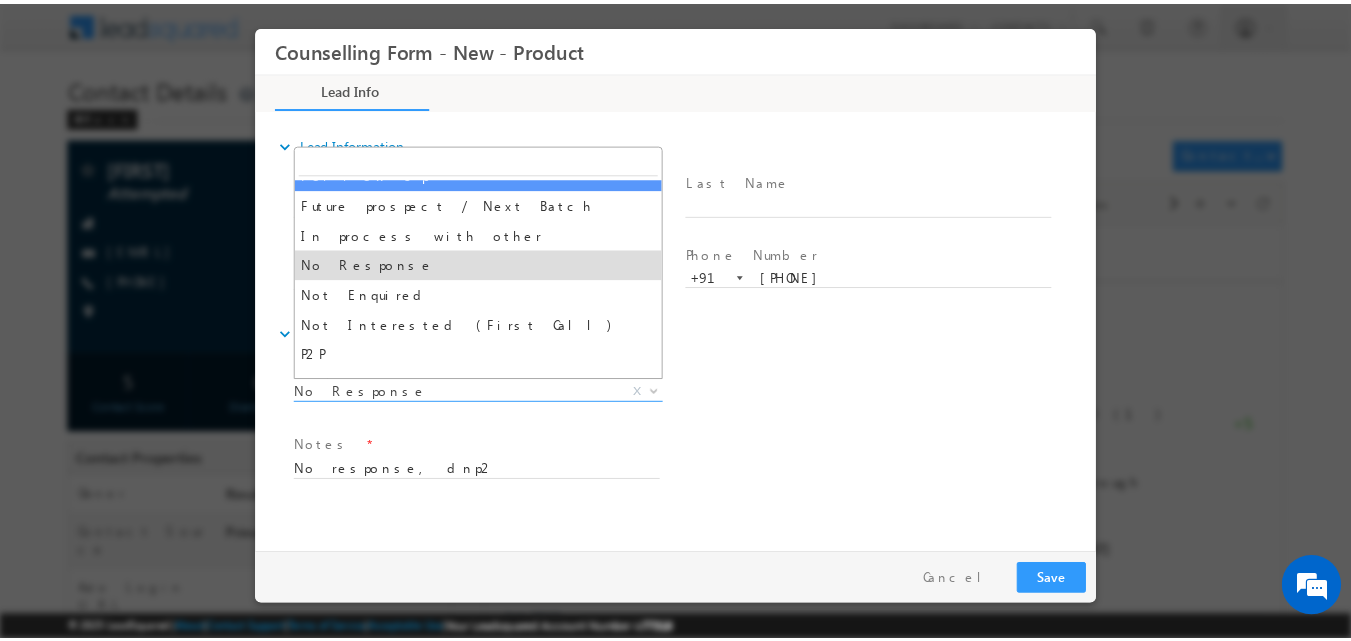 scroll, scrollTop: 116, scrollLeft: 0, axis: vertical 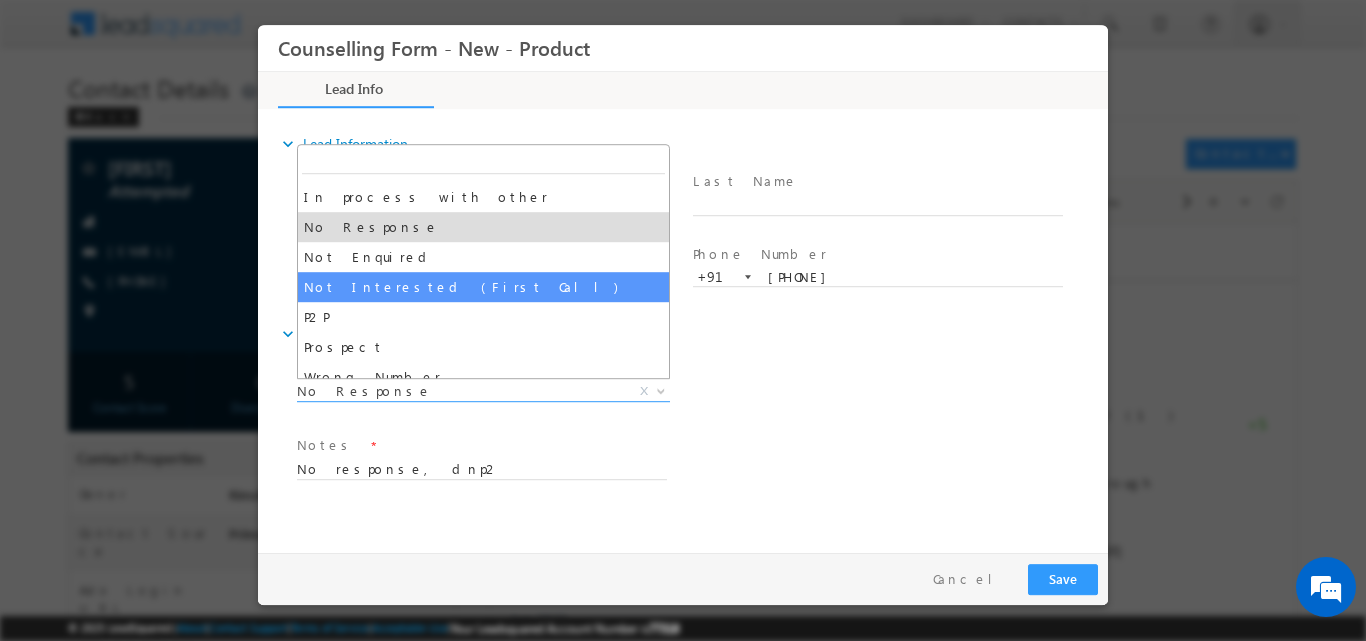 select on "Not Interested (First Call)" 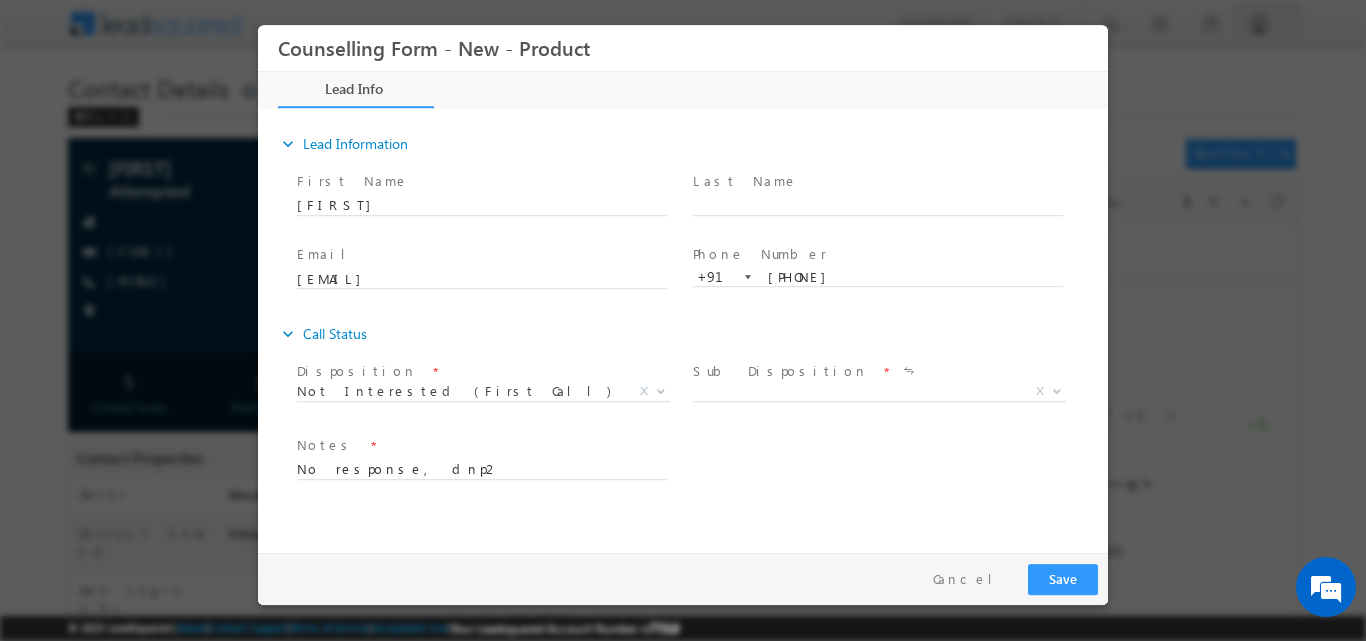 click on "Sub Disposition
*
No Reason Course Issue Pathway Issue Looking for Visa other than Study Other X" at bounding box center [887, 393] 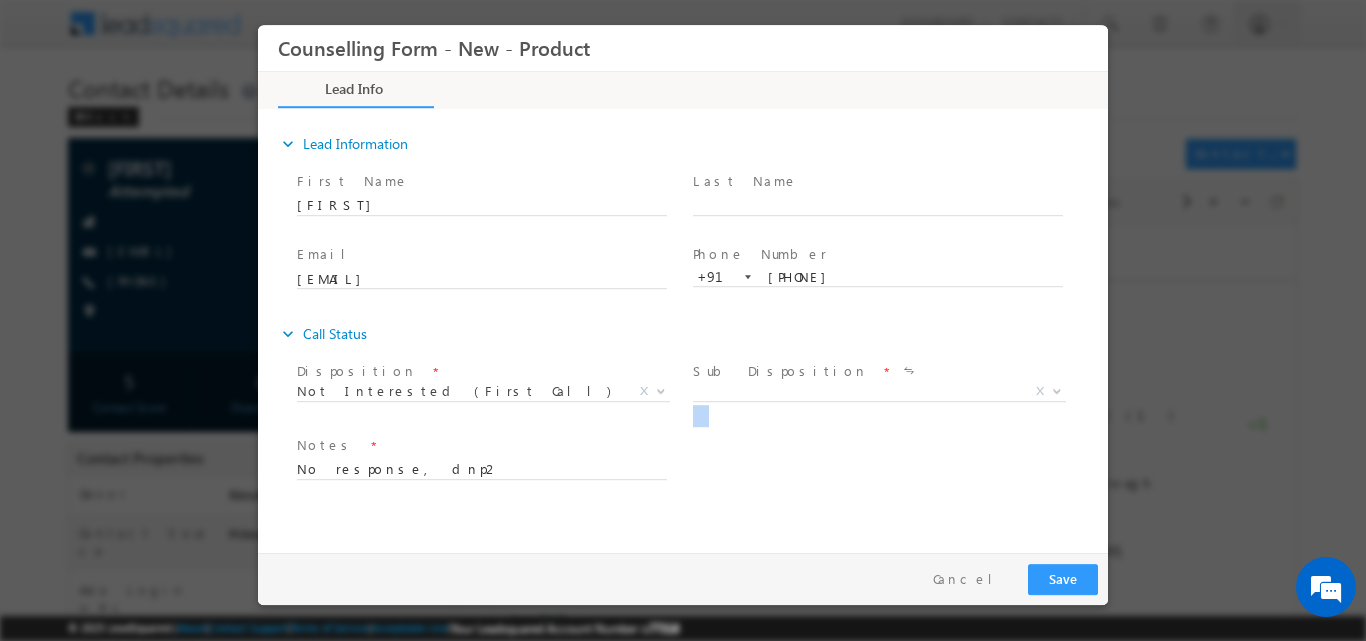 click on "No Reason Course Issue Pathway Issue Looking for Visa other than Study Other X" at bounding box center (887, 393) 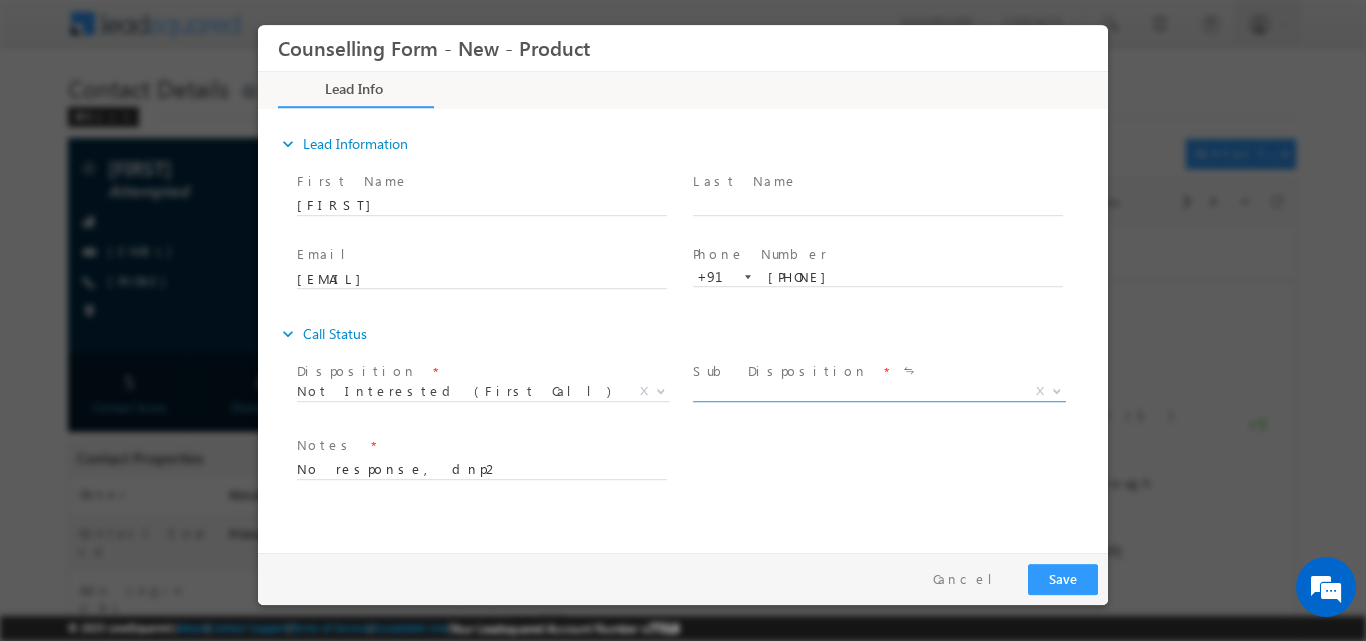 click at bounding box center (1057, 389) 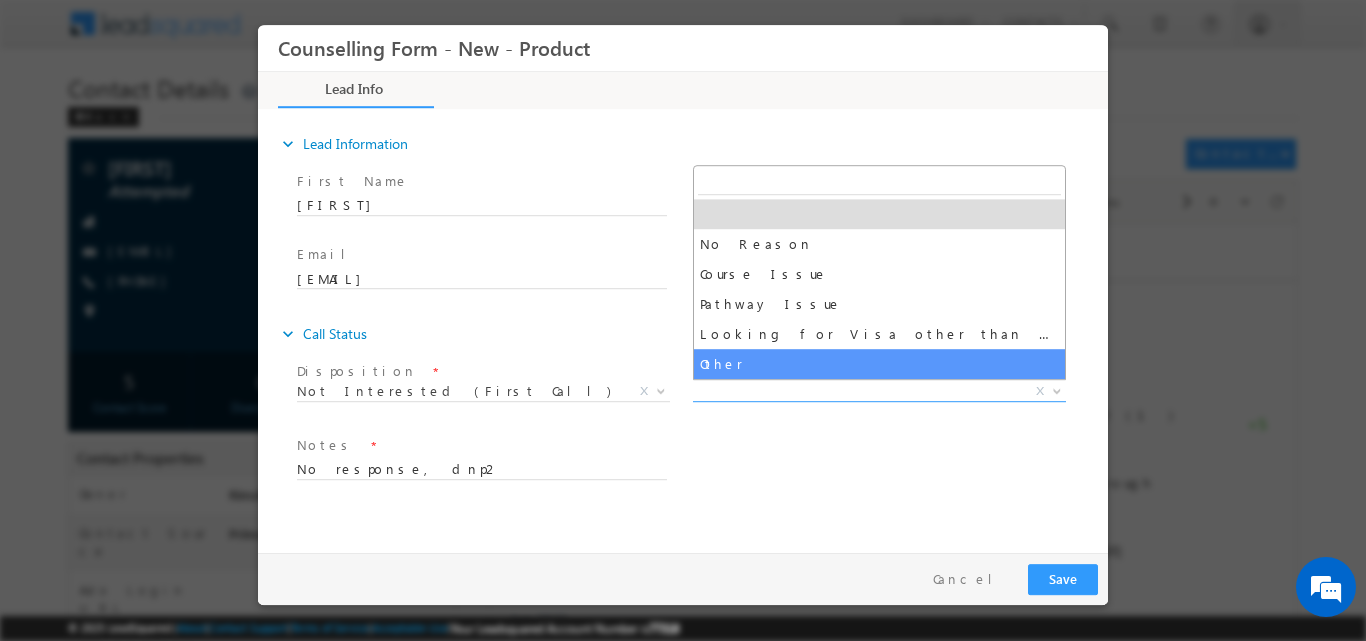 select on "Other" 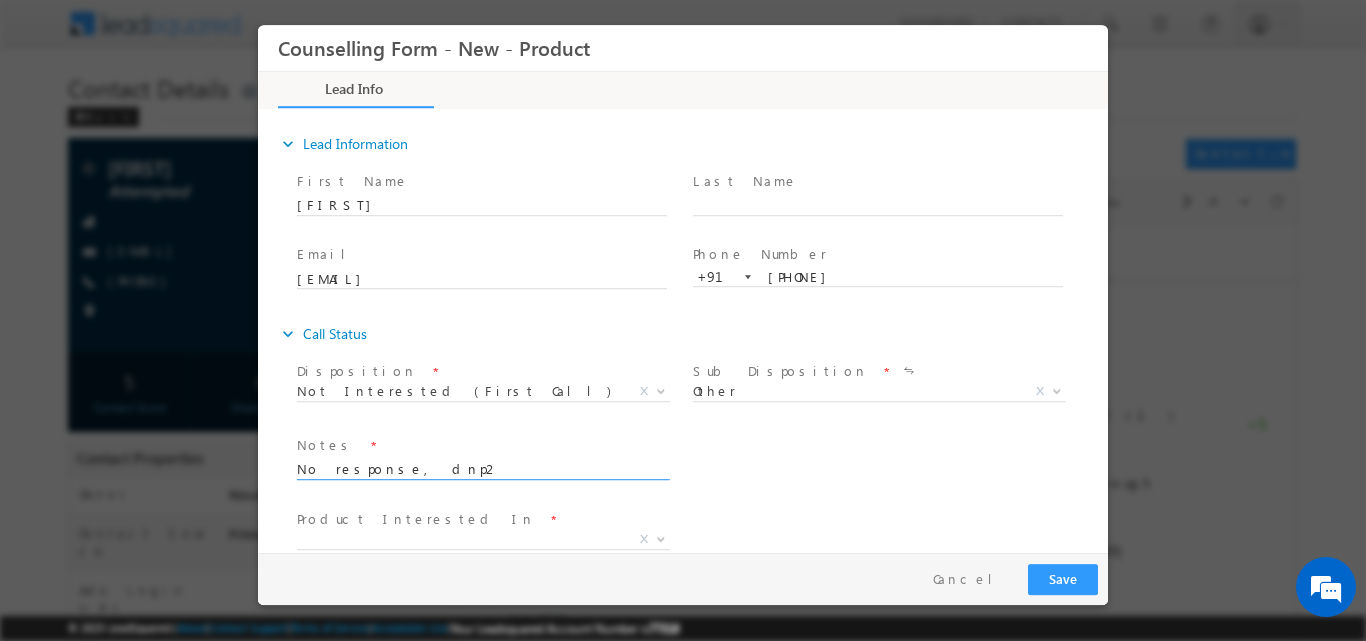 drag, startPoint x: 450, startPoint y: 453, endPoint x: 207, endPoint y: 470, distance: 243.59392 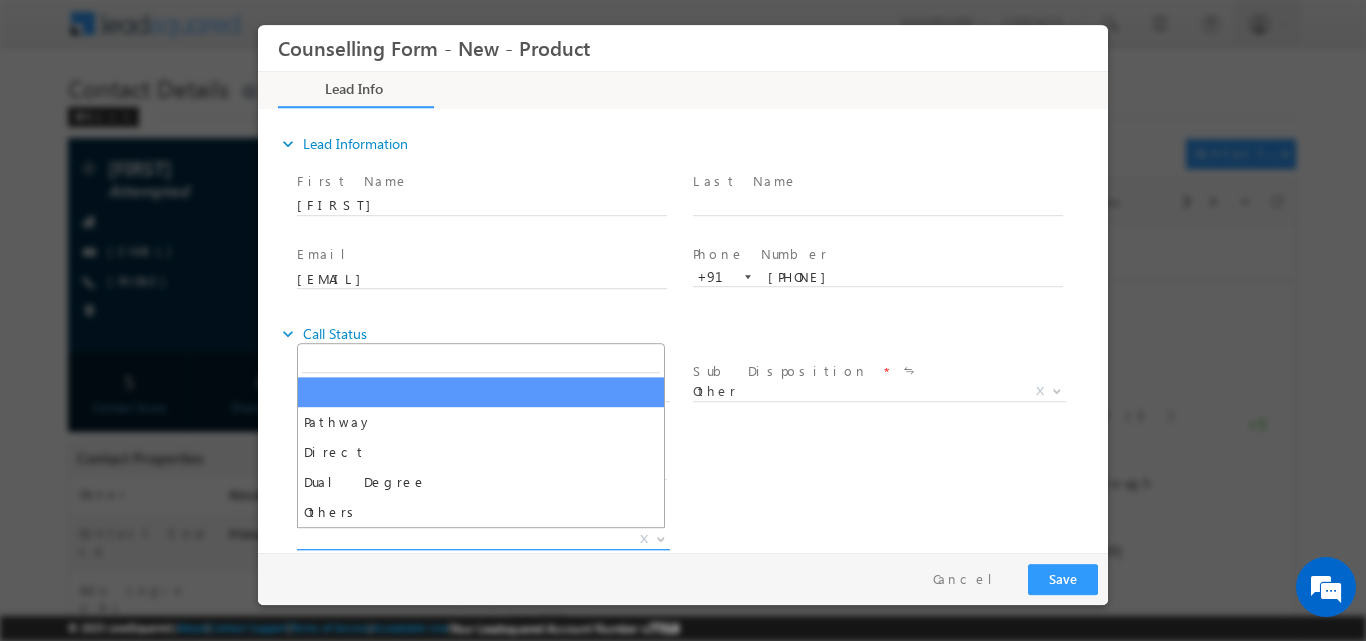 click at bounding box center [659, 538] 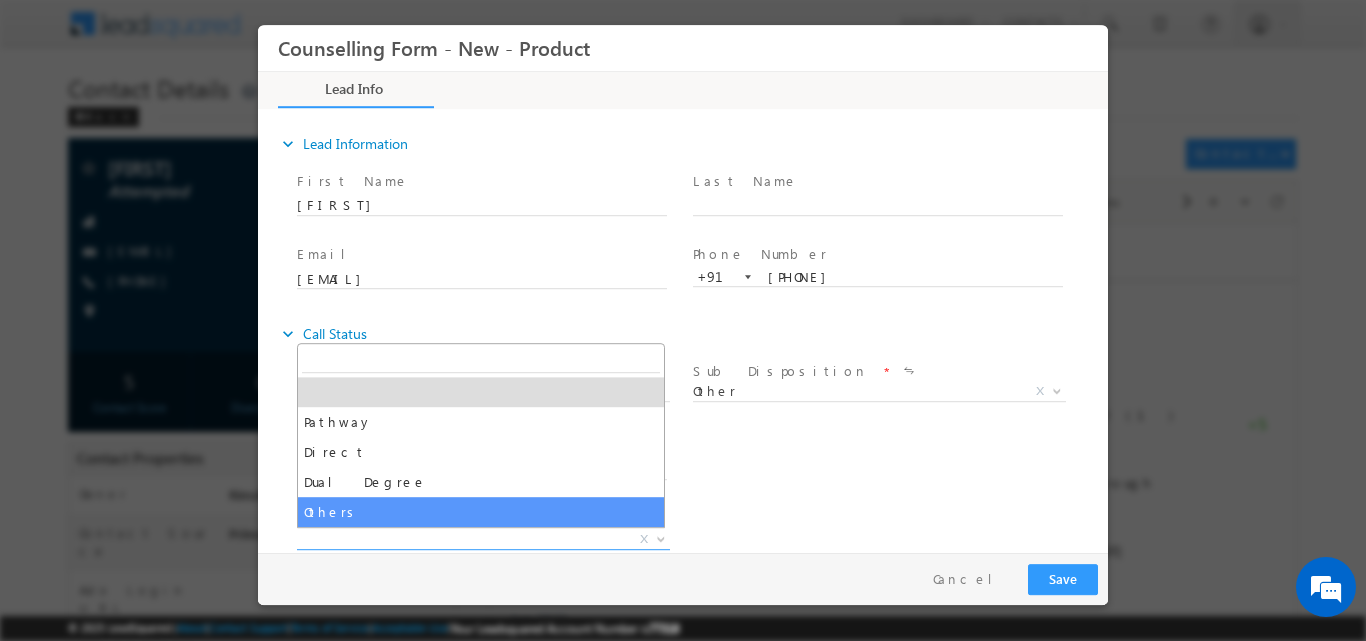 select on "Others" 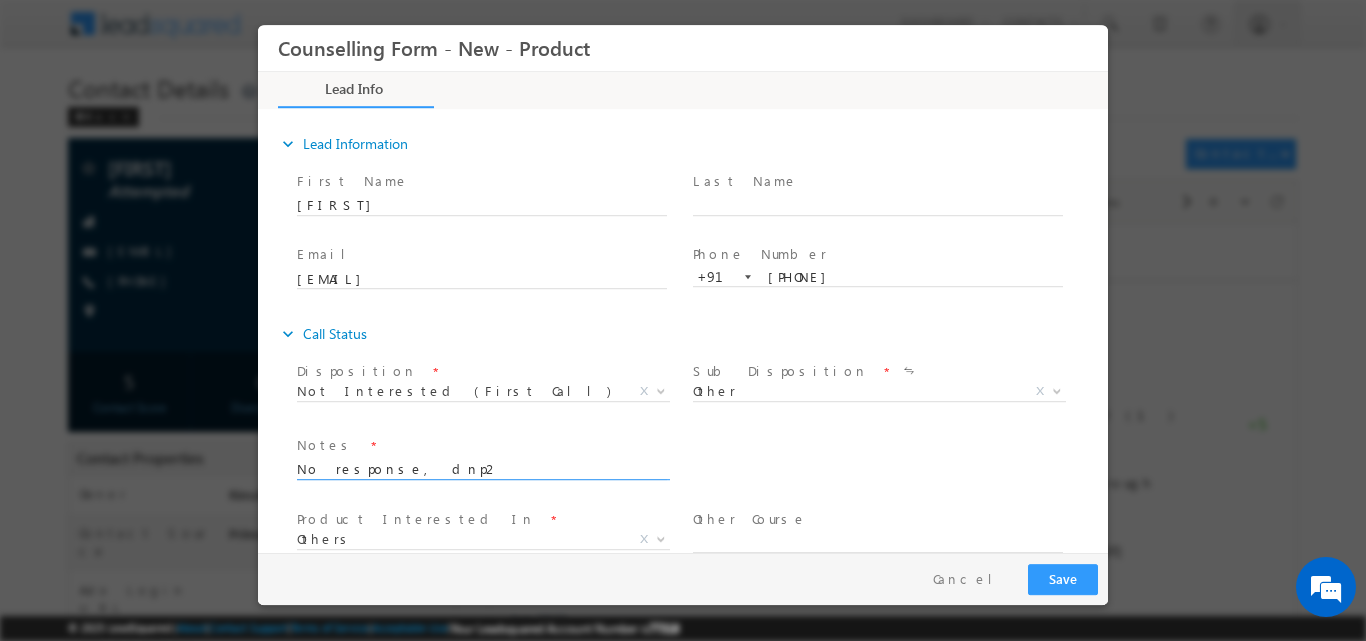 drag, startPoint x: 466, startPoint y: 466, endPoint x: 237, endPoint y: 458, distance: 229.1397 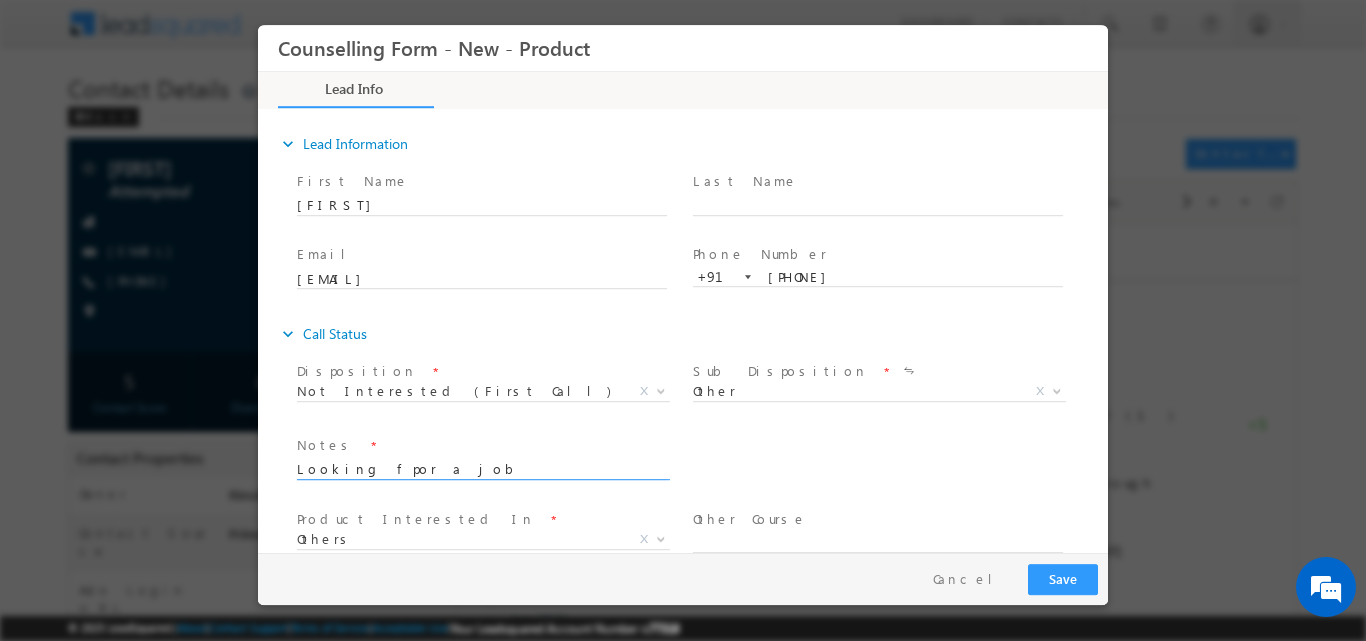 click on "Looking fpor a job" at bounding box center (482, 467) 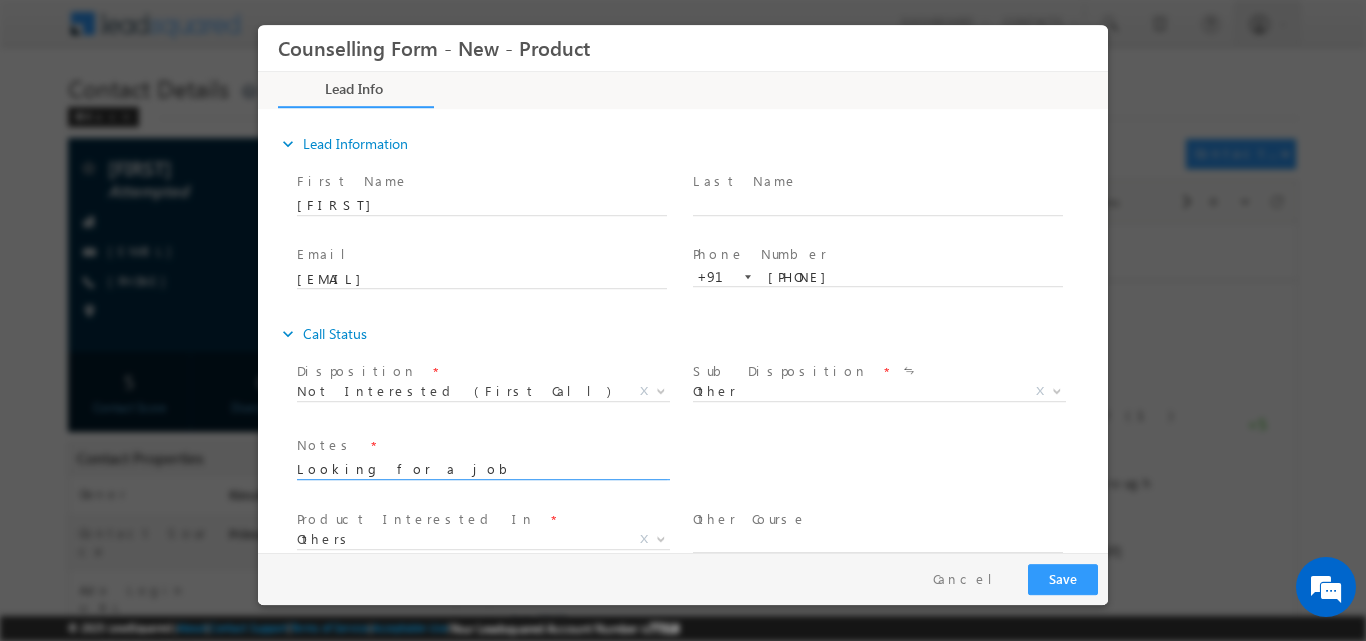 click on "Looking for a job" at bounding box center [482, 467] 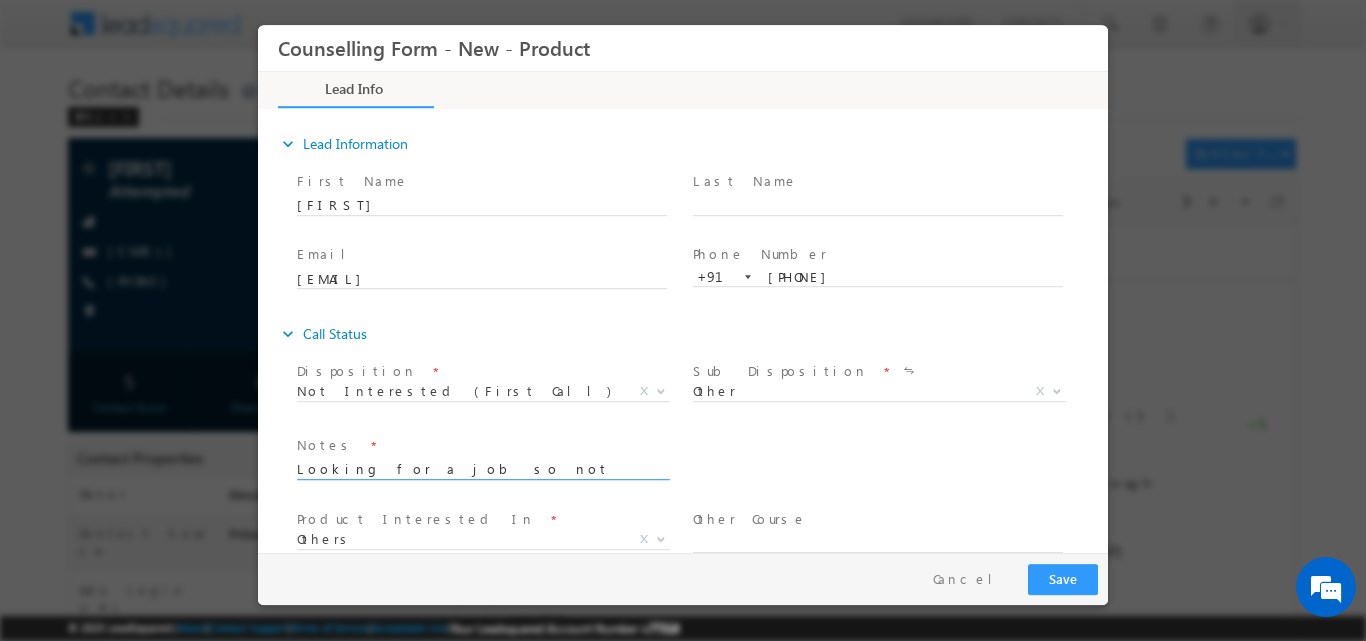 click on "Looking for a job so not looking to study" at bounding box center [482, 467] 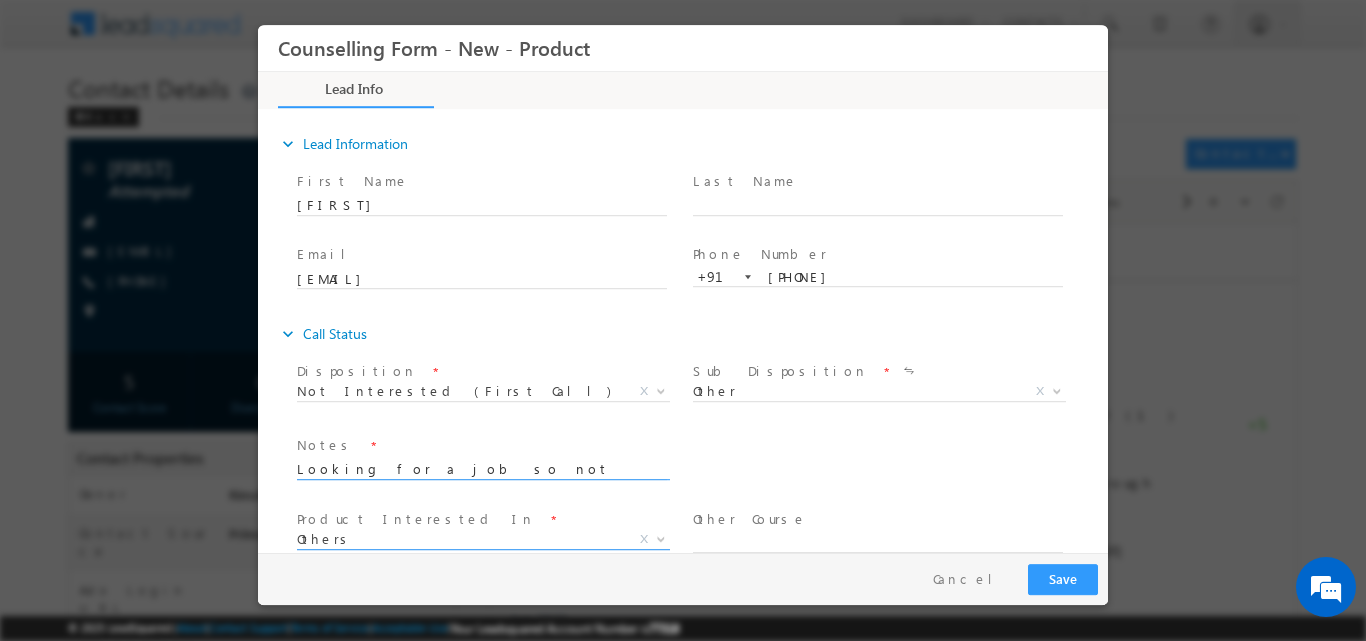 type on "Looking for a job so not looking to study abroad" 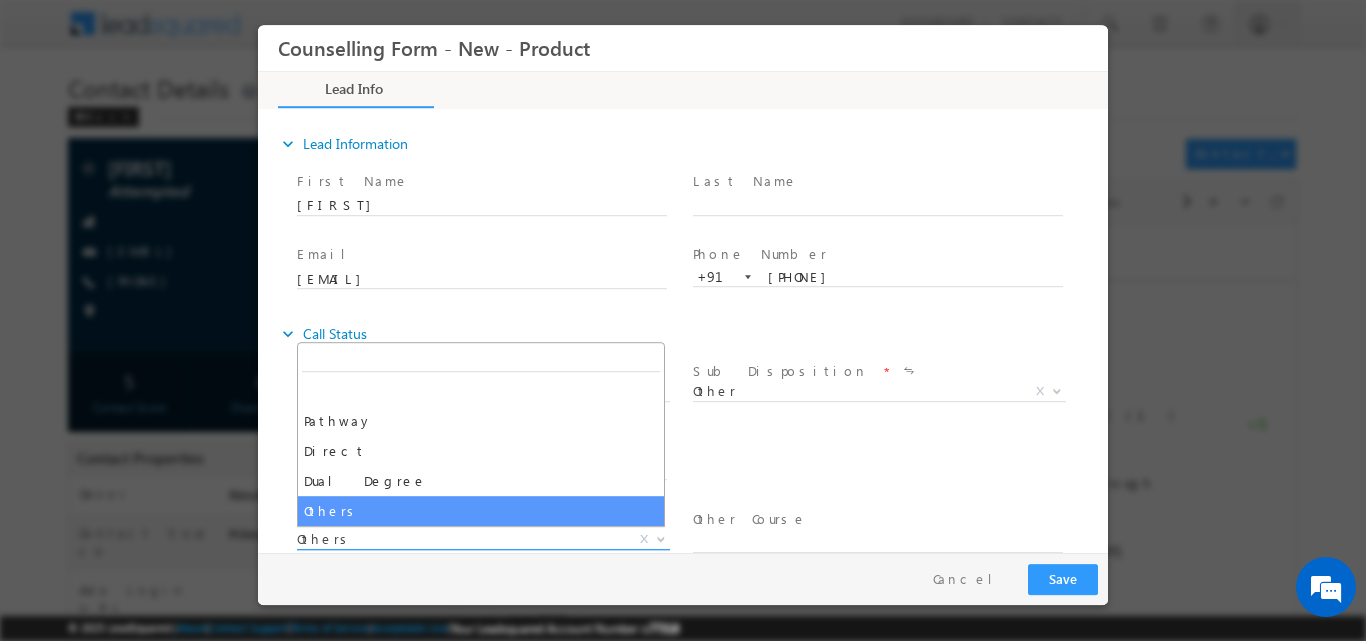 click at bounding box center [661, 537] 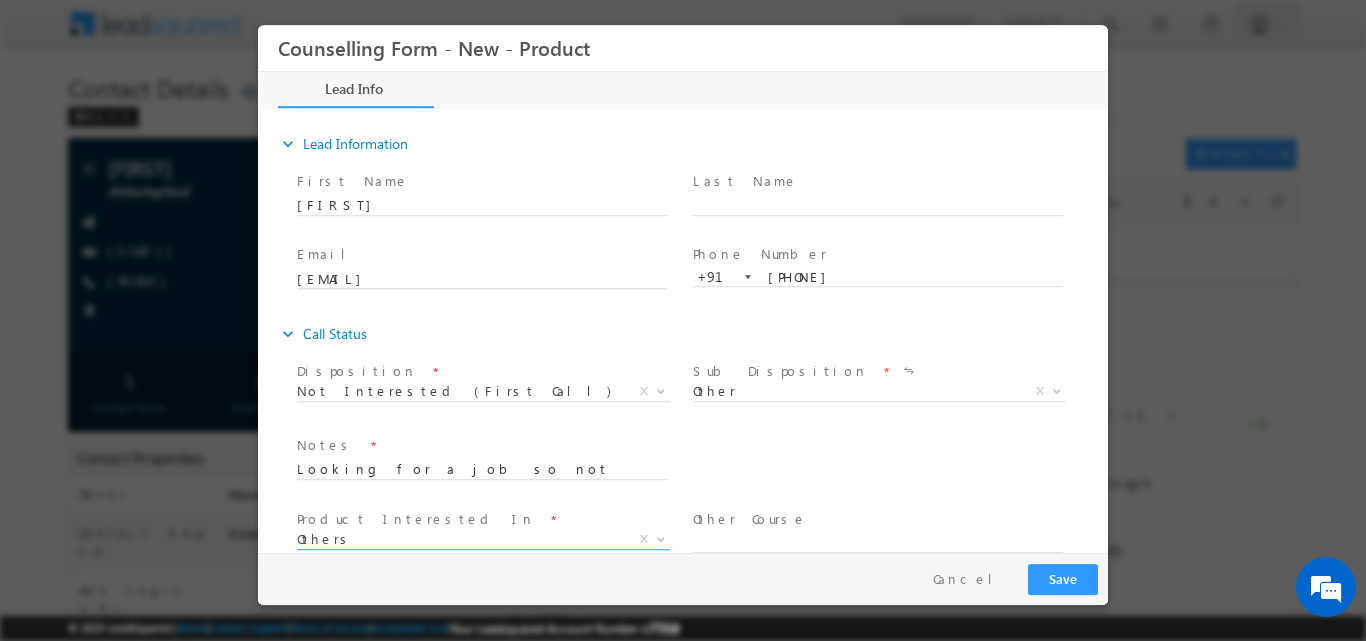 click on "Pay & Save
Save
Cancel" at bounding box center [688, 578] 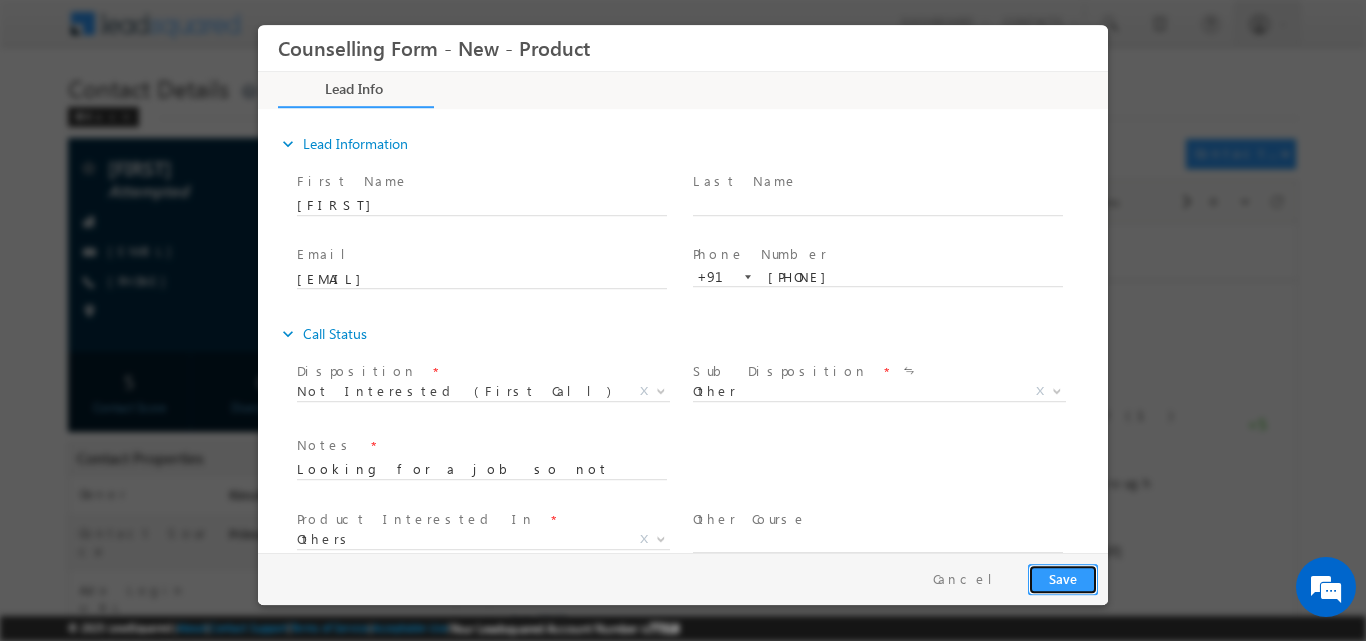 click on "Save" at bounding box center [1063, 578] 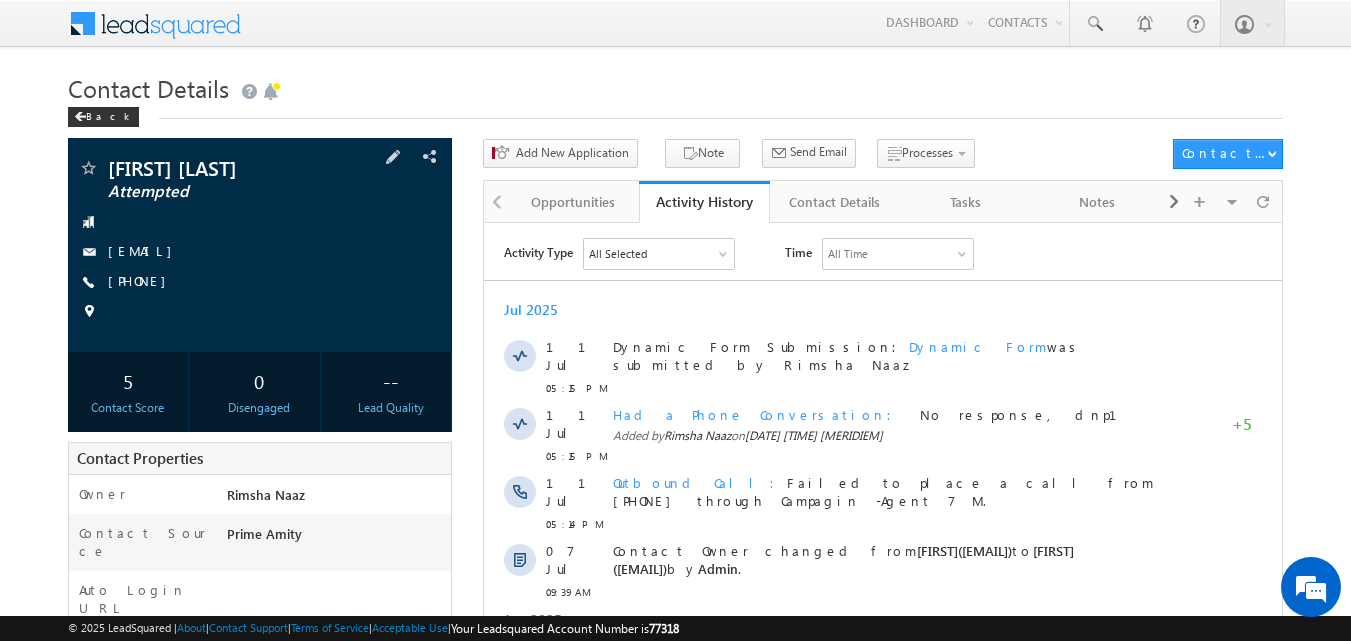 scroll, scrollTop: 0, scrollLeft: 0, axis: both 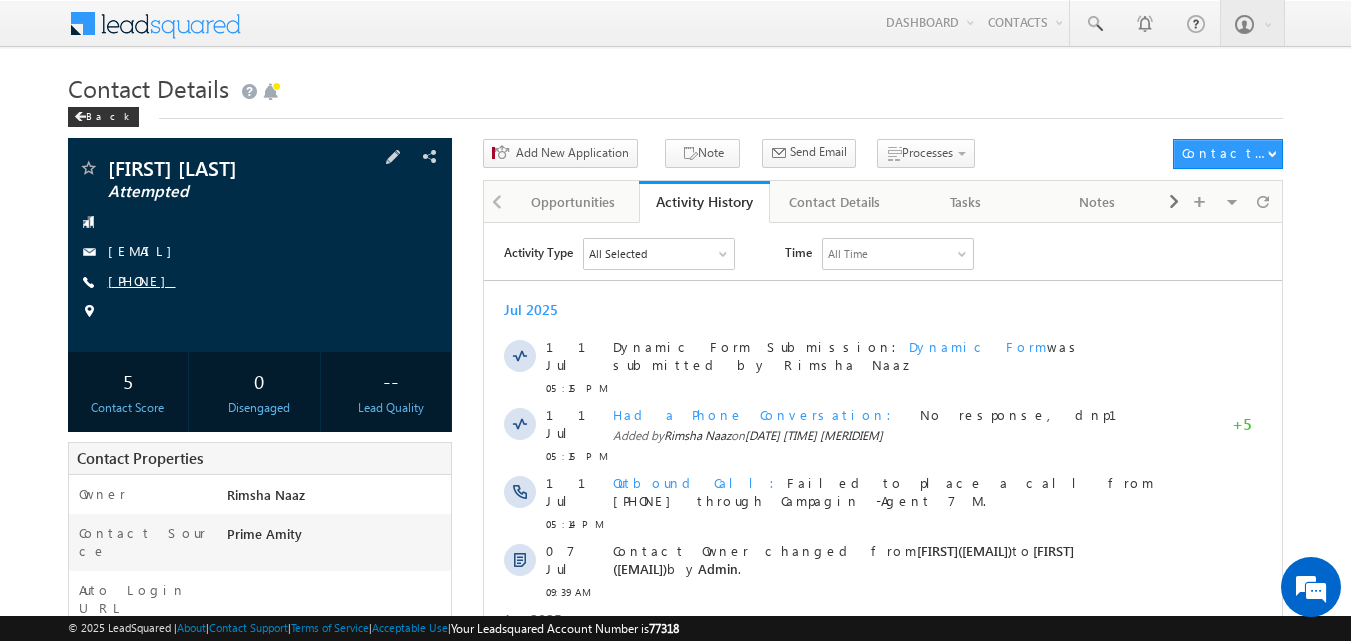 copy on "9956948965" 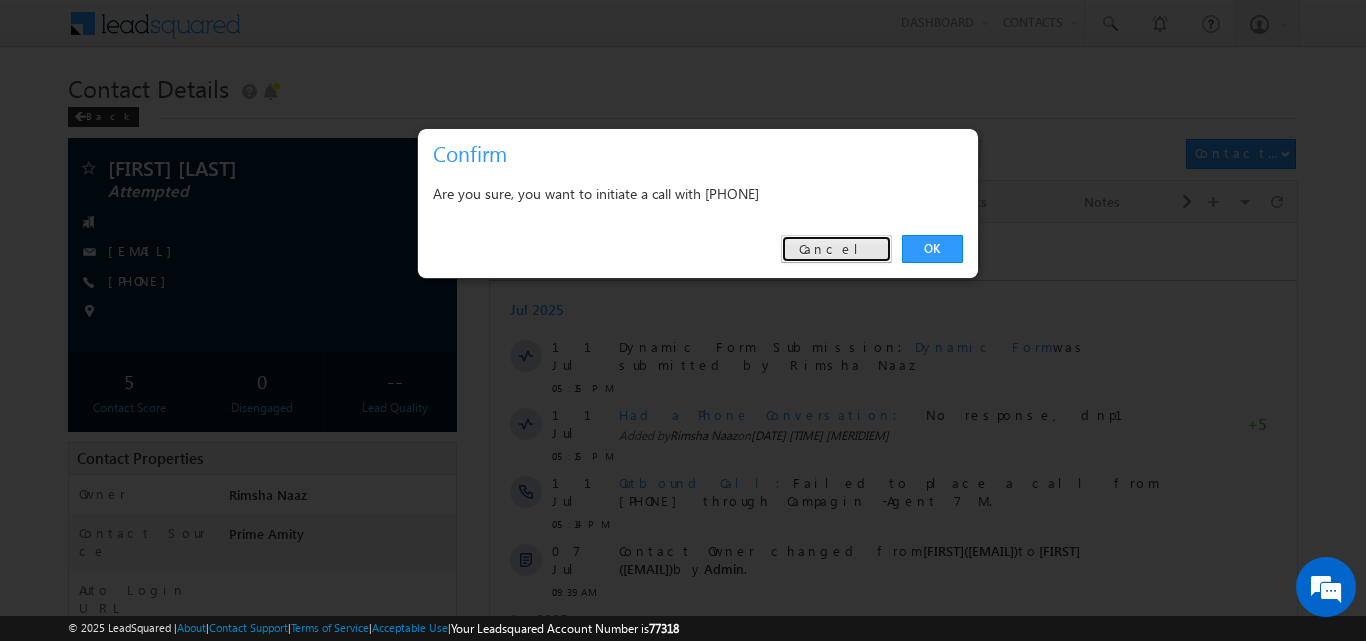 click on "Cancel" at bounding box center (836, 249) 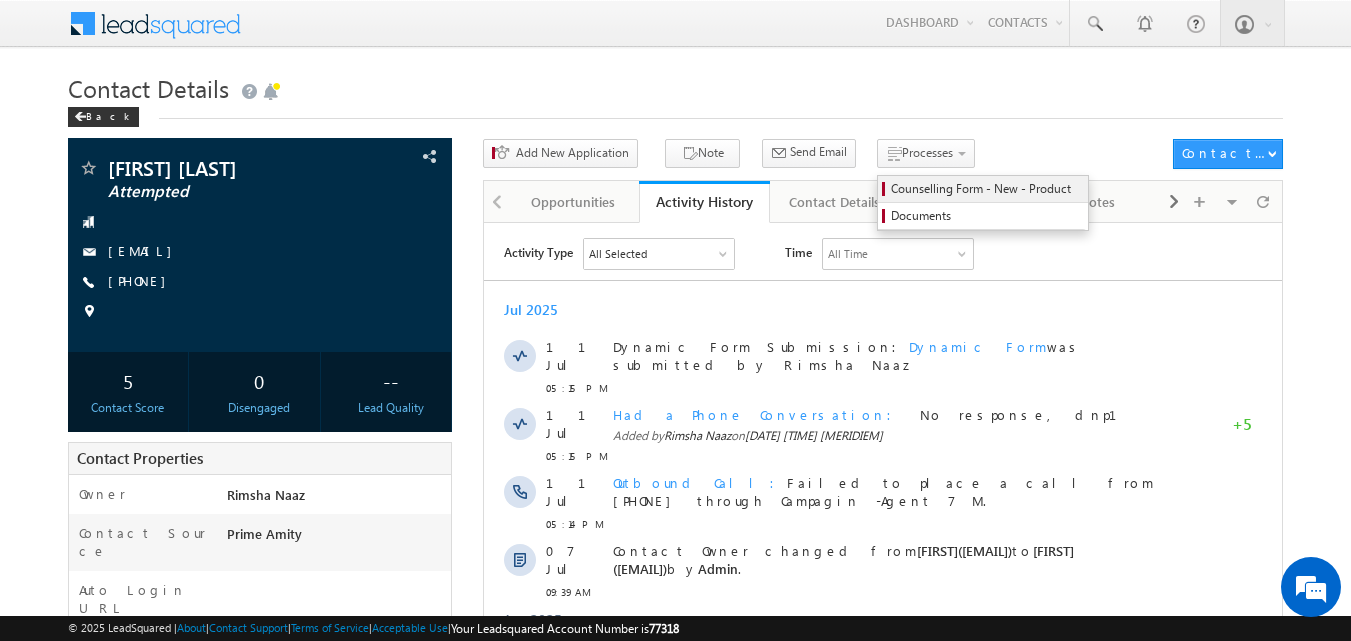 click on "Counselling Form - New - Product" at bounding box center (986, 189) 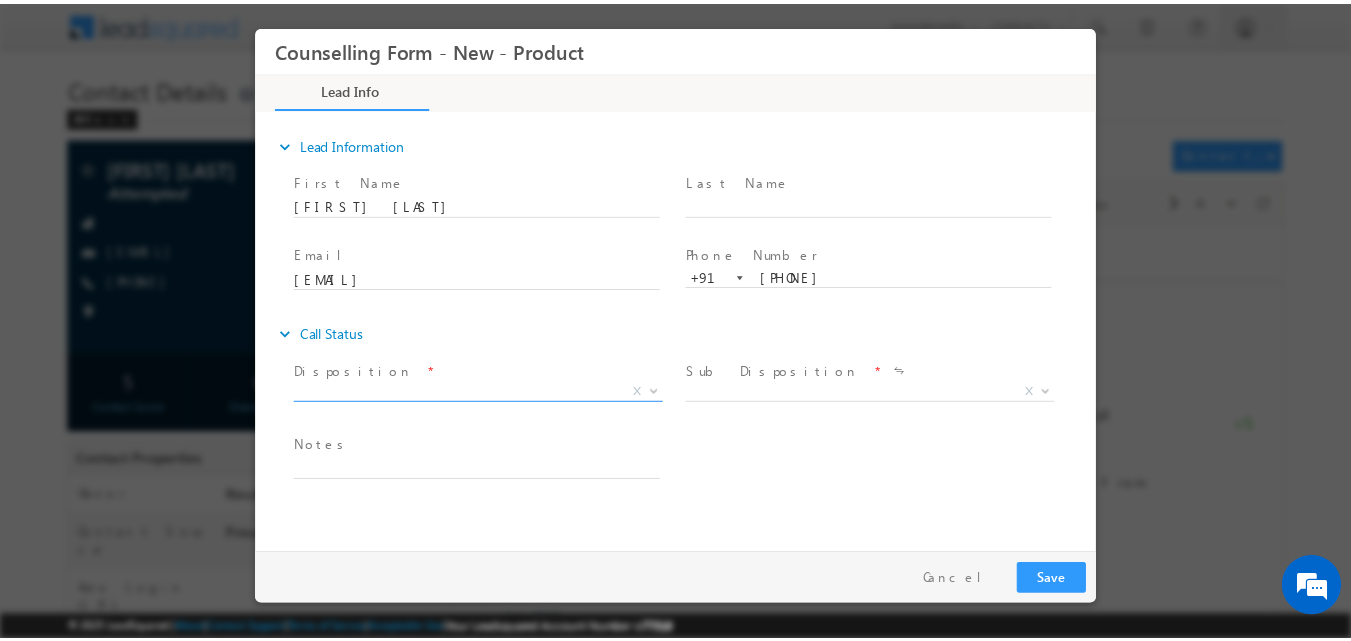 scroll, scrollTop: 0, scrollLeft: 0, axis: both 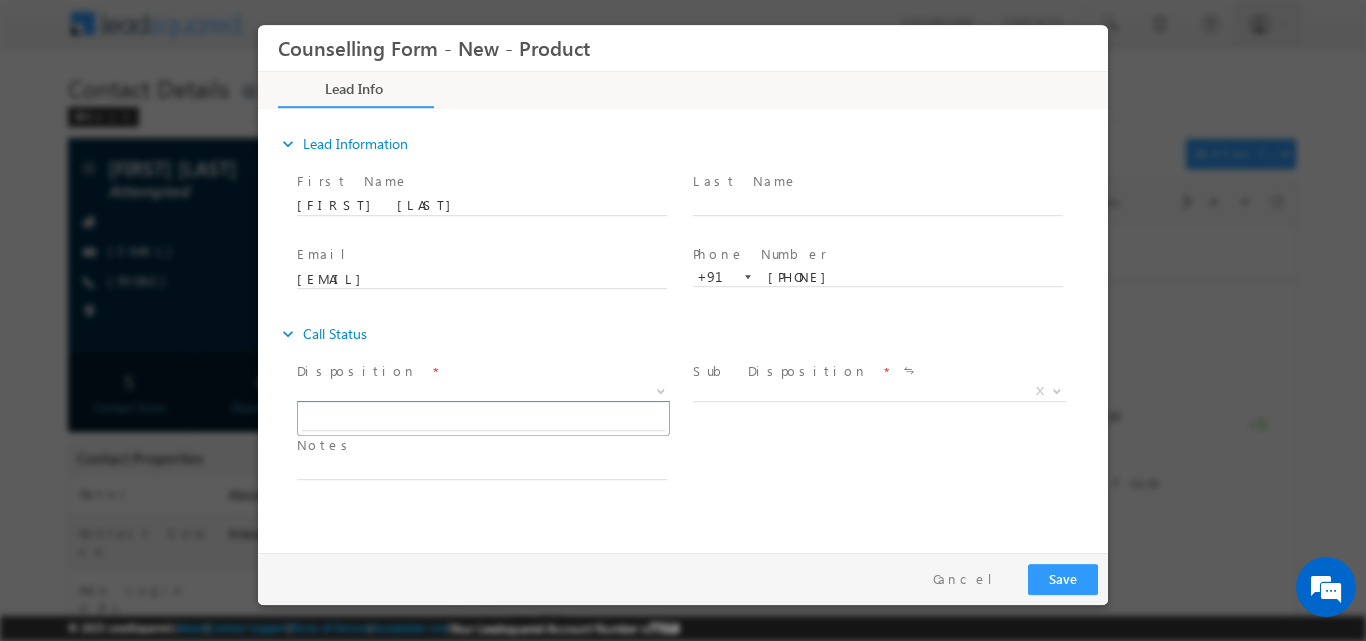 click at bounding box center (659, 390) 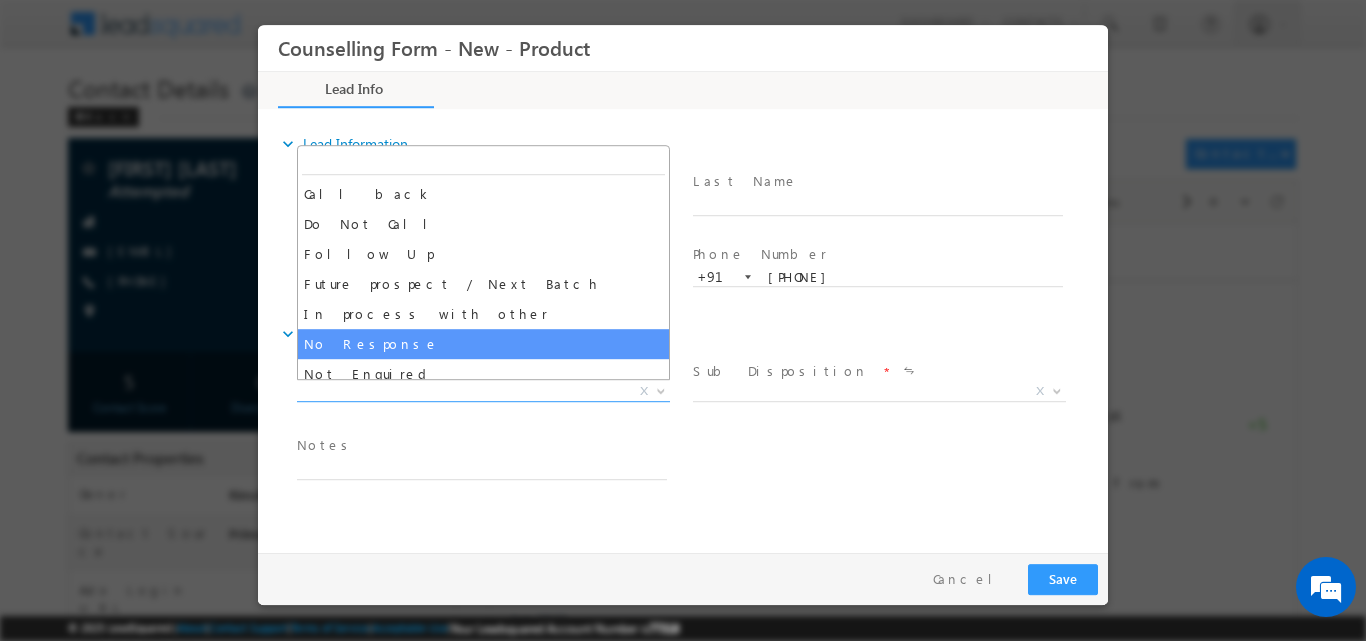 select on "No Response" 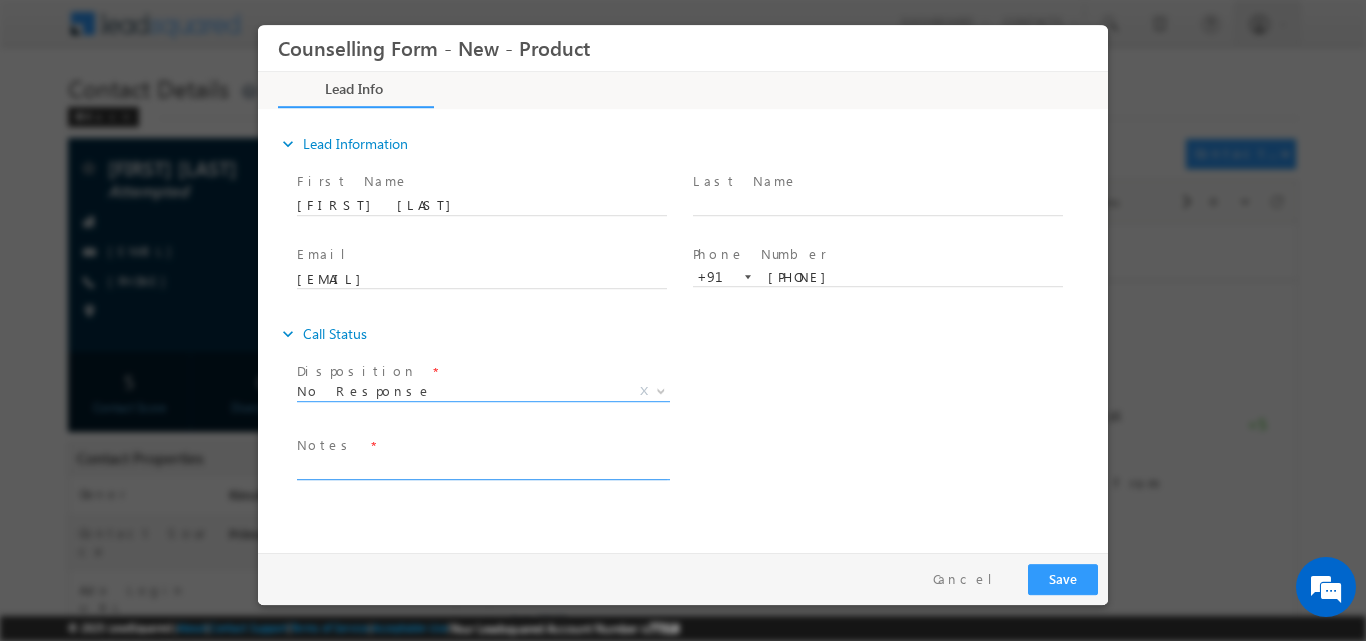 click at bounding box center (482, 467) 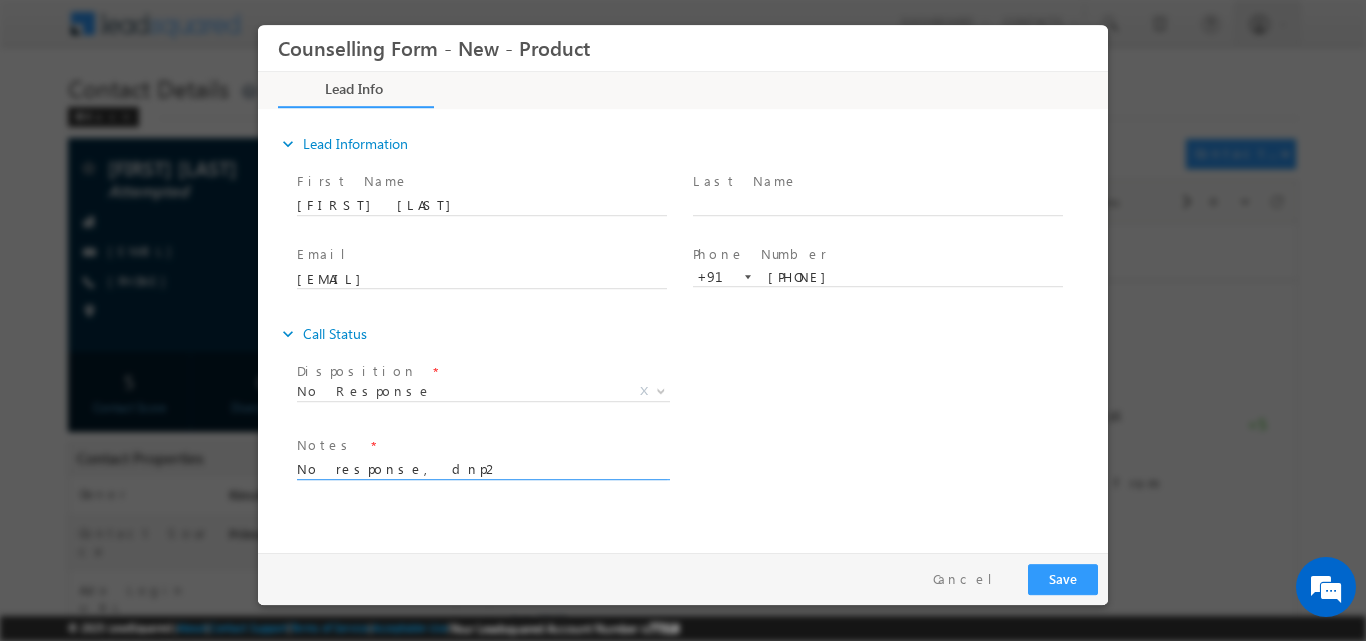 type on "No response, dnp2" 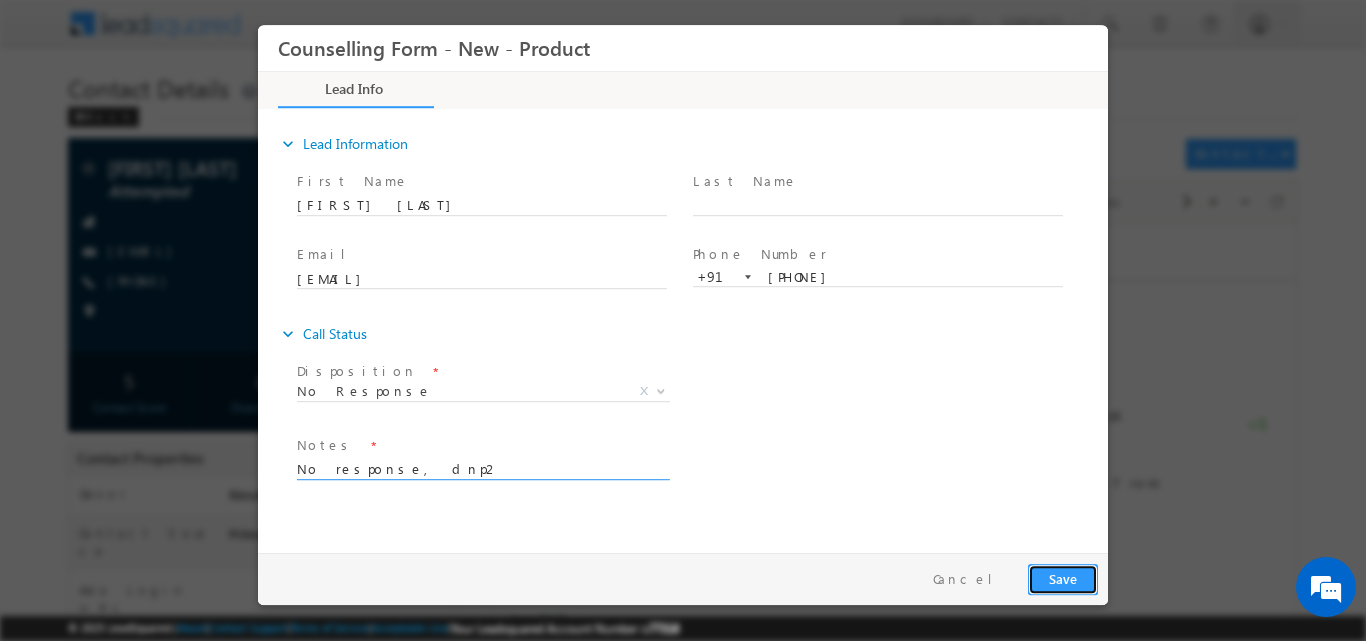 click on "Save" at bounding box center (1063, 578) 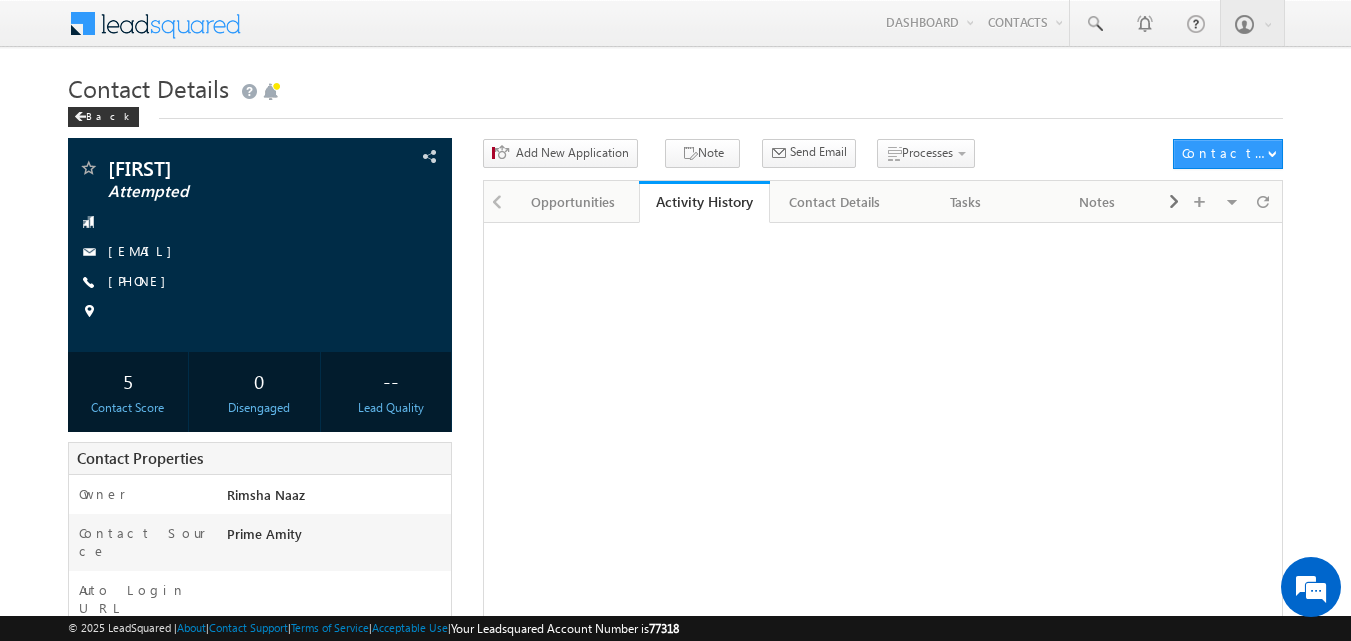scroll, scrollTop: 0, scrollLeft: 0, axis: both 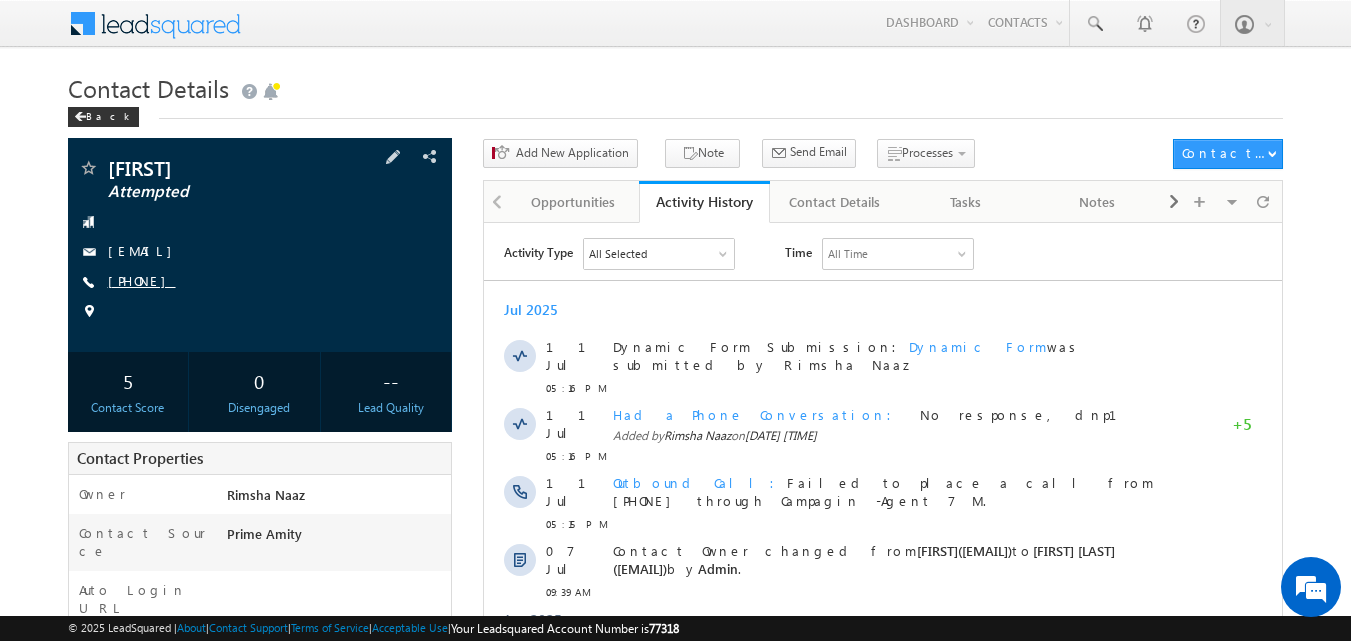 copy on "[PHONE]" 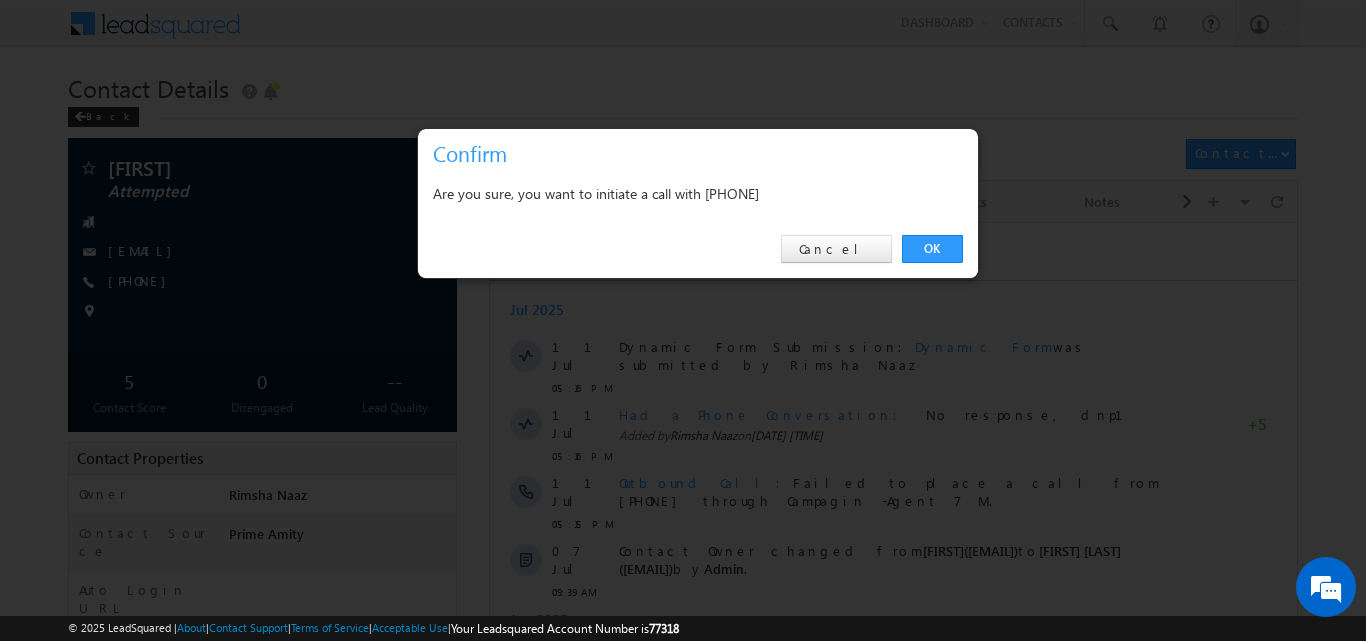 click at bounding box center [683, 320] 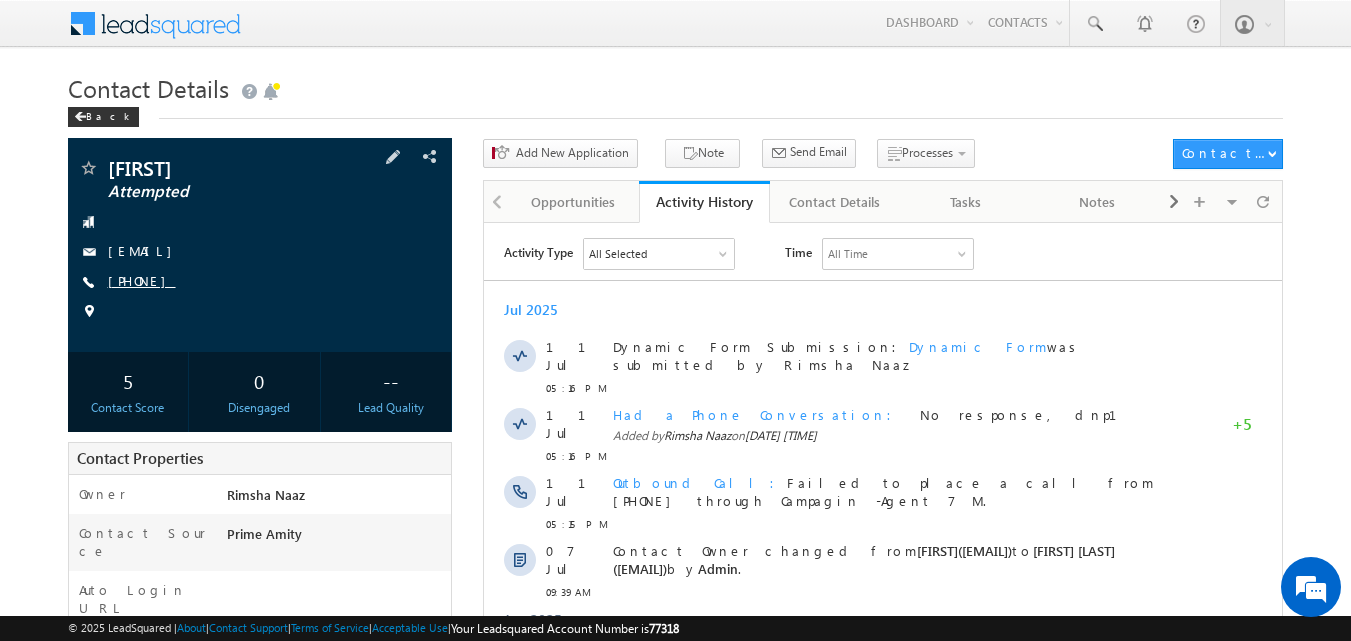 drag, startPoint x: 133, startPoint y: 278, endPoint x: 196, endPoint y: 281, distance: 63.07139 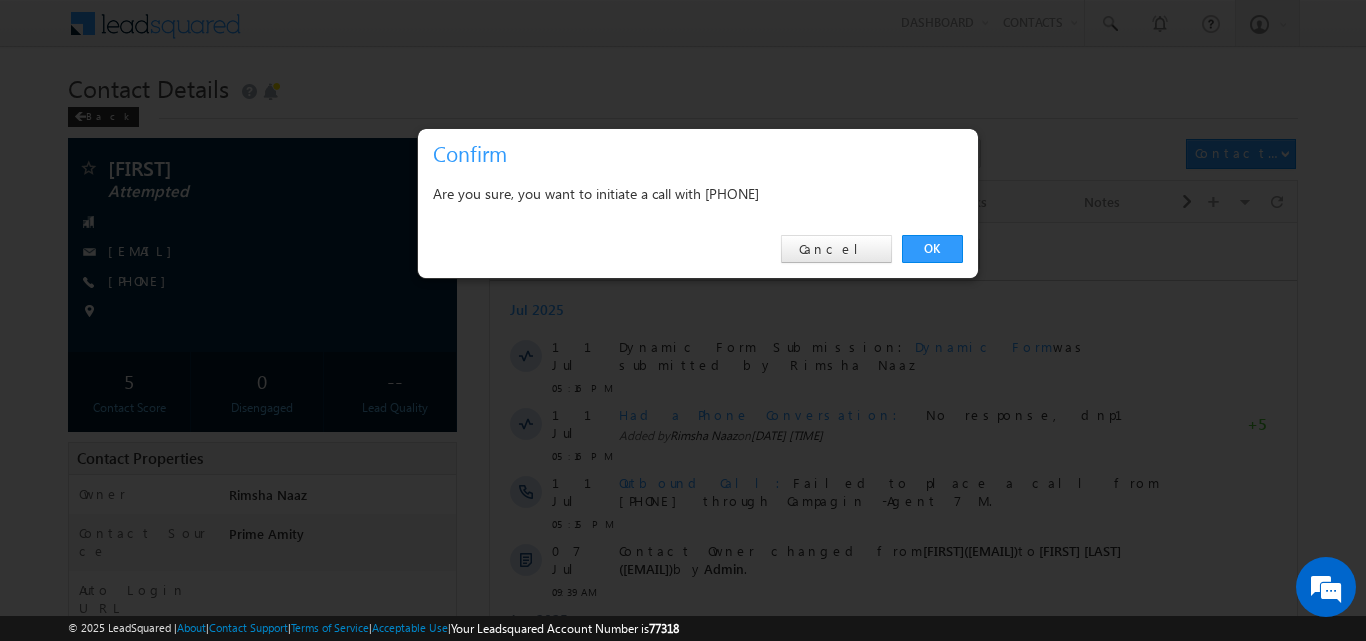 click at bounding box center [683, 320] 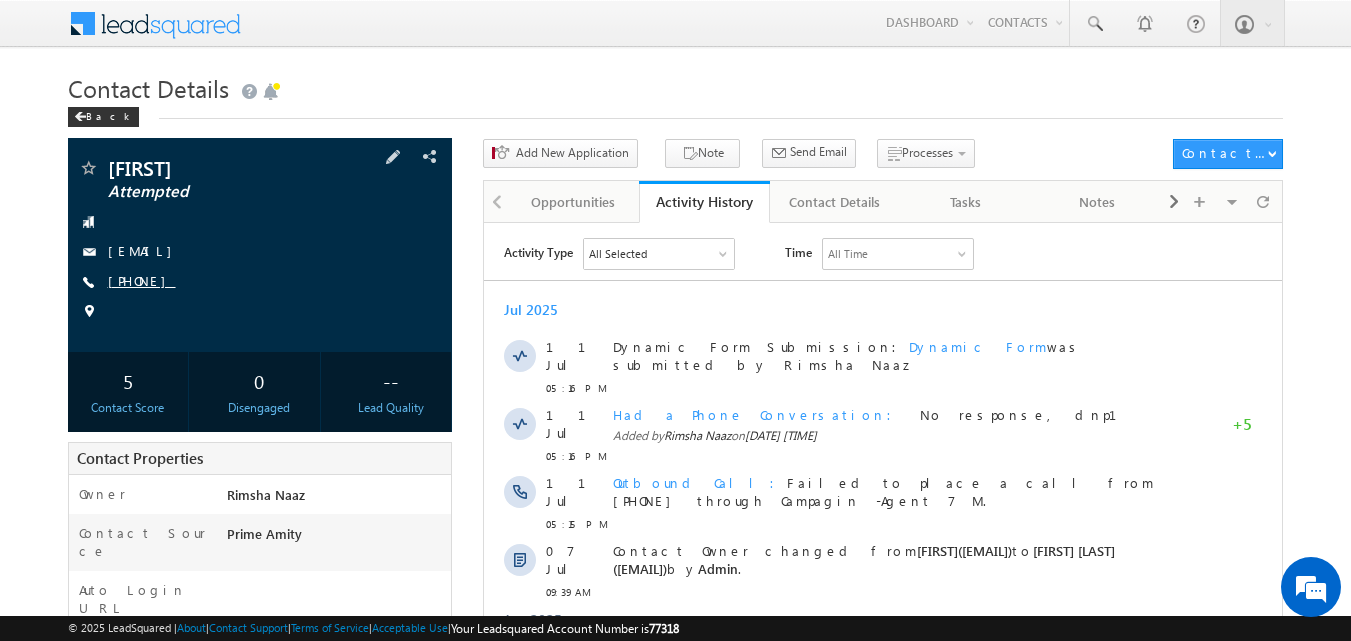 copy on "9047327379" 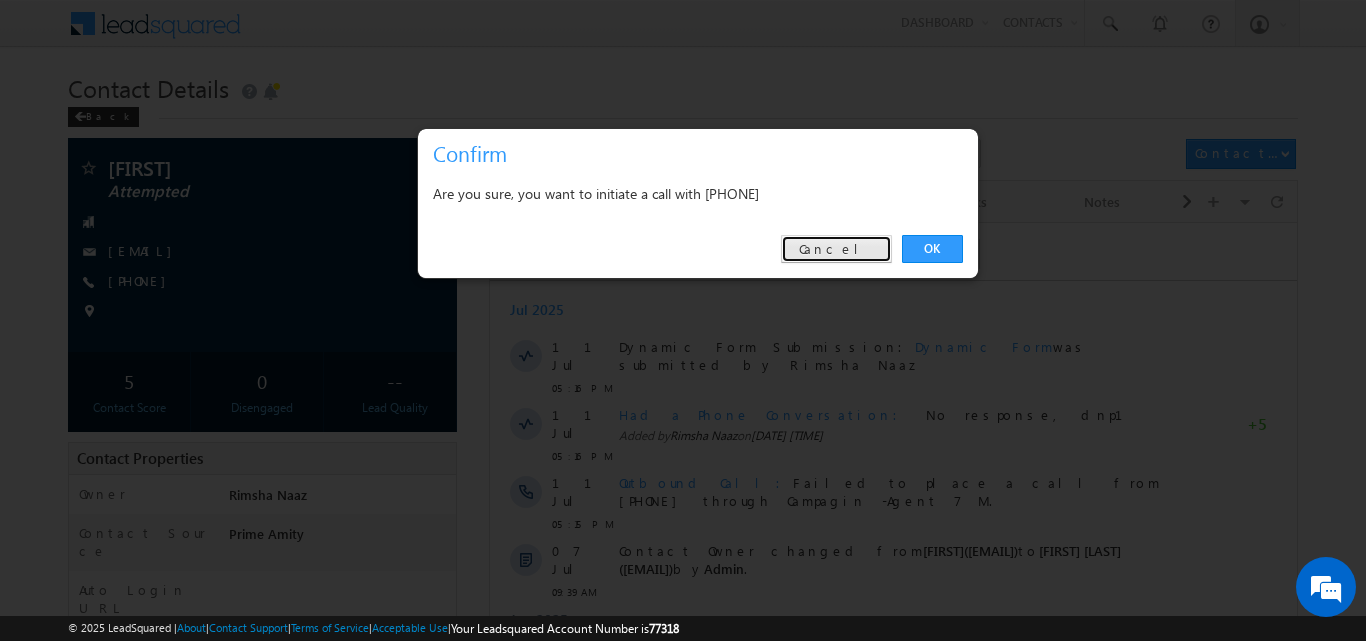 click on "Cancel" at bounding box center (836, 249) 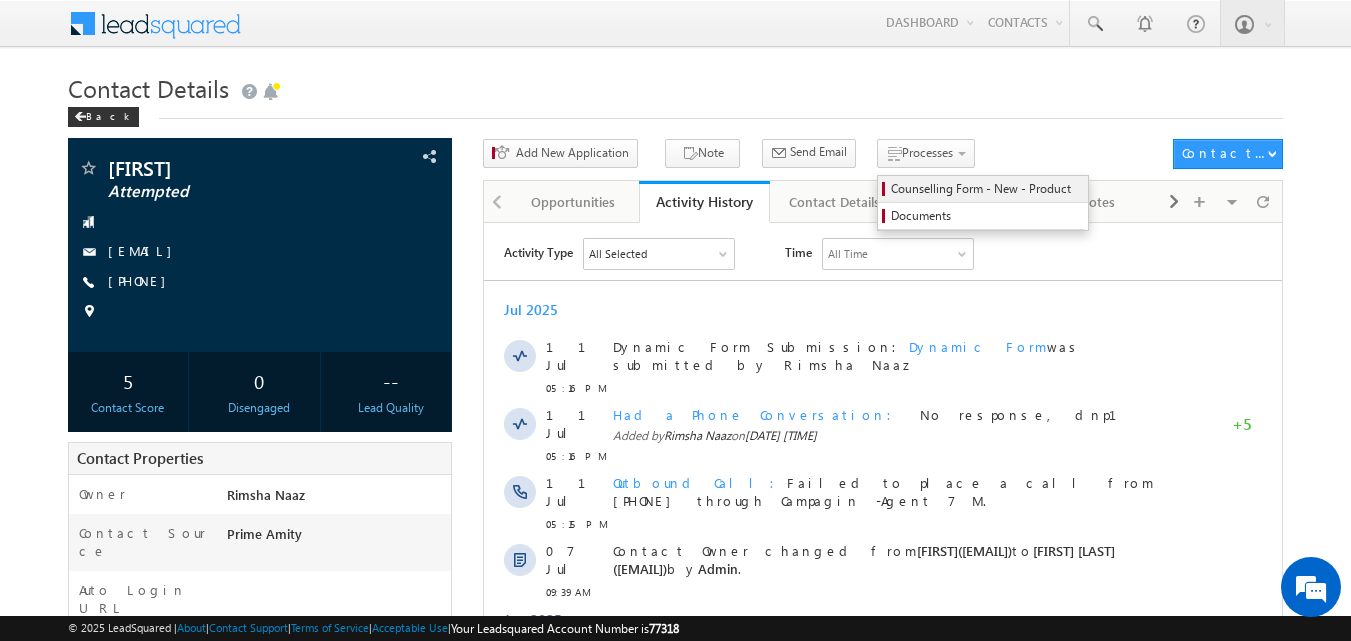 click on "Counselling Form - New - Product" at bounding box center [986, 189] 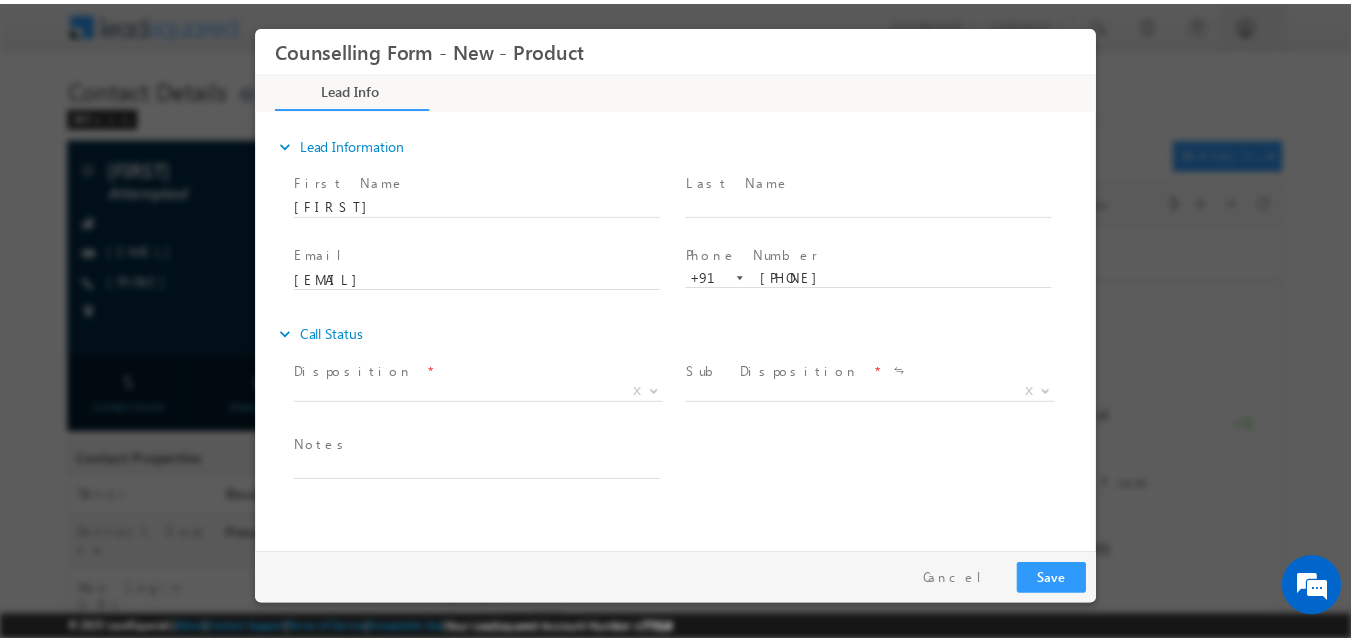 scroll, scrollTop: 0, scrollLeft: 0, axis: both 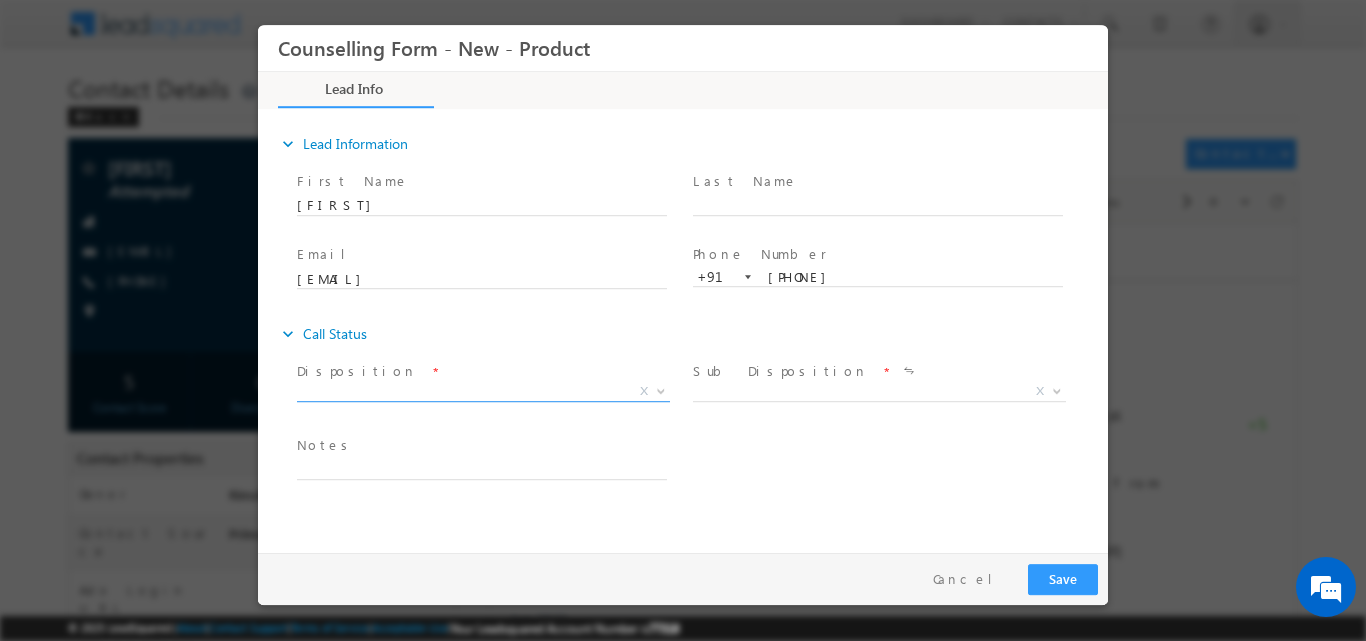 click at bounding box center (661, 389) 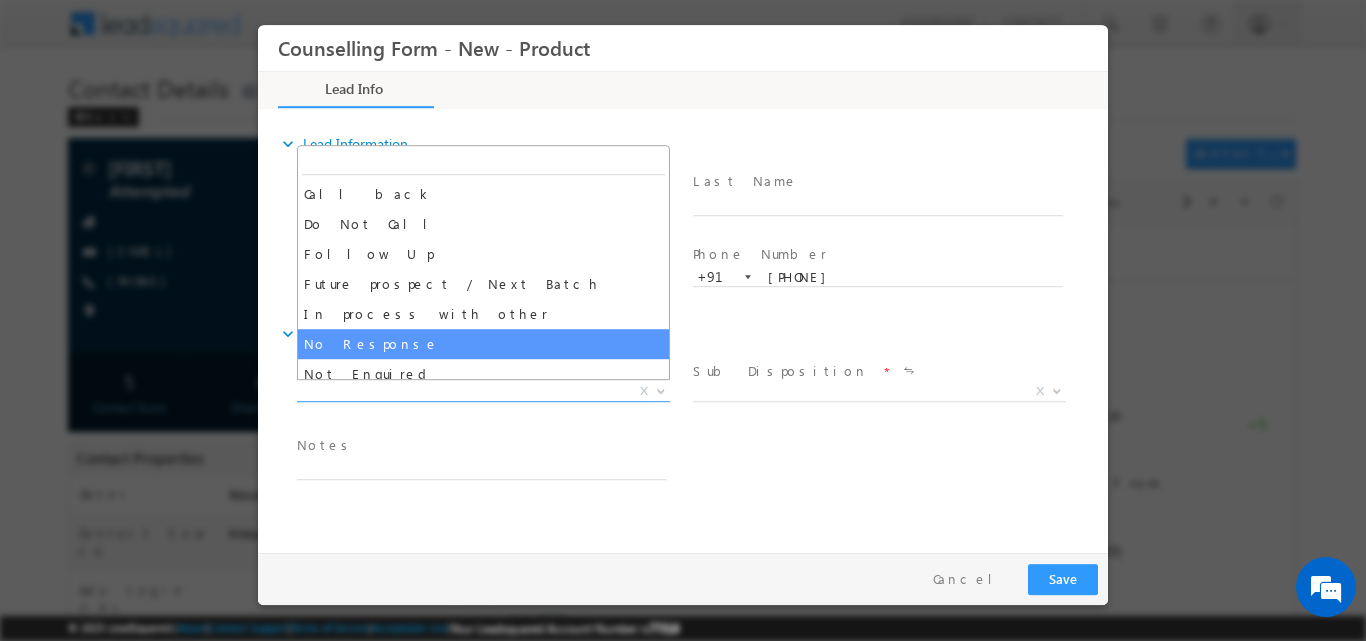 select on "No Response" 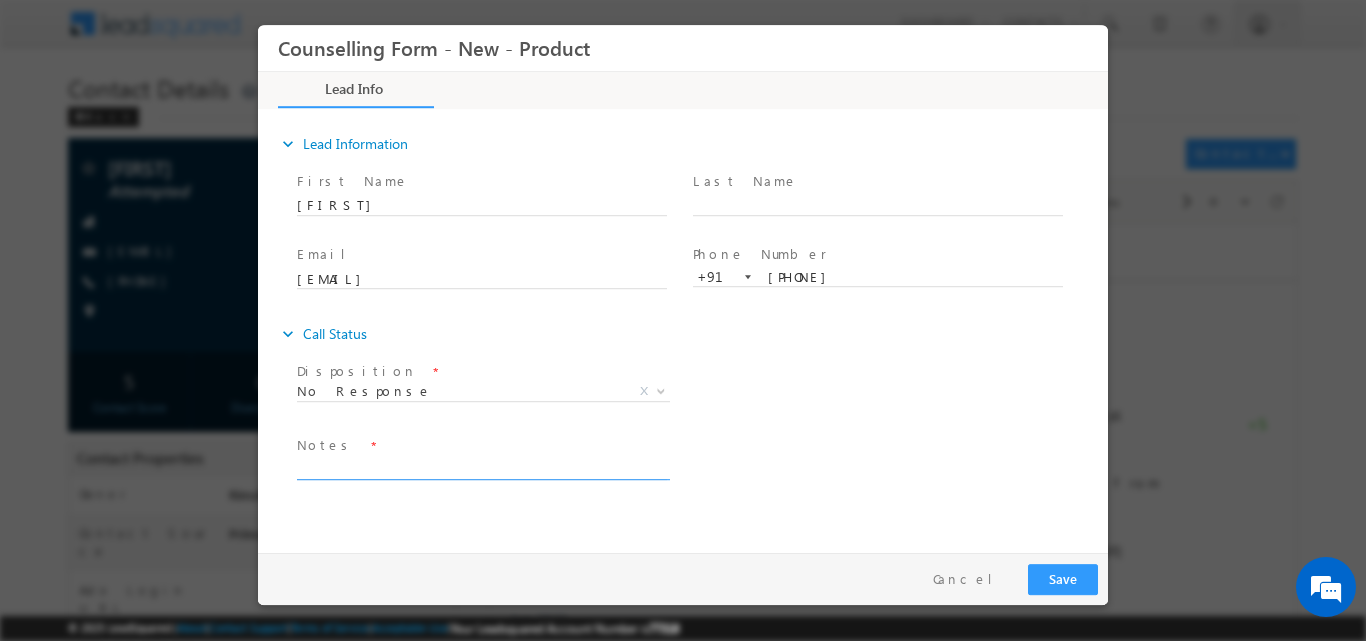 click at bounding box center [482, 467] 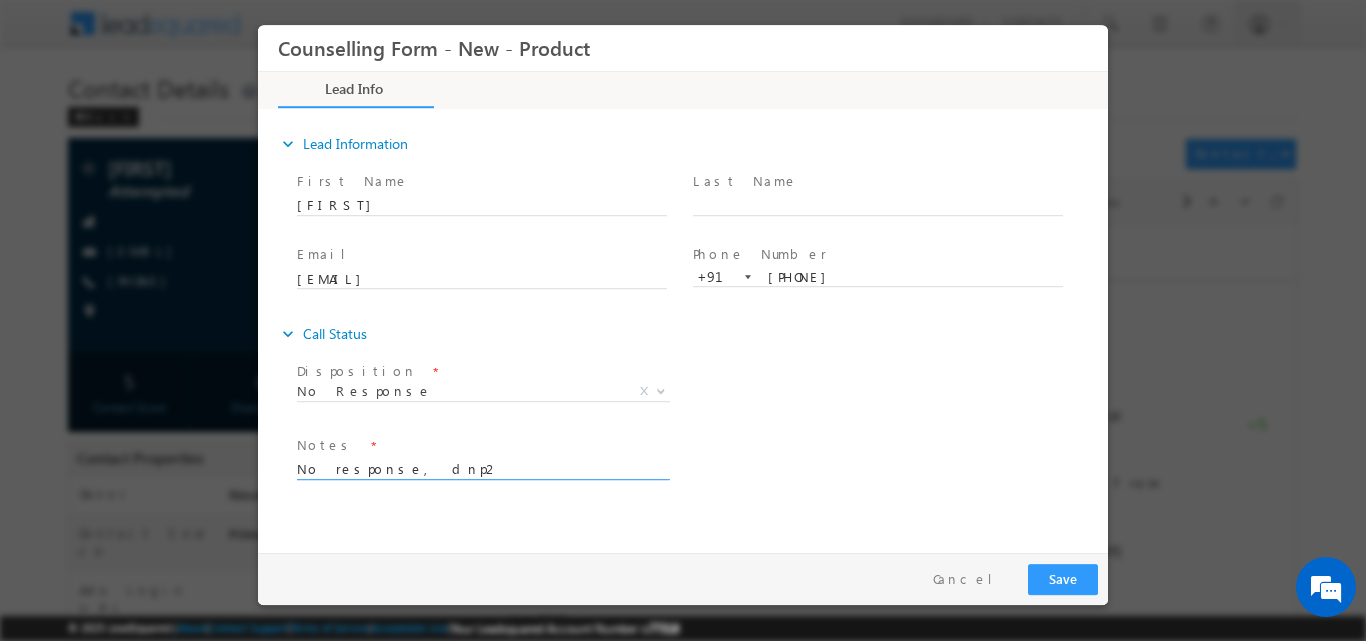 type on "No response, dnp2" 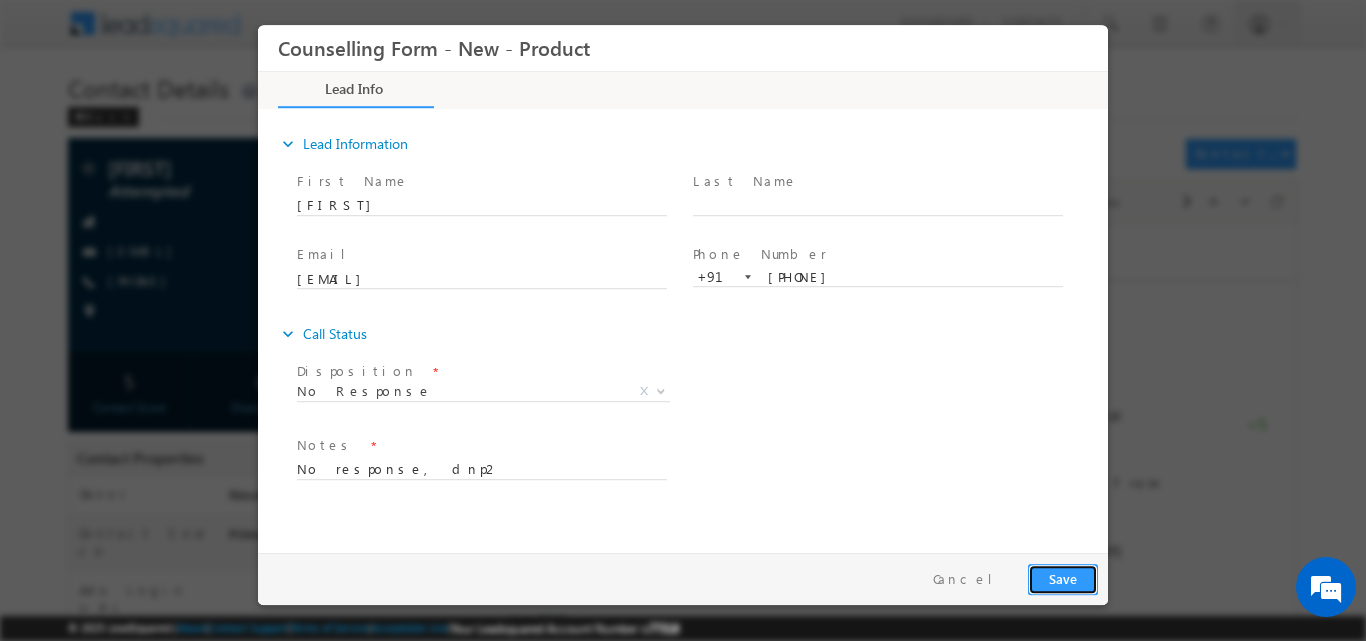 click on "Save" at bounding box center [1063, 578] 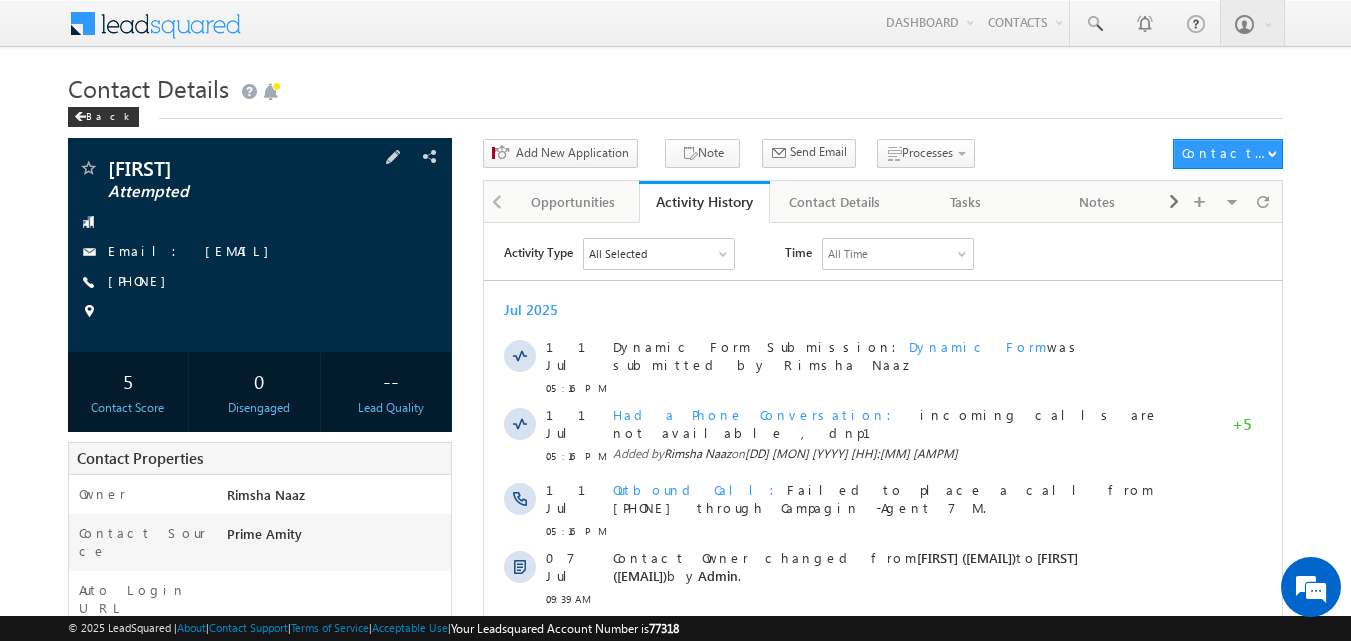 scroll, scrollTop: 0, scrollLeft: 0, axis: both 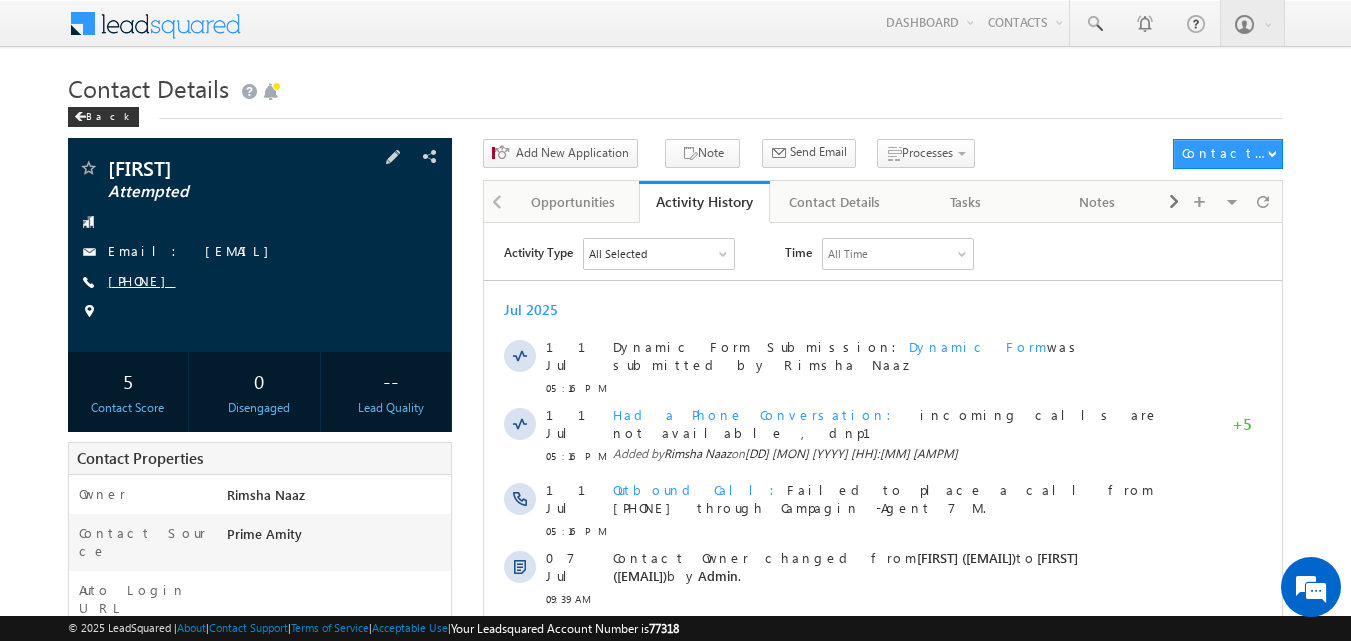 copy on "[PHONE]" 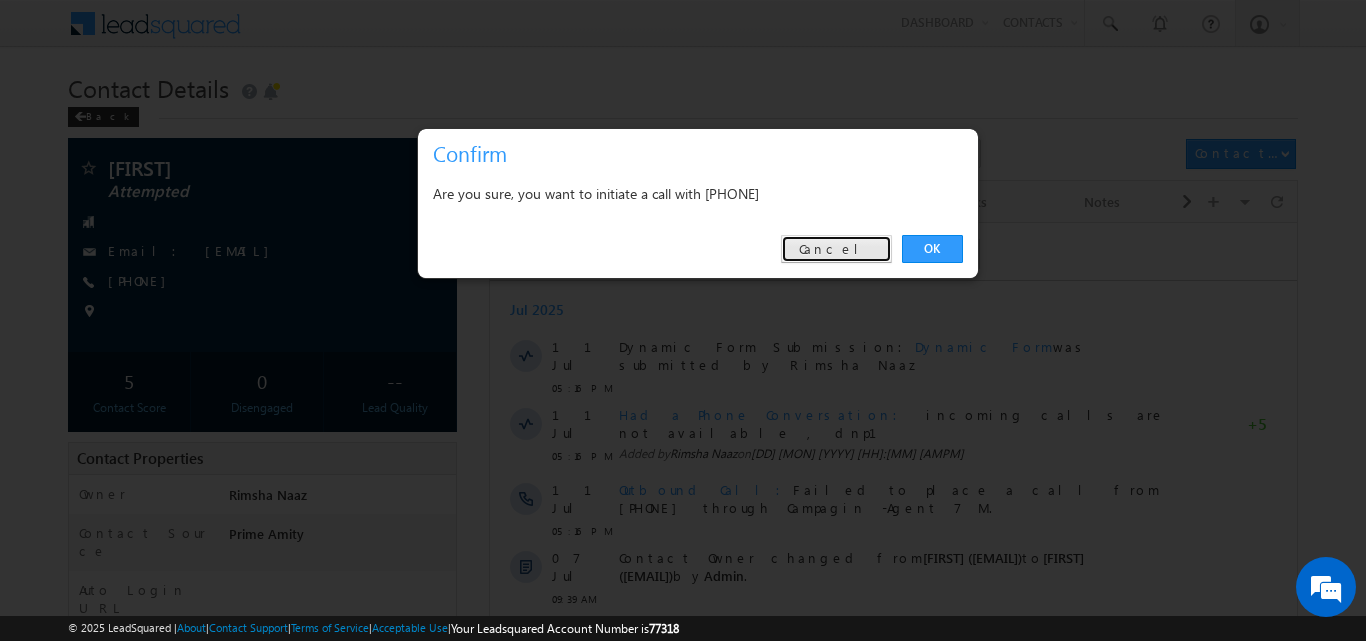 click on "Cancel" at bounding box center (836, 249) 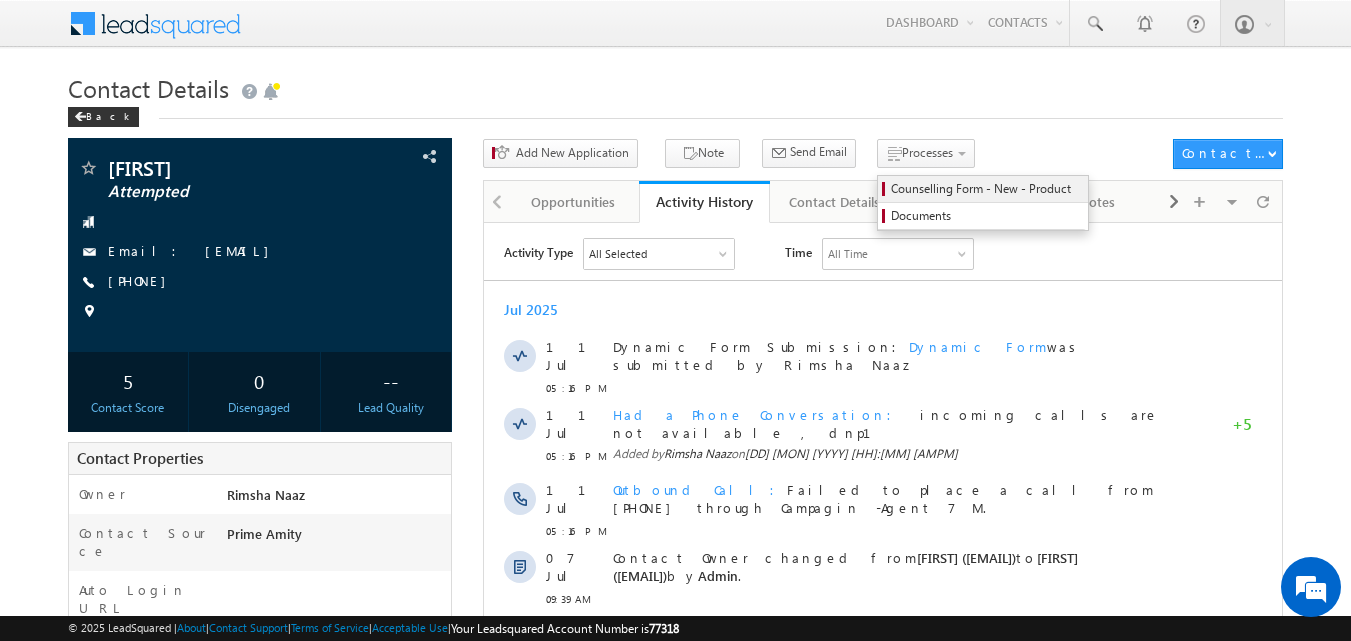 click on "Counselling Form - New - Product" at bounding box center [986, 189] 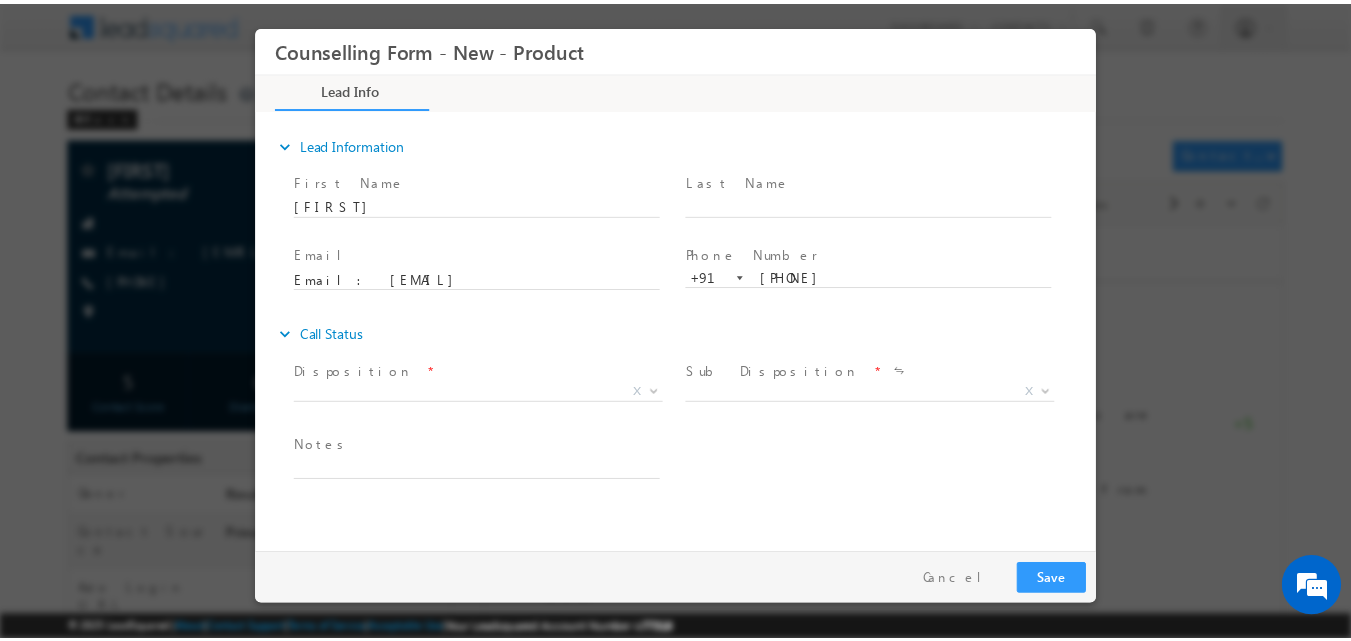 scroll, scrollTop: 0, scrollLeft: 0, axis: both 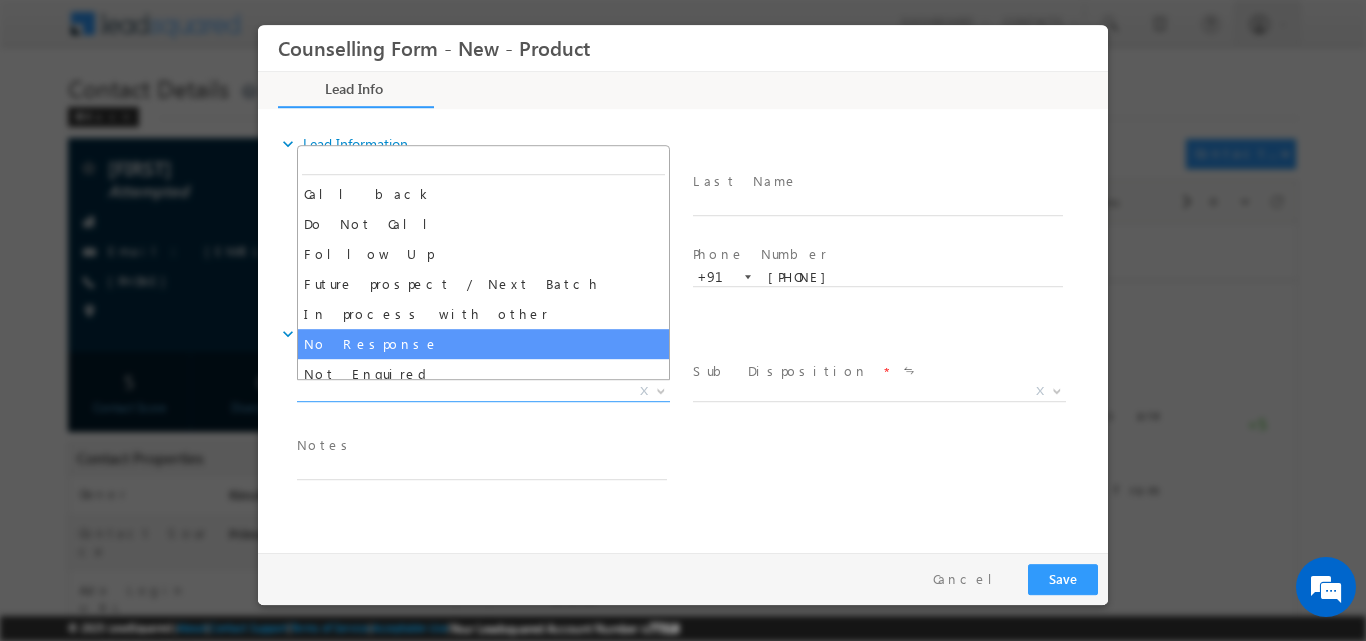 drag, startPoint x: 663, startPoint y: 390, endPoint x: 565, endPoint y: 337, distance: 111.41364 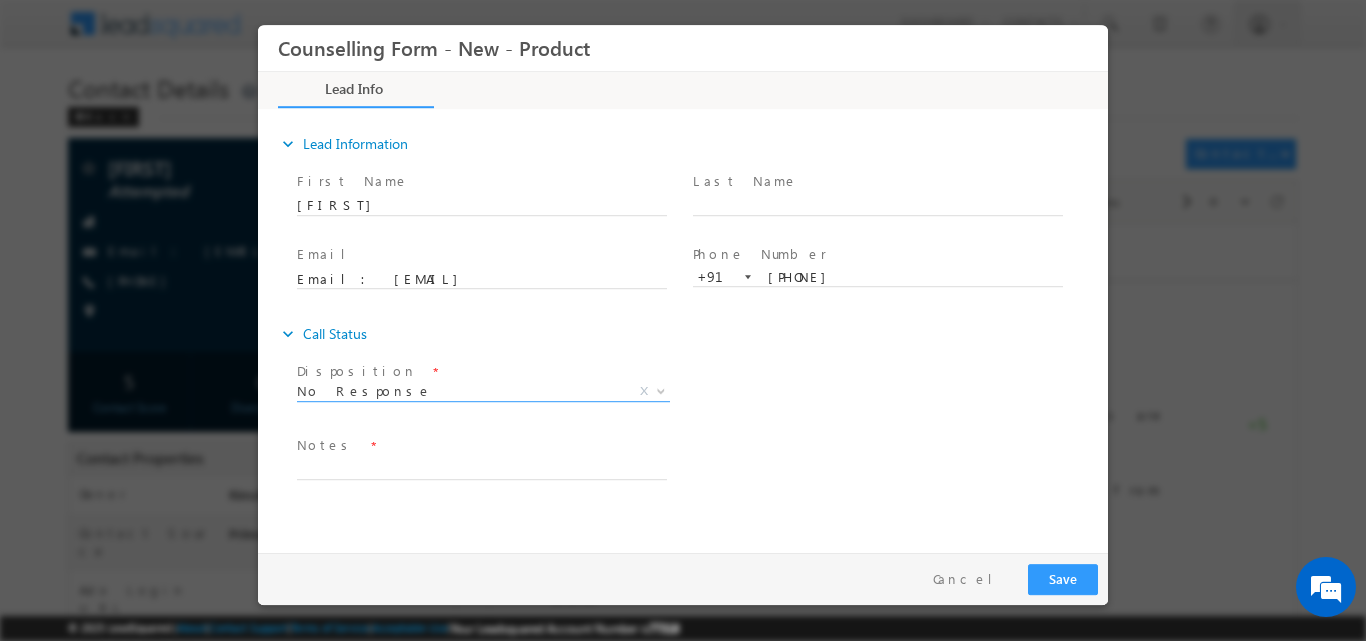 click on "expand_more Call Status" at bounding box center (693, 333) 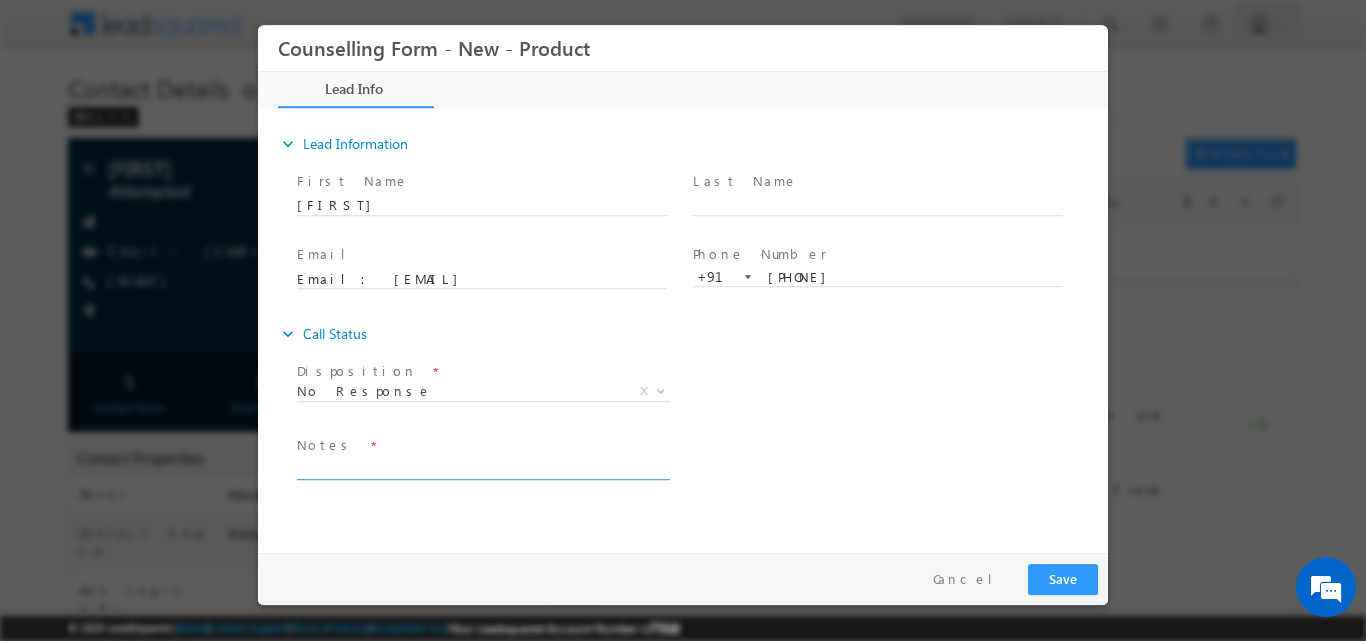 click at bounding box center [482, 467] 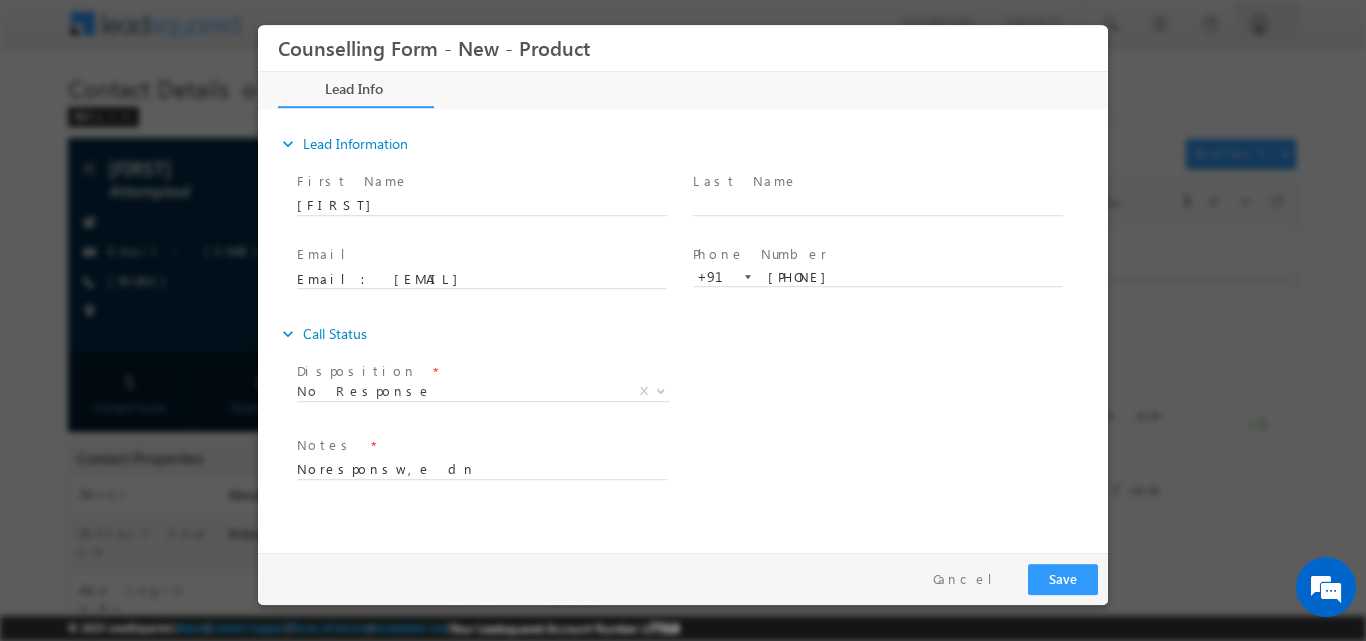 click on "Disposition
*
No Response No Response X
Sub Disposition
*
Attempts 1-9 X" at bounding box center [700, 393] 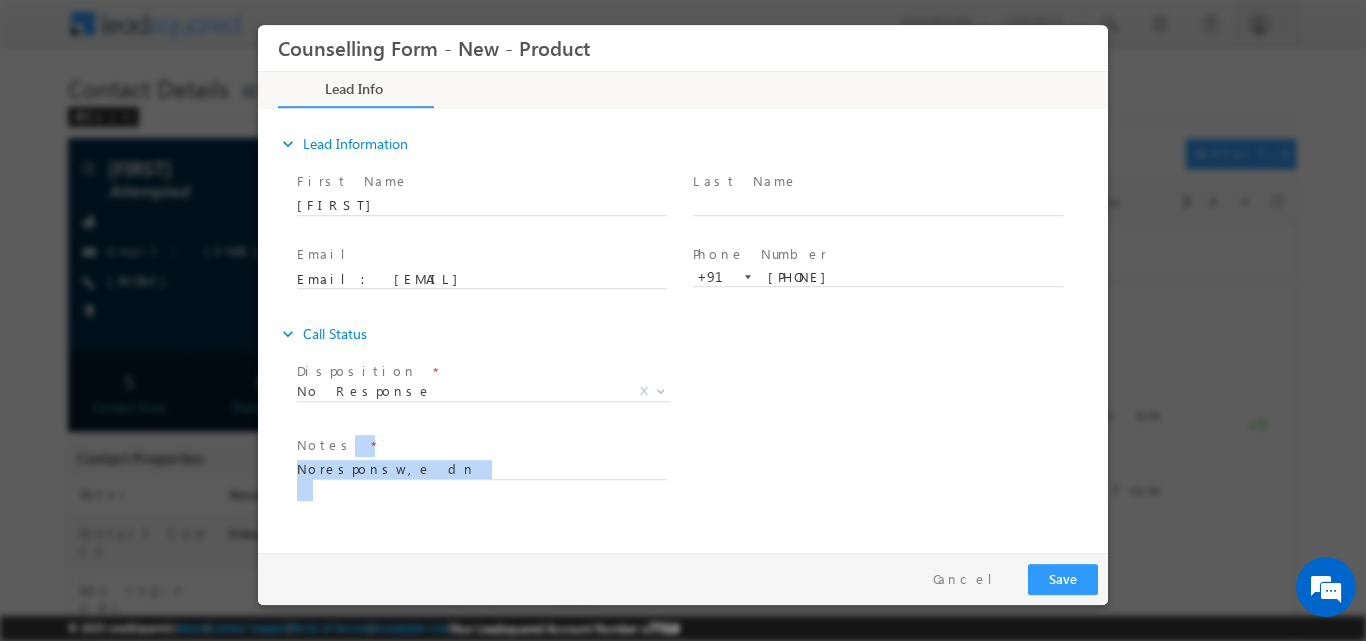 drag, startPoint x: 493, startPoint y: 478, endPoint x: 501, endPoint y: 468, distance: 12.806249 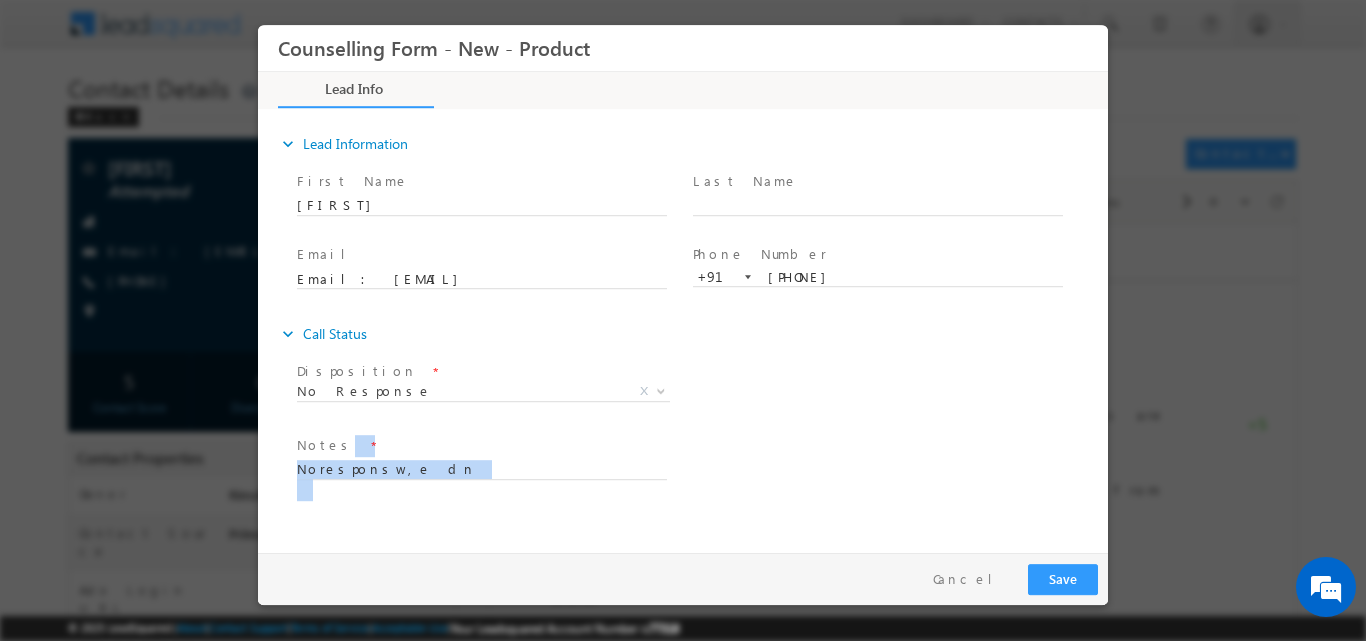 click on "Counselling Form - New - Product
Lead Info Documents" at bounding box center [683, 283] 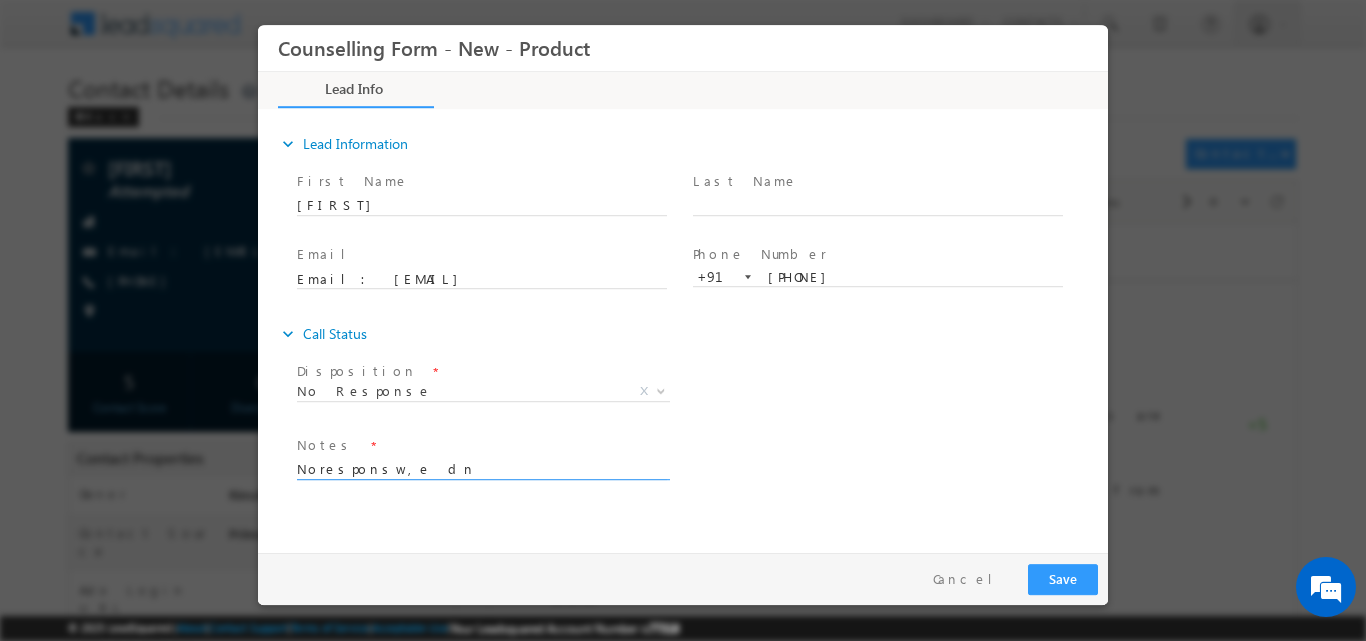 drag, startPoint x: 427, startPoint y: 473, endPoint x: 276, endPoint y: 475, distance: 151.01324 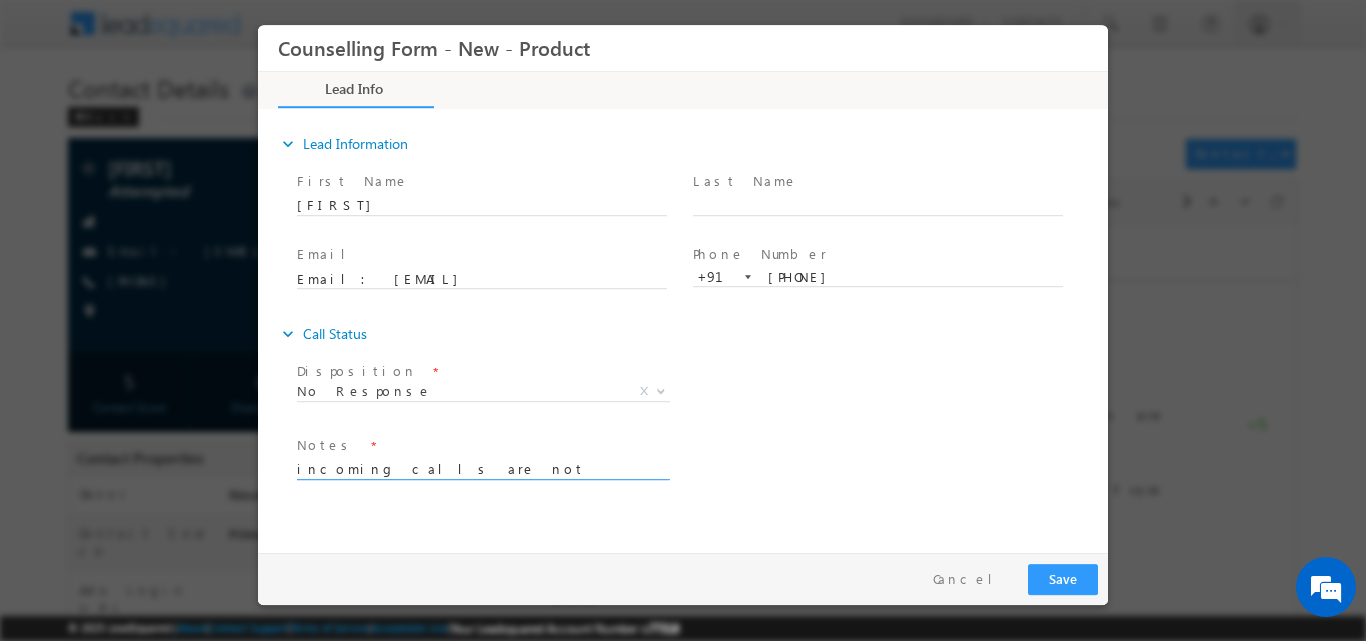 type on "incoming calls are not available due to no recharge,dnp2" 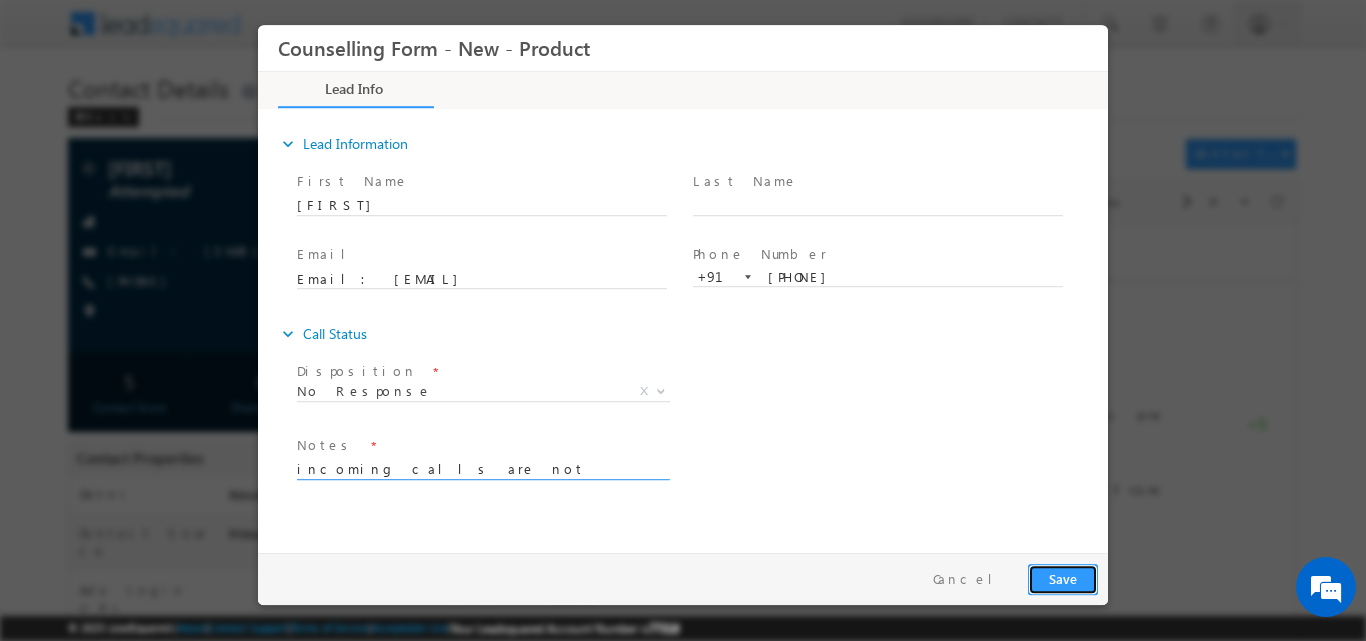 click on "Save" at bounding box center (1063, 578) 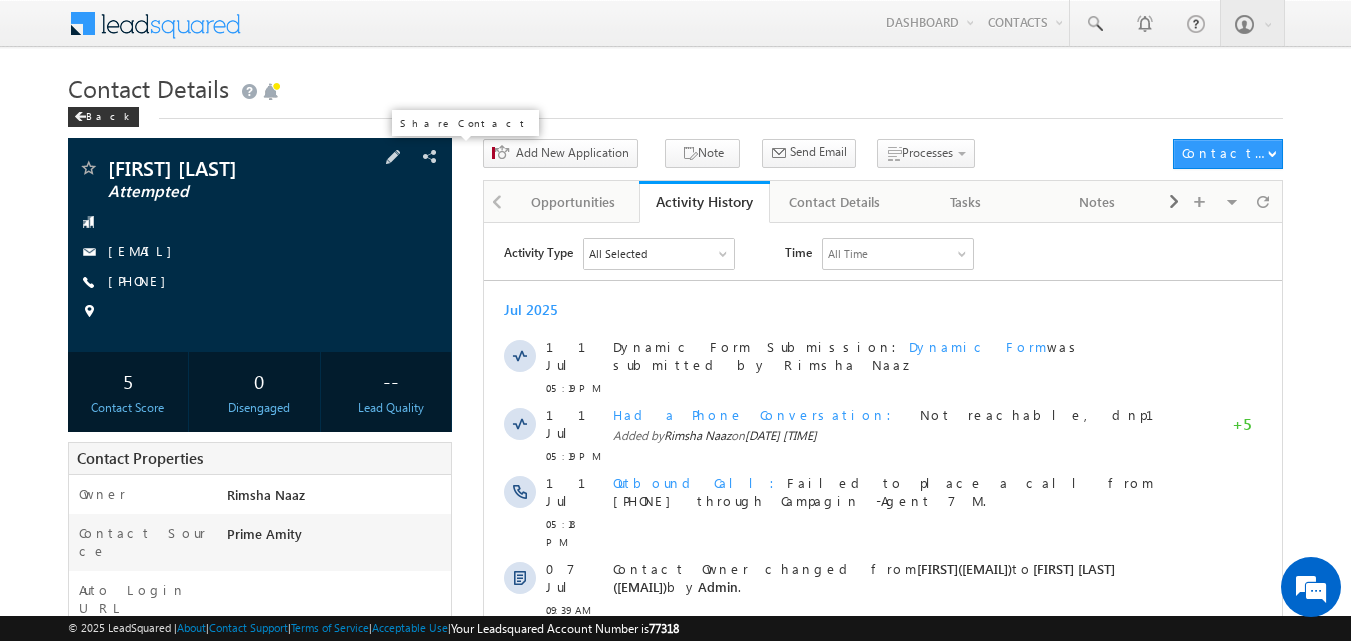 scroll, scrollTop: 0, scrollLeft: 0, axis: both 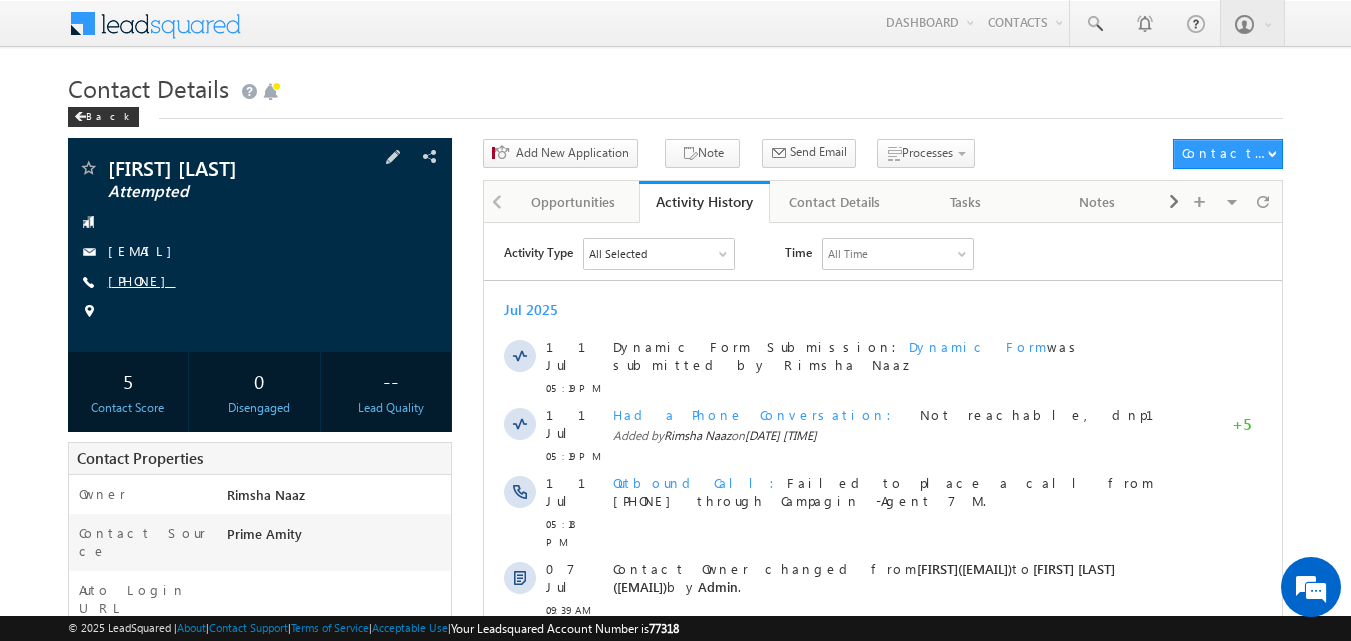 copy on "[PHONE]" 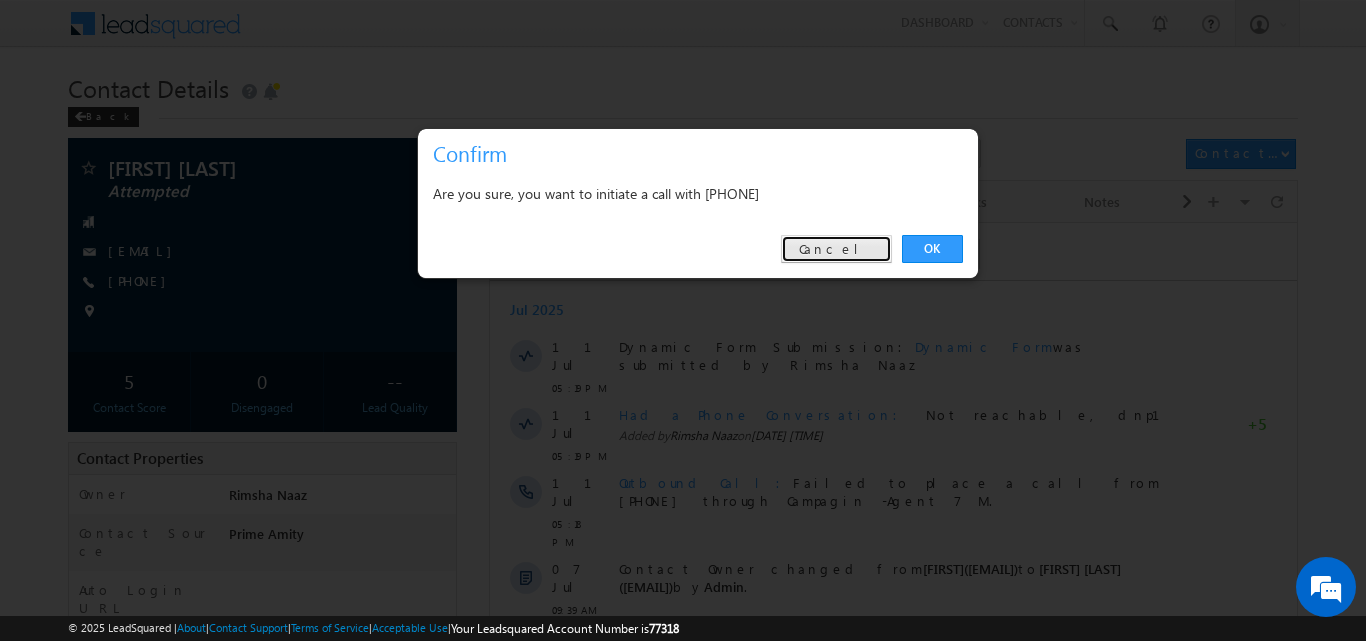 drag, startPoint x: 843, startPoint y: 241, endPoint x: 435, endPoint y: 47, distance: 451.7743 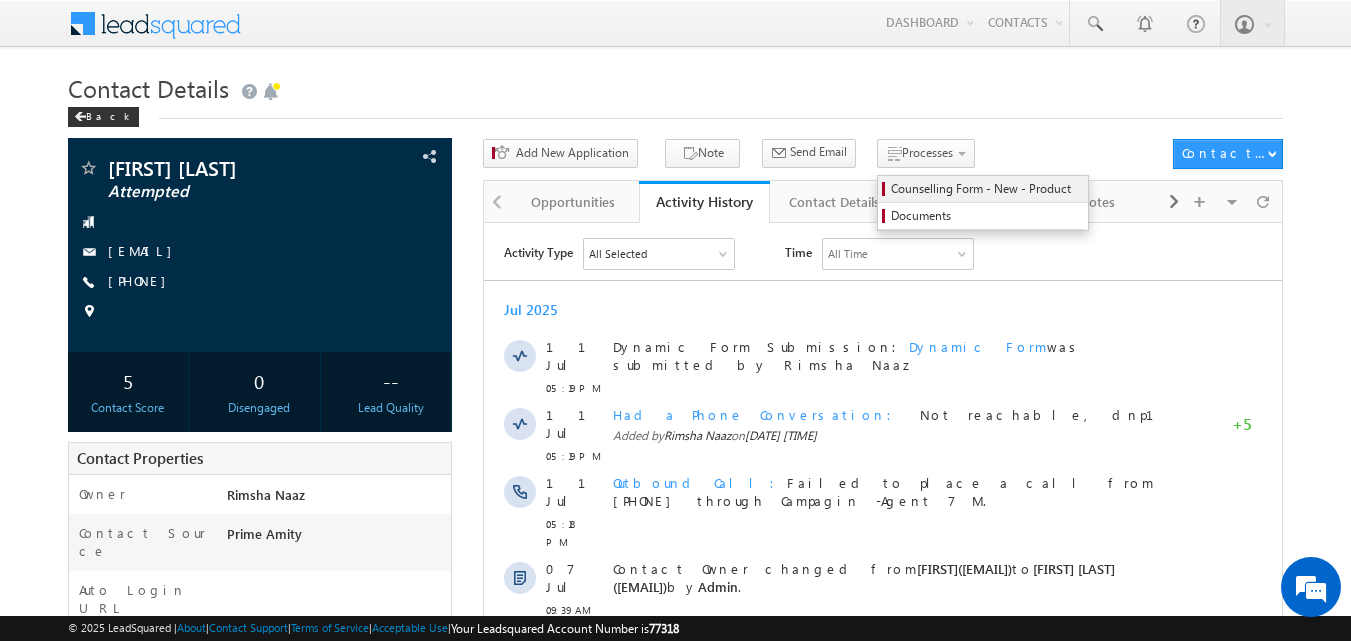 click on "Counselling Form - New - Product" at bounding box center [986, 189] 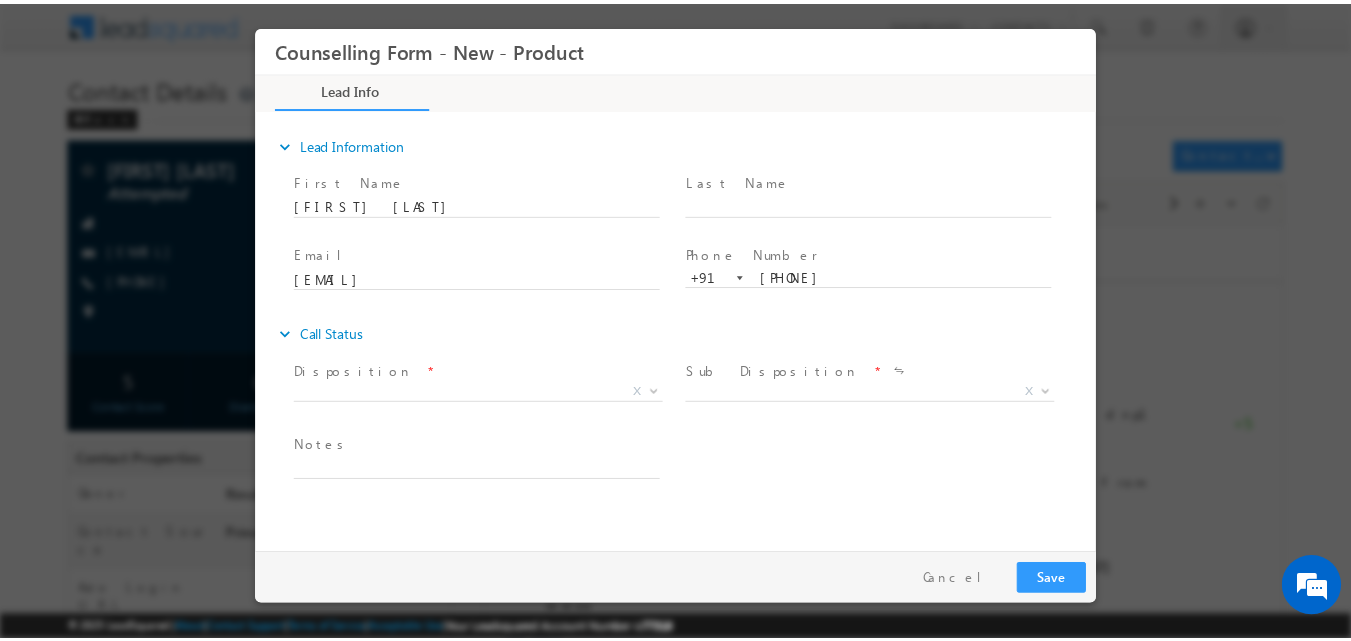 scroll, scrollTop: 0, scrollLeft: 0, axis: both 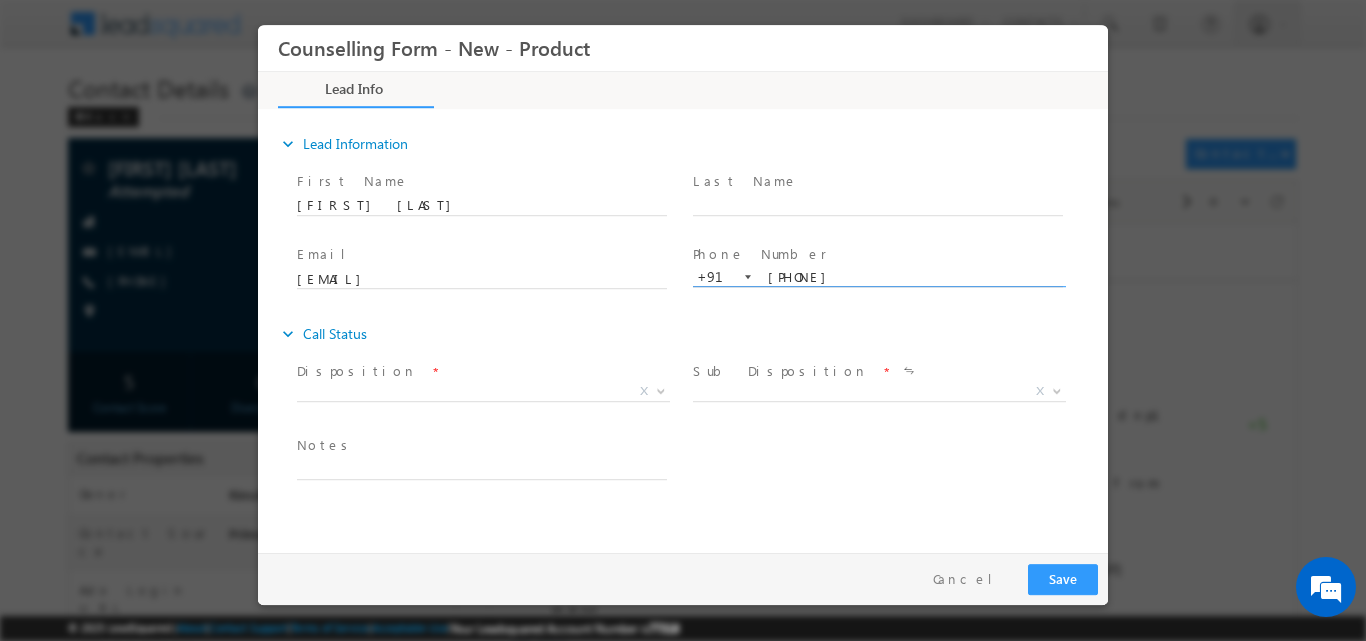 drag, startPoint x: 764, startPoint y: 275, endPoint x: 842, endPoint y: 277, distance: 78.025635 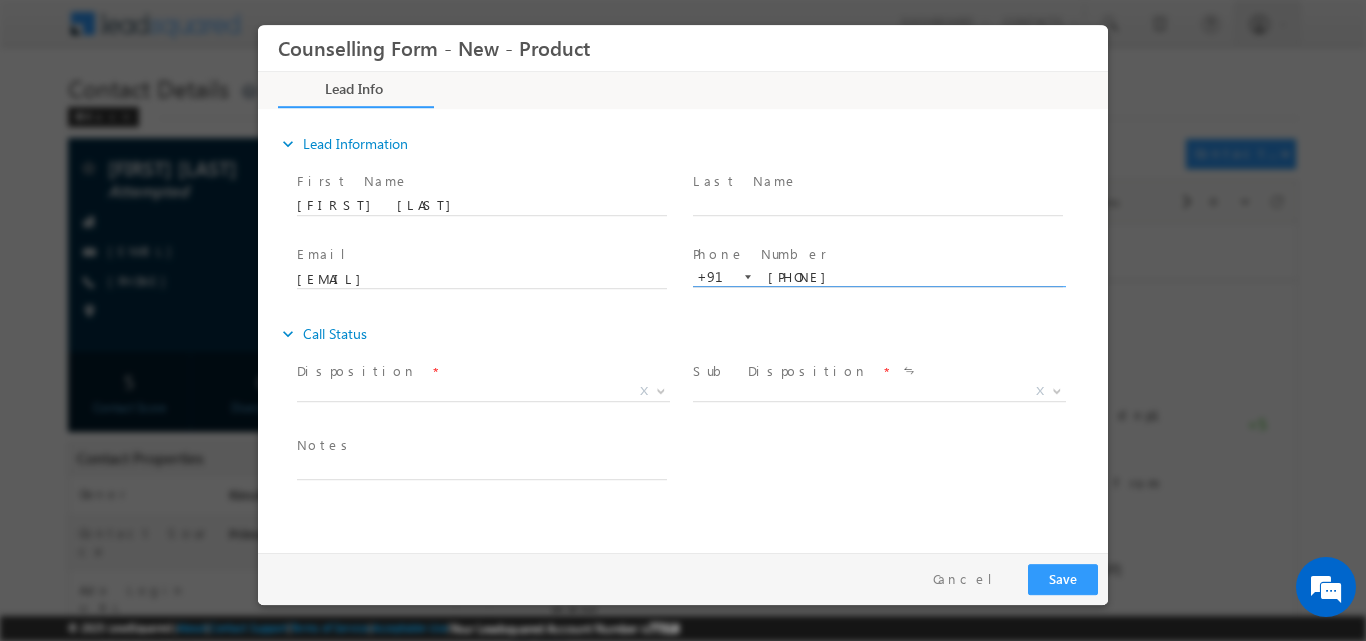 click on "[PHONE]" at bounding box center [878, 277] 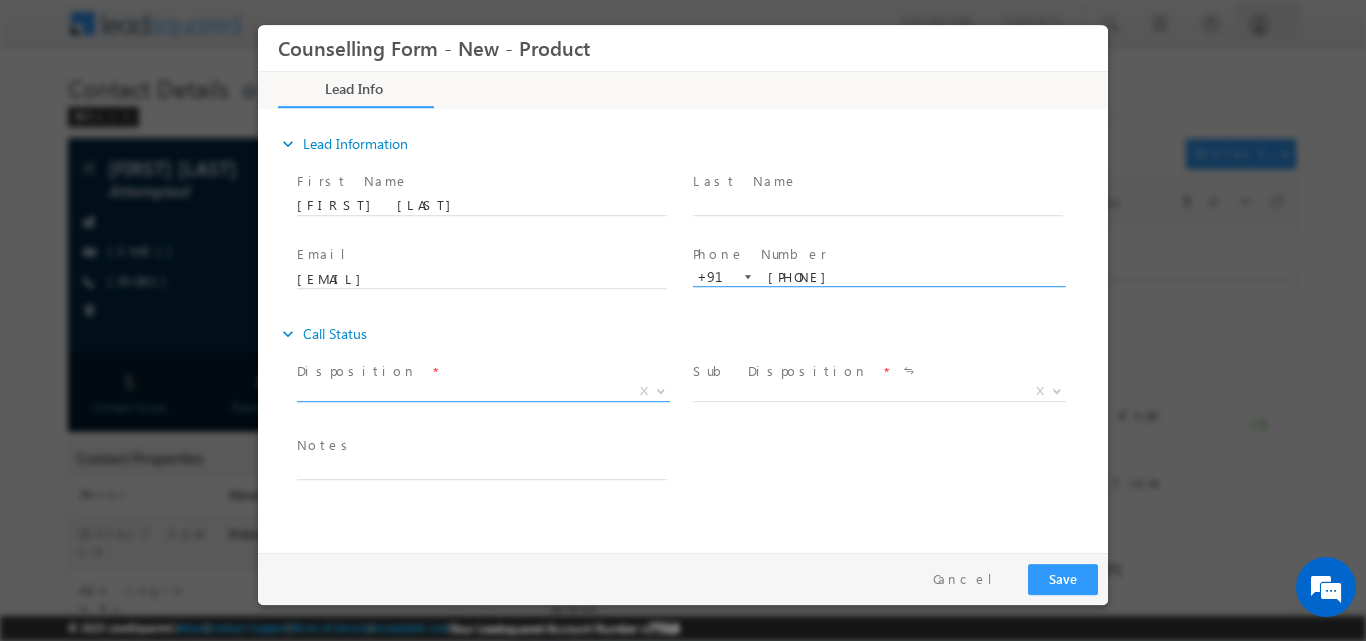 click at bounding box center [661, 389] 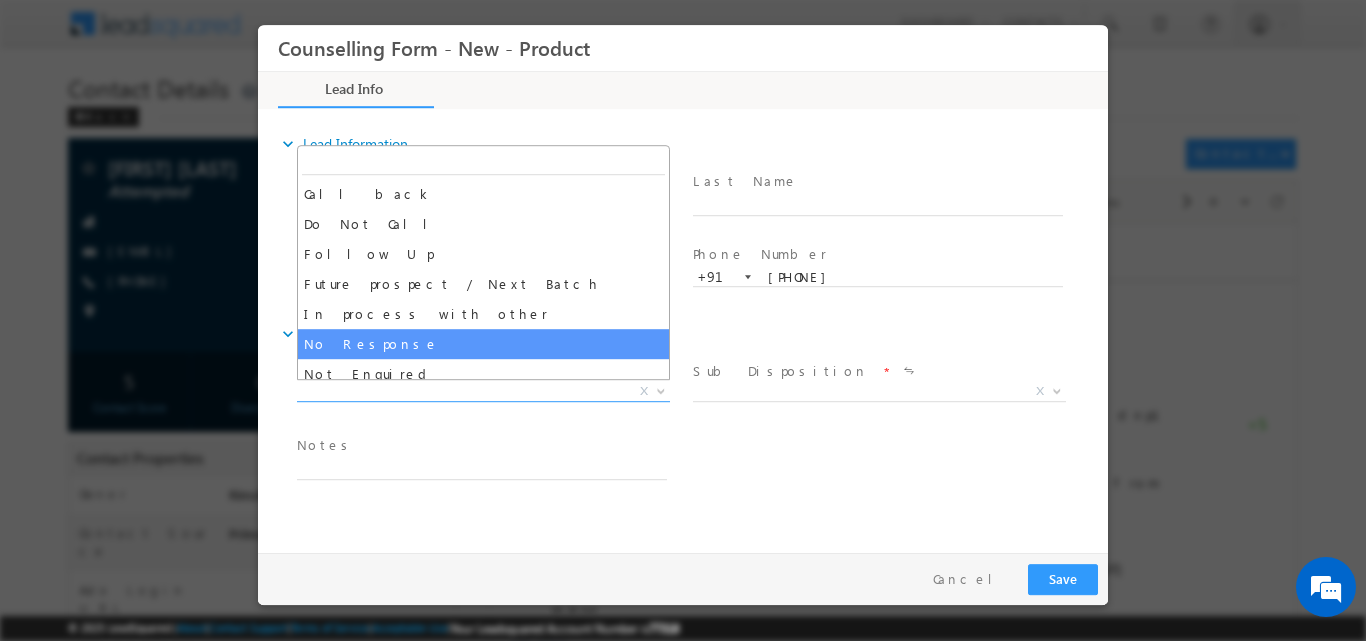 select on "No Response" 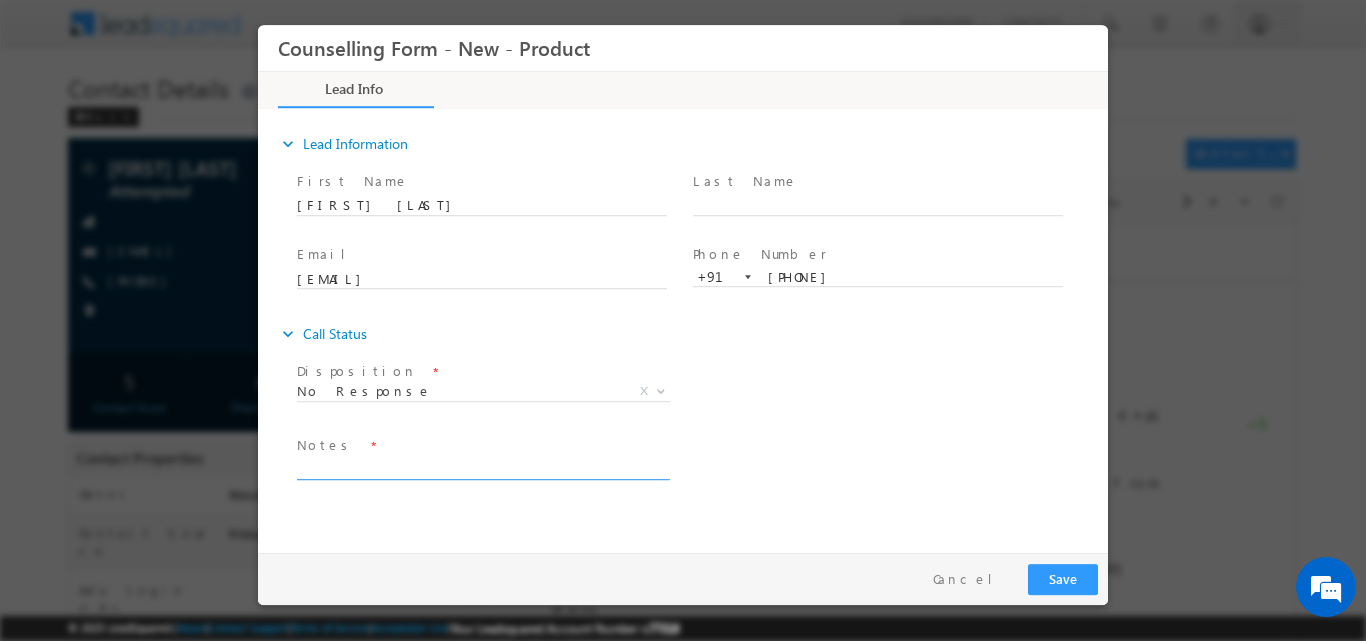 click at bounding box center [482, 467] 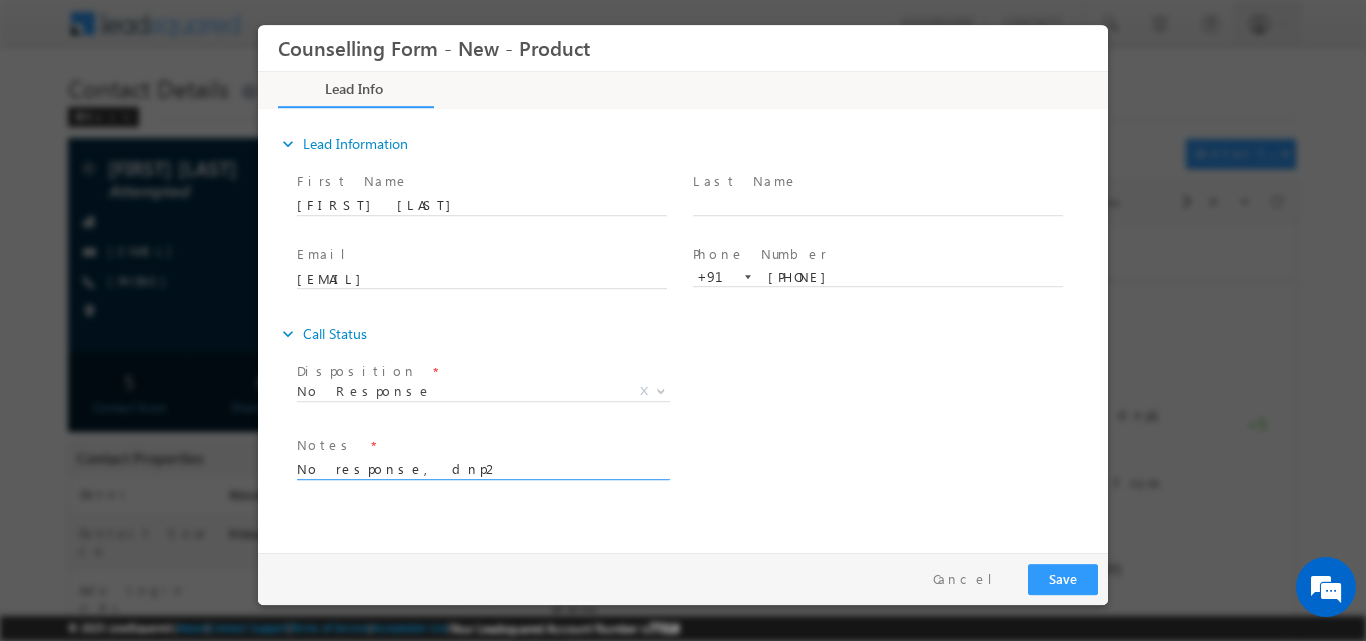 type on "No response, dnp2" 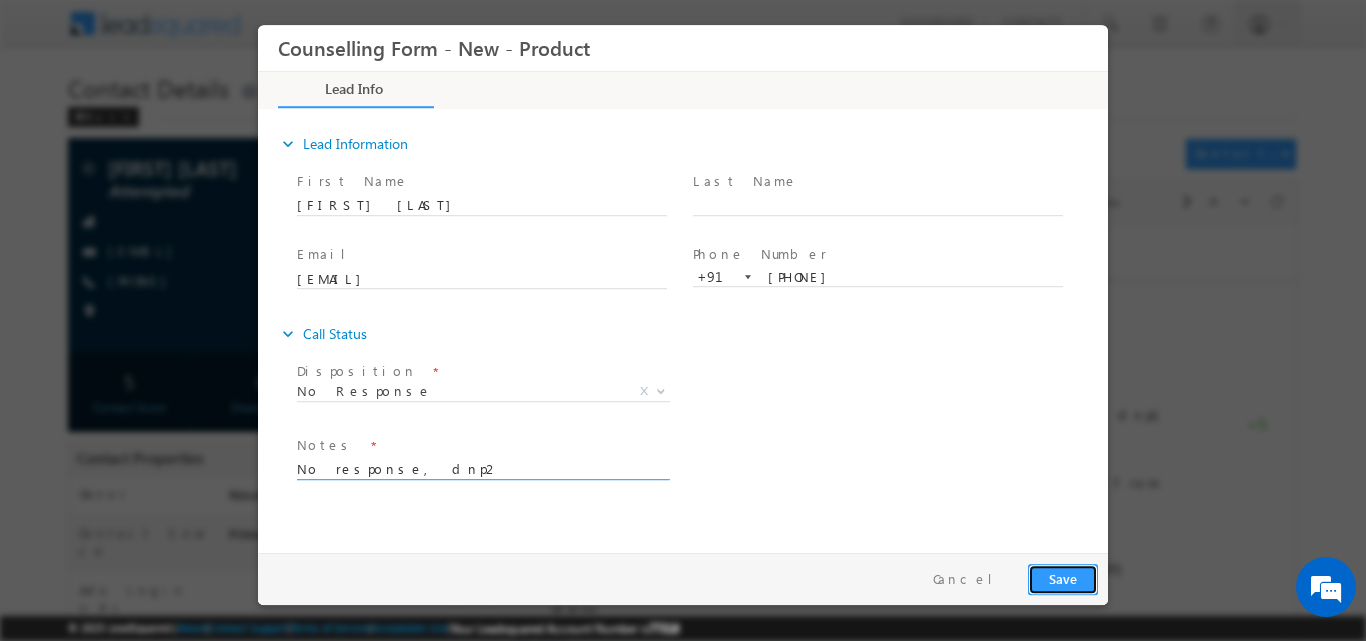 click on "Save" at bounding box center (1063, 578) 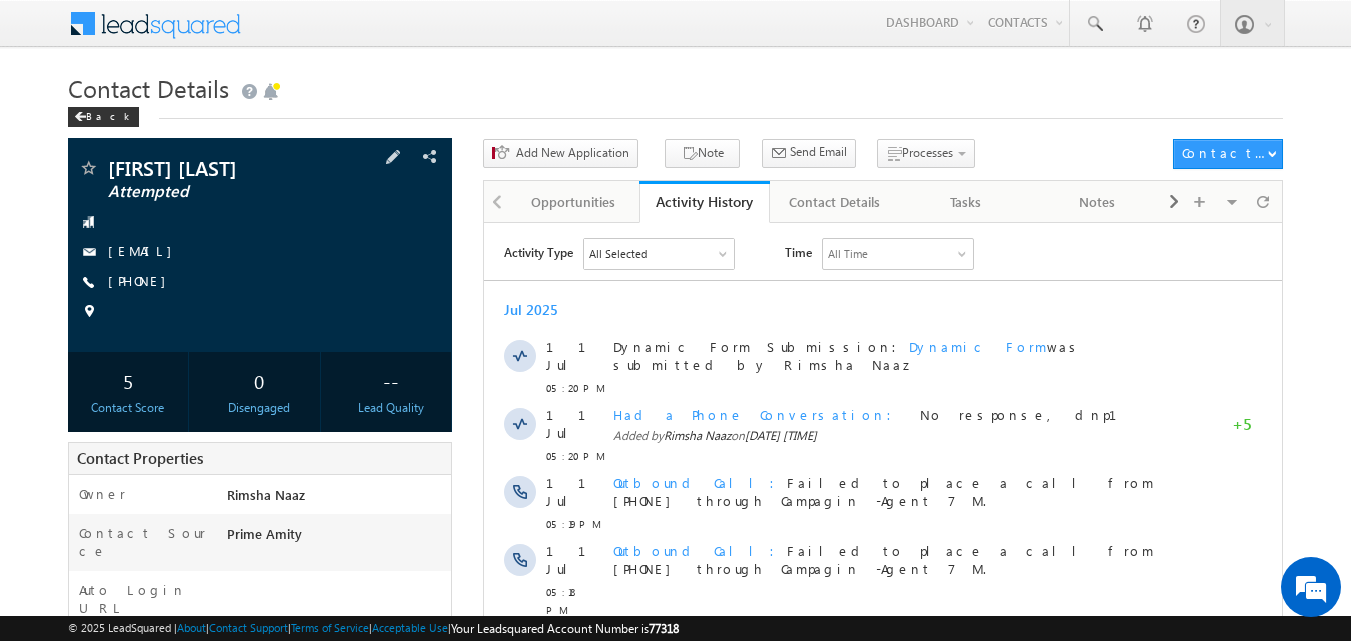 scroll, scrollTop: 0, scrollLeft: 0, axis: both 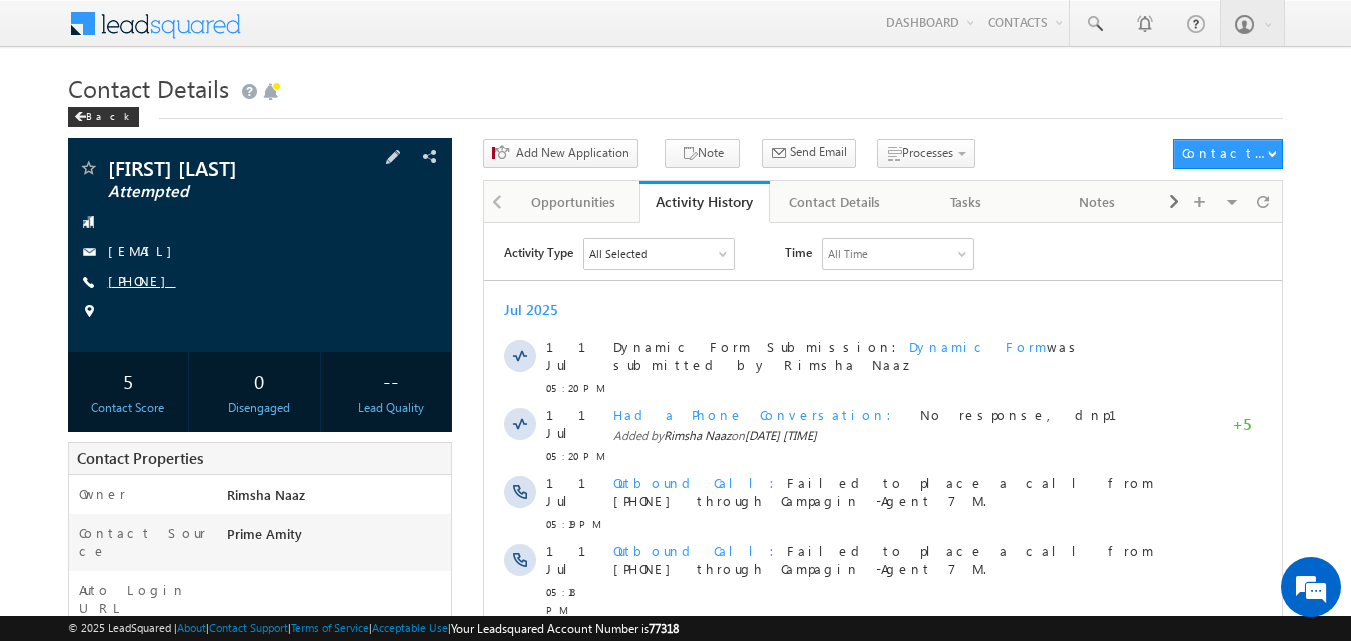 copy on "[PHONE]" 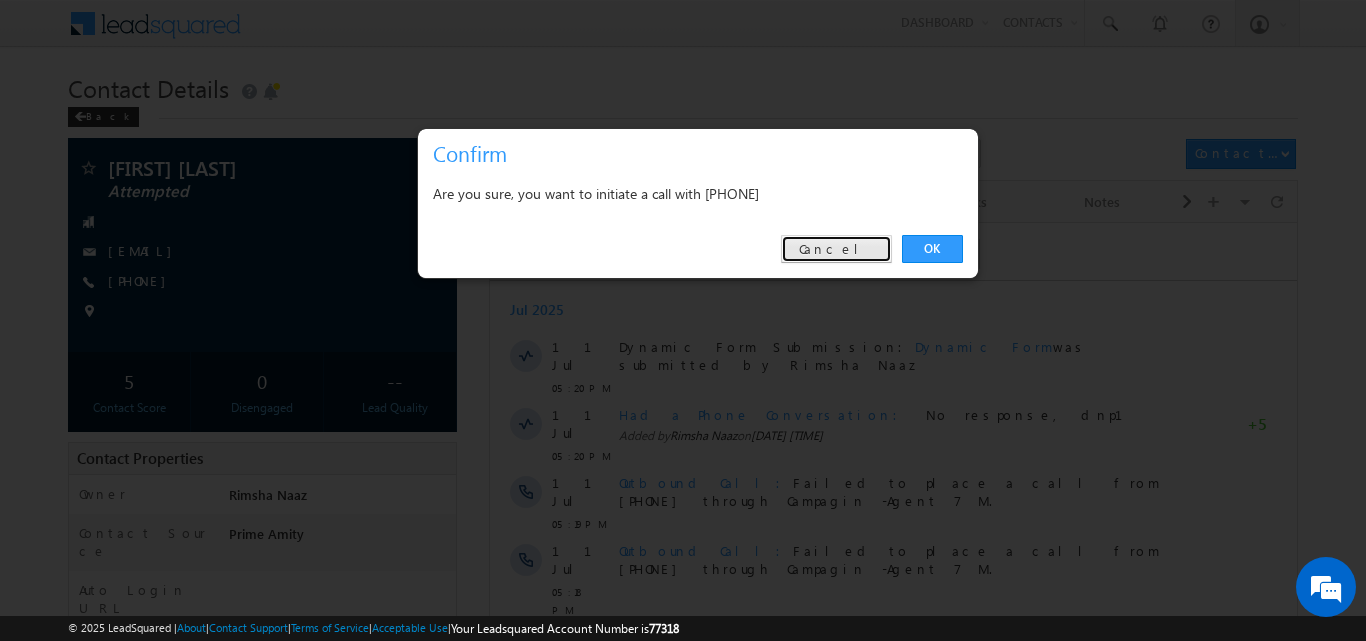 drag, startPoint x: 866, startPoint y: 256, endPoint x: 512, endPoint y: 4, distance: 434.53424 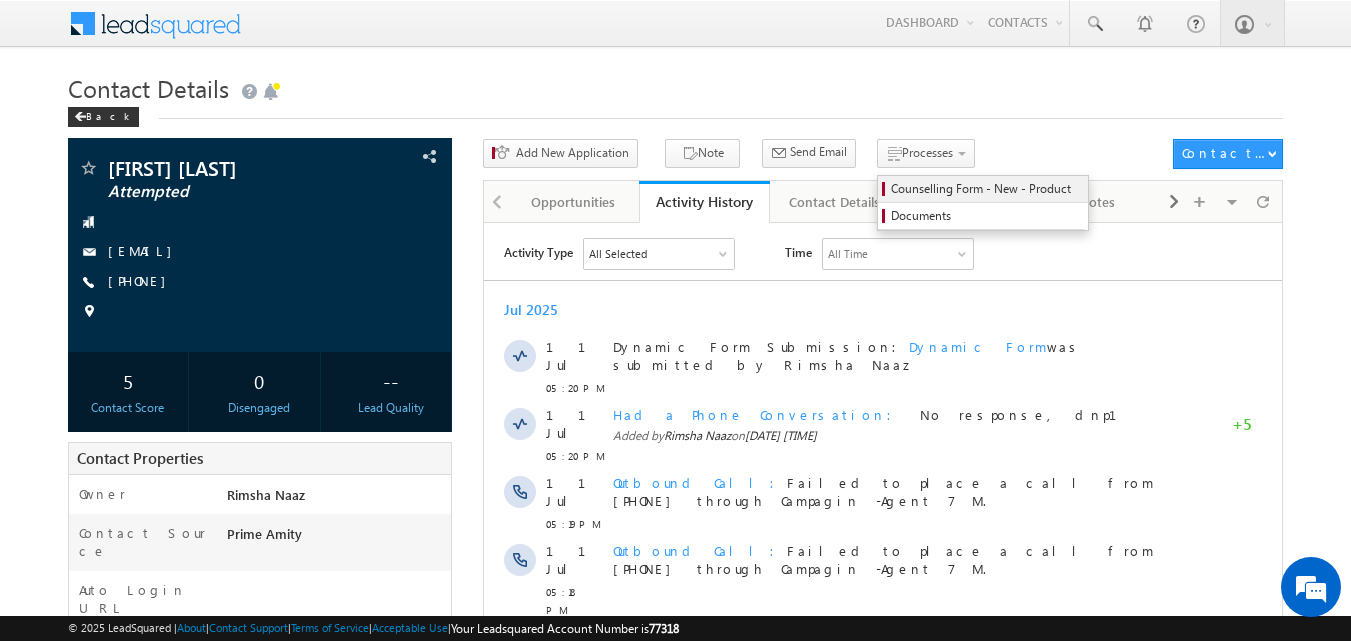 click on "Counselling Form - New - Product" at bounding box center (986, 189) 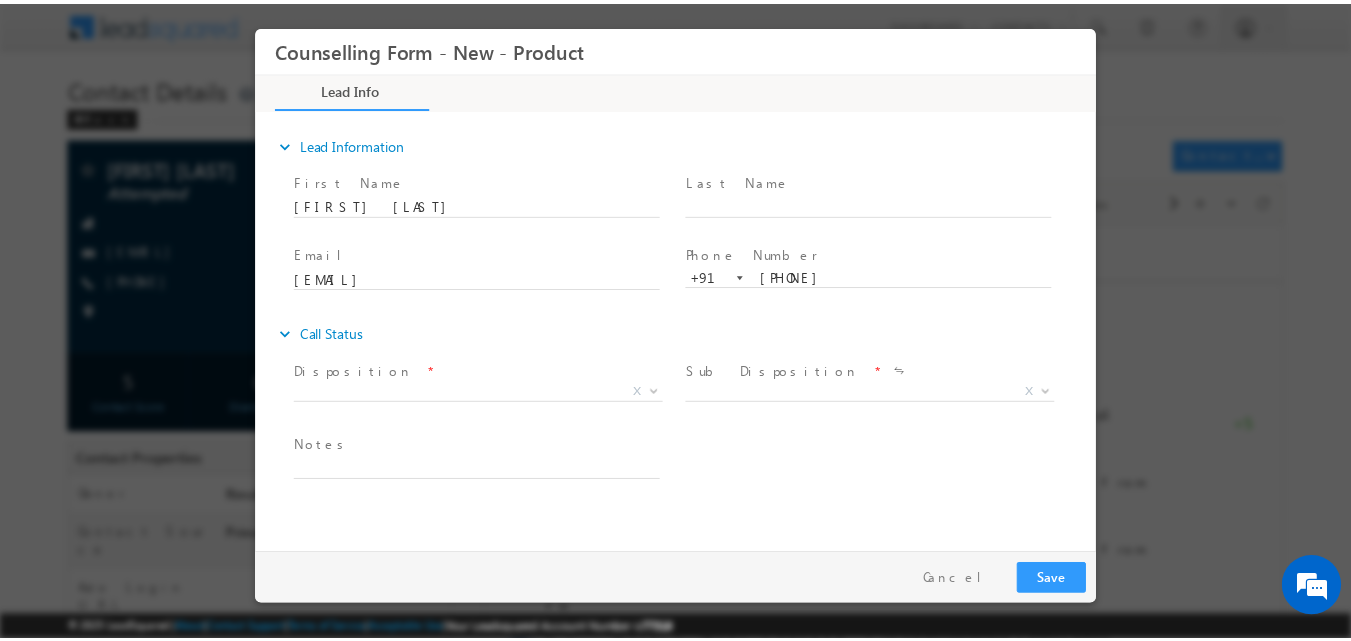 scroll, scrollTop: 0, scrollLeft: 0, axis: both 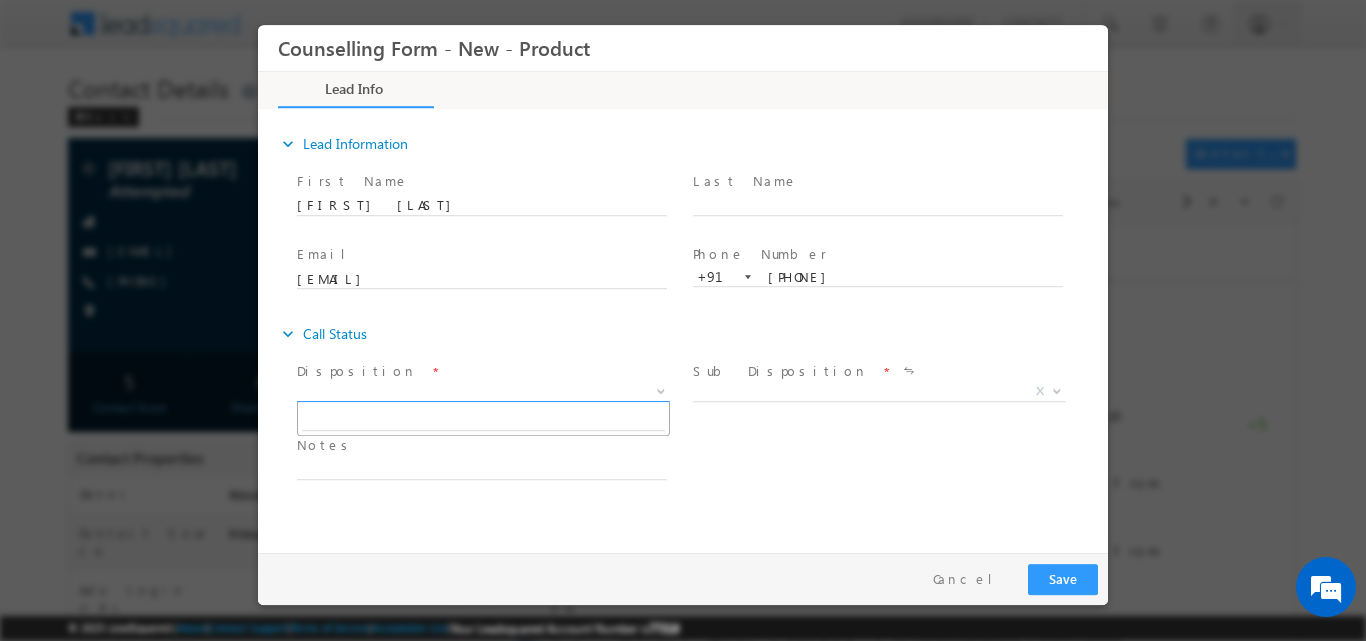 click at bounding box center (659, 390) 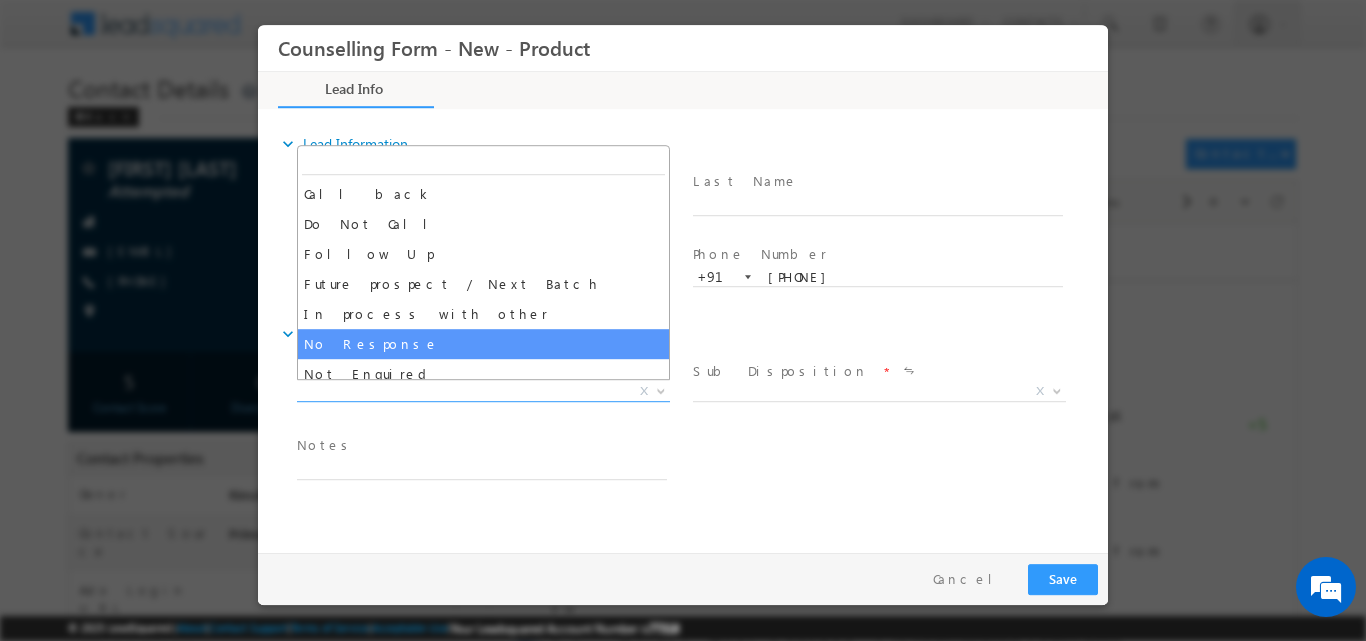 select on "No Response" 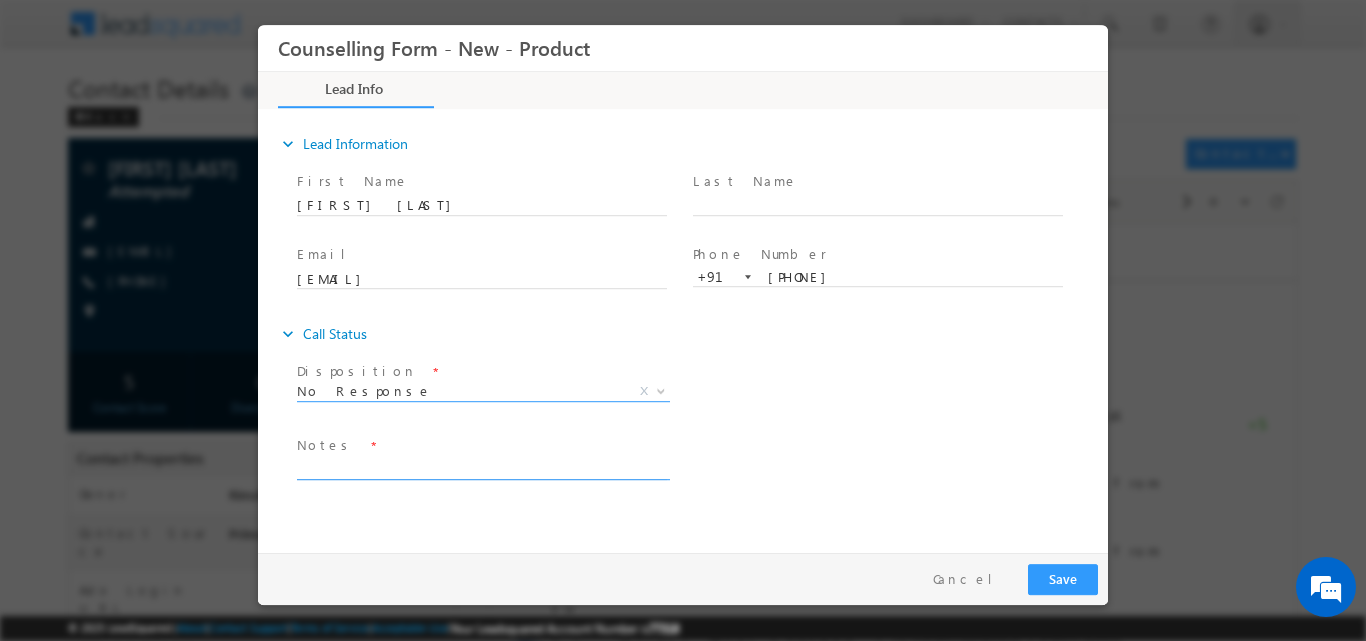 click at bounding box center (482, 467) 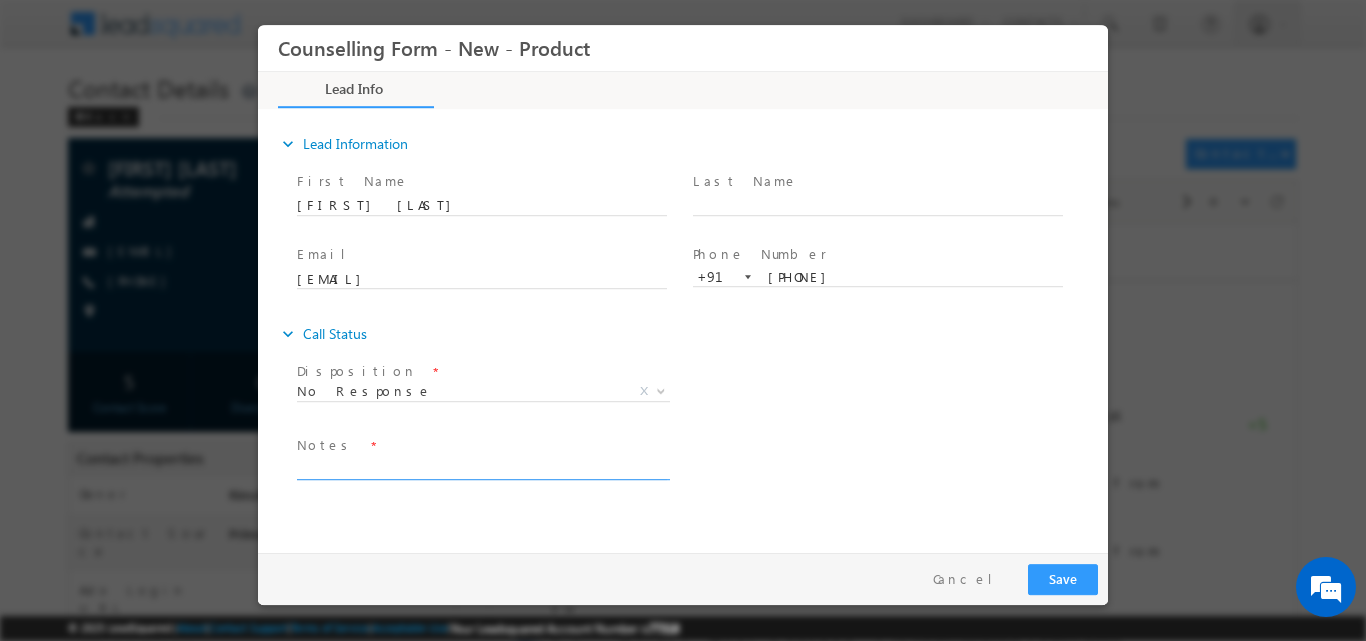 click at bounding box center [482, 467] 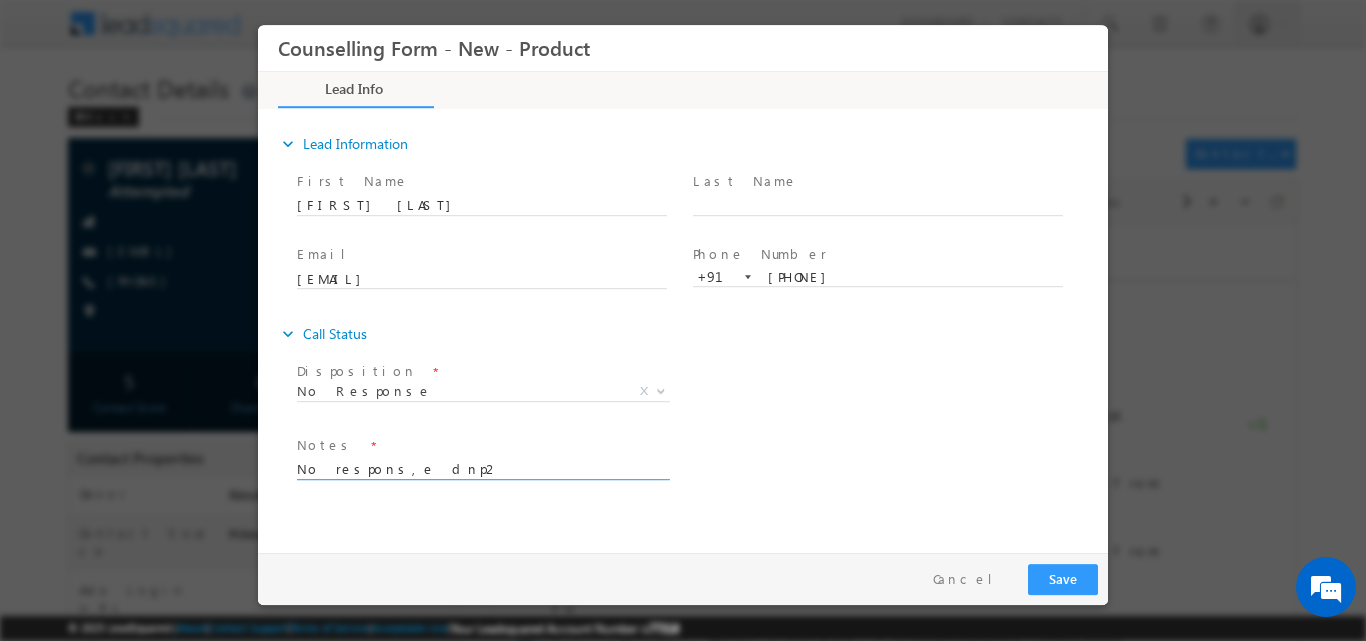 click on "No respons,e dnp2" at bounding box center [482, 467] 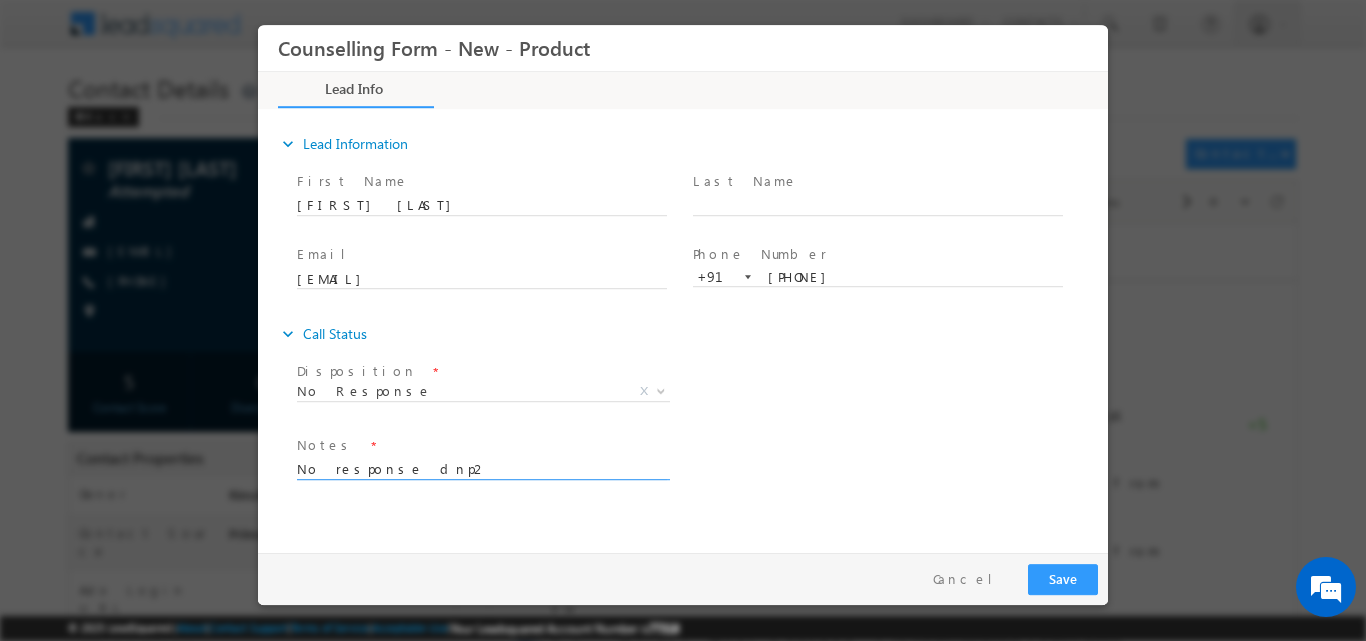 click on "No response dnp2" at bounding box center (482, 467) 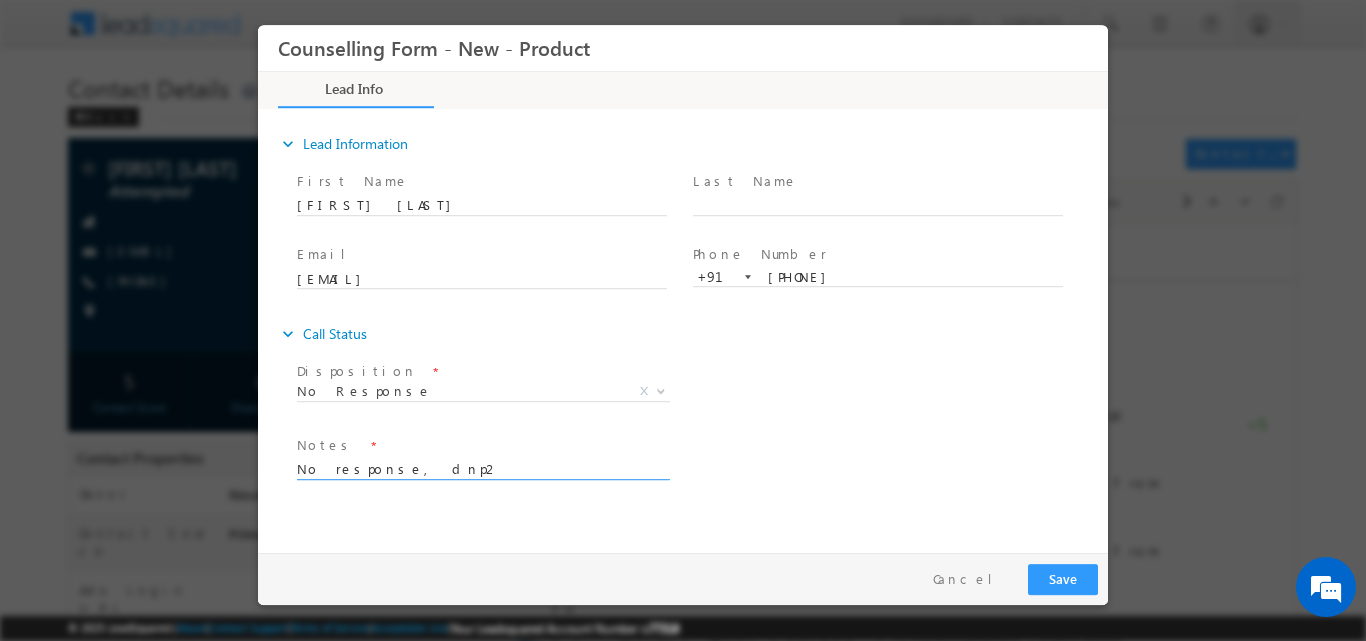 type on "No response, dnp2" 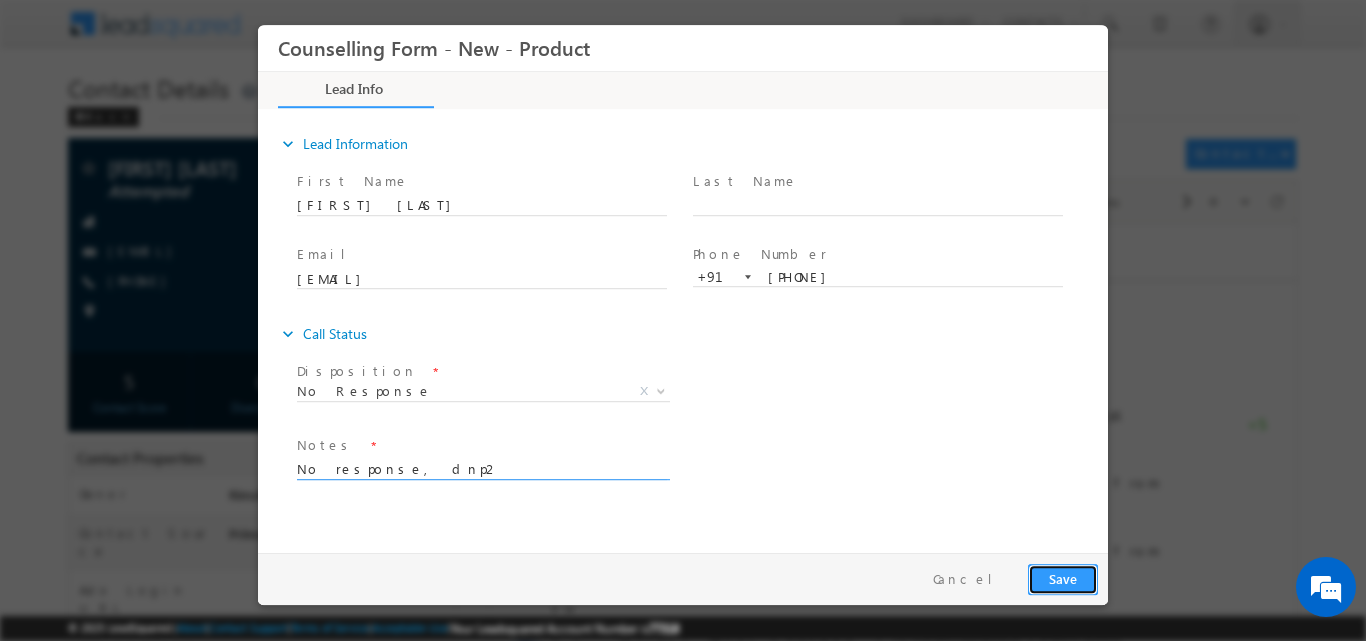 click on "Save" at bounding box center [1063, 578] 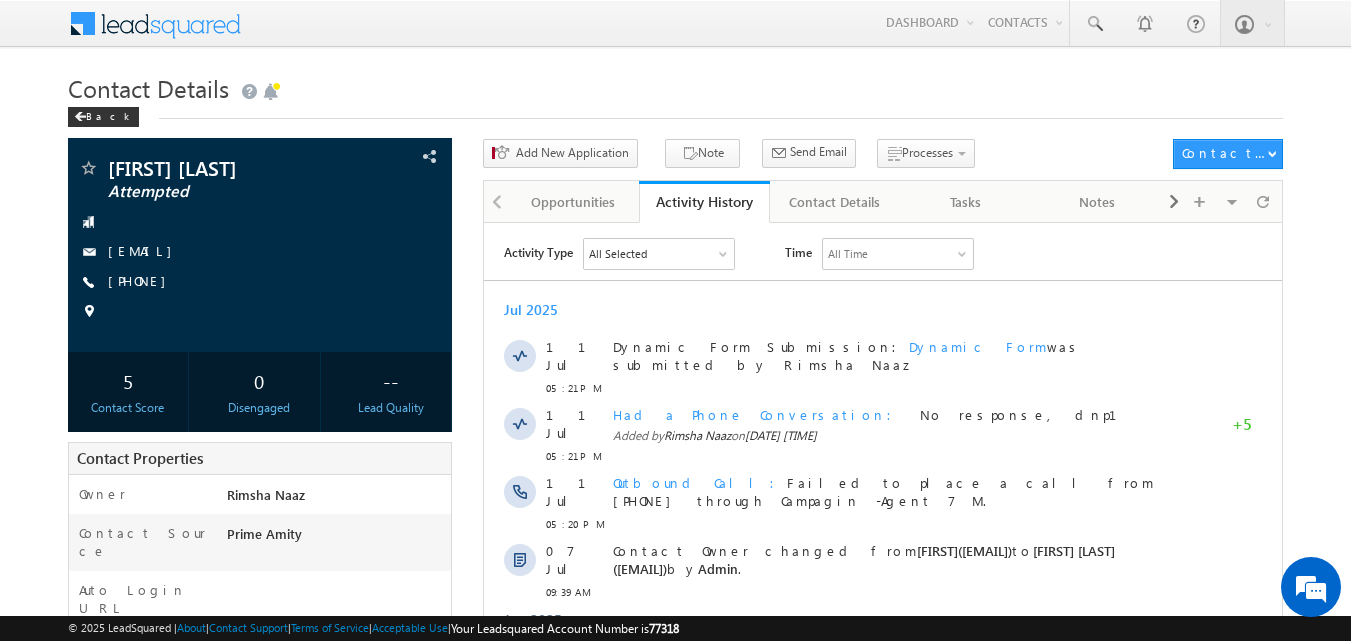 scroll, scrollTop: 0, scrollLeft: 0, axis: both 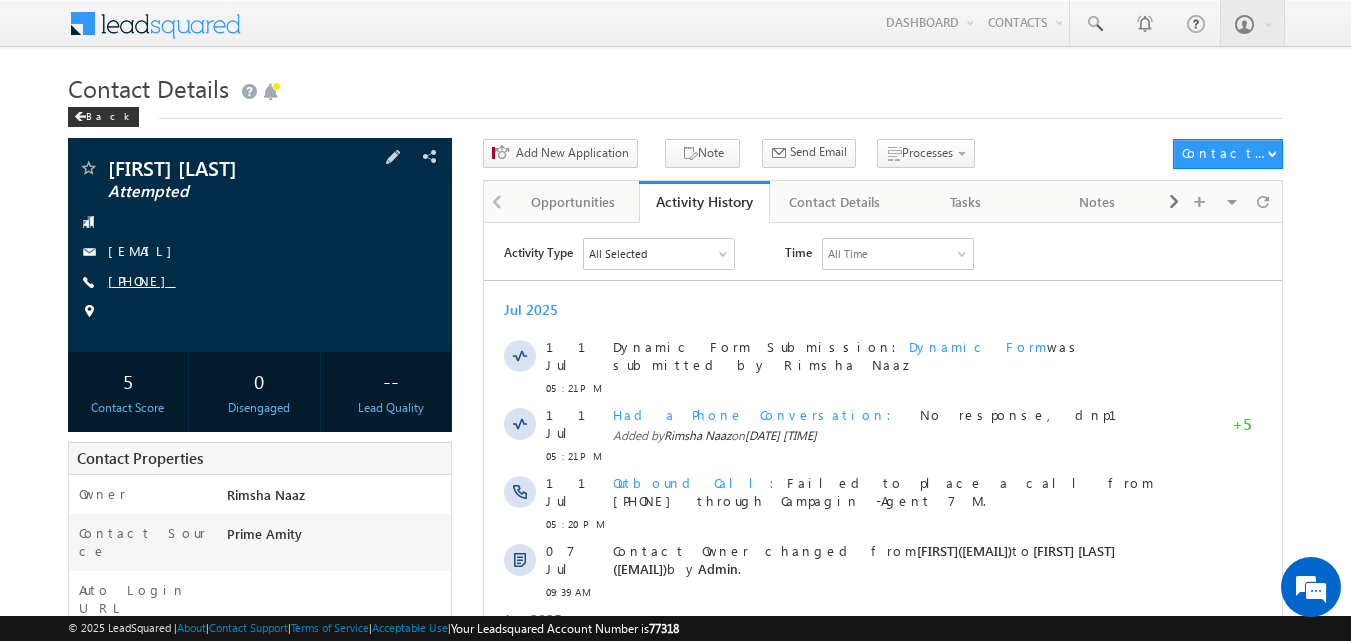 drag, startPoint x: 140, startPoint y: 280, endPoint x: 181, endPoint y: 277, distance: 41.109608 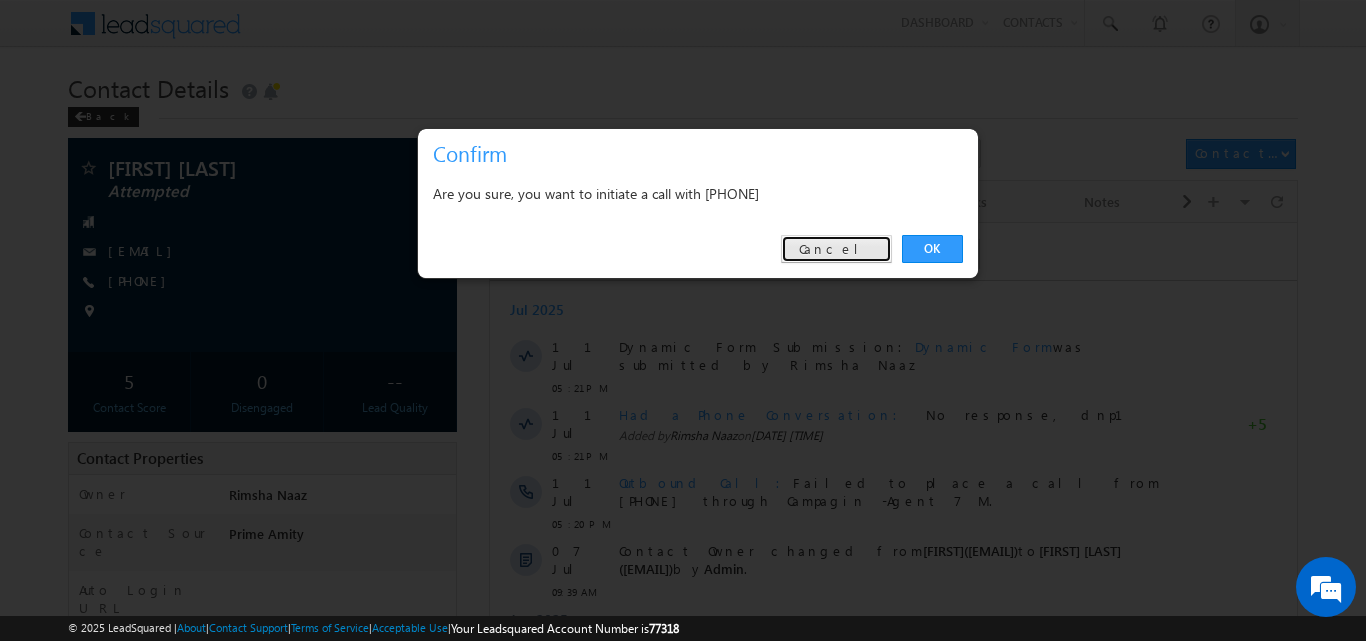click on "Cancel" at bounding box center (836, 249) 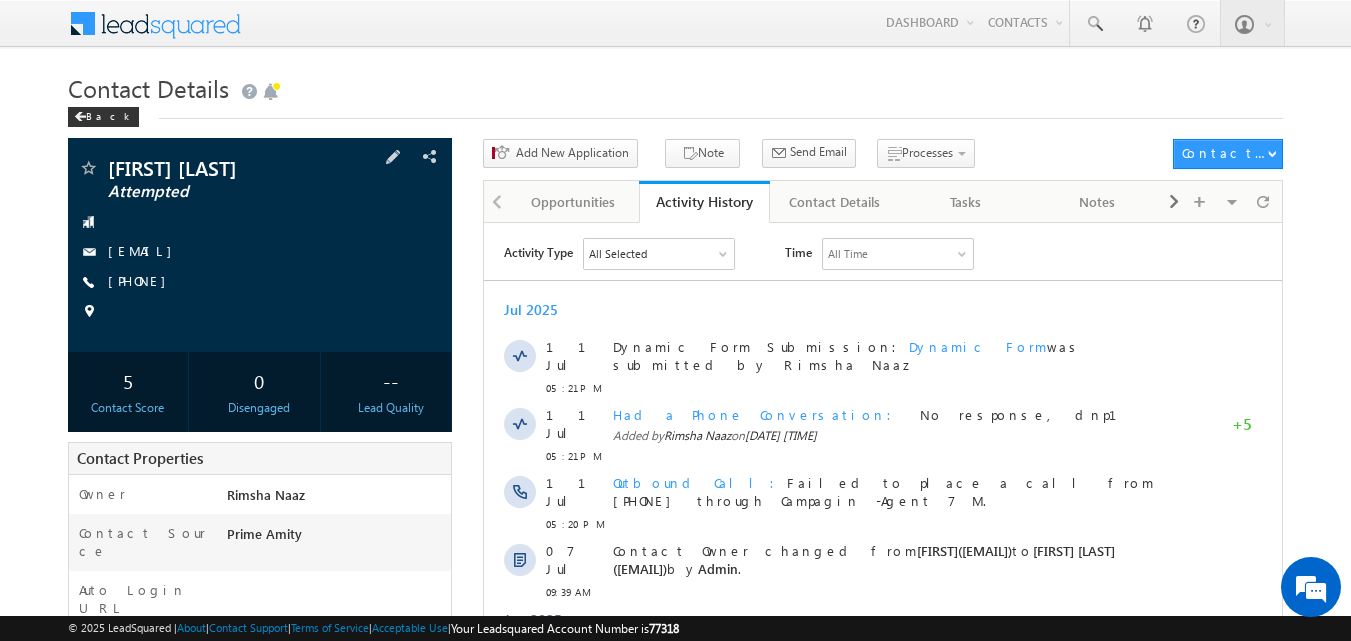 click at bounding box center (260, 312) 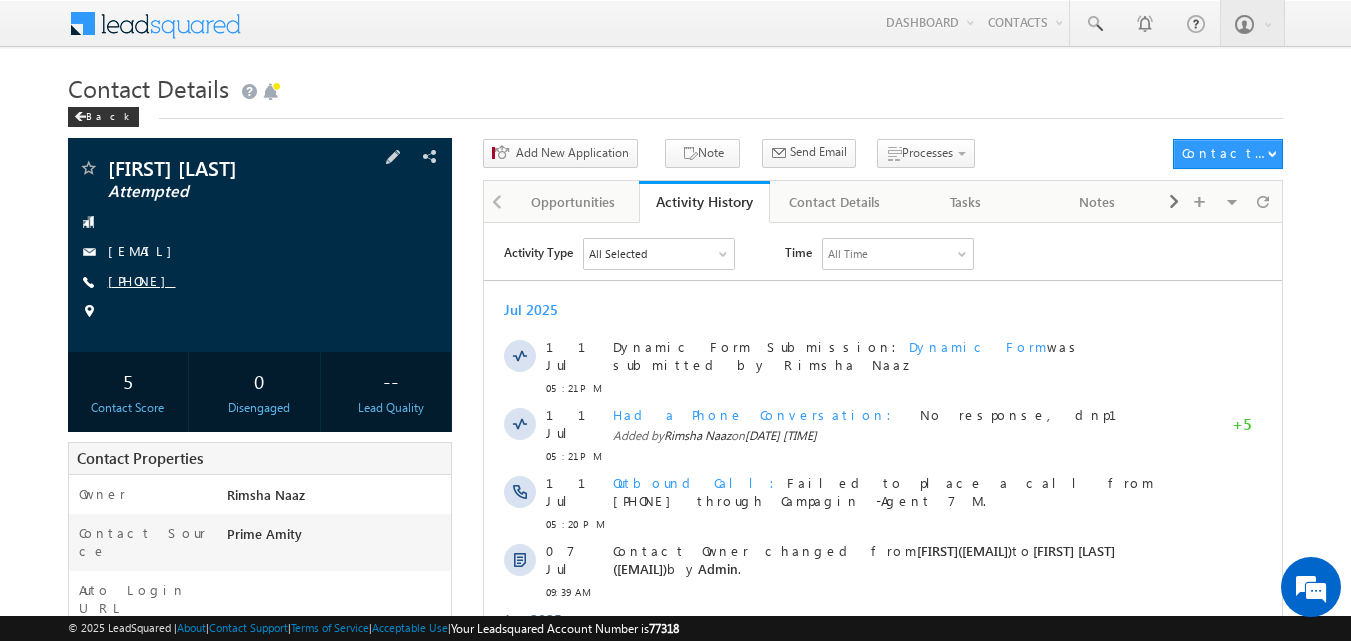 copy on "9541461292" 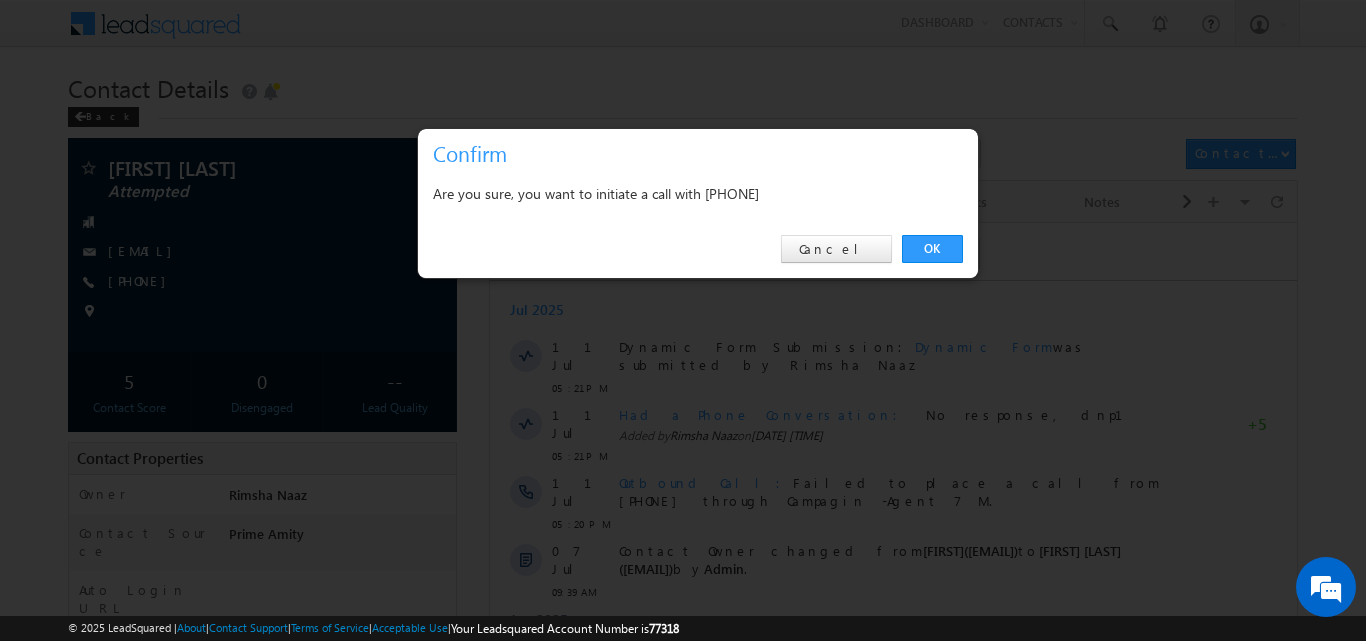click on "OK Cancel" at bounding box center [698, 249] 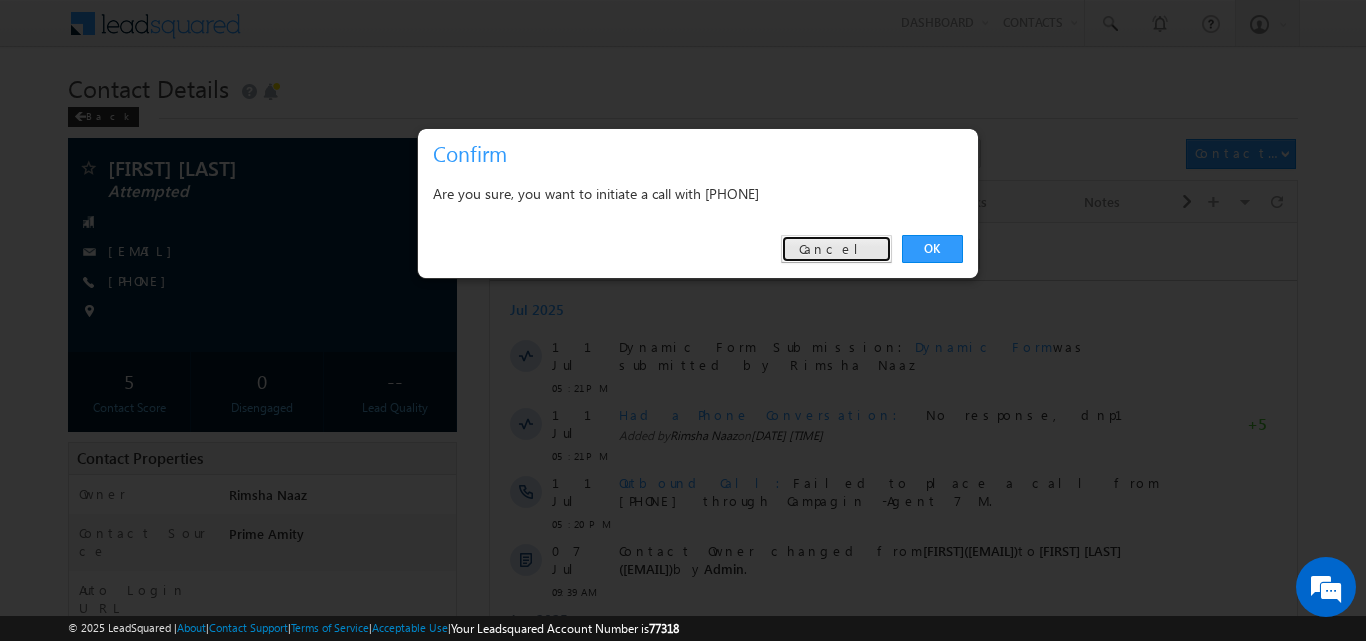 click on "Cancel" at bounding box center [836, 249] 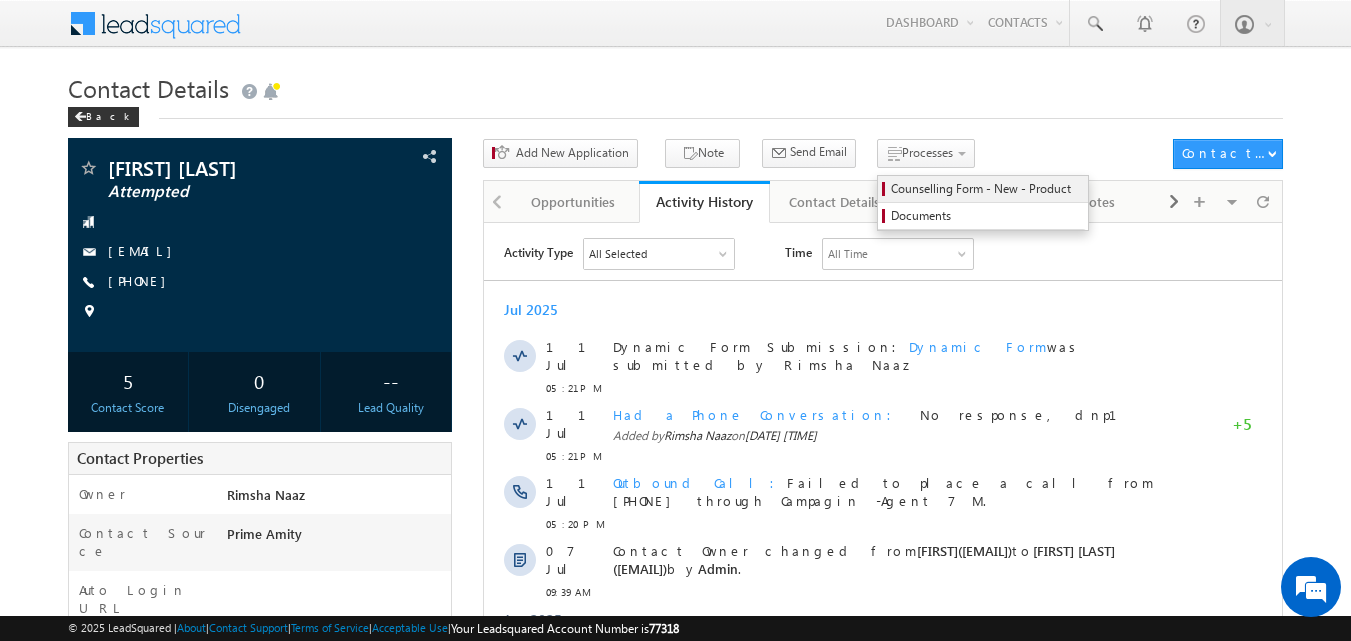 click on "Counselling Form - New - Product" at bounding box center [986, 189] 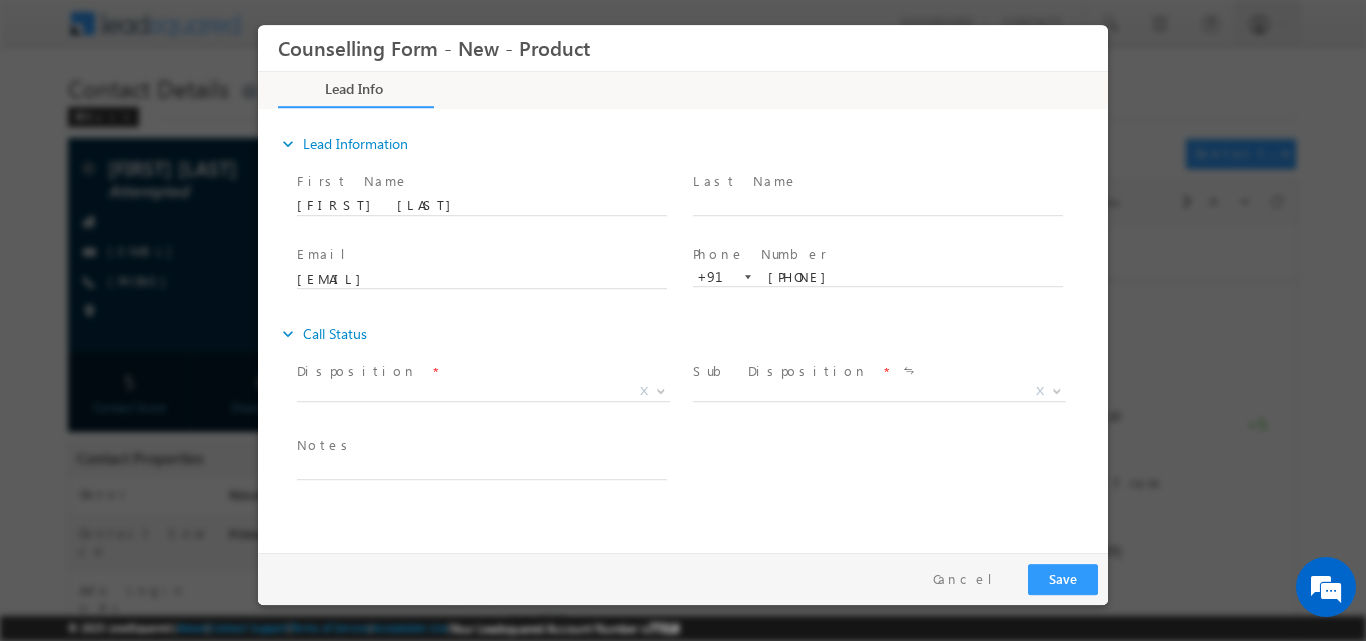 scroll, scrollTop: 0, scrollLeft: 0, axis: both 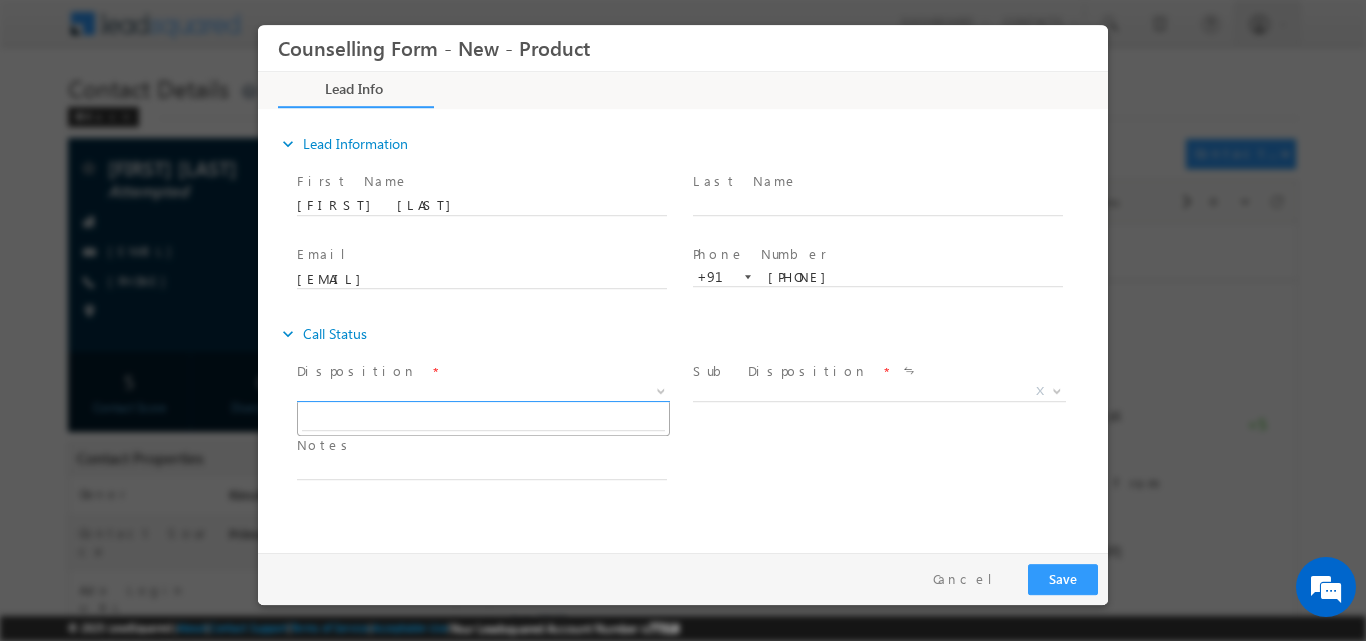 click at bounding box center [659, 390] 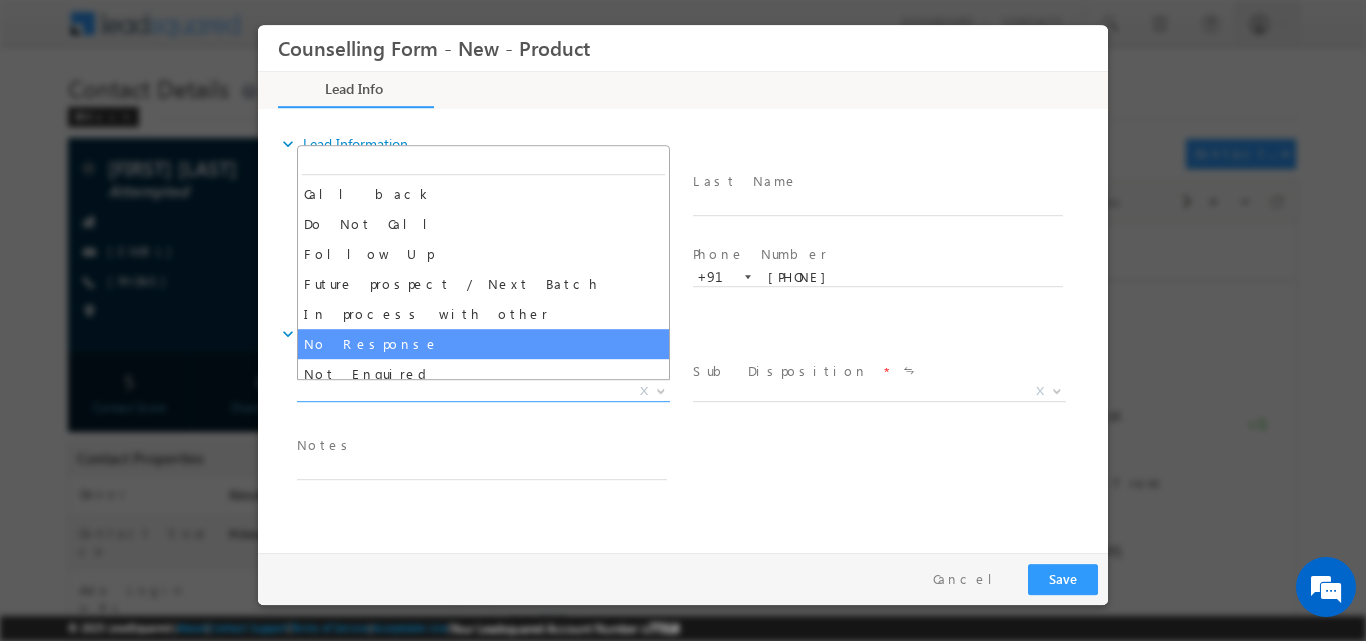 select on "No Response" 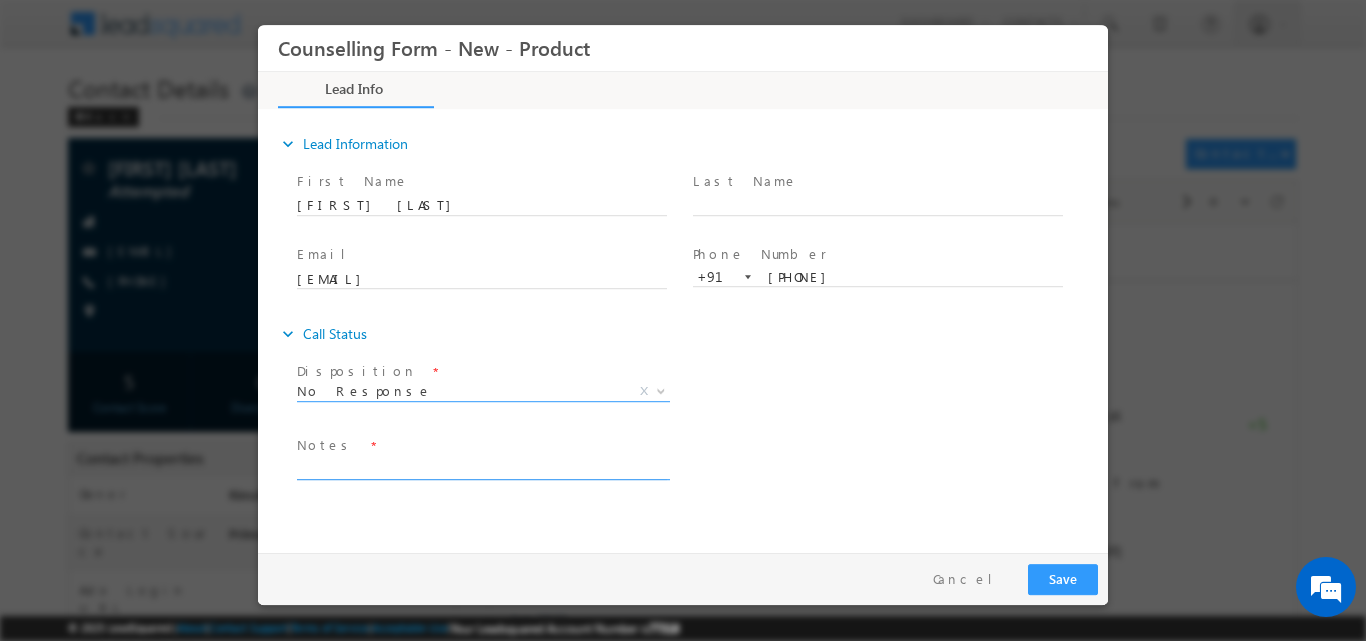 click at bounding box center (482, 467) 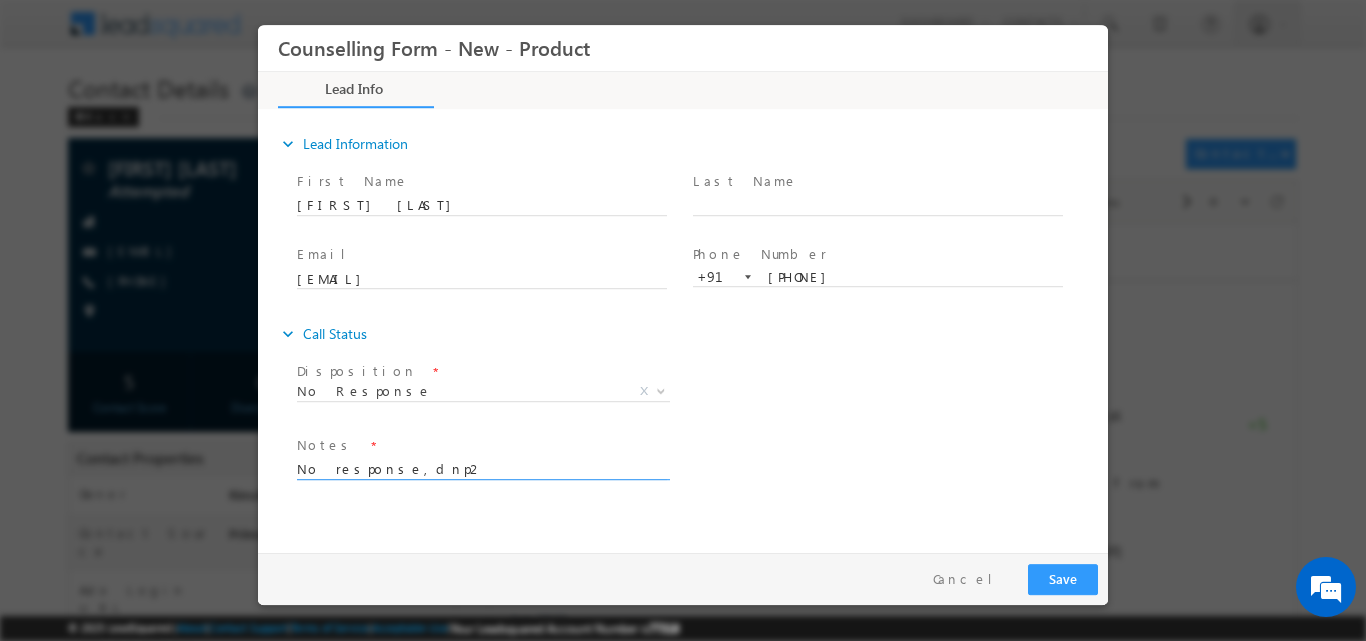 type on "No response,dnp2" 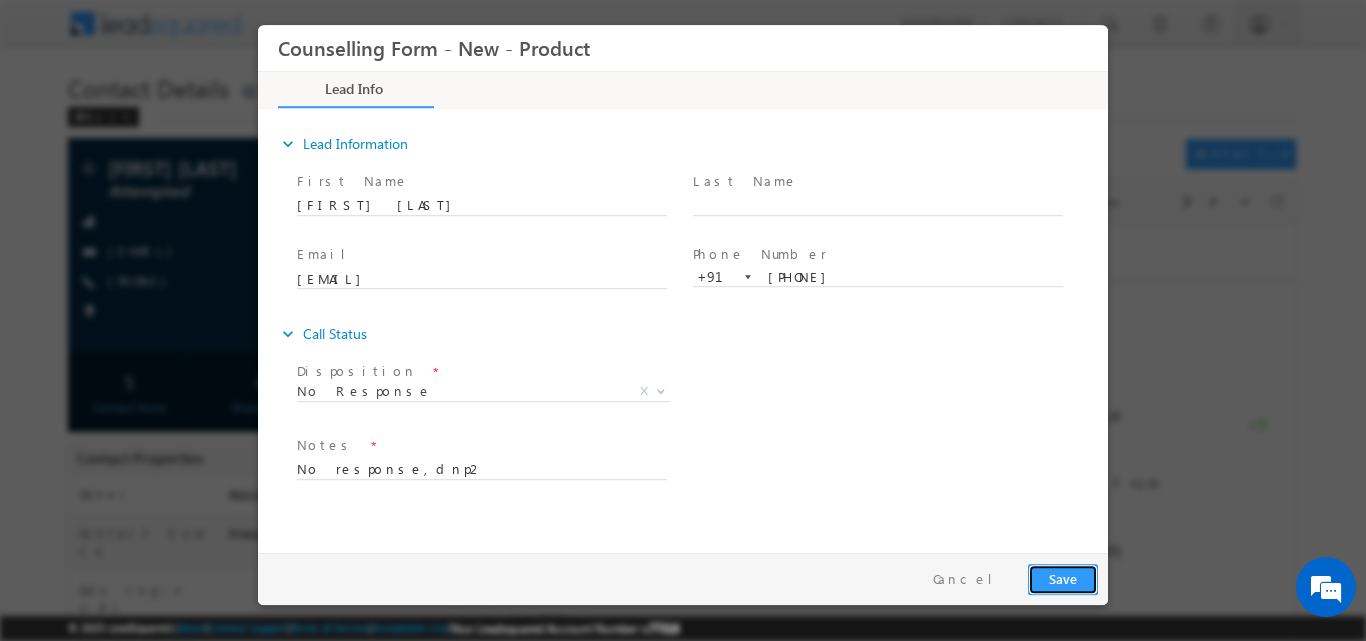 click on "Save" at bounding box center (1063, 578) 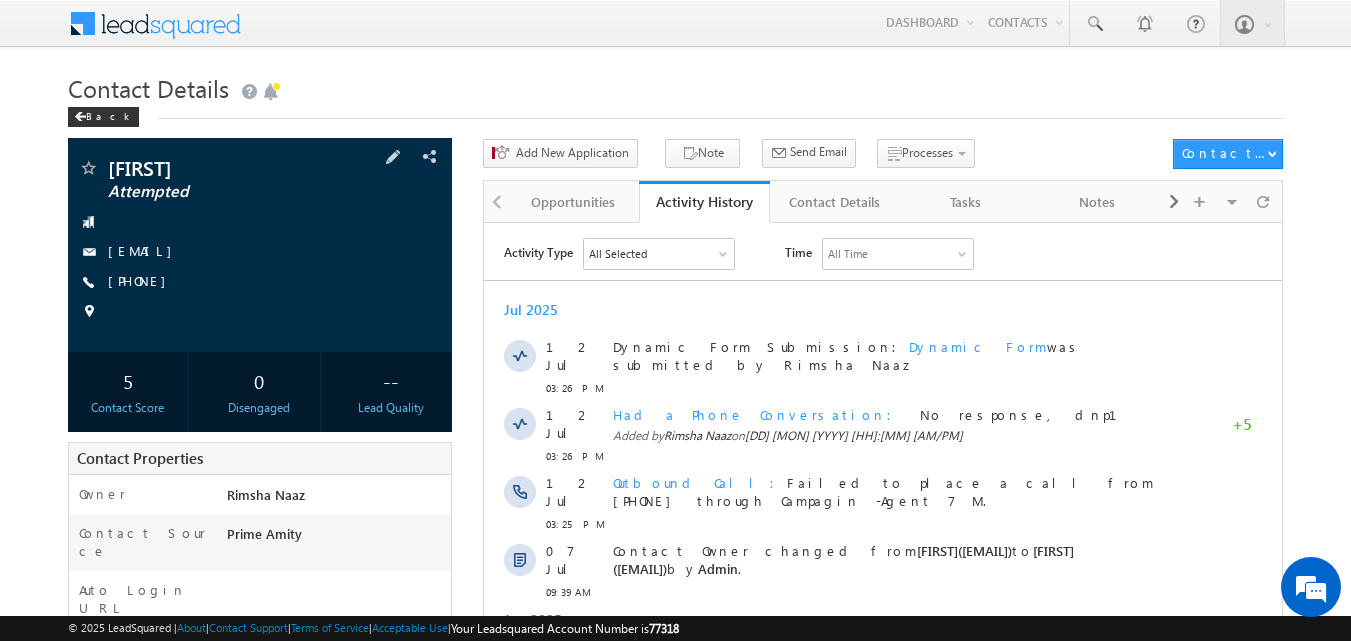 scroll, scrollTop: 0, scrollLeft: 0, axis: both 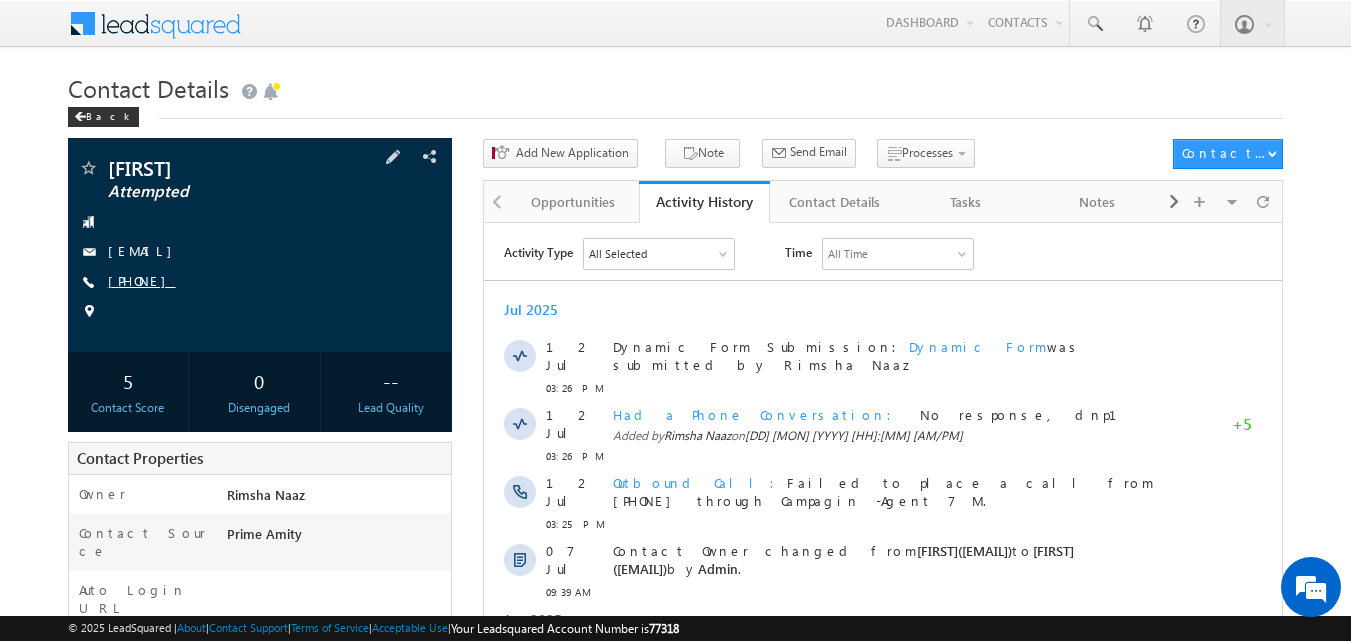 copy on "[PHONE]" 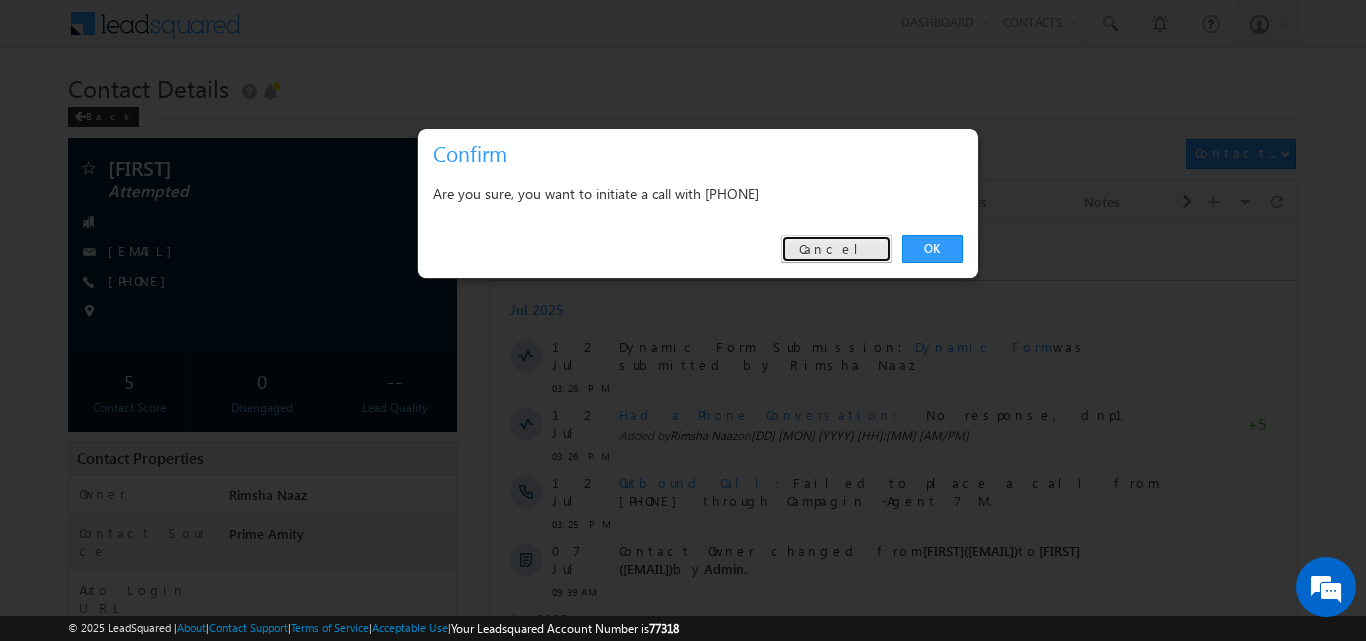 click on "Cancel" at bounding box center [836, 249] 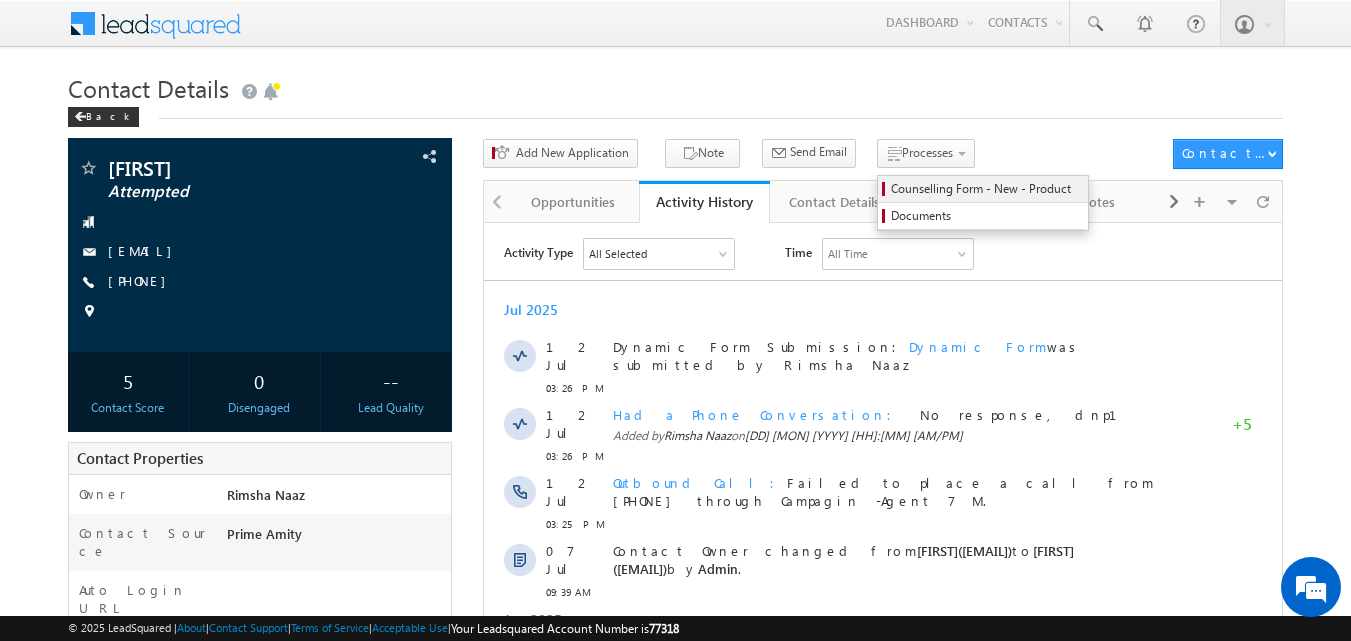 click on "Counselling Form - New - Product" at bounding box center [986, 189] 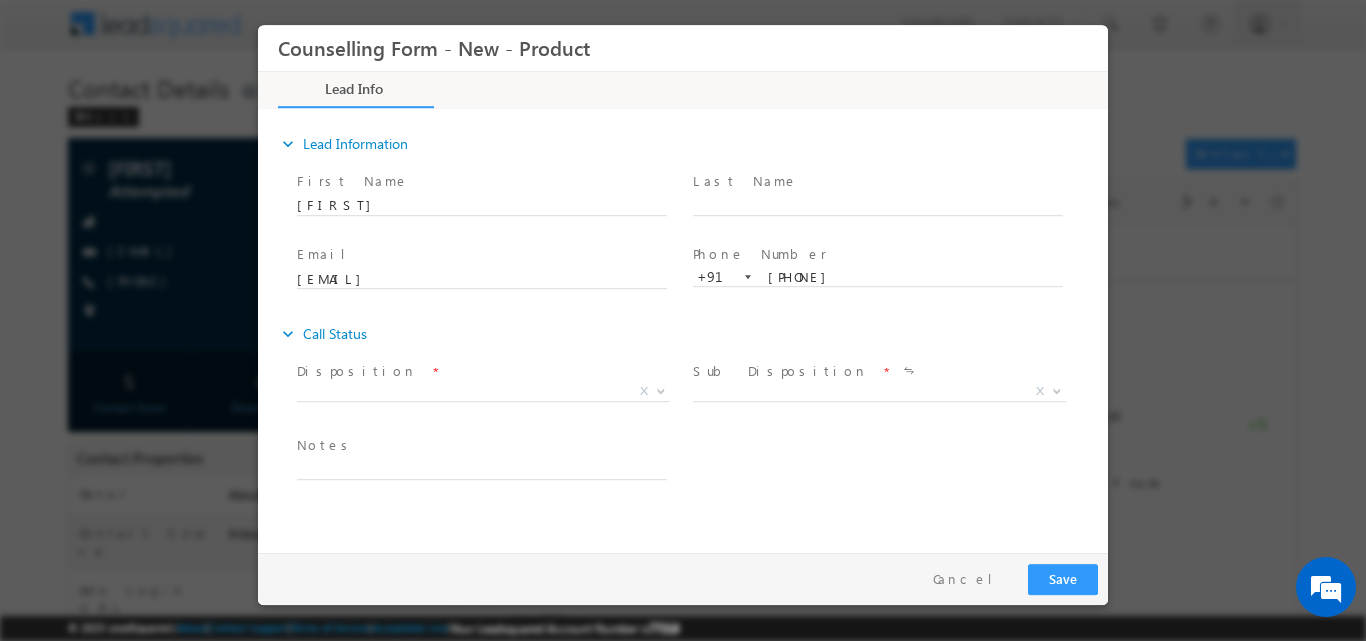 scroll, scrollTop: 0, scrollLeft: 0, axis: both 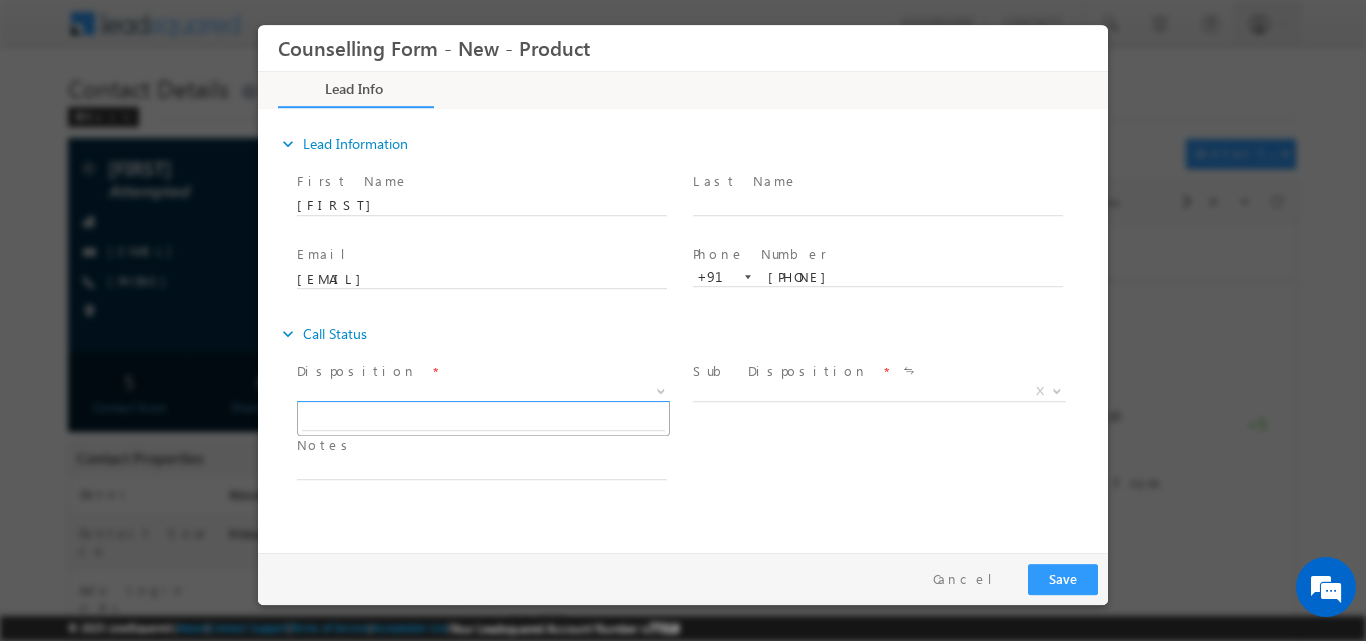 click at bounding box center (661, 389) 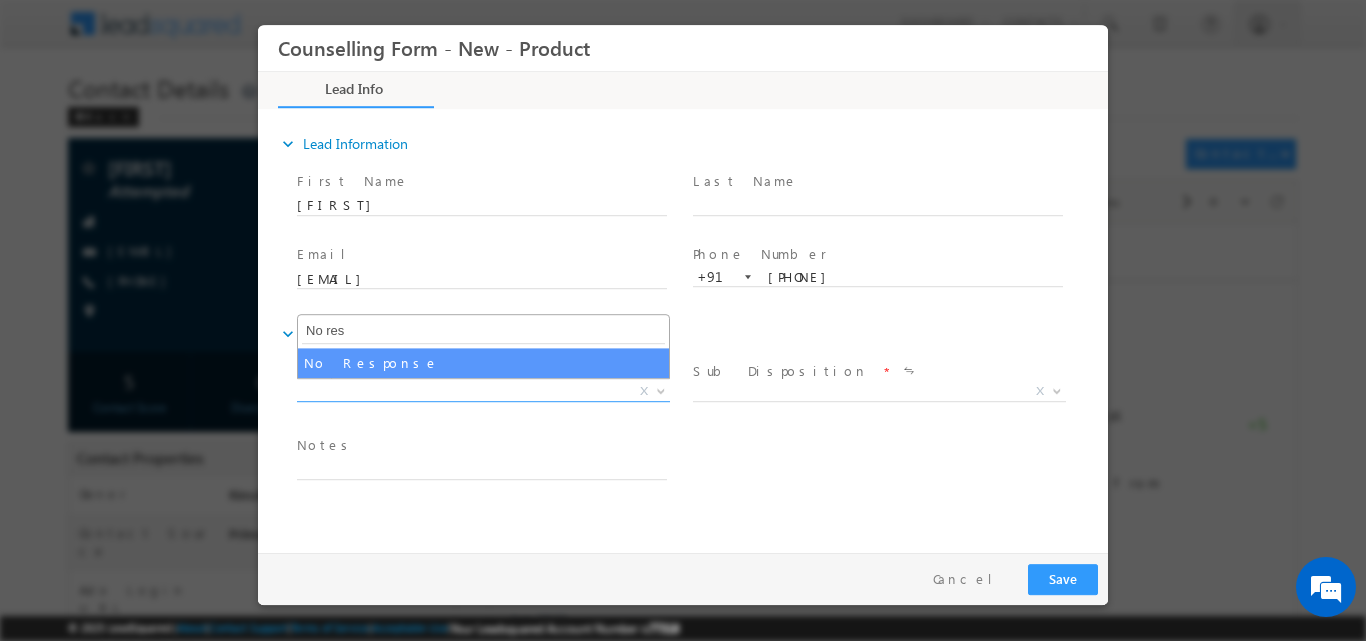 type on "No res" 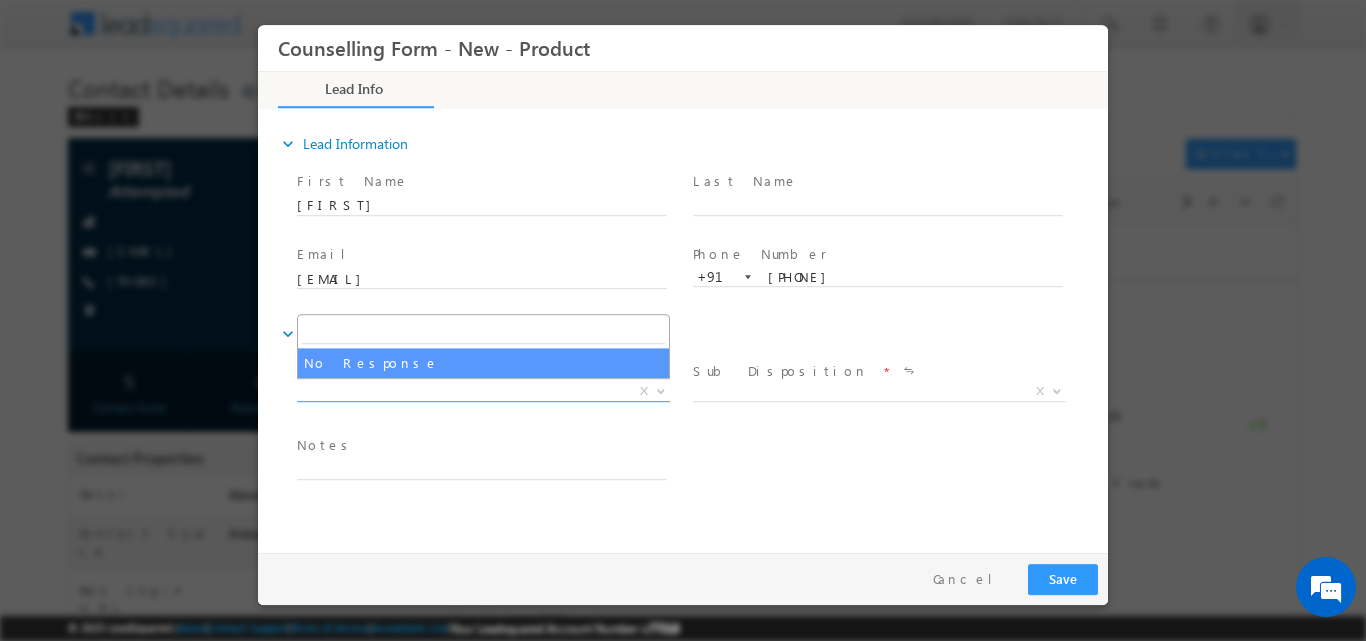 select on "No Response" 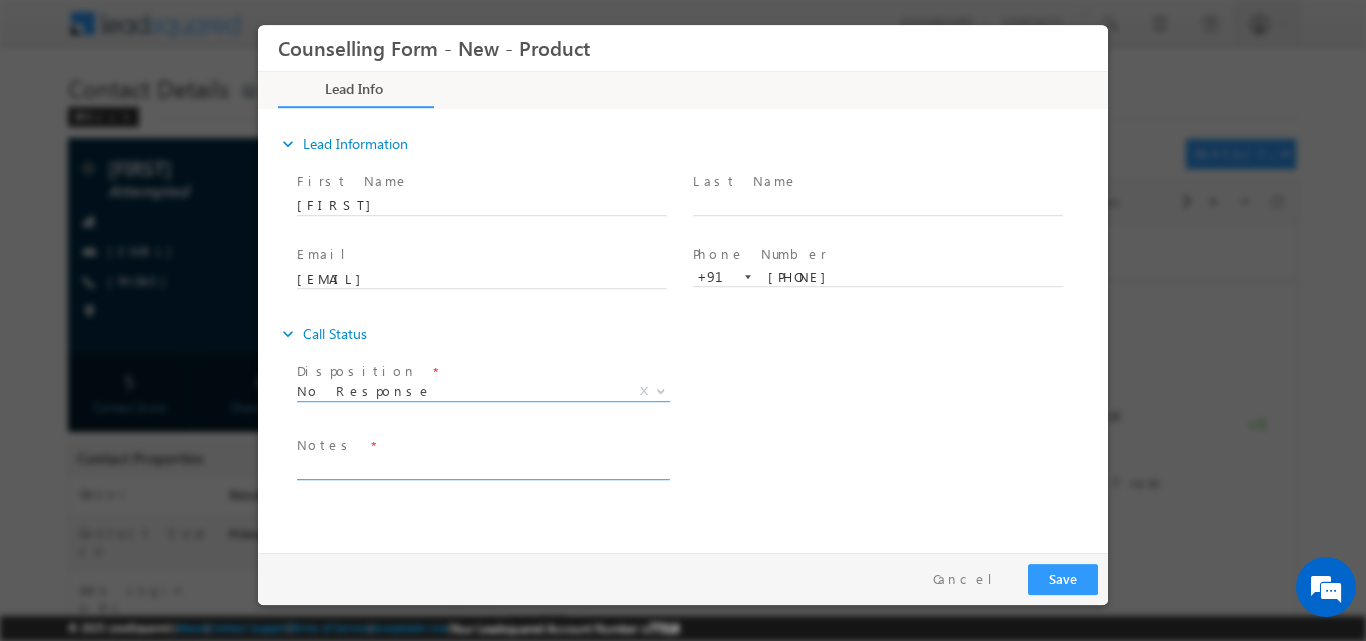 click at bounding box center [482, 467] 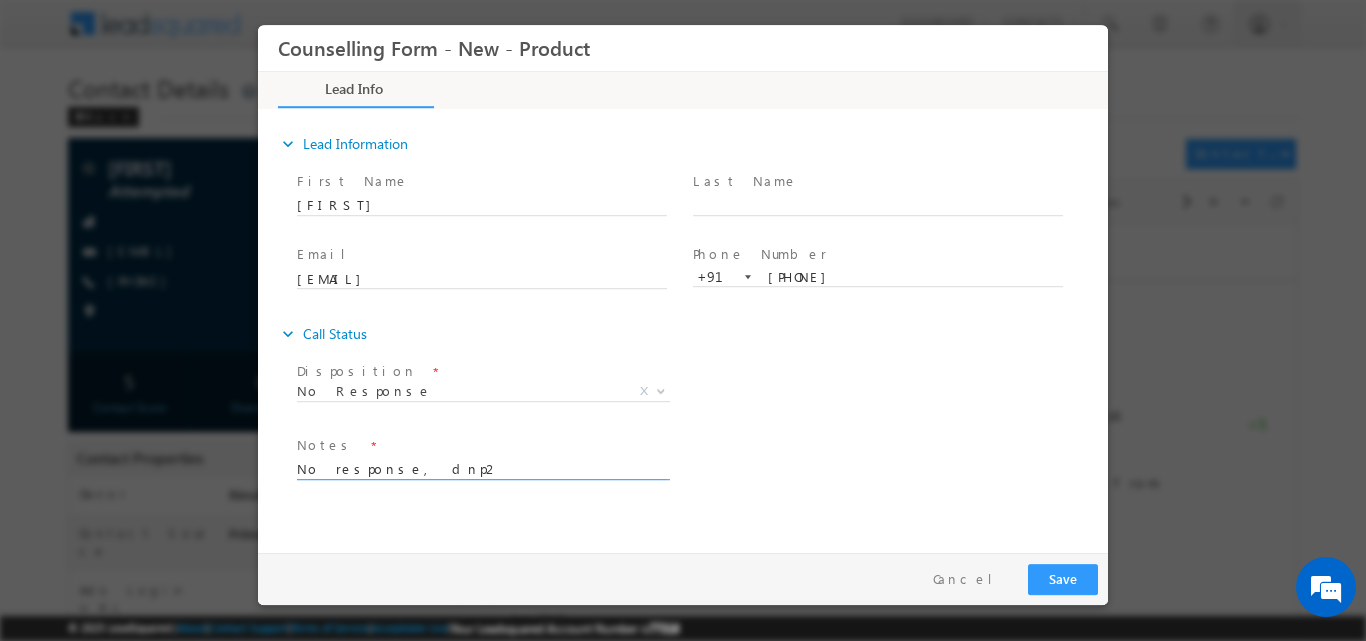 type on "No response, dnp2" 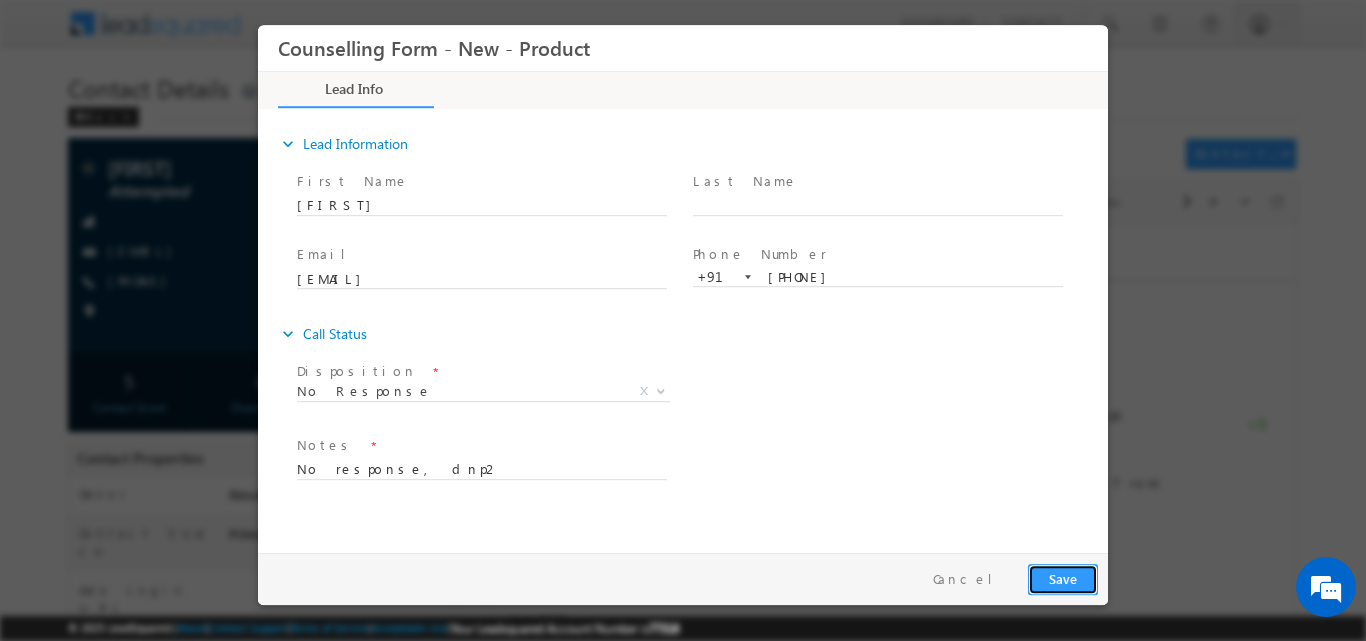 click on "Save" at bounding box center [1063, 578] 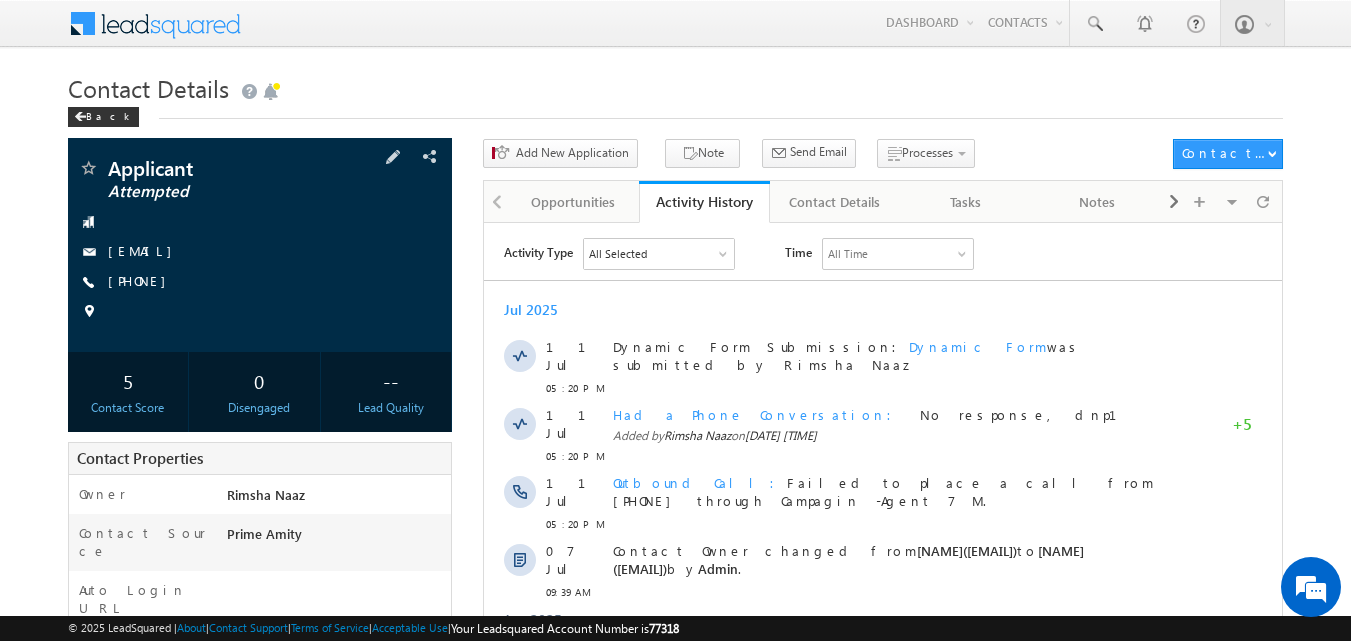 scroll, scrollTop: 0, scrollLeft: 0, axis: both 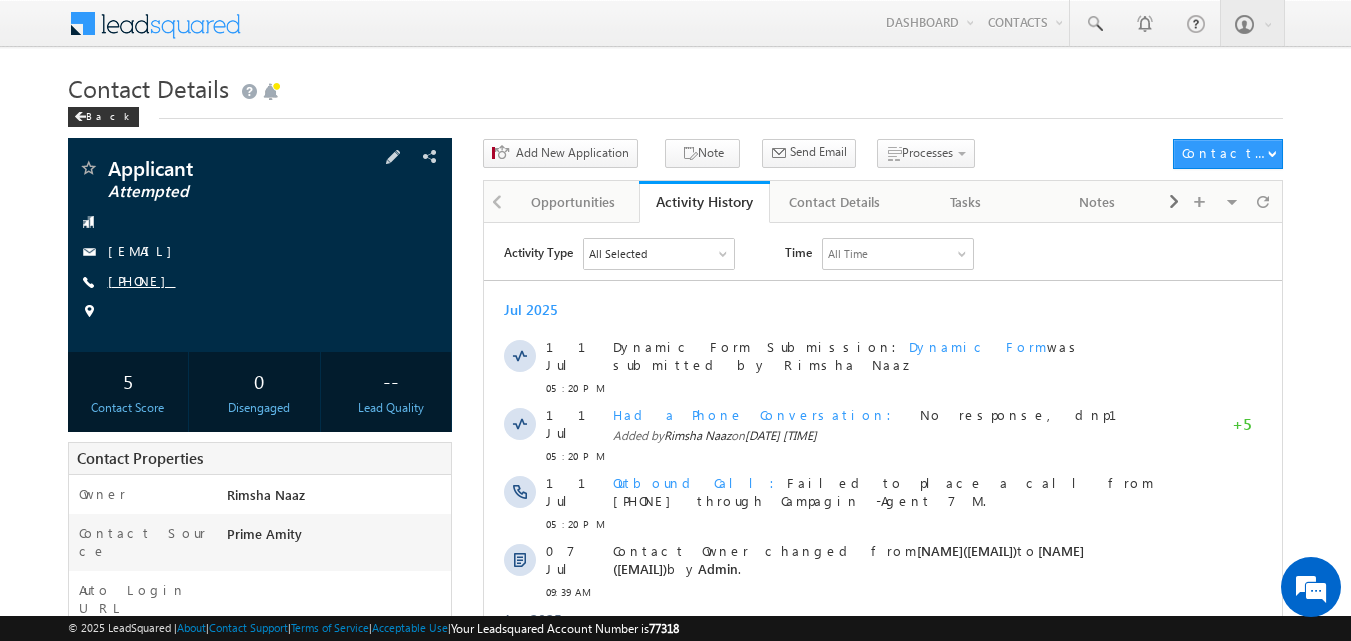 drag, startPoint x: 141, startPoint y: 281, endPoint x: 205, endPoint y: 280, distance: 64.00781 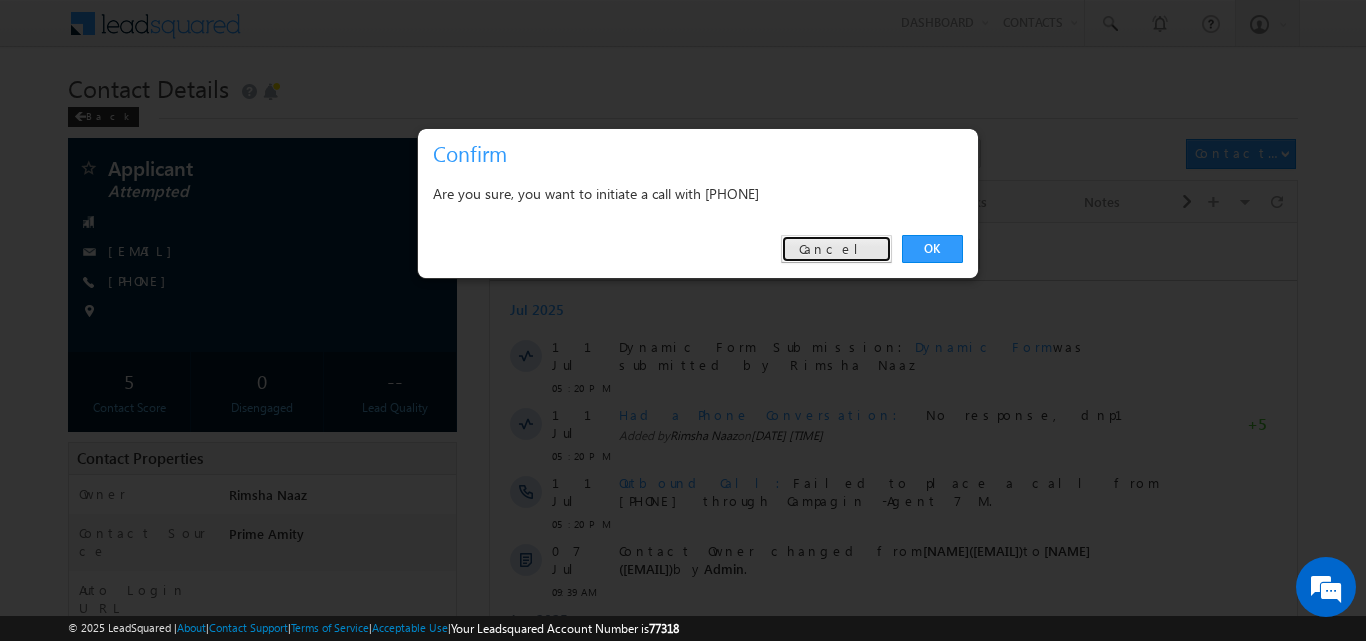 click on "Cancel" at bounding box center (836, 249) 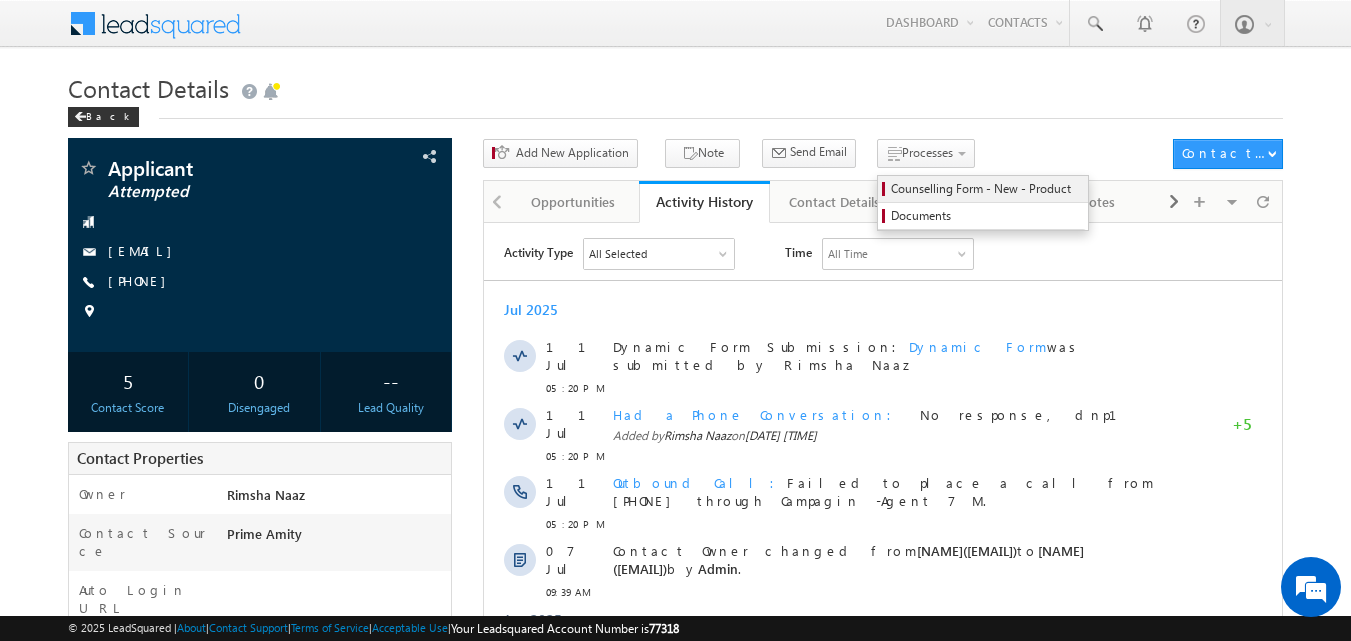 click on "Counselling Form - New - Product" at bounding box center [986, 189] 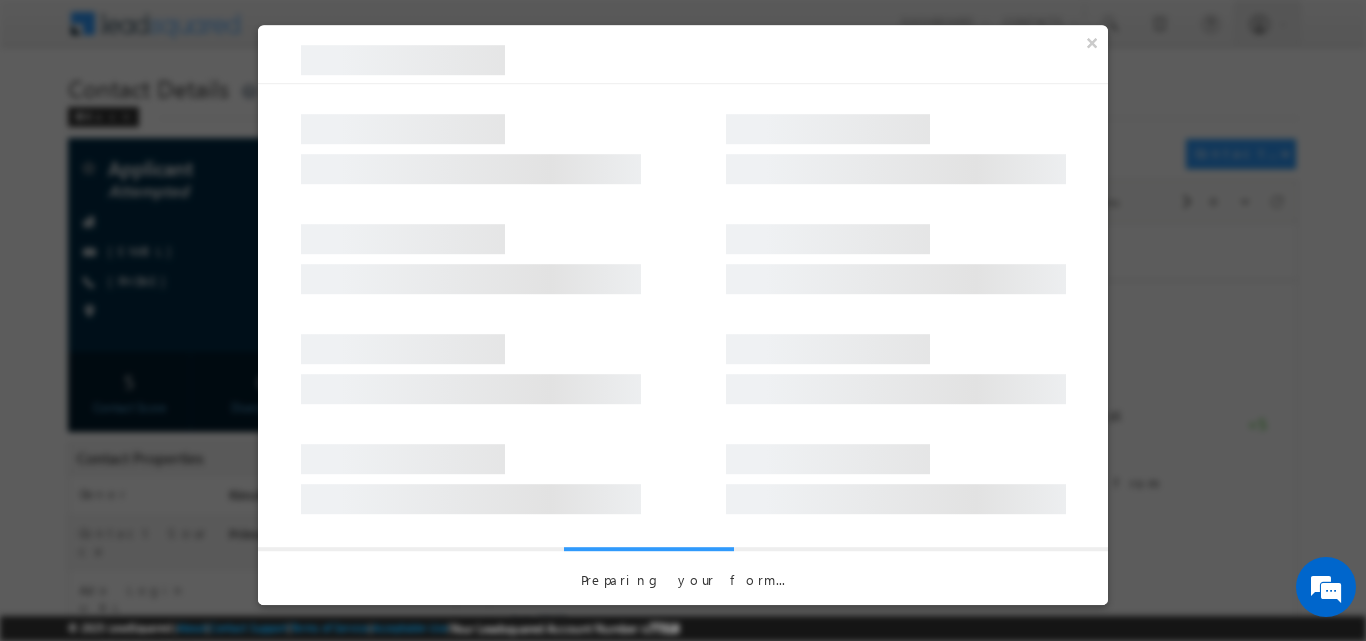 click at bounding box center [896, 279] 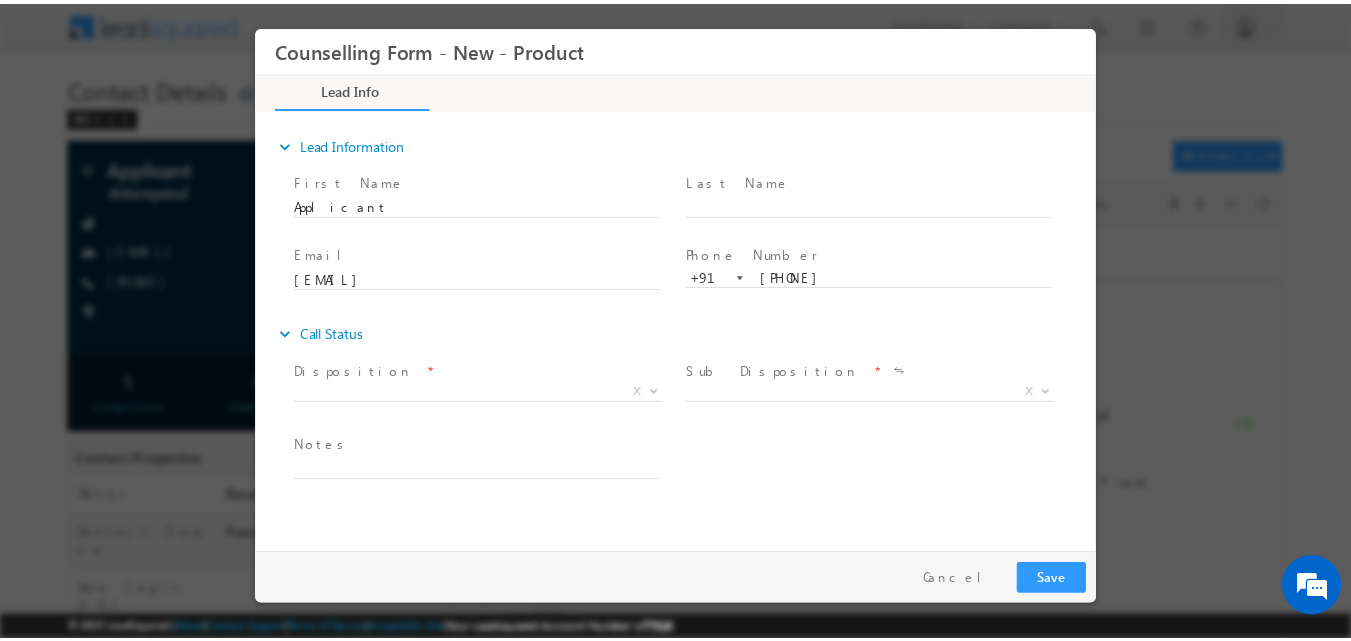 scroll, scrollTop: 0, scrollLeft: 0, axis: both 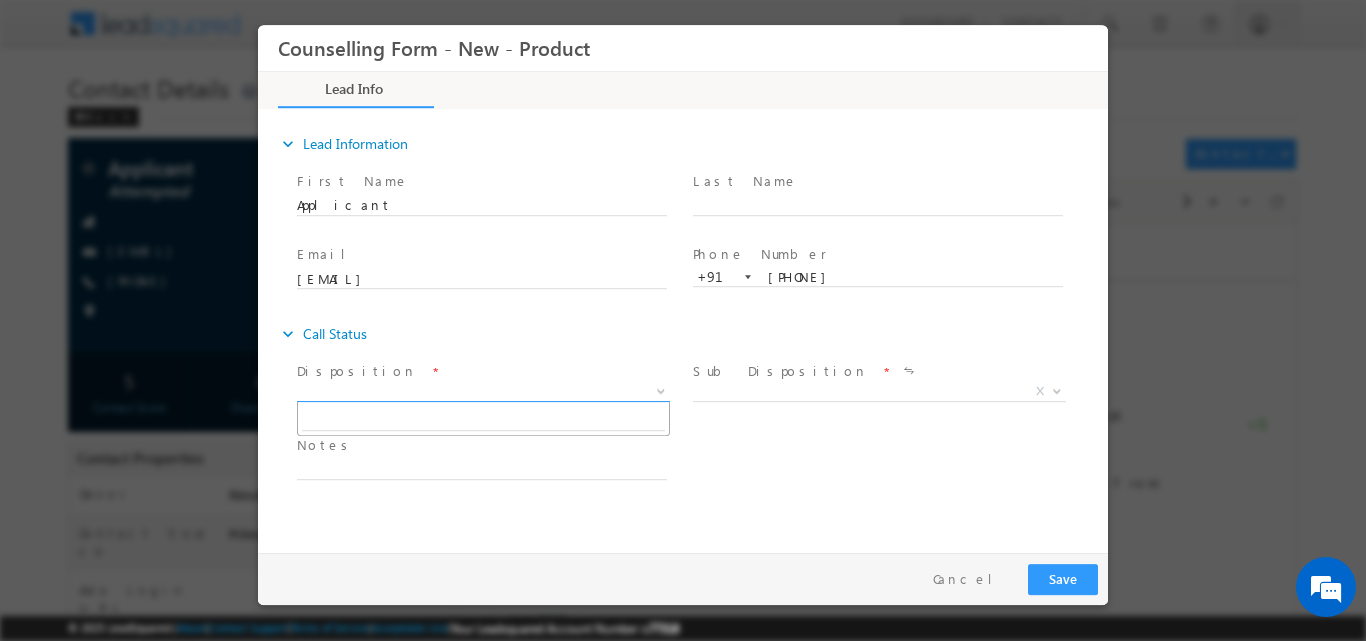 click at bounding box center [659, 390] 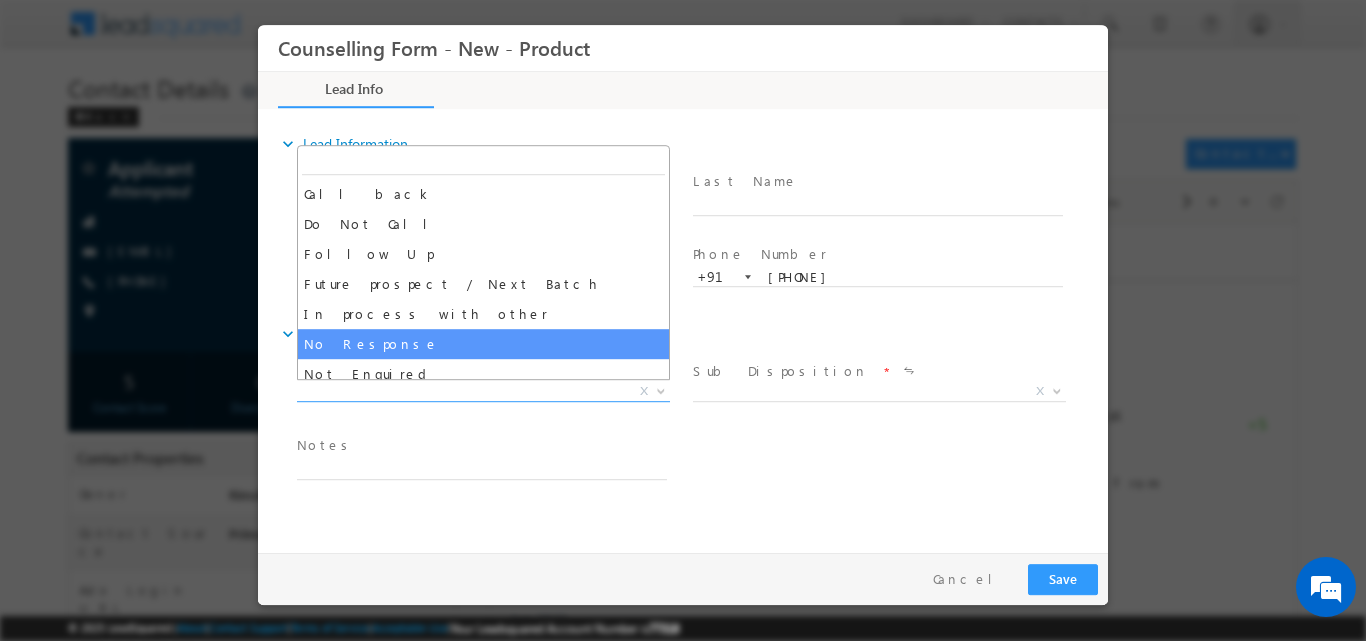 select on "No Response" 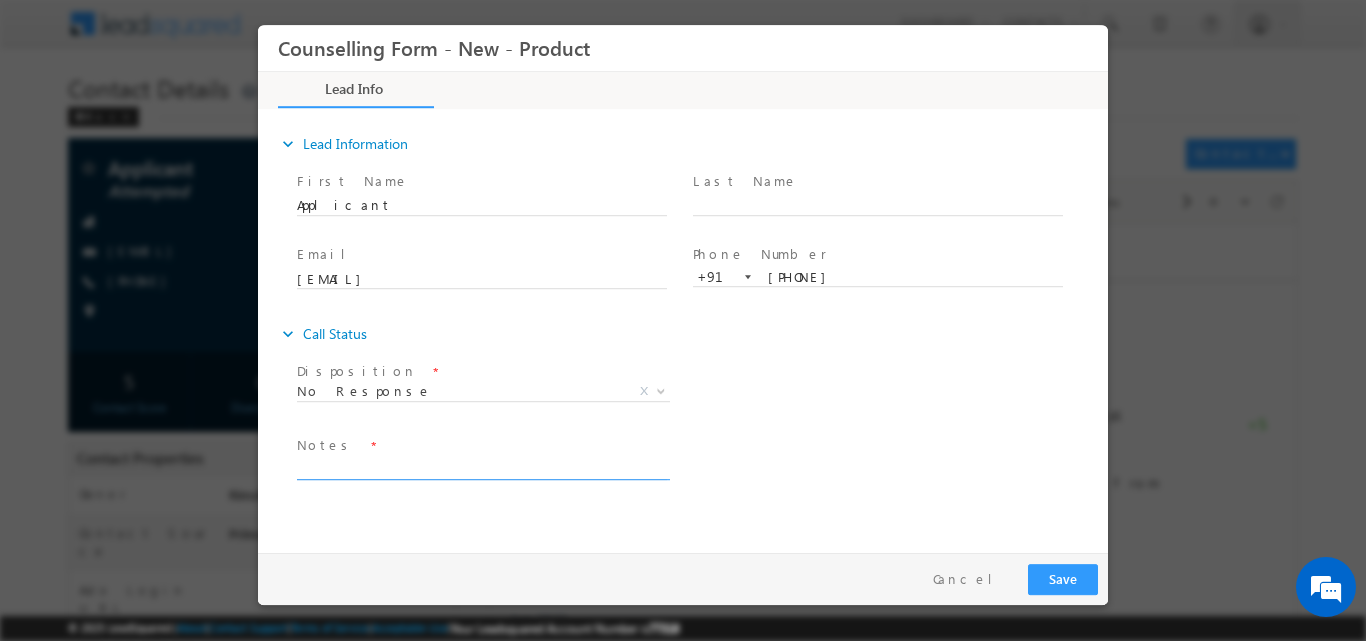 click at bounding box center [482, 467] 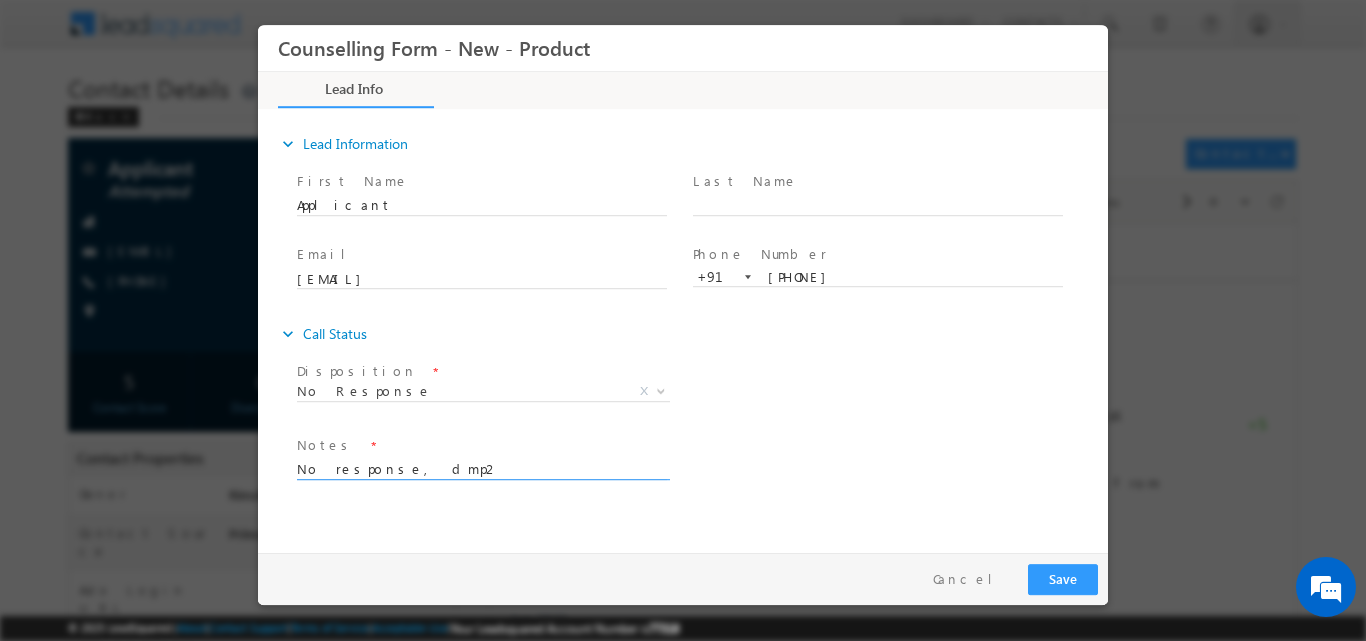 type on "No response, dmp2" 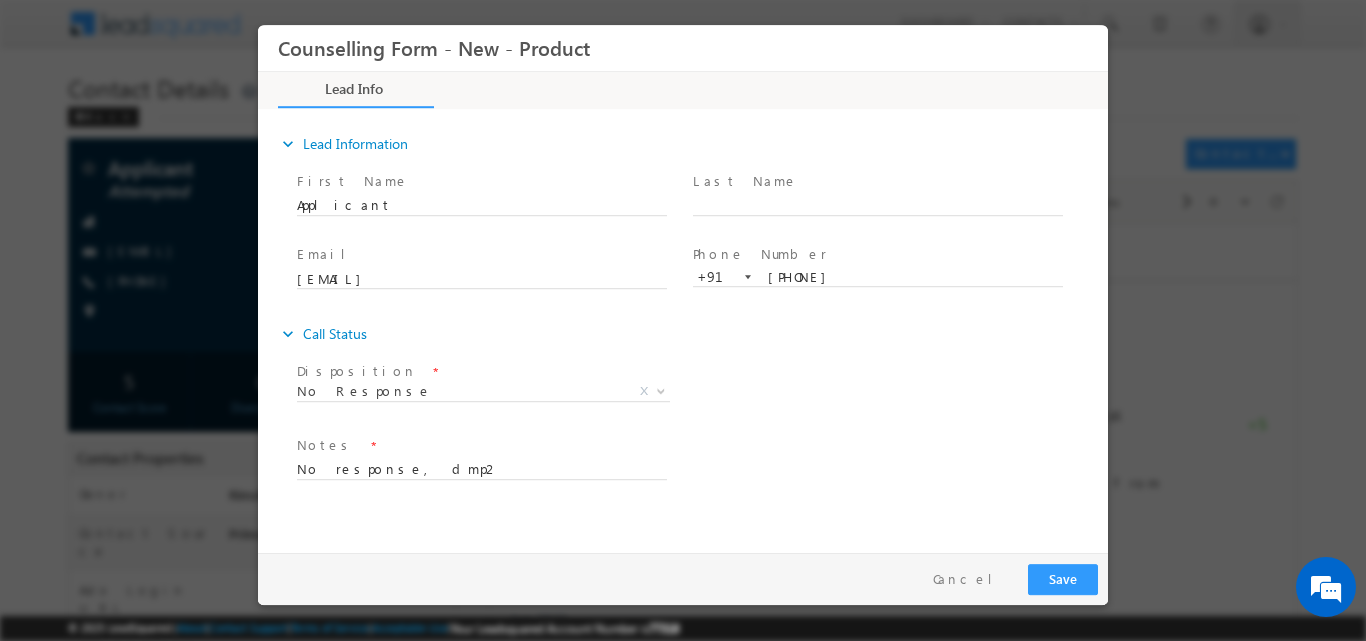 click on "Pay & Save
Save
Cancel" at bounding box center (688, 578) 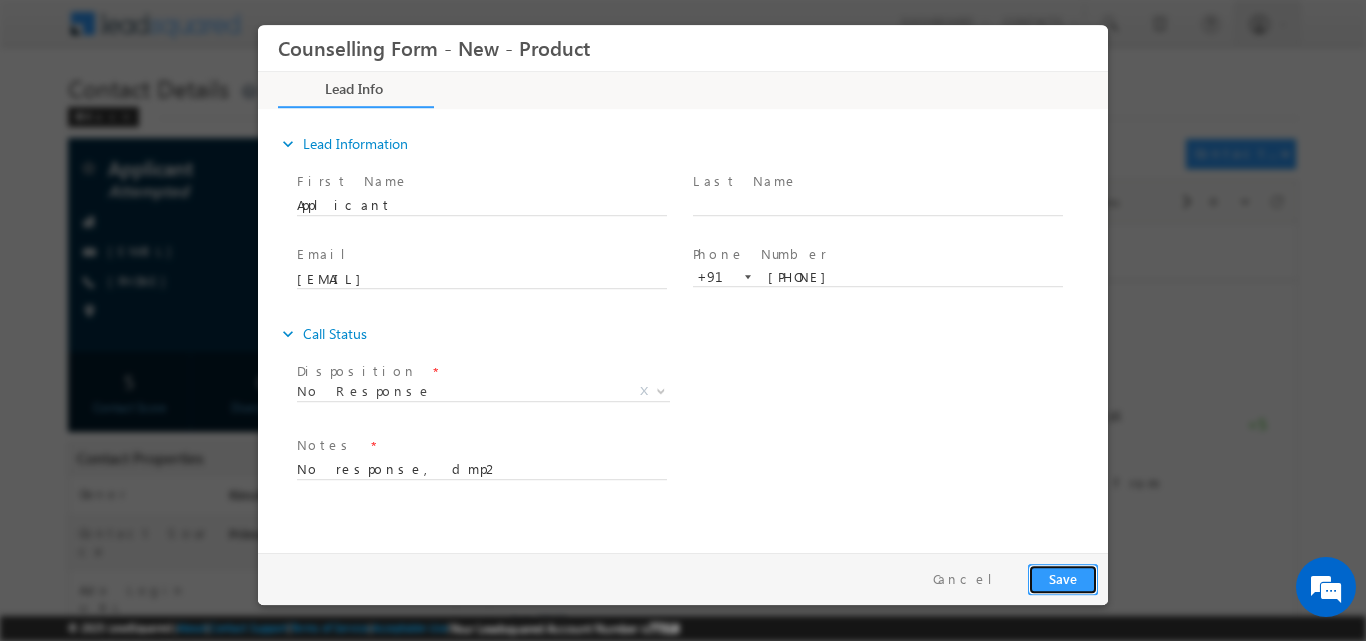 click on "Save" at bounding box center (1063, 578) 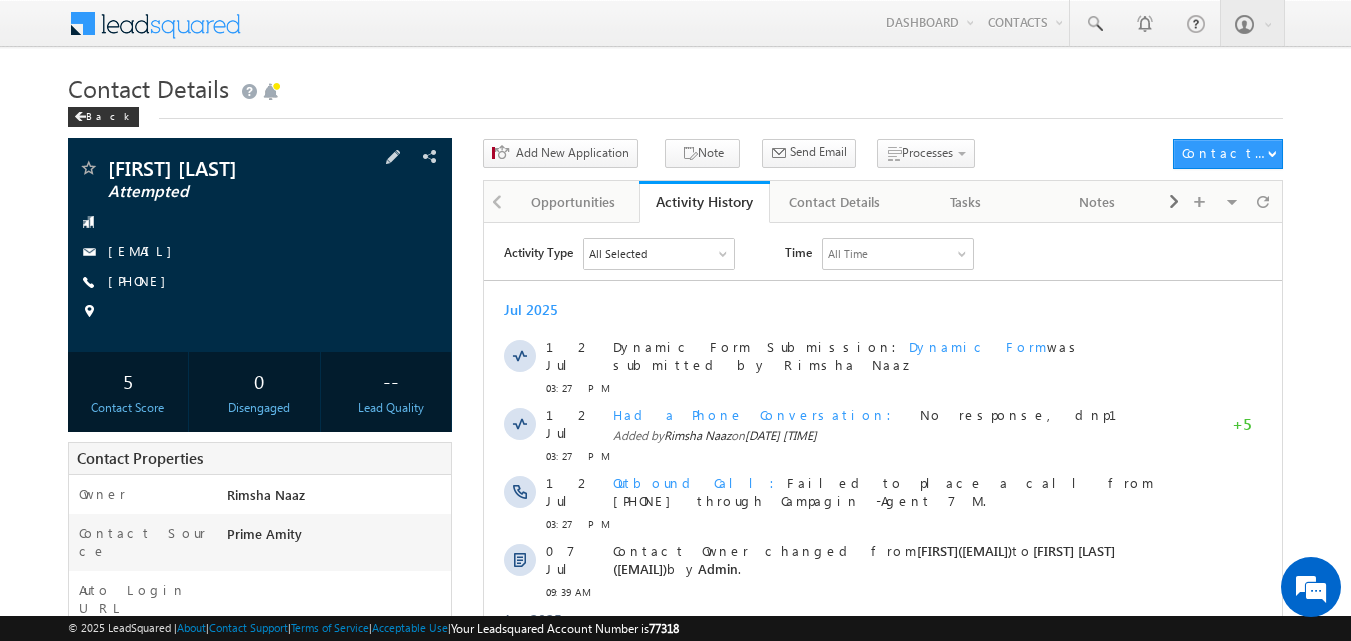 scroll, scrollTop: 0, scrollLeft: 0, axis: both 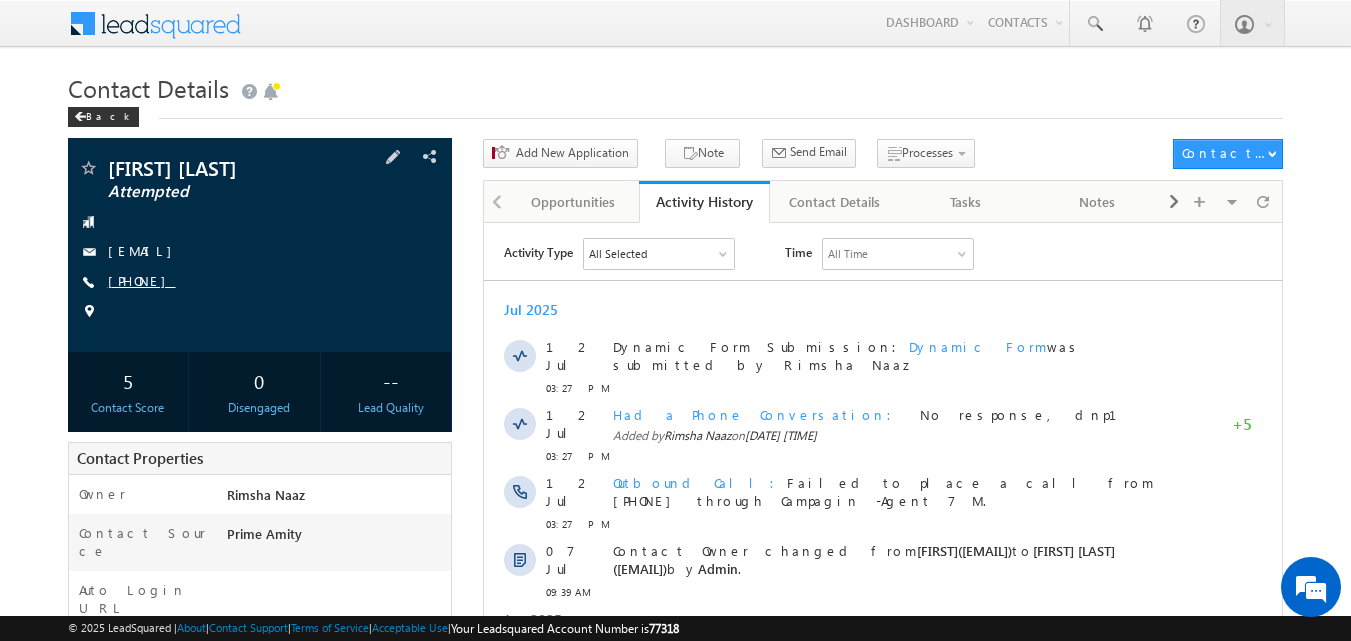 copy on "[PHONE]" 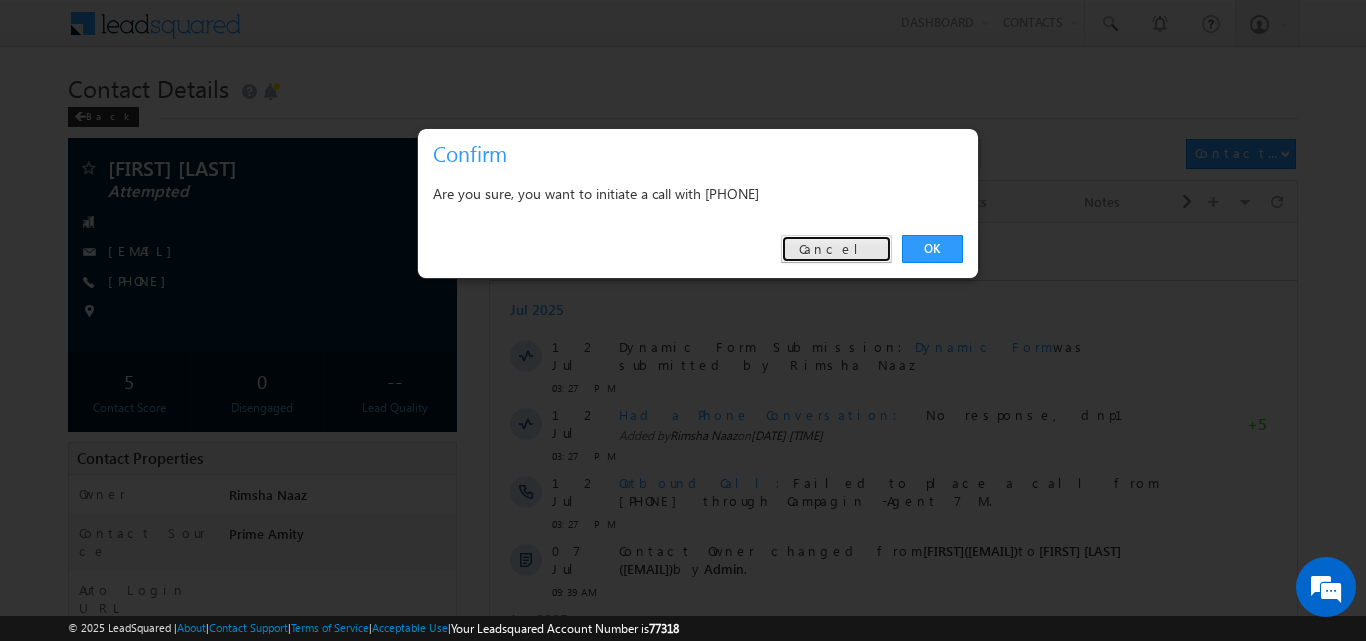 click on "Cancel" at bounding box center (836, 249) 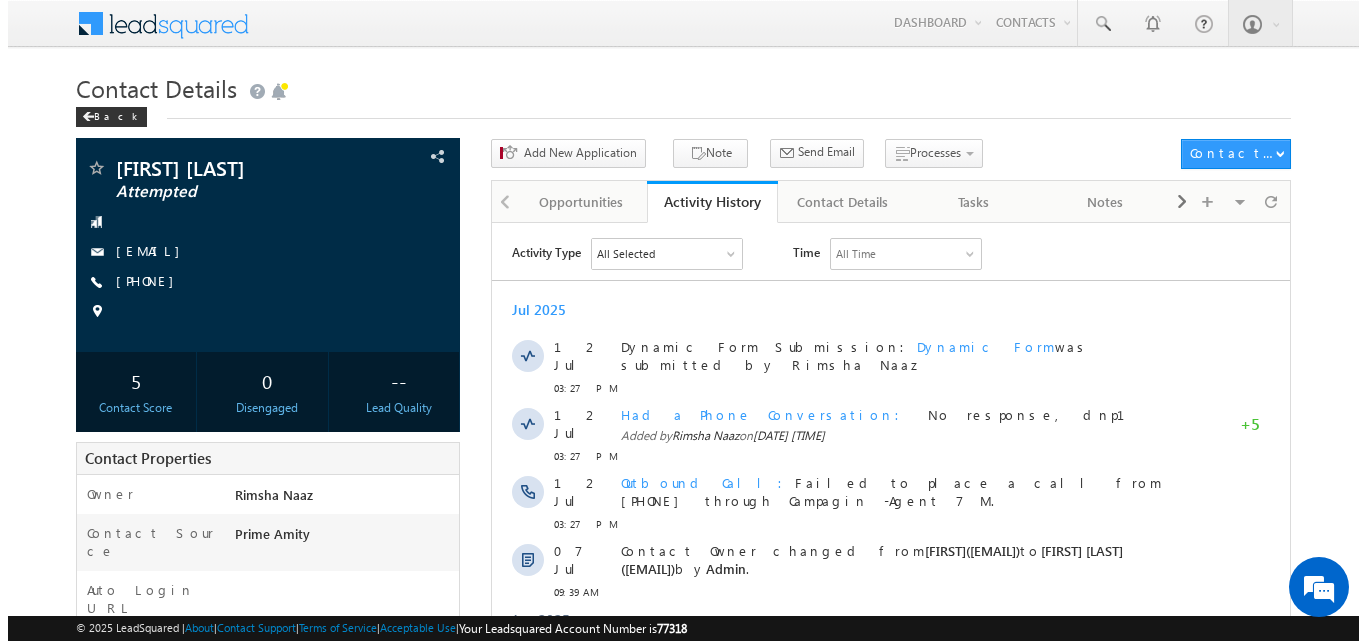 scroll, scrollTop: 0, scrollLeft: 0, axis: both 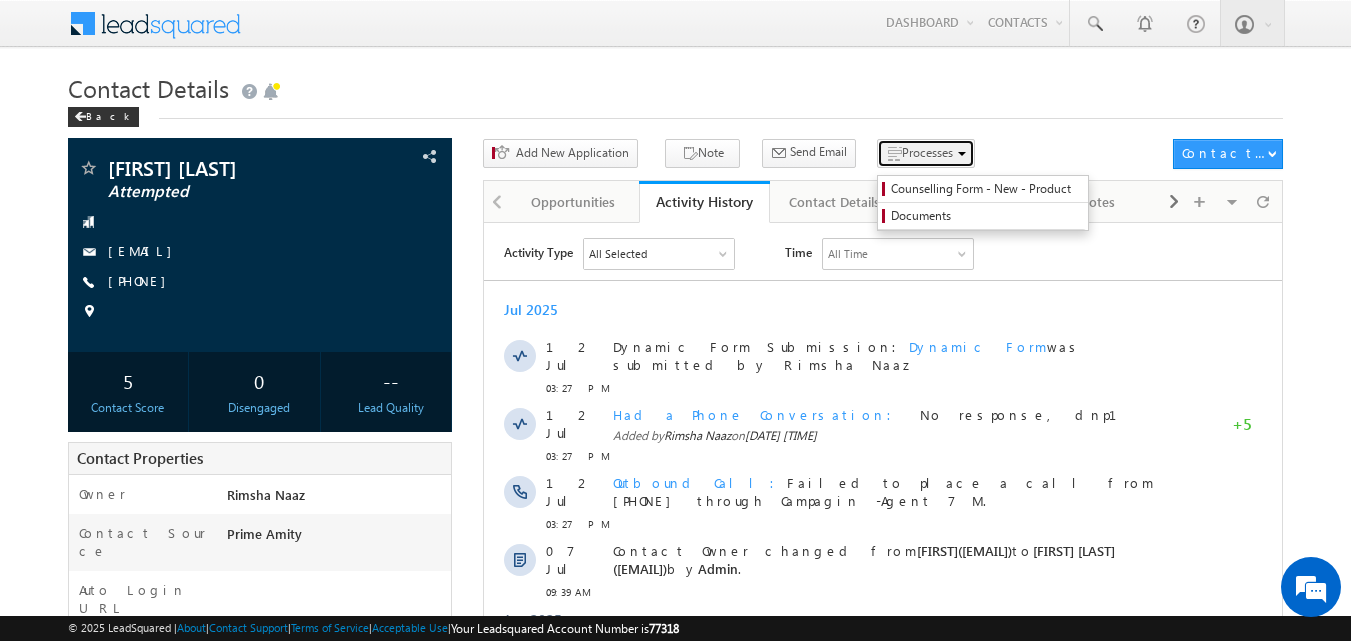 click on "Processes" at bounding box center (927, 152) 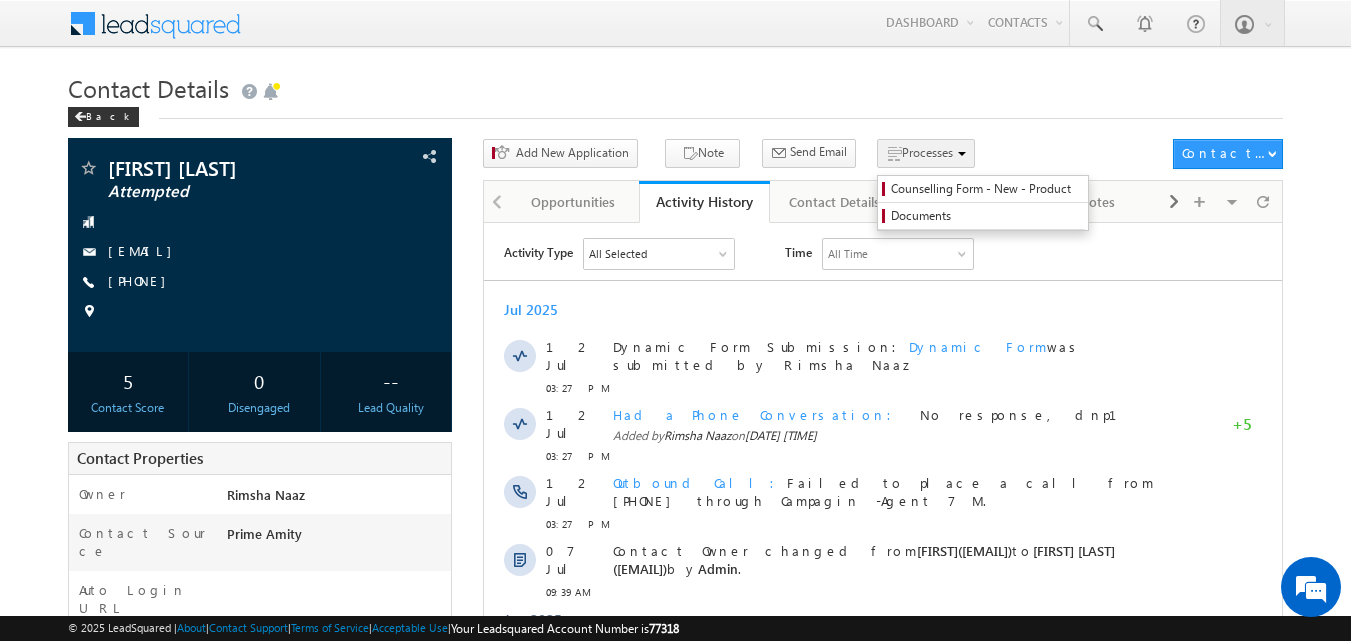 click on "Processes" at bounding box center [927, 152] 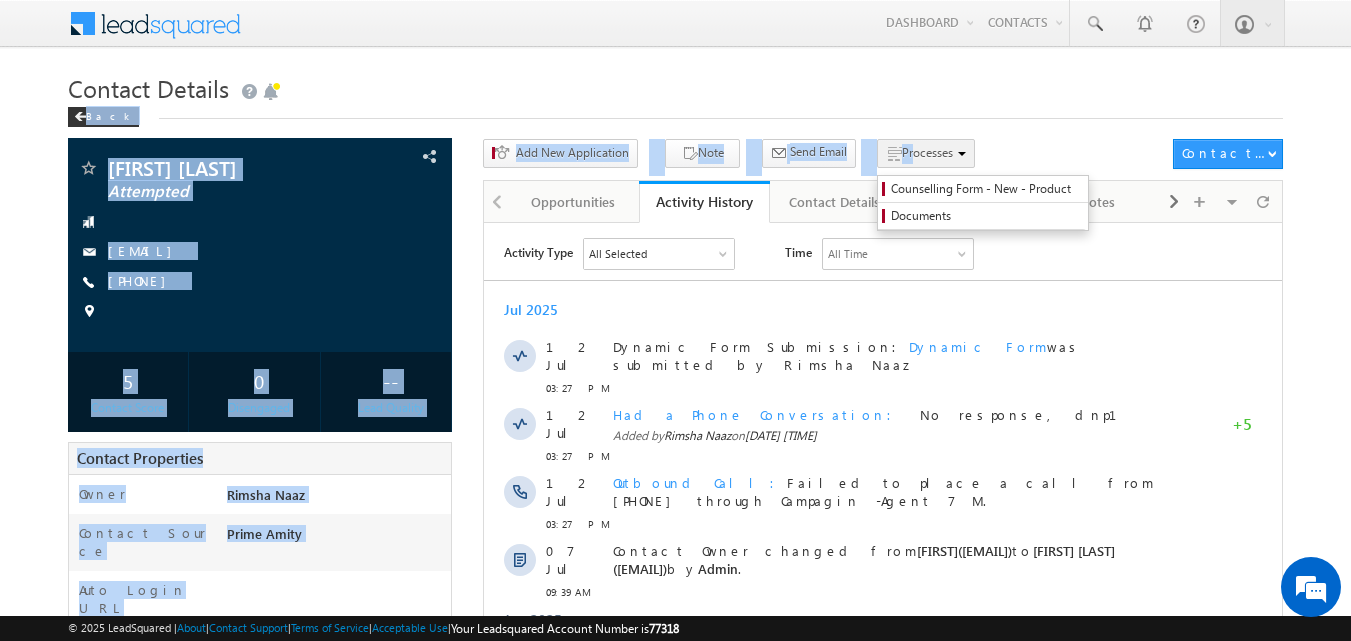 click on "Contact Details    Back
[FIRST] [LAST]
Attempted
--" at bounding box center [676, 550] 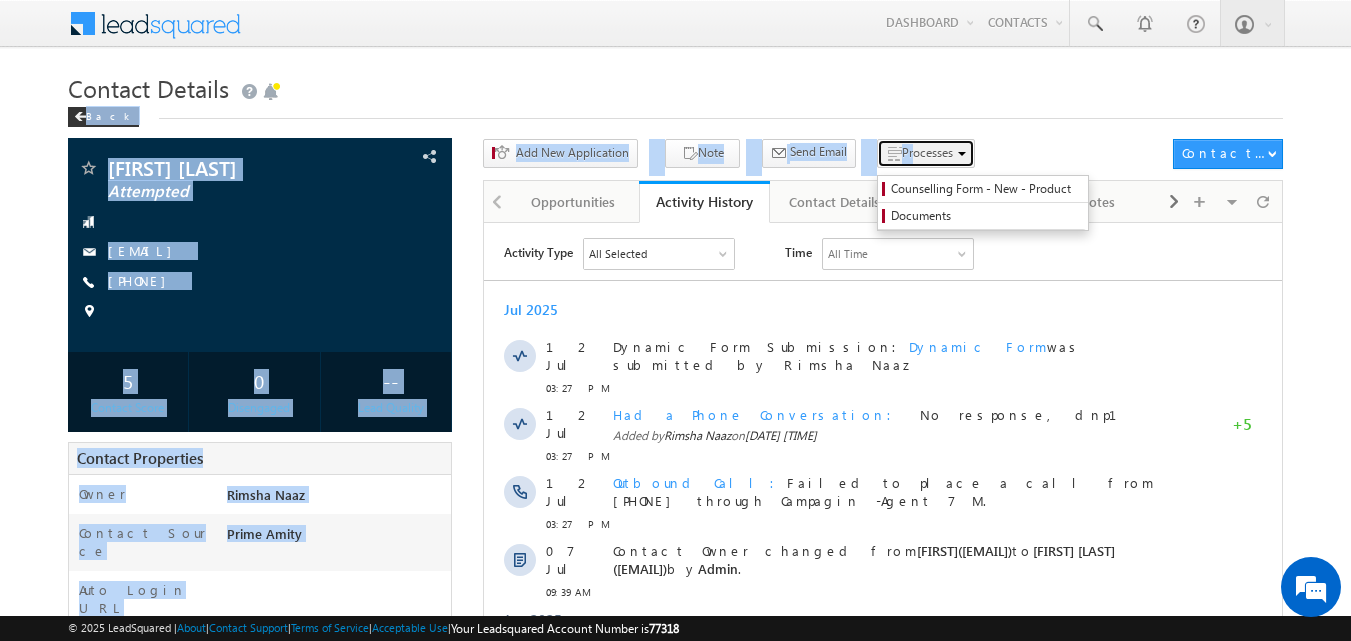 click on "Processes" at bounding box center [926, 153] 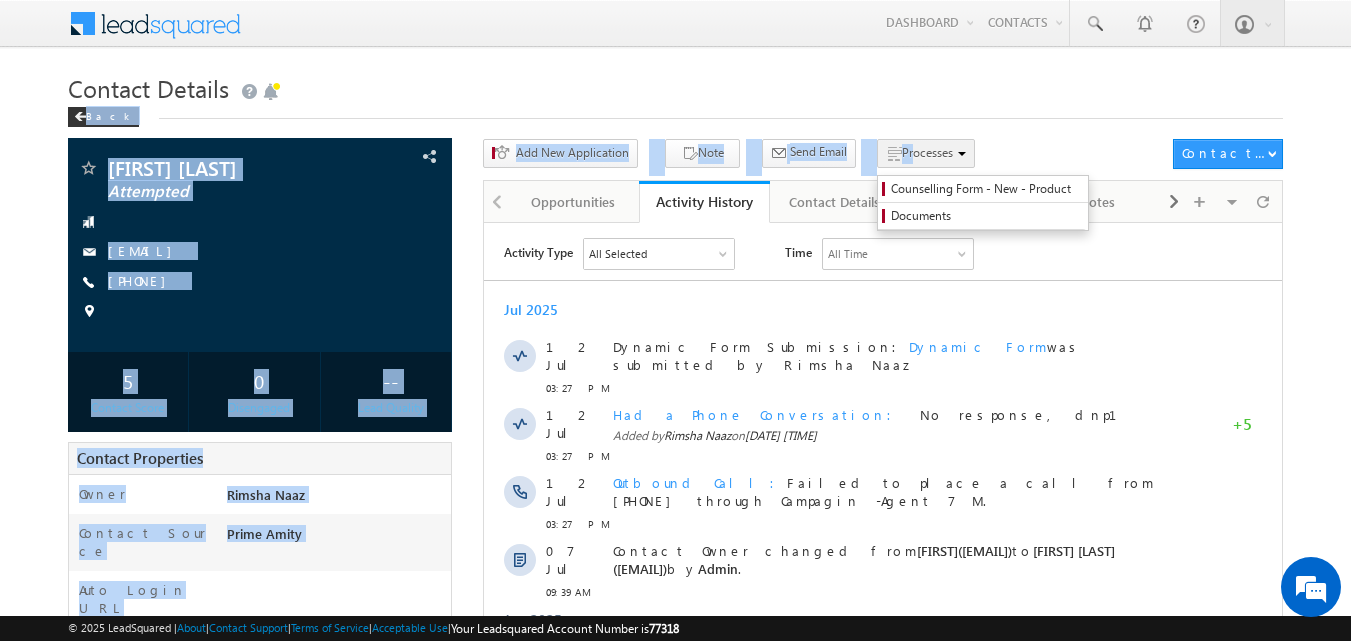 click on "Processes" at bounding box center (926, 153) 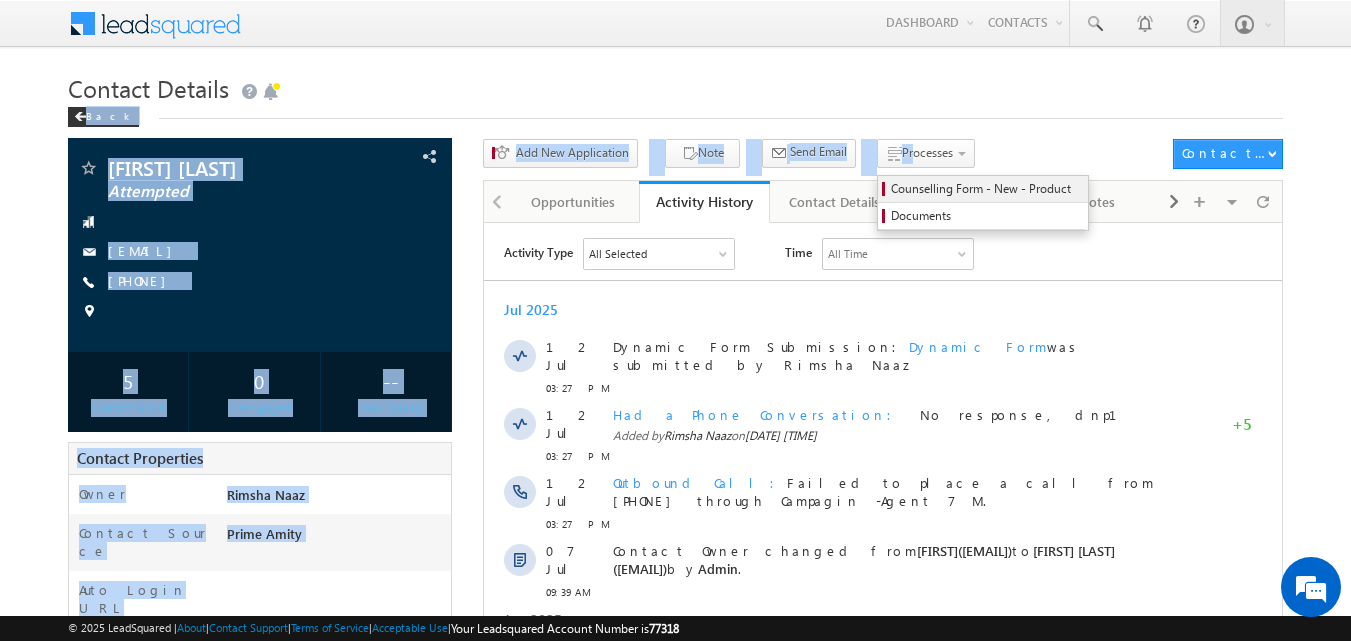 click on "Counselling Form - New - Product" at bounding box center [986, 189] 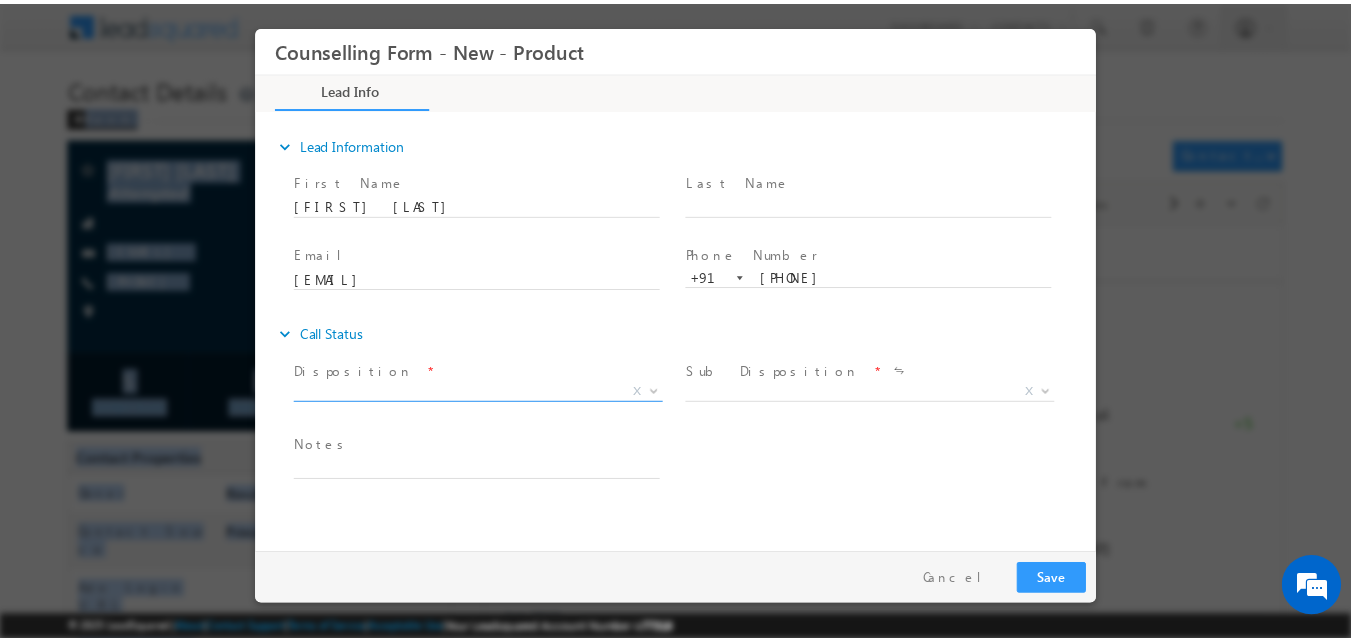 scroll, scrollTop: 0, scrollLeft: 0, axis: both 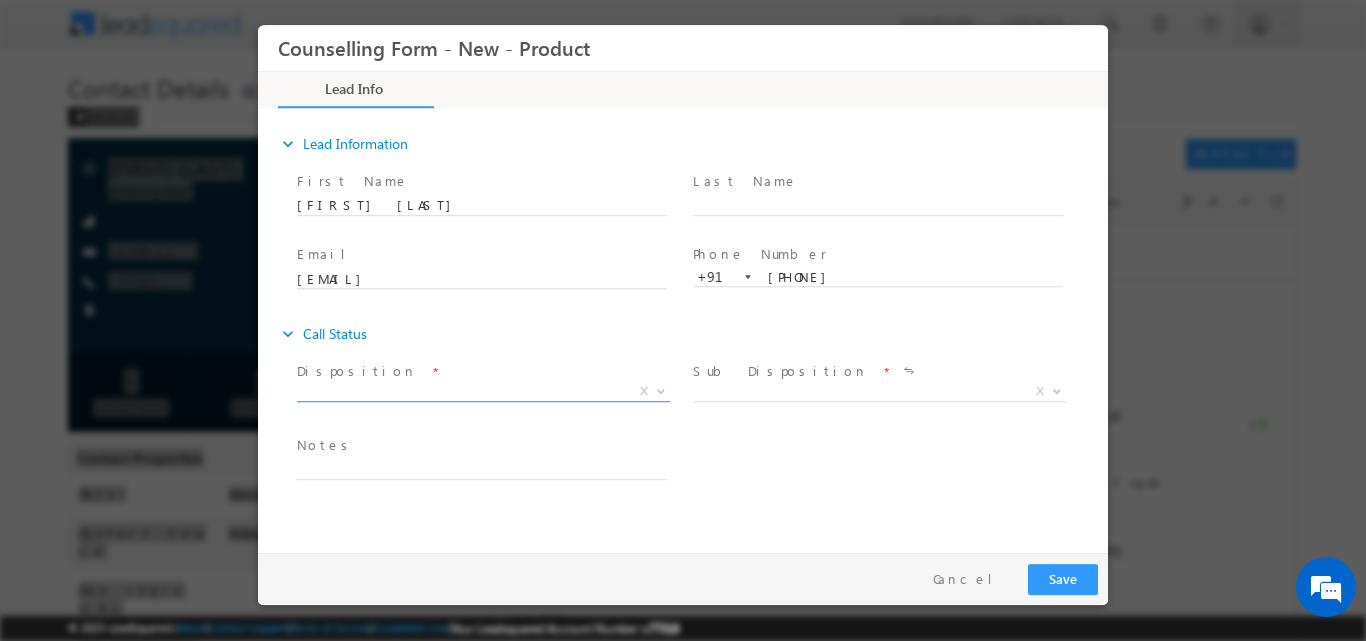 click at bounding box center (661, 389) 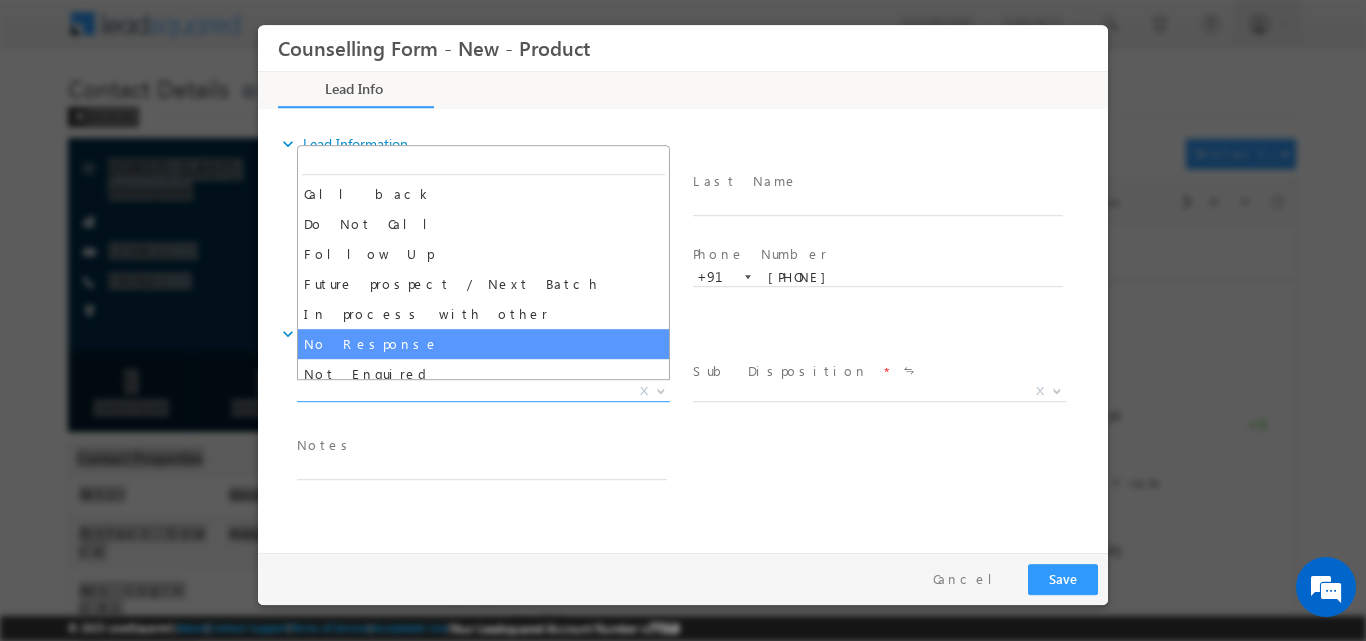 select on "No Response" 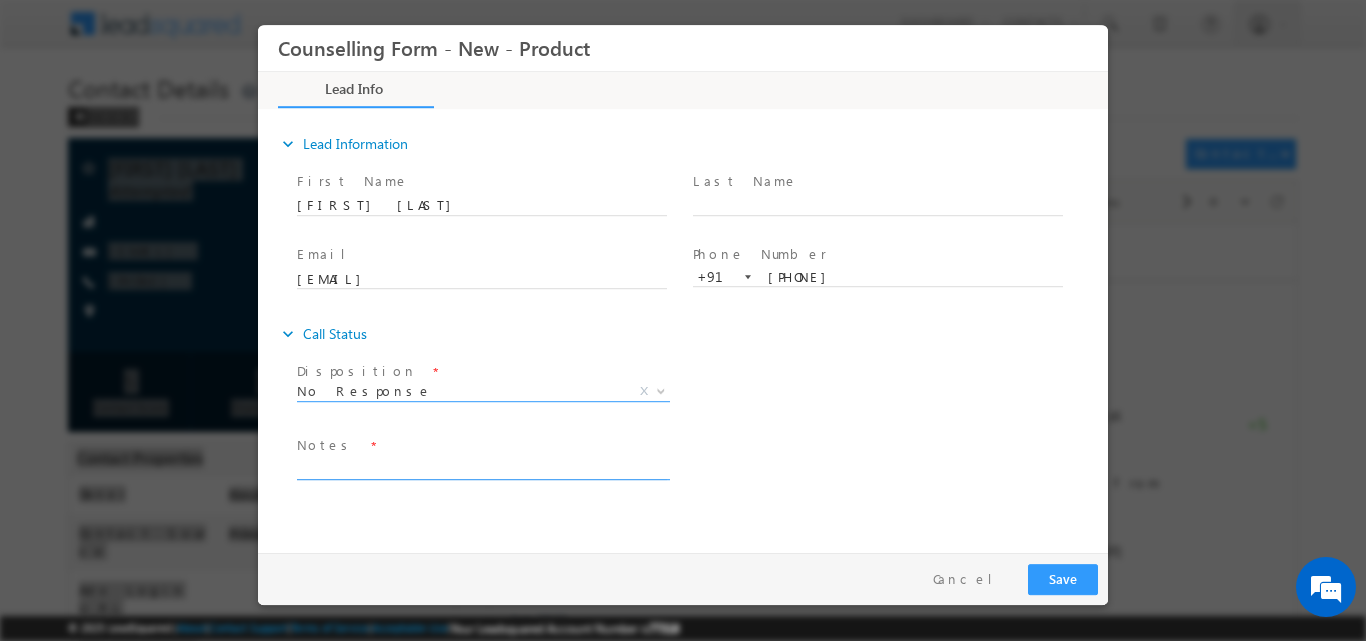 click at bounding box center [482, 467] 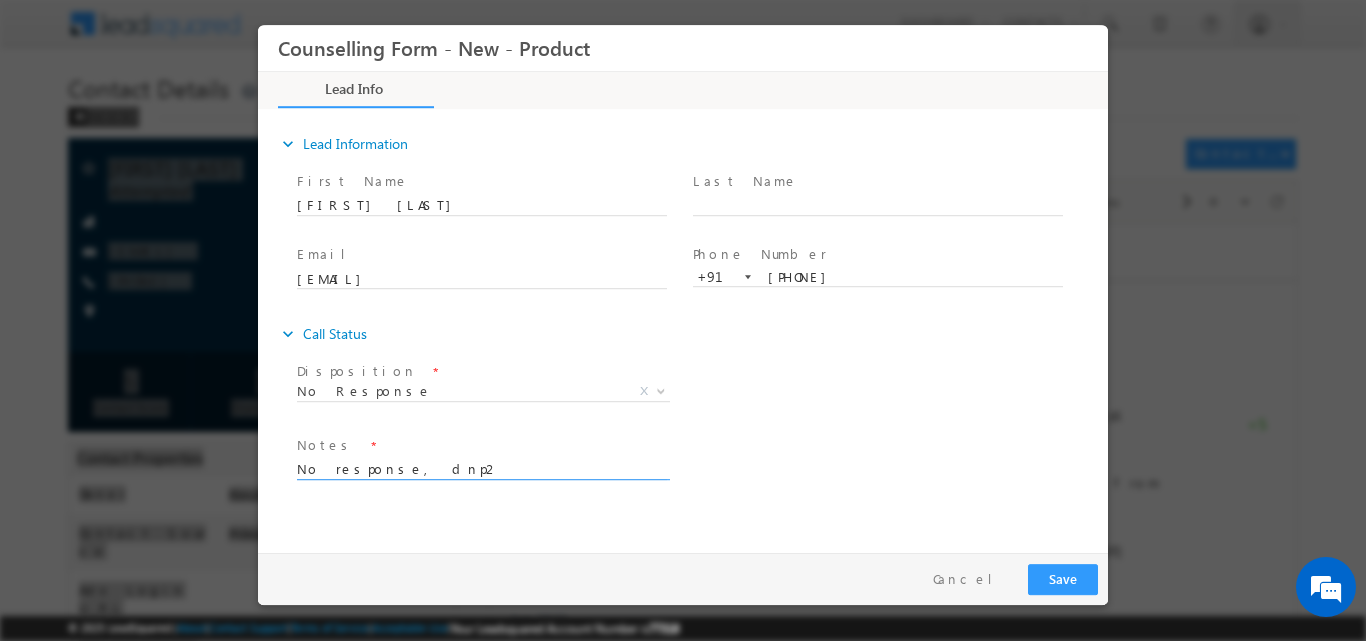 type on "No response, dnp2" 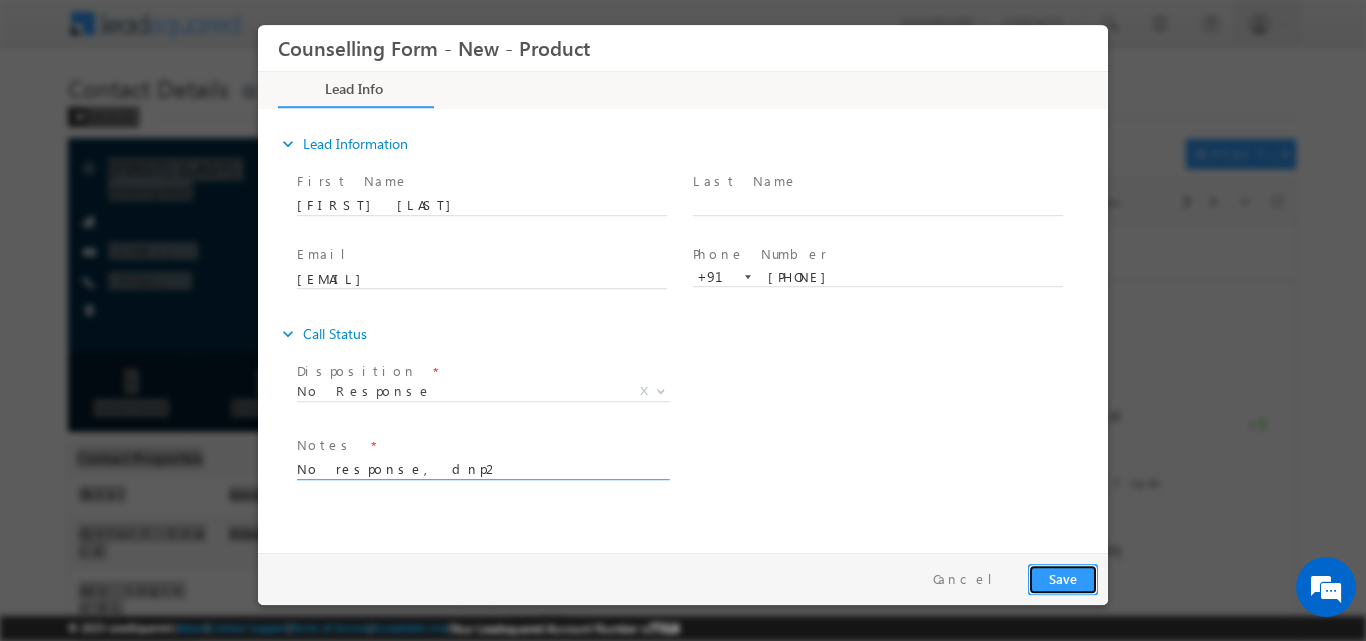 click on "Save" at bounding box center (1063, 578) 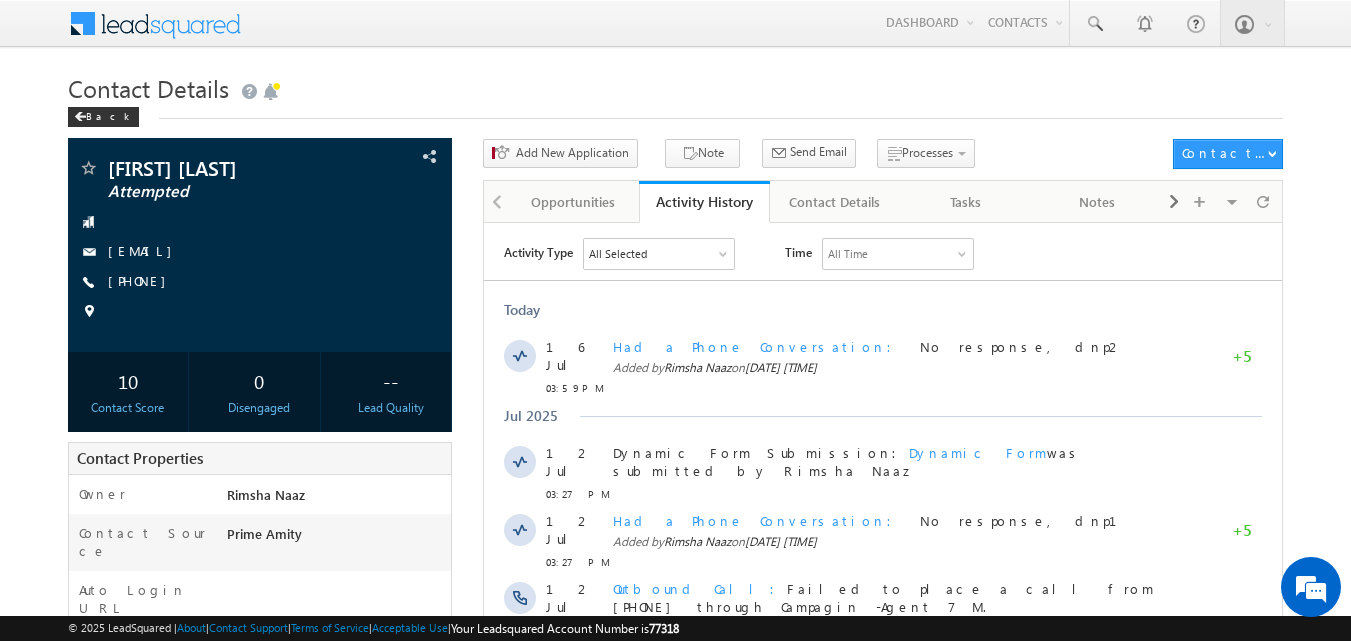 click on "Contact Details" at bounding box center (676, 86) 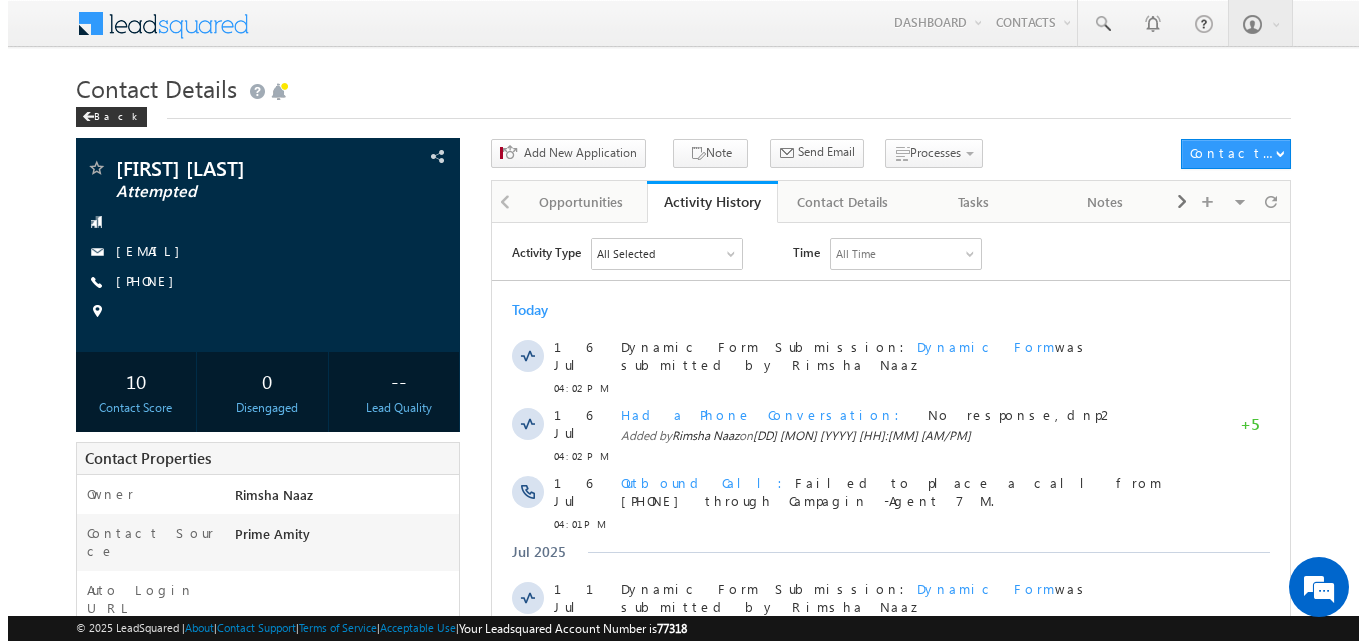 scroll, scrollTop: 0, scrollLeft: 0, axis: both 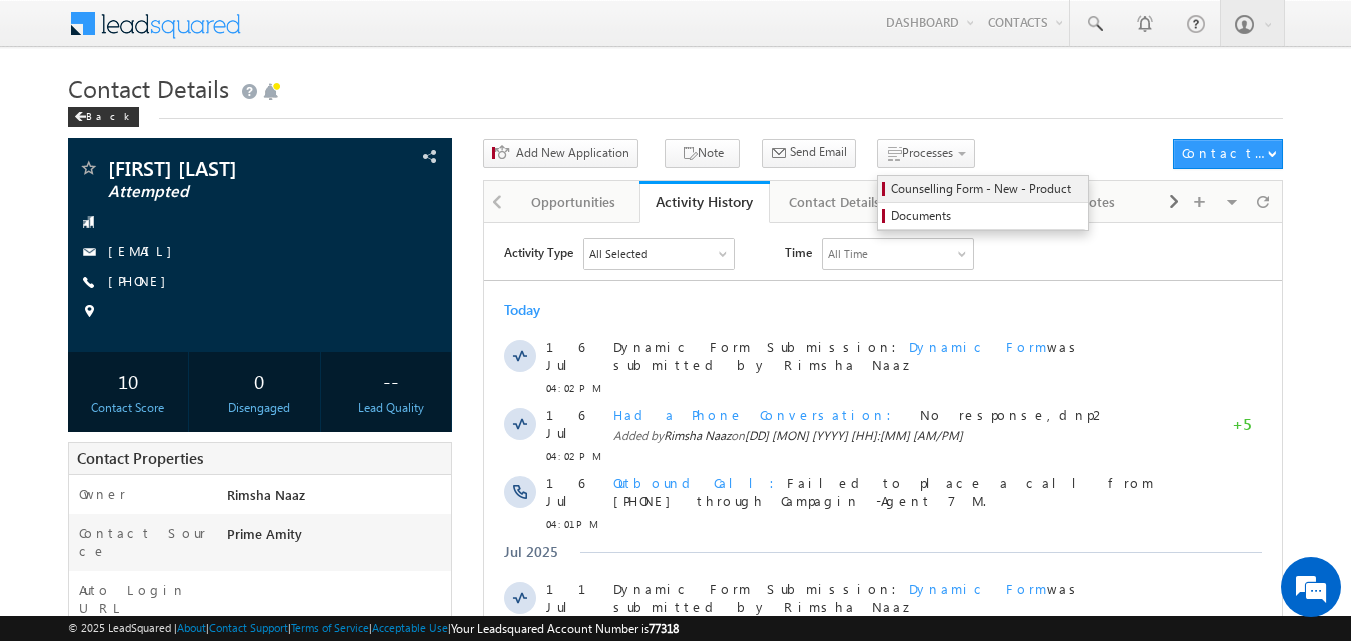 click on "Counselling Form - New - Product" at bounding box center [986, 189] 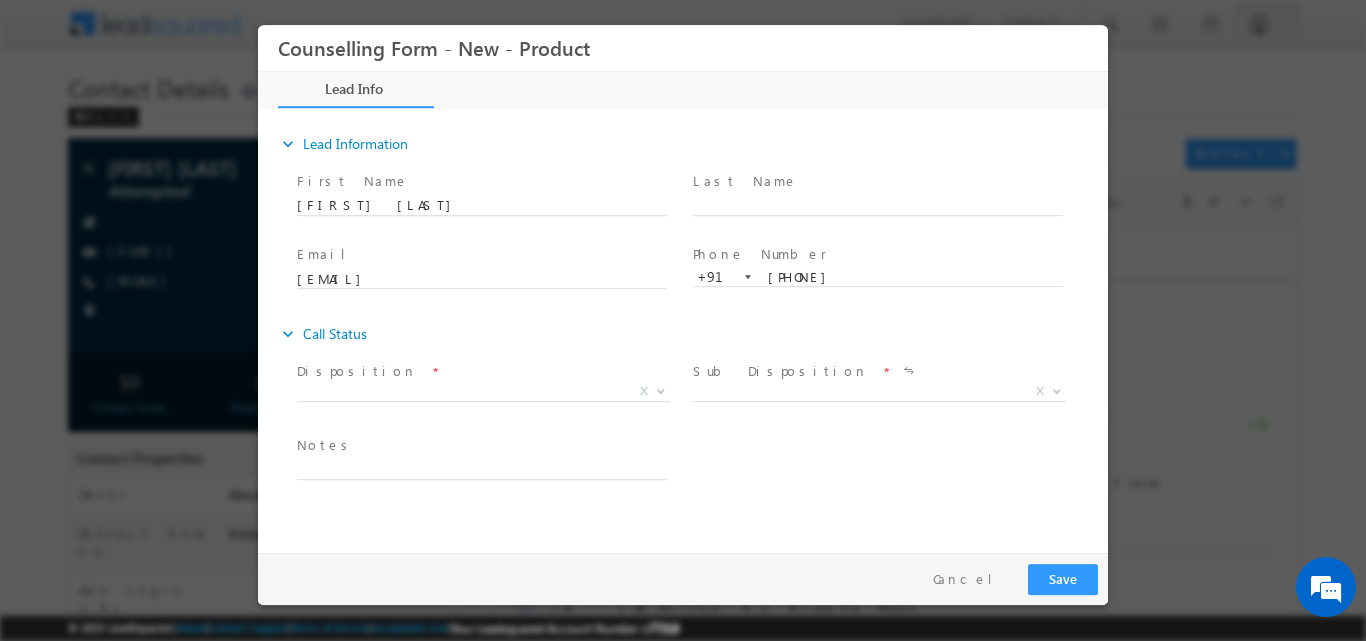 scroll, scrollTop: 0, scrollLeft: 0, axis: both 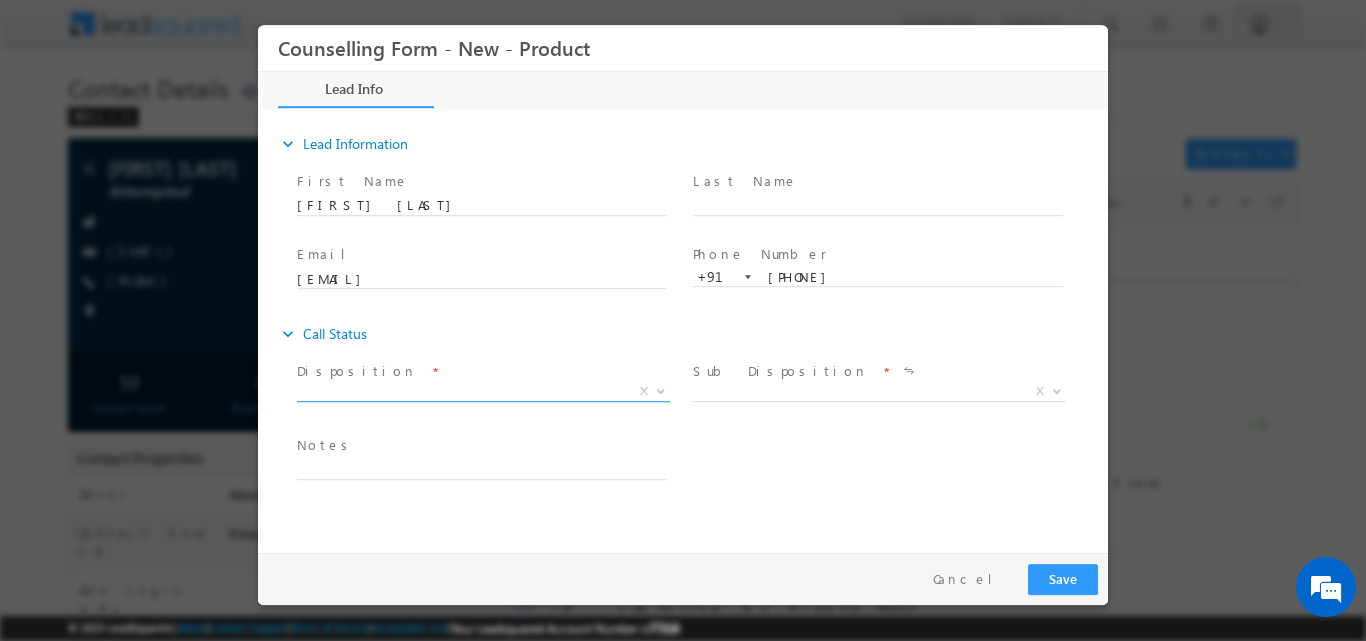 click at bounding box center (659, 390) 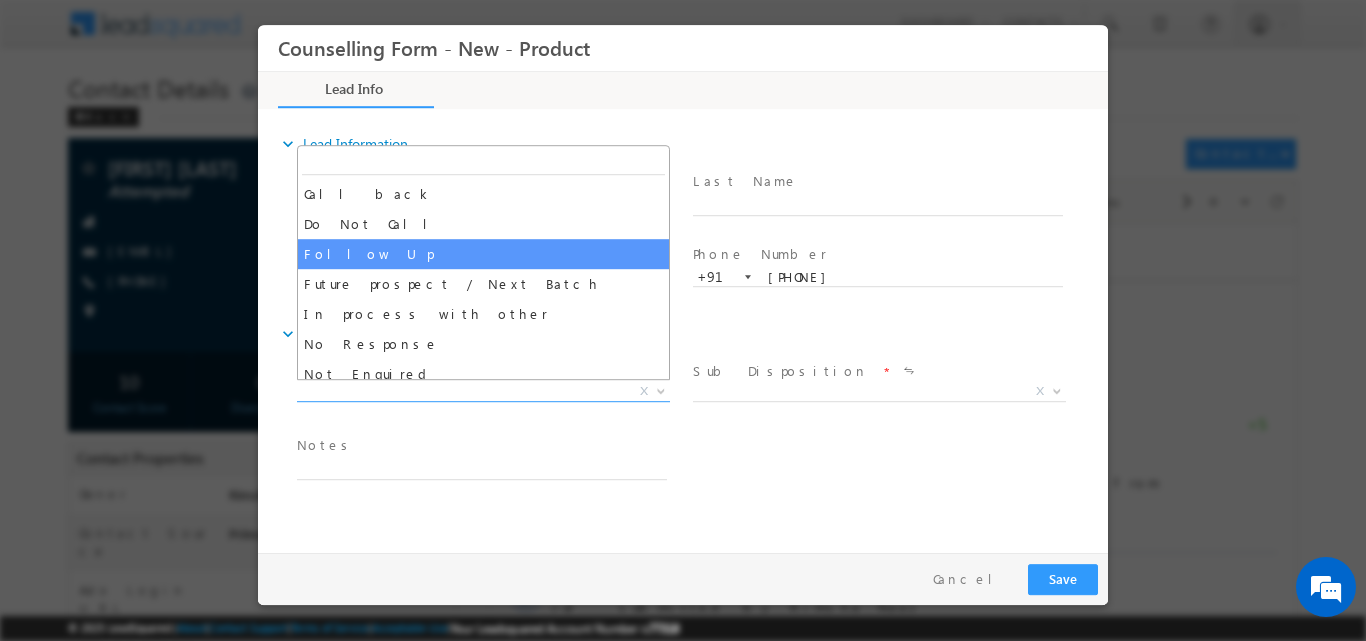 drag, startPoint x: 669, startPoint y: 263, endPoint x: 668, endPoint y: 338, distance: 75.00667 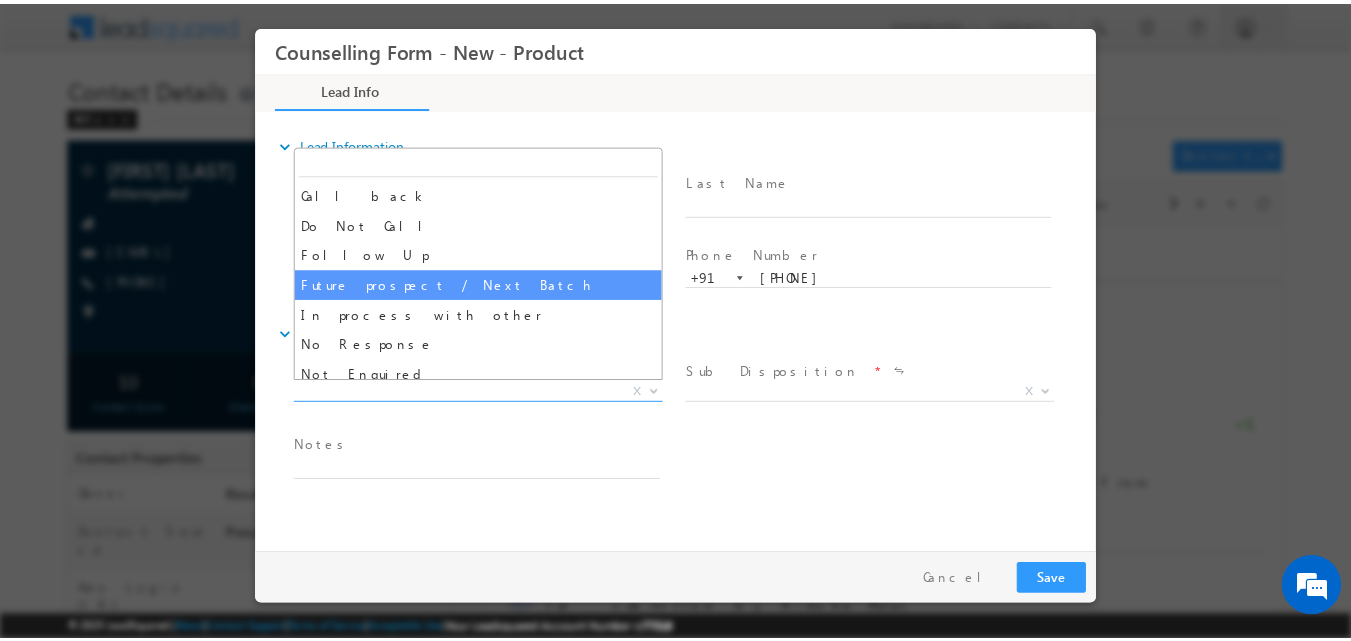 scroll, scrollTop: 130, scrollLeft: 0, axis: vertical 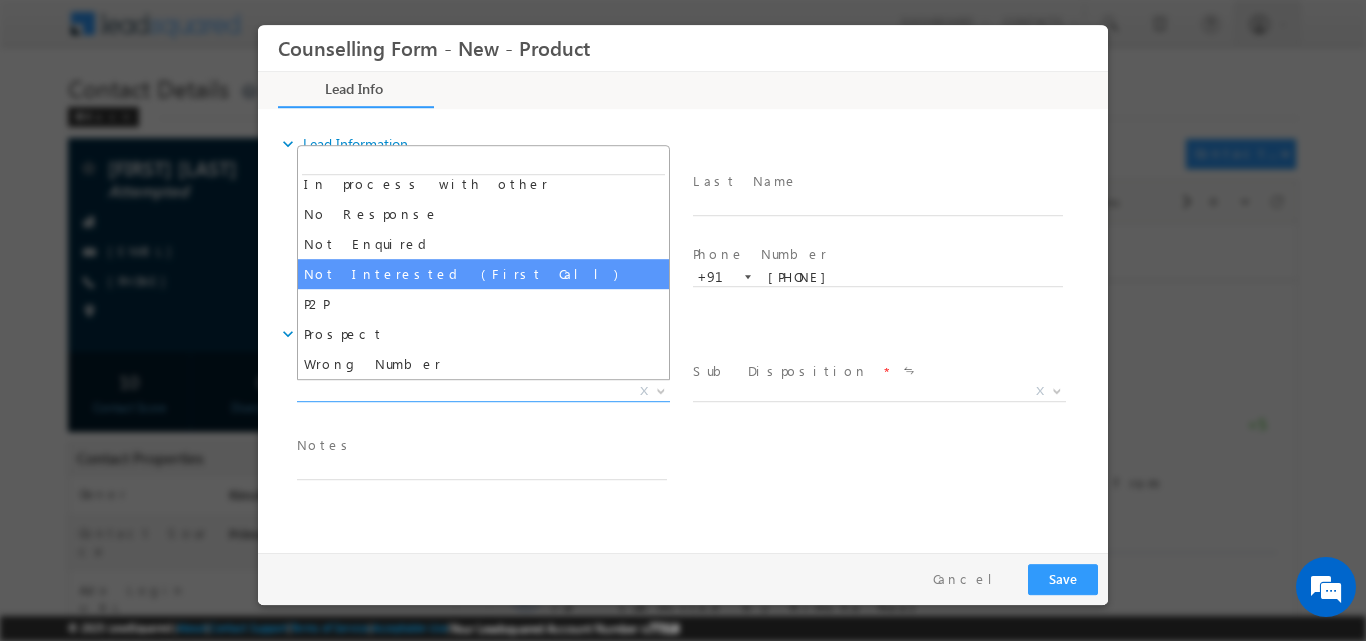 select on "Not Interested (First Call)" 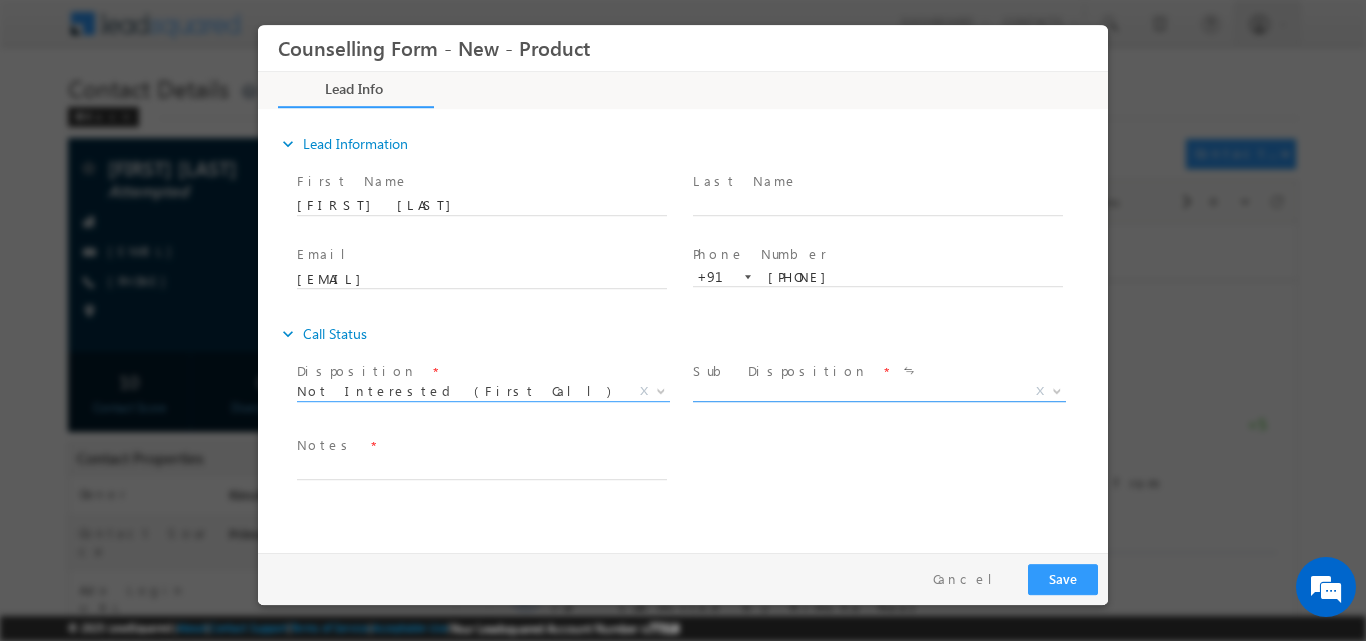 click on "X" at bounding box center (879, 391) 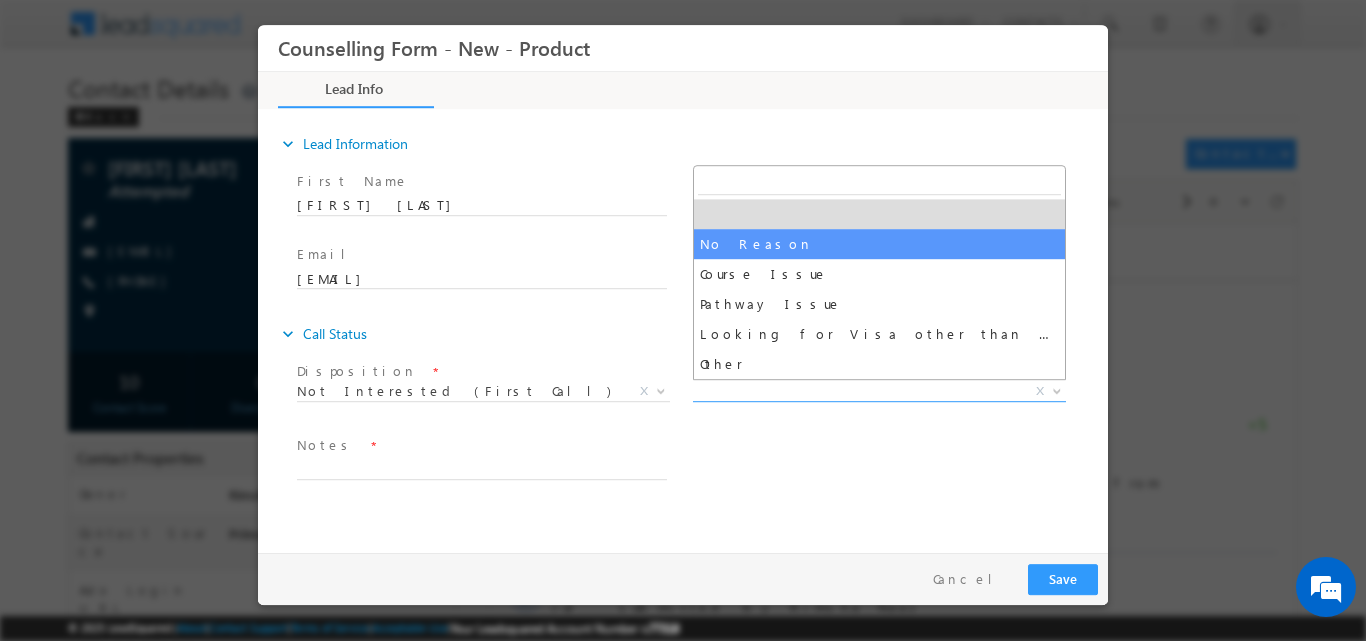 select on "No Reason" 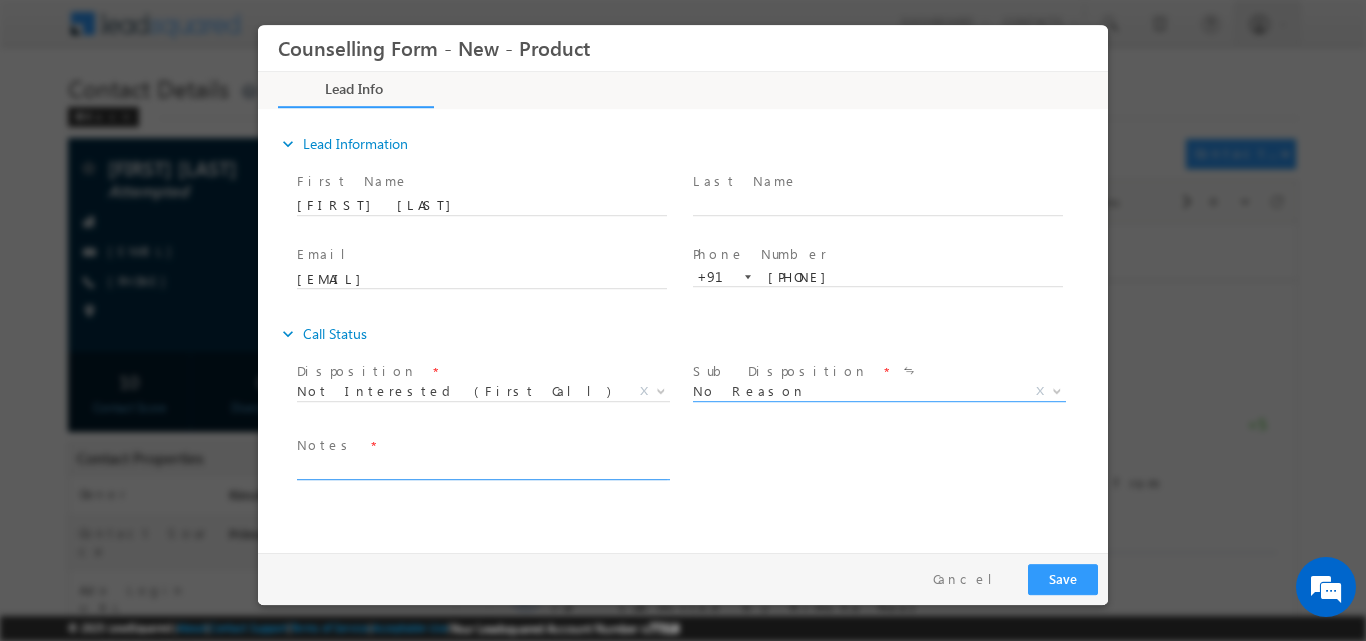 click at bounding box center (482, 467) 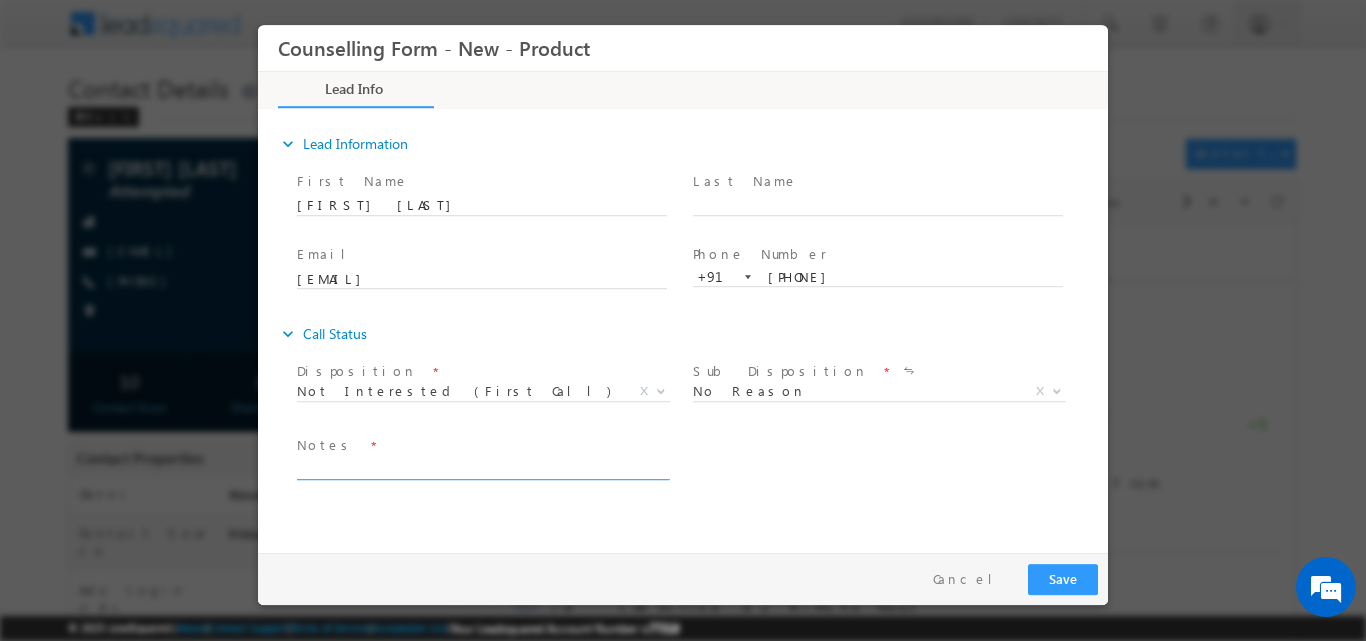 click at bounding box center (482, 467) 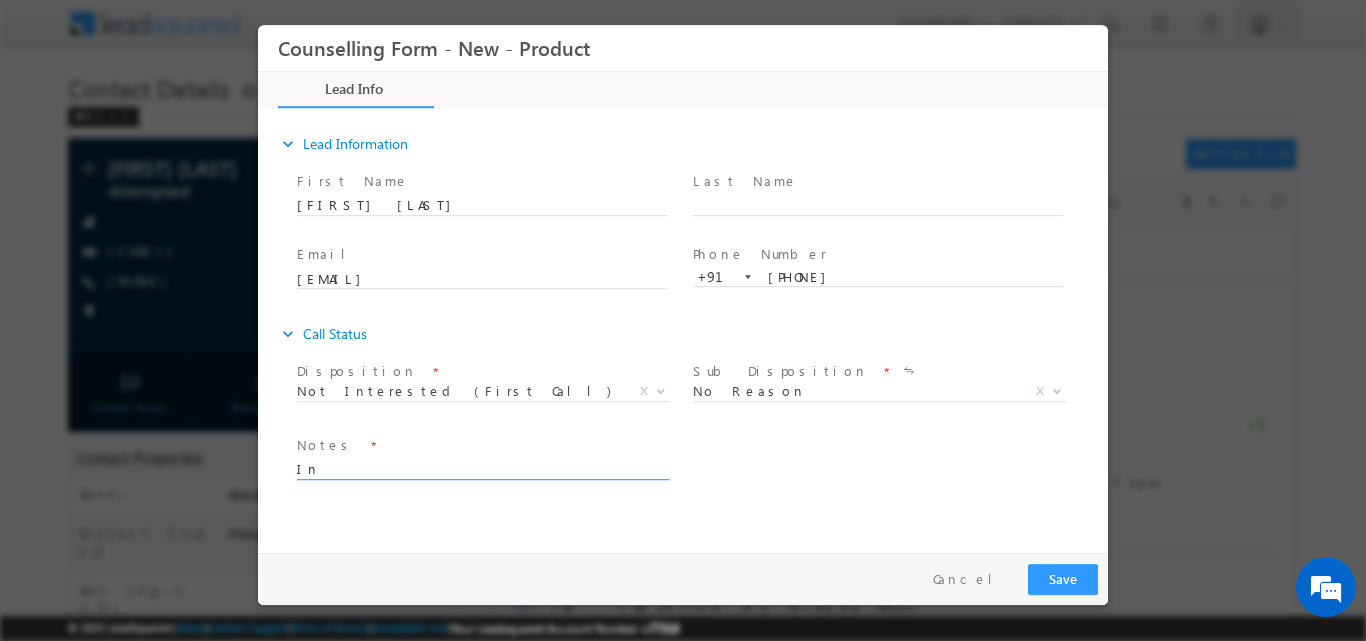 type on "I" 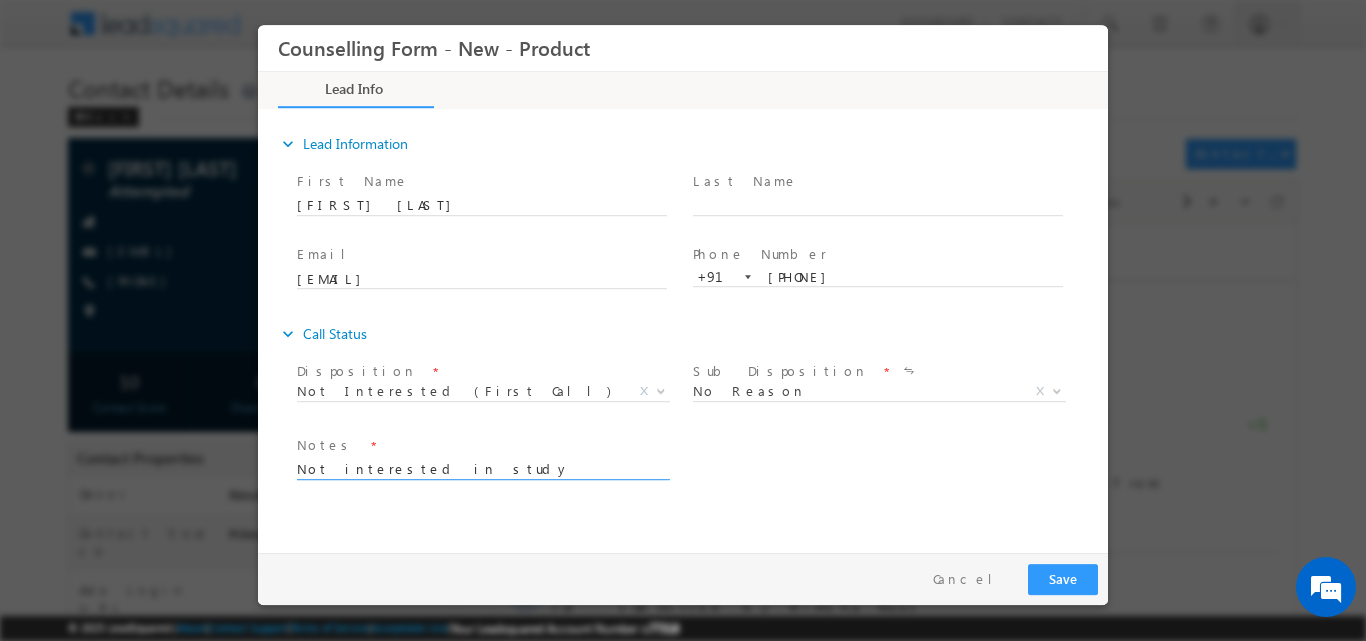 type on "Not interested in study abroad" 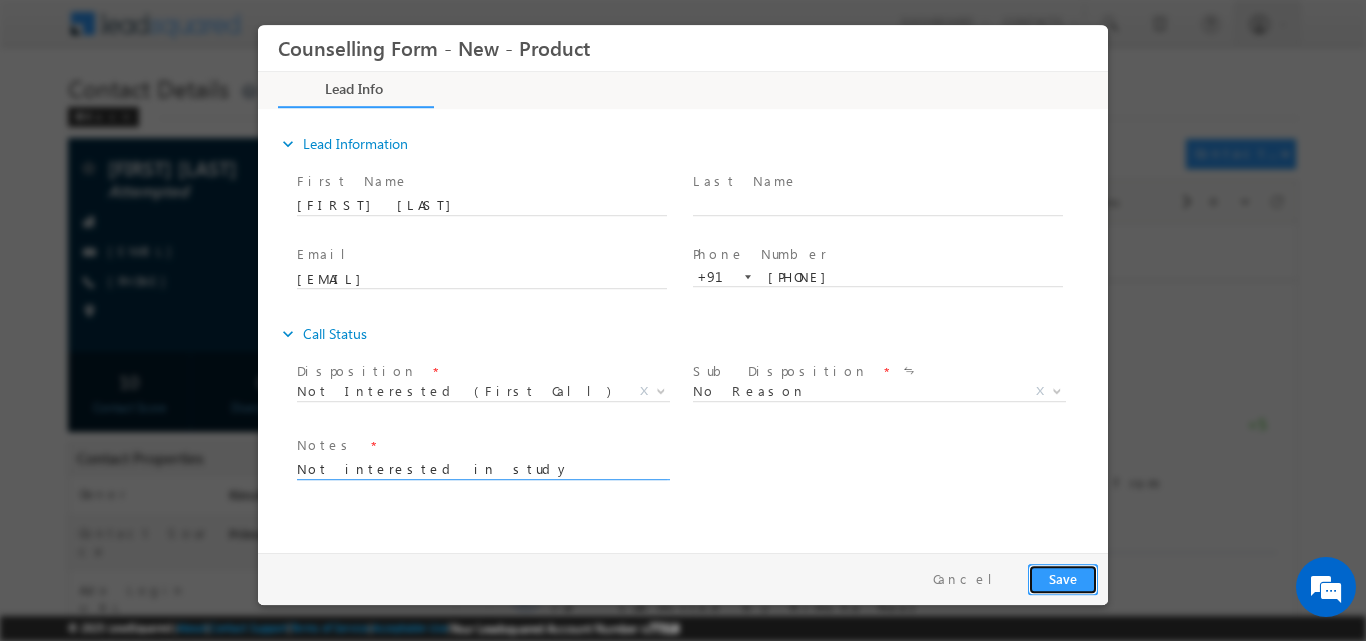 click on "Save" at bounding box center (1063, 578) 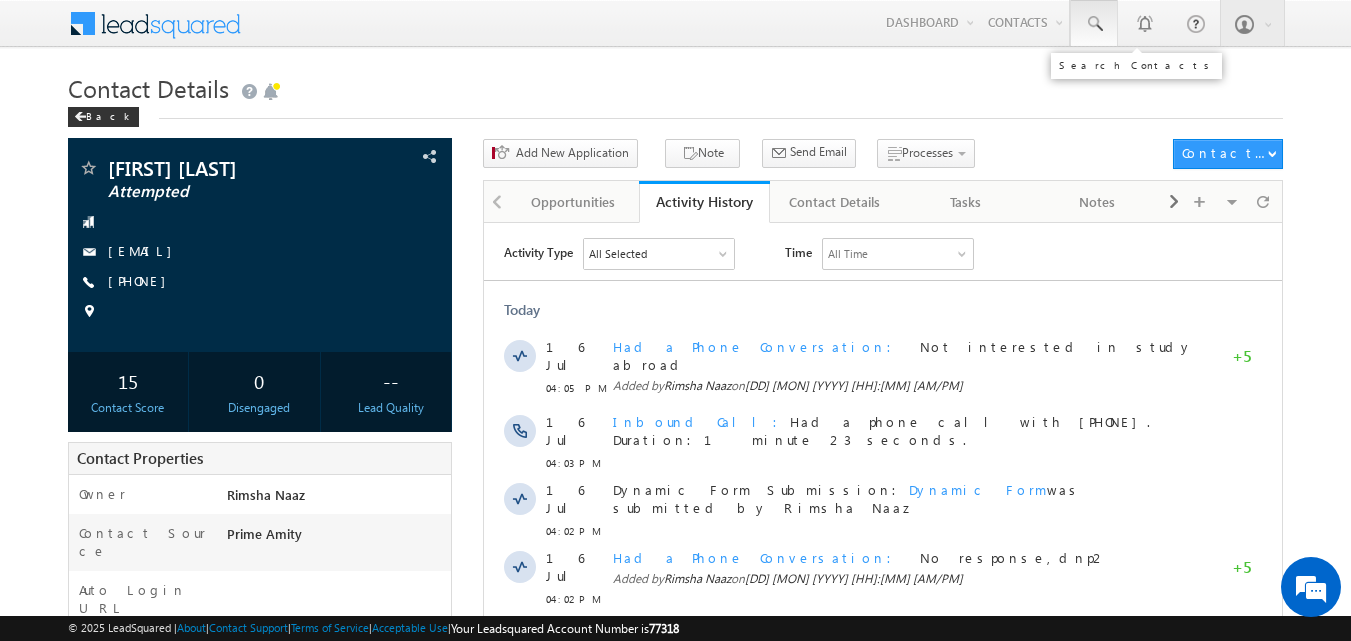 click at bounding box center [1094, 24] 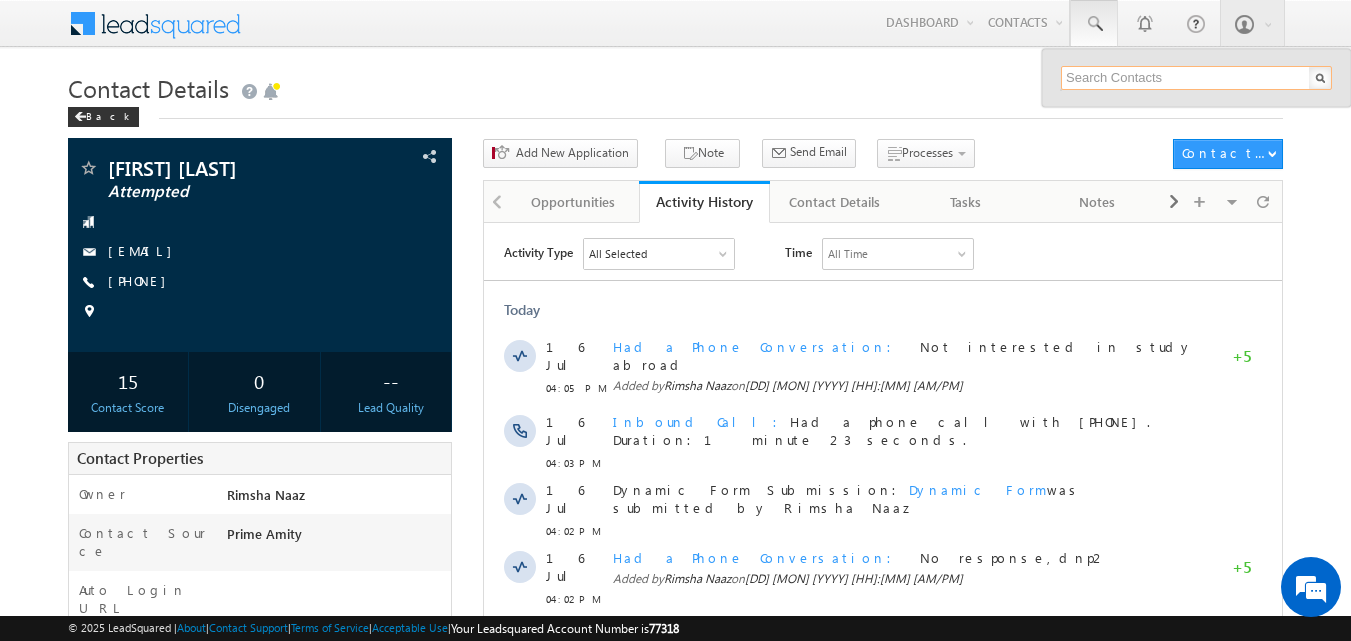 click at bounding box center (1196, 78) 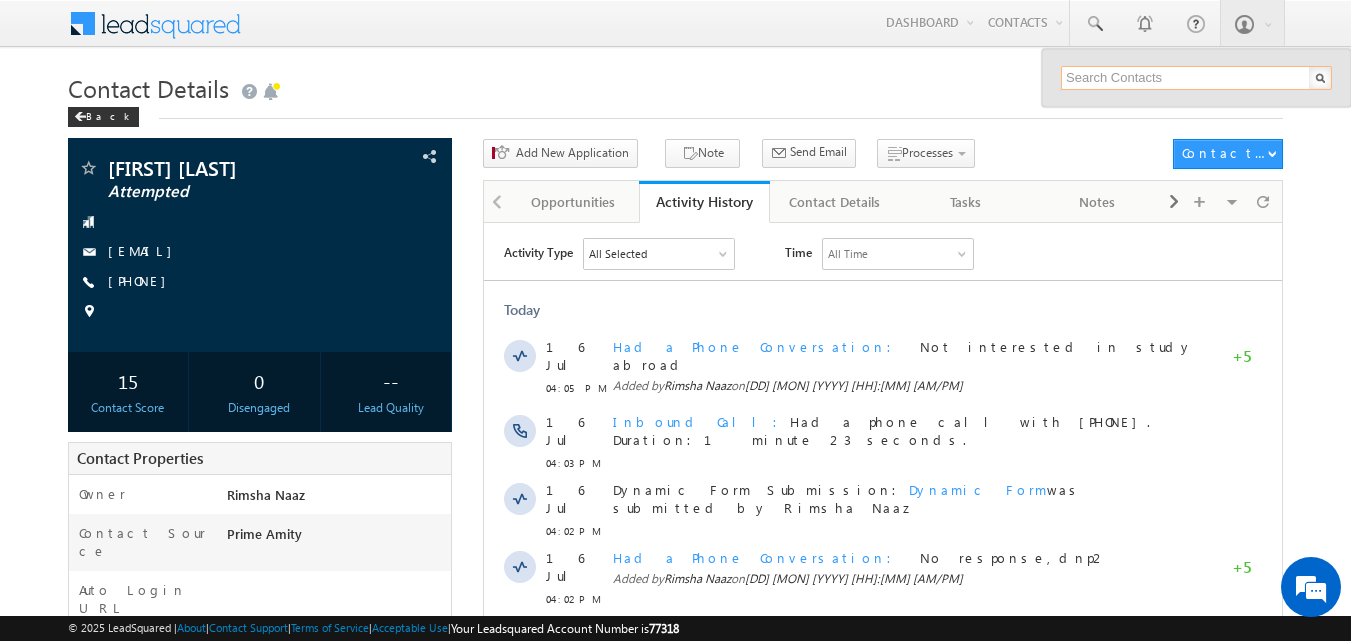 paste on "8763021468" 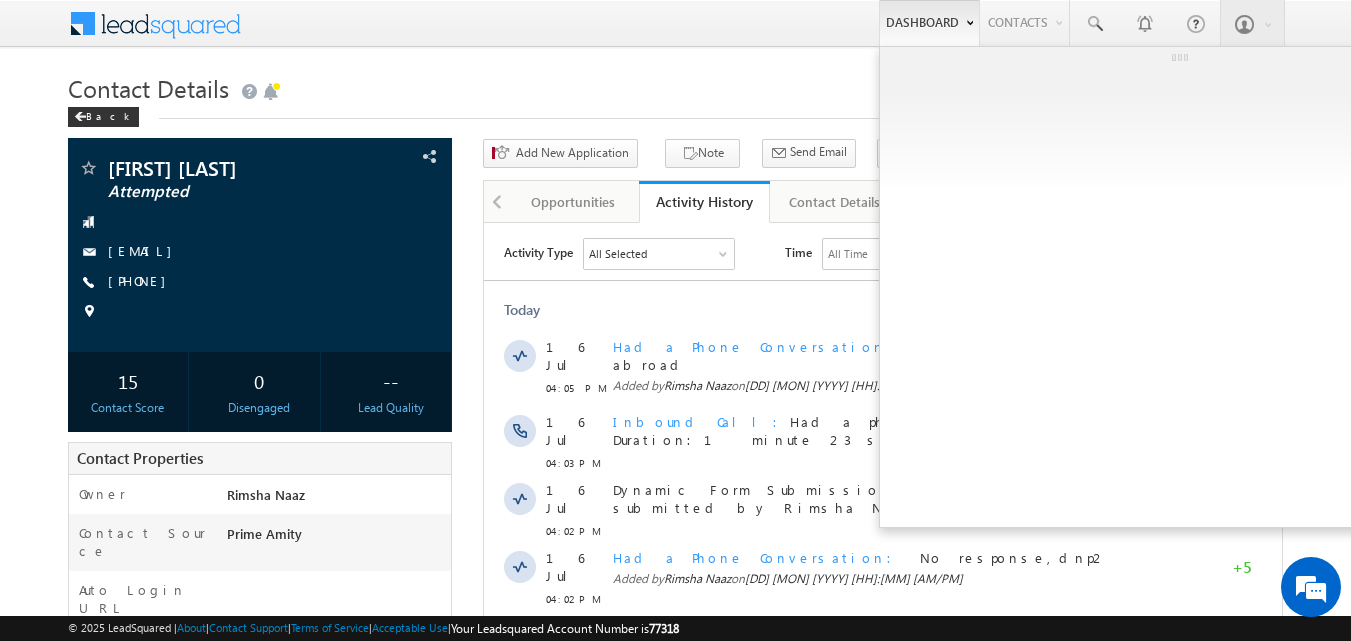 type on "8763021468" 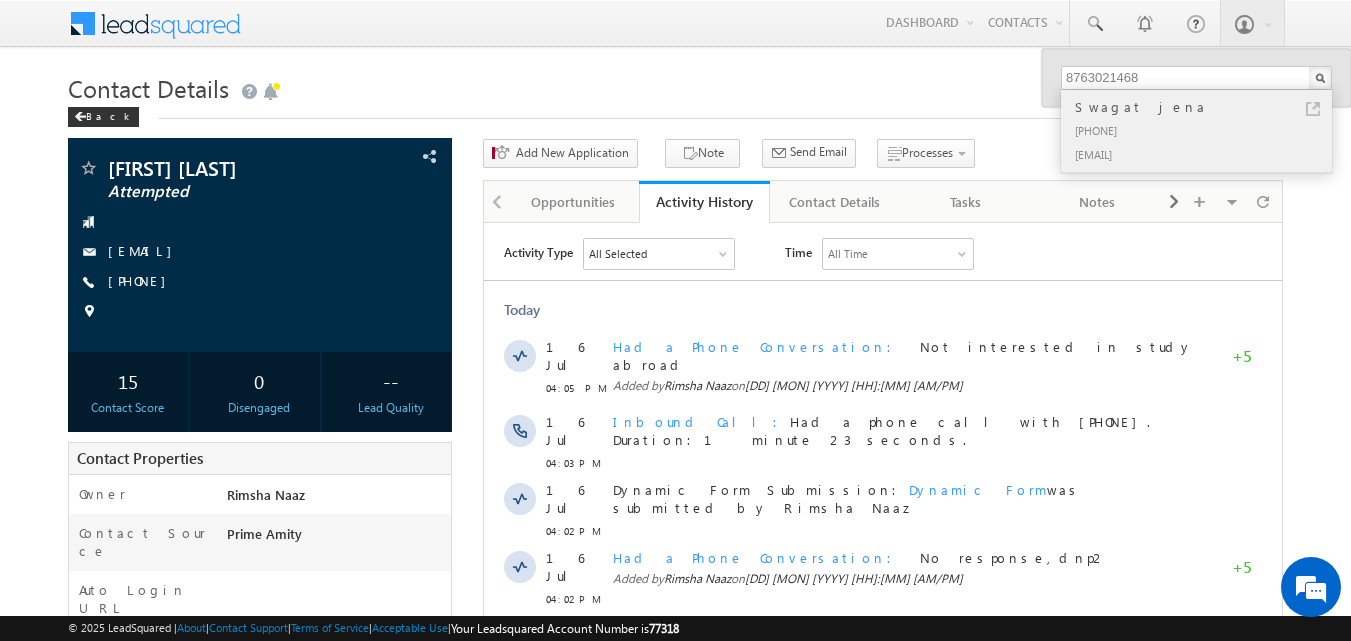 click on "+91-8763021468" at bounding box center (1205, 130) 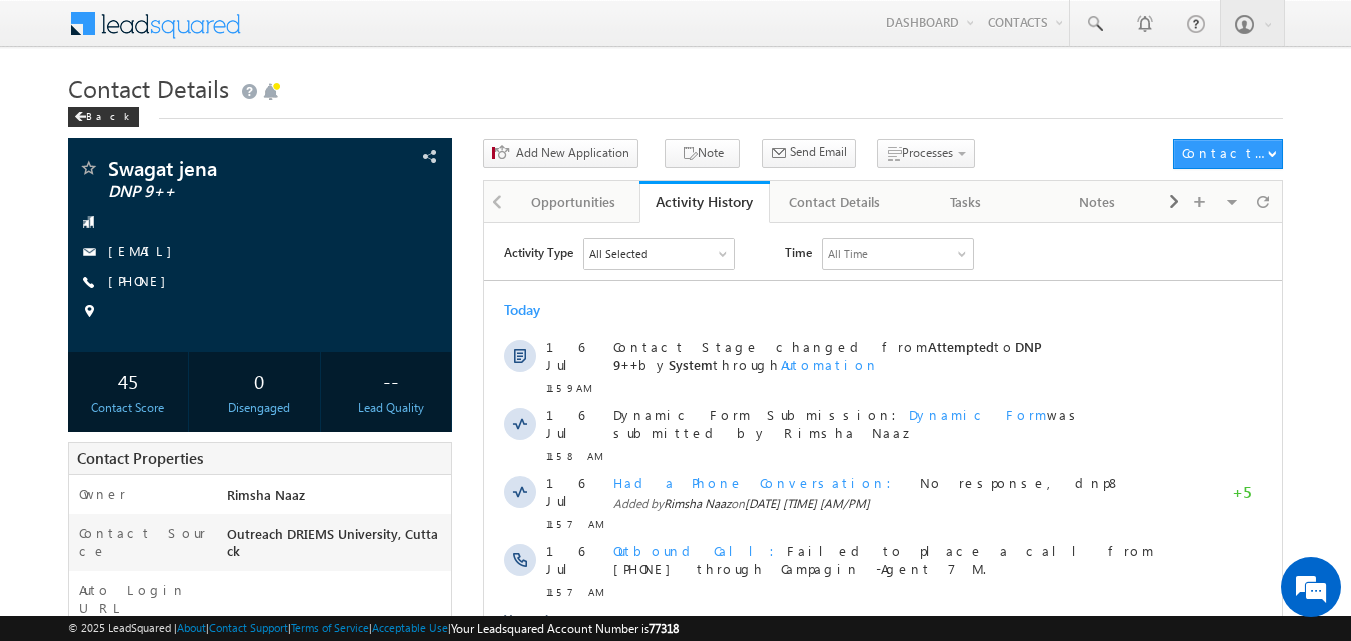 scroll, scrollTop: 0, scrollLeft: 0, axis: both 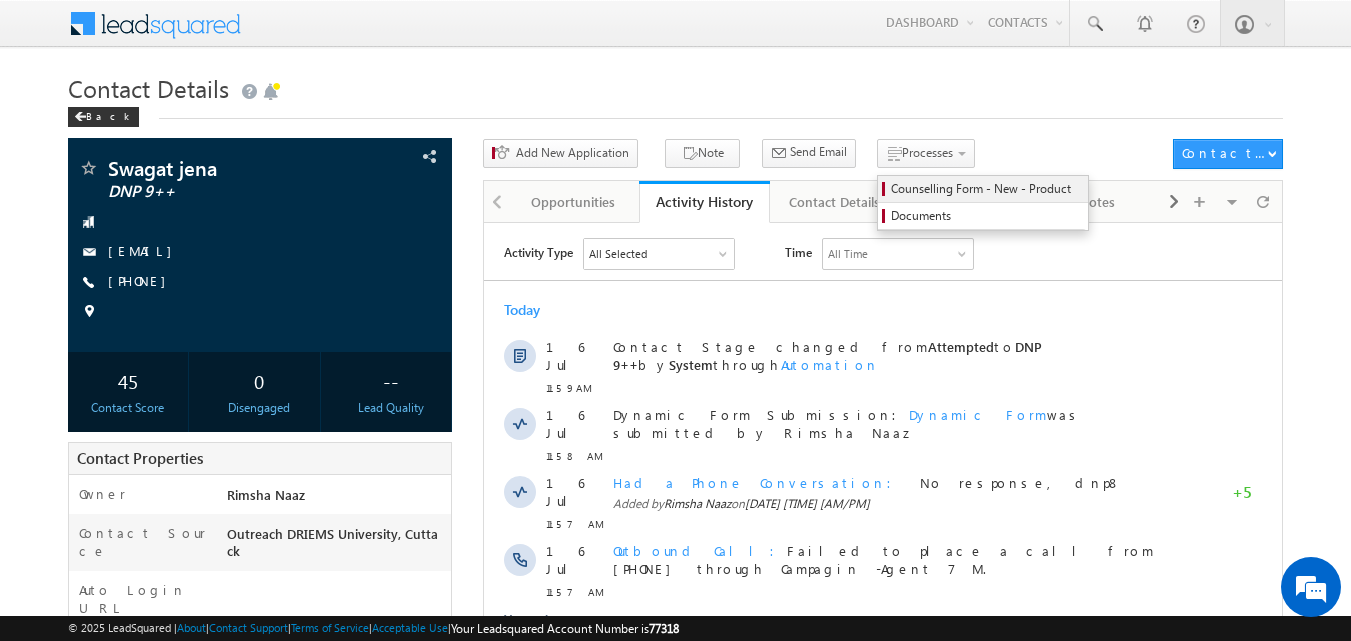 click on "Counselling Form - New - Product" at bounding box center (986, 189) 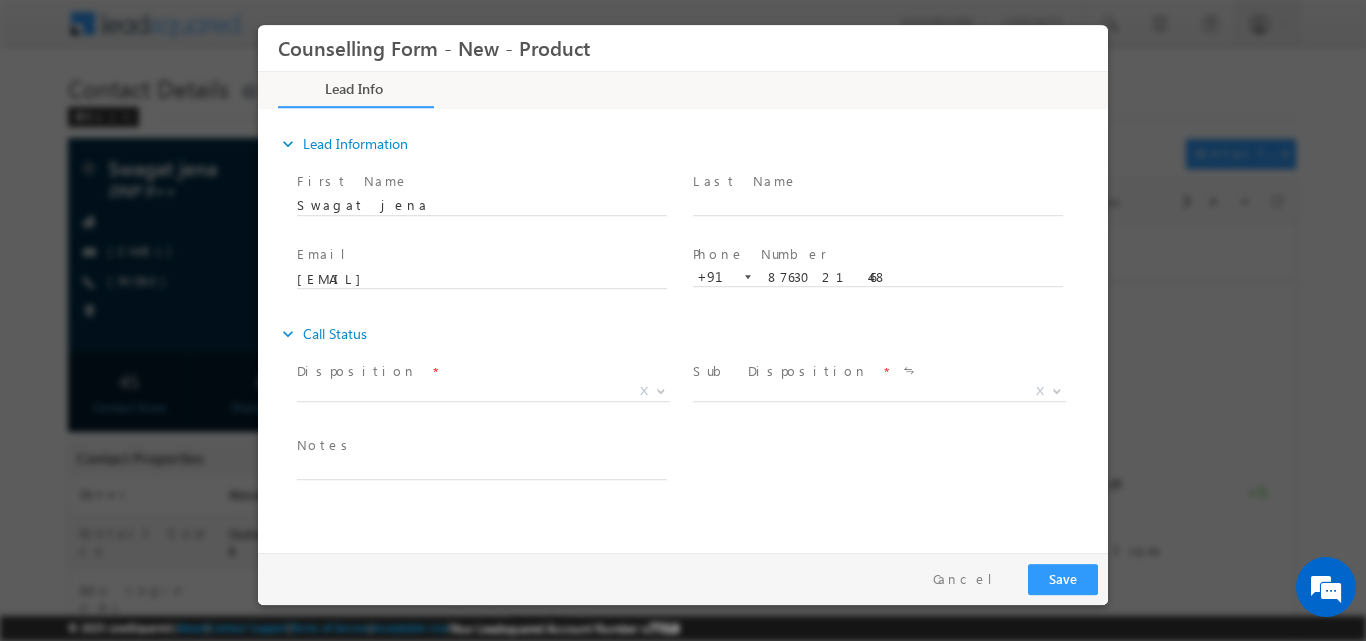 scroll, scrollTop: 0, scrollLeft: 0, axis: both 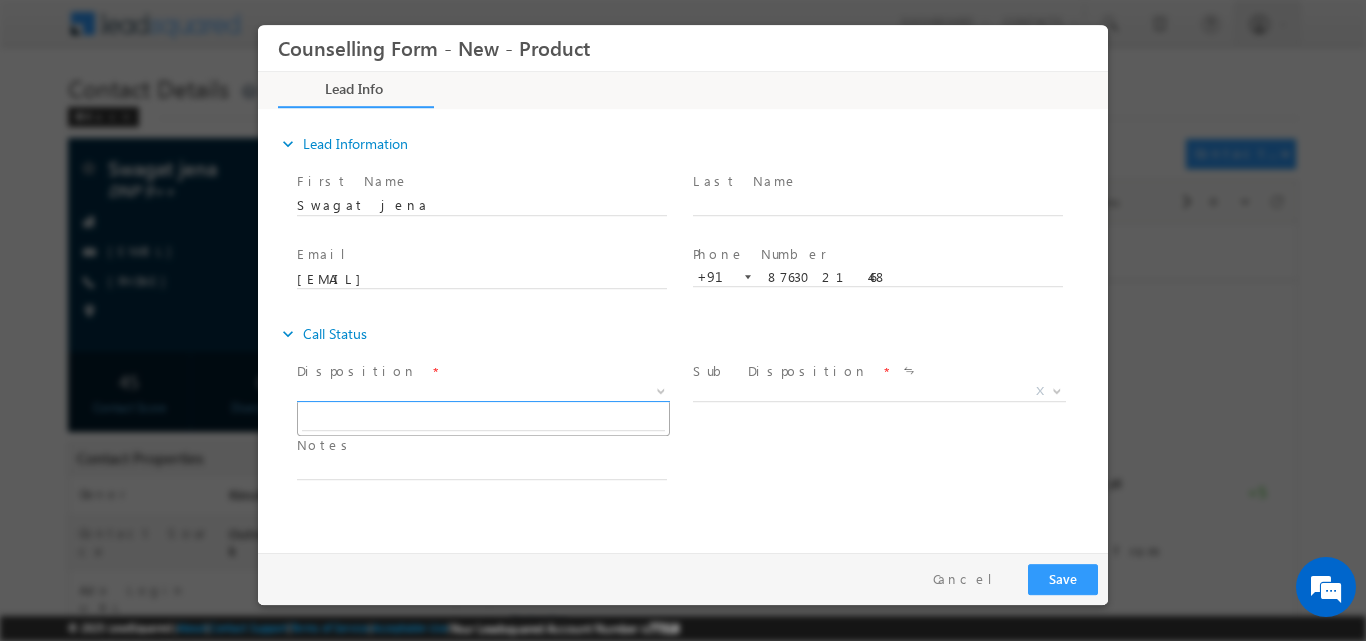 click at bounding box center [661, 389] 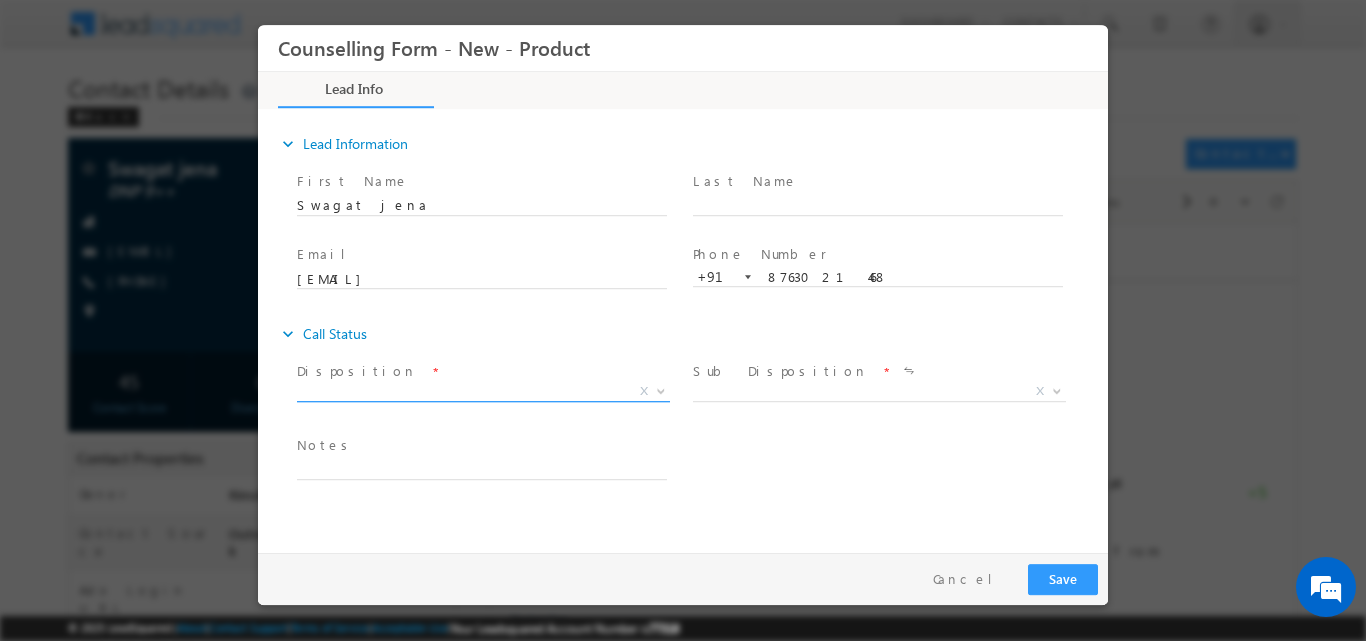 click at bounding box center [661, 389] 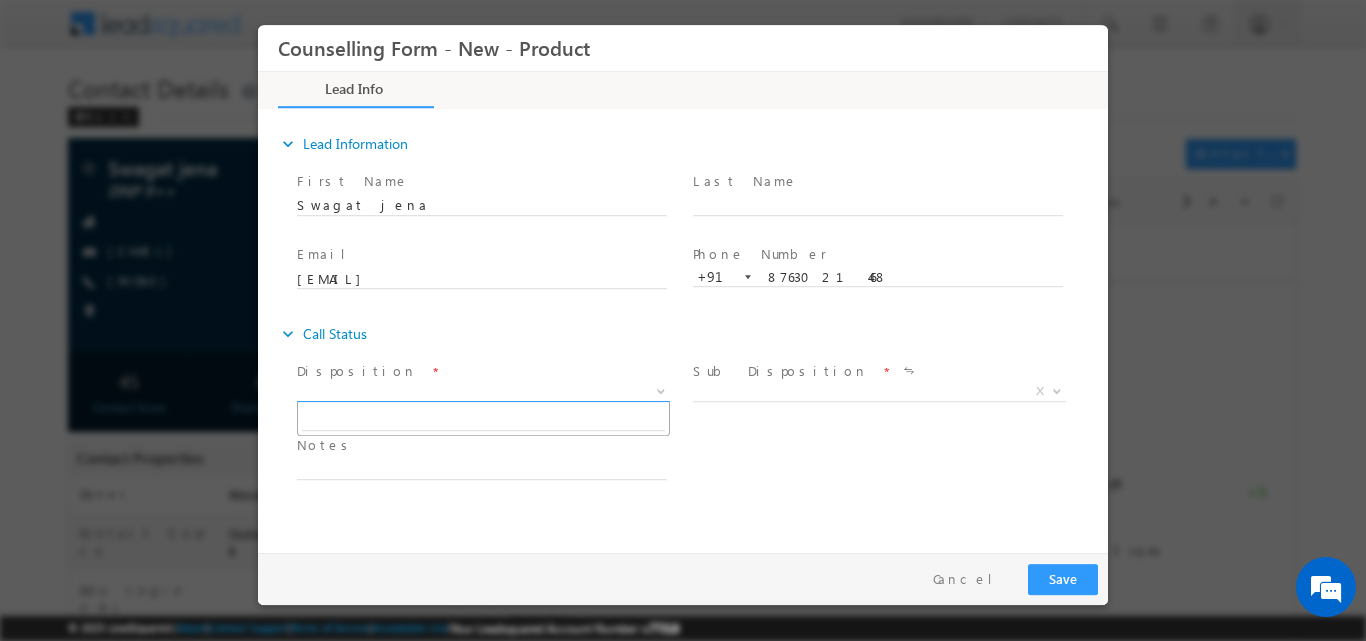 click at bounding box center (661, 389) 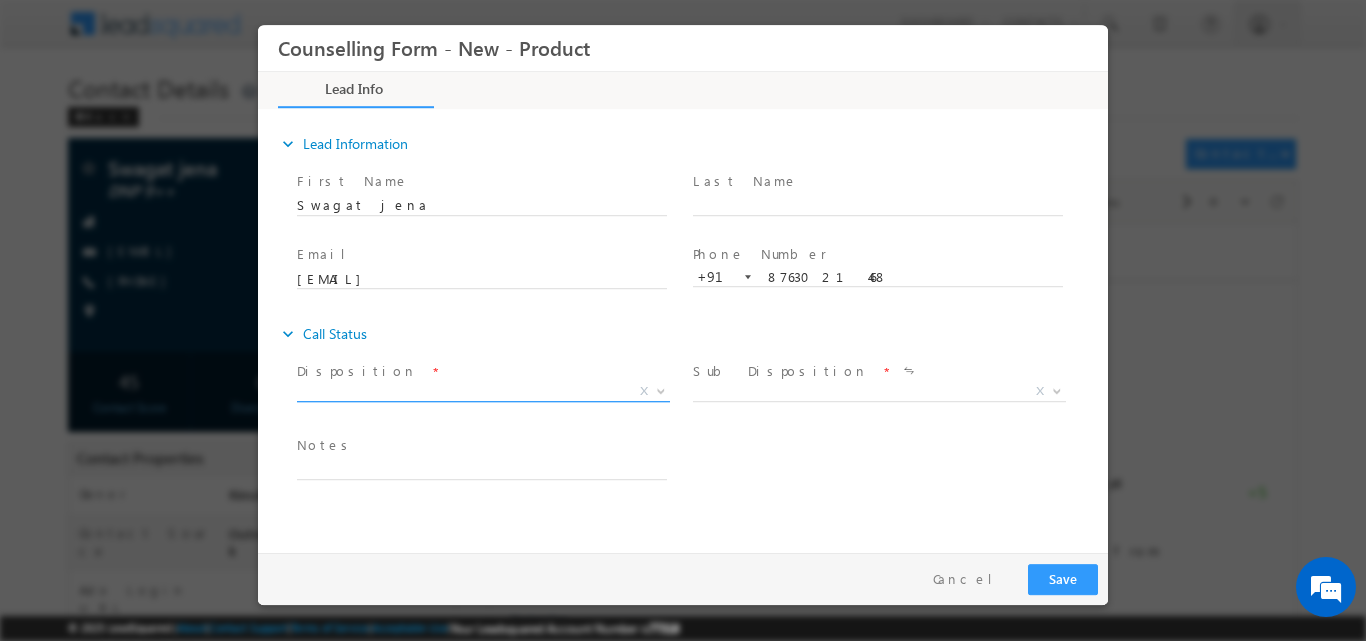 click at bounding box center (659, 390) 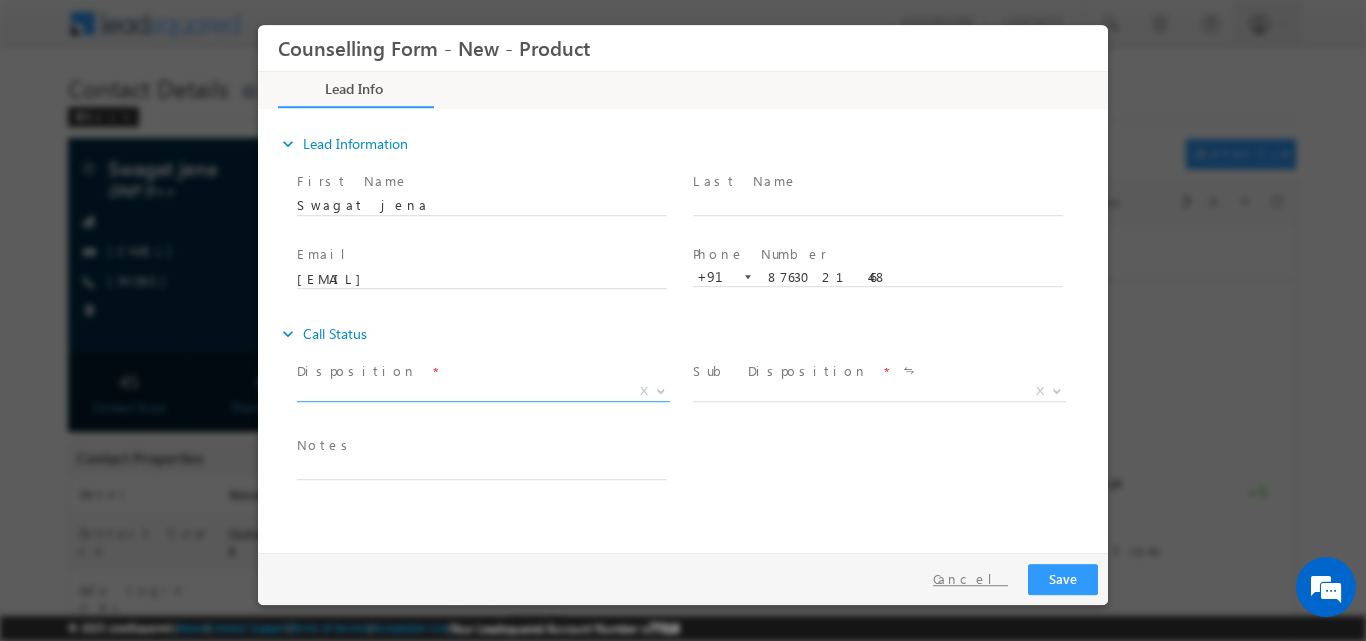 click on "Cancel" at bounding box center [970, 578] 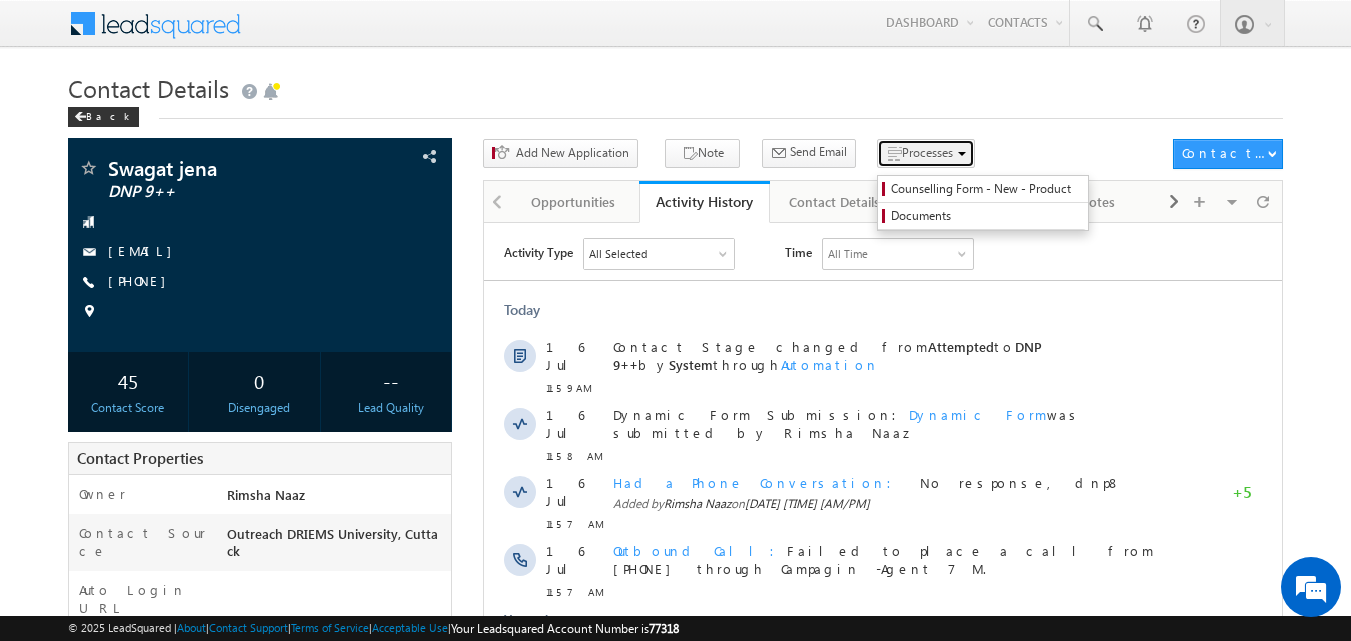 click on "Processes" at bounding box center (927, 152) 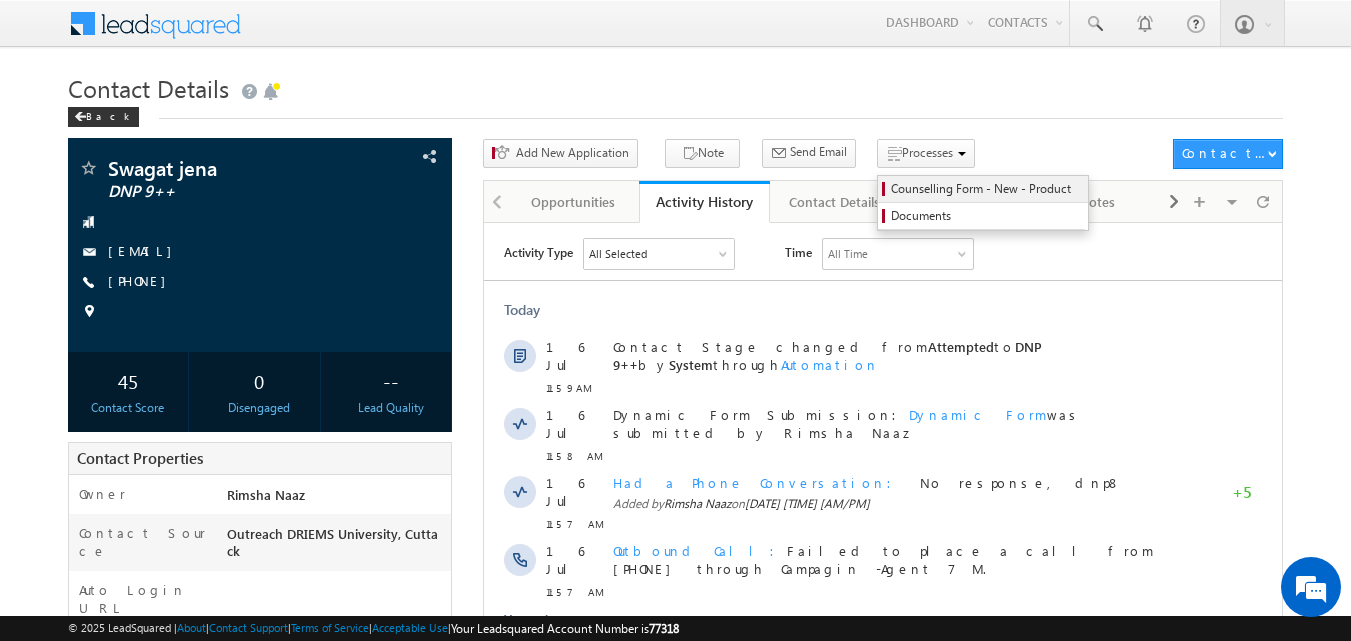 click on "Counselling Form - New - Product" at bounding box center (983, 189) 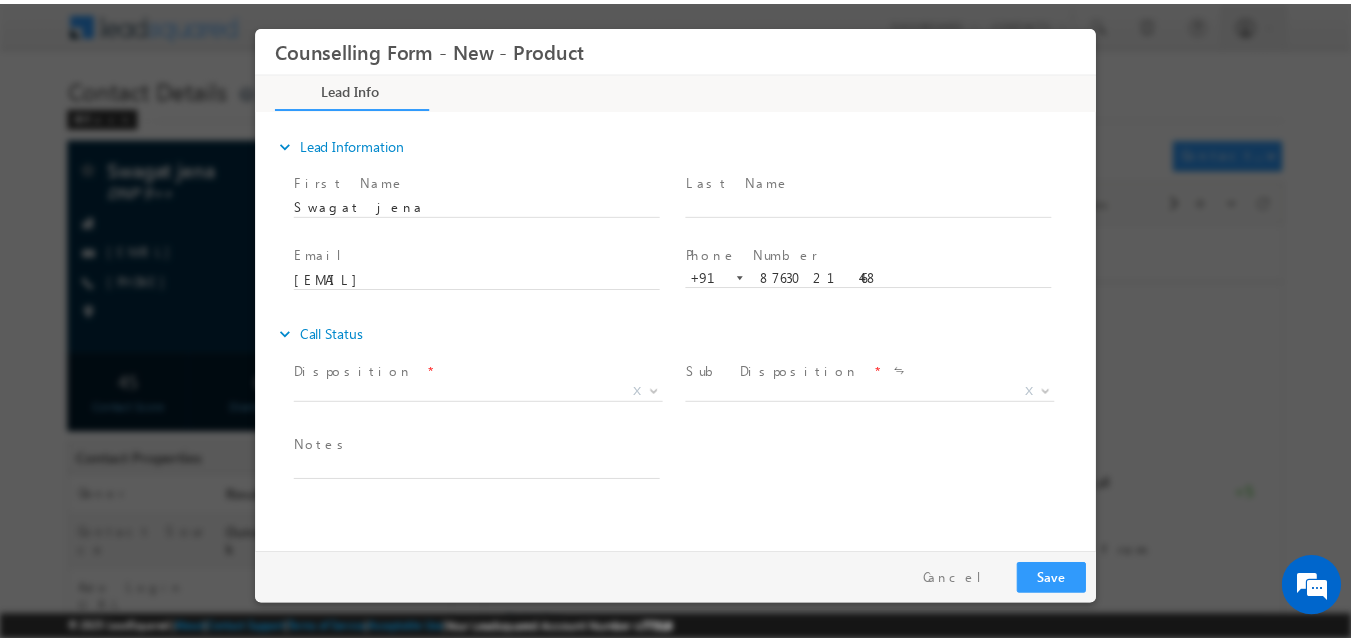 scroll, scrollTop: 0, scrollLeft: 0, axis: both 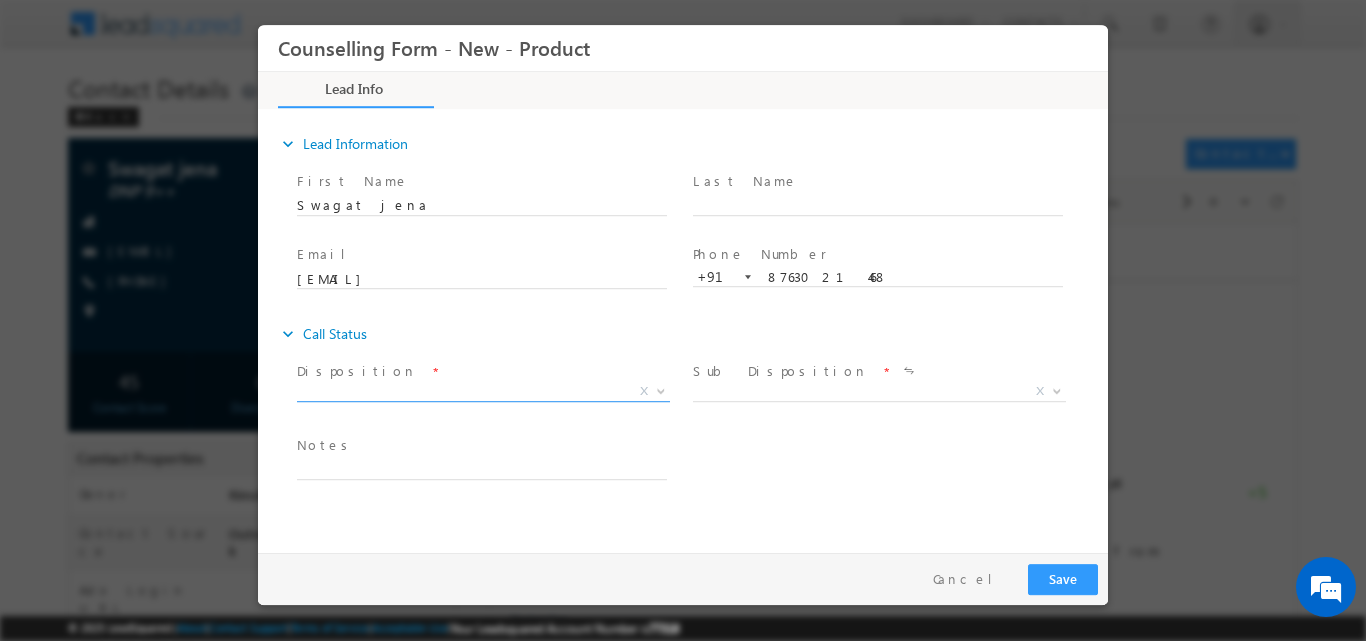 click at bounding box center [661, 389] 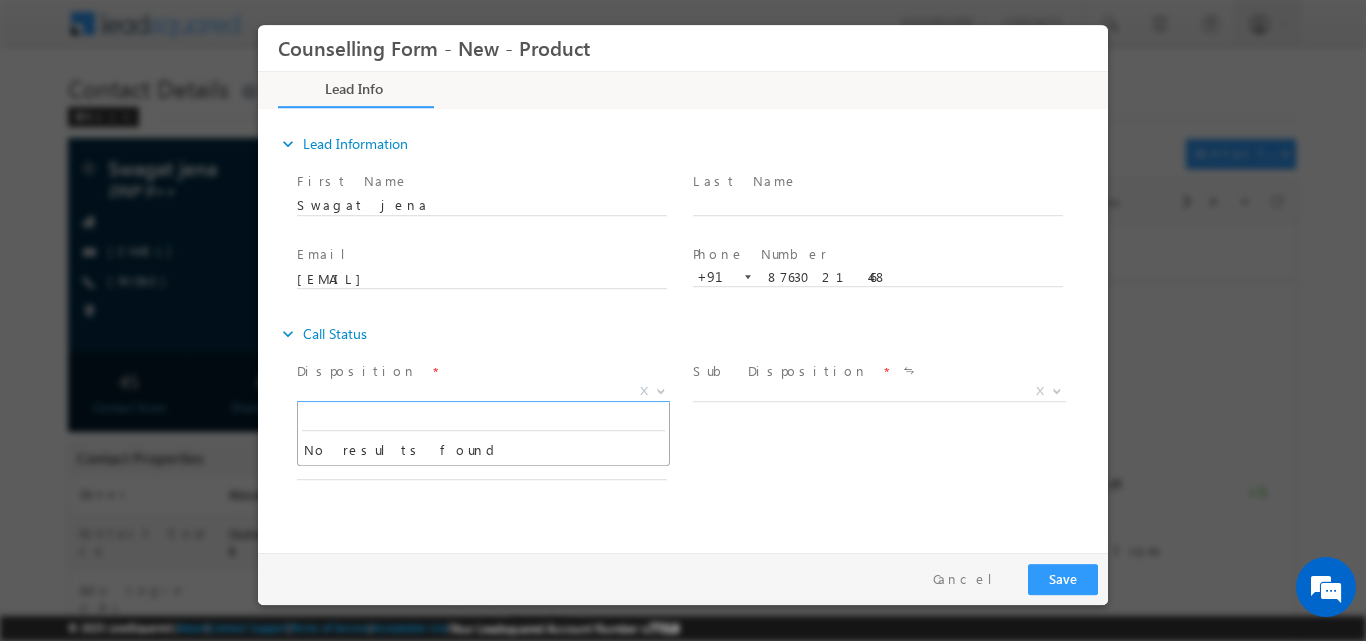 click on "No results found" at bounding box center [483, 449] 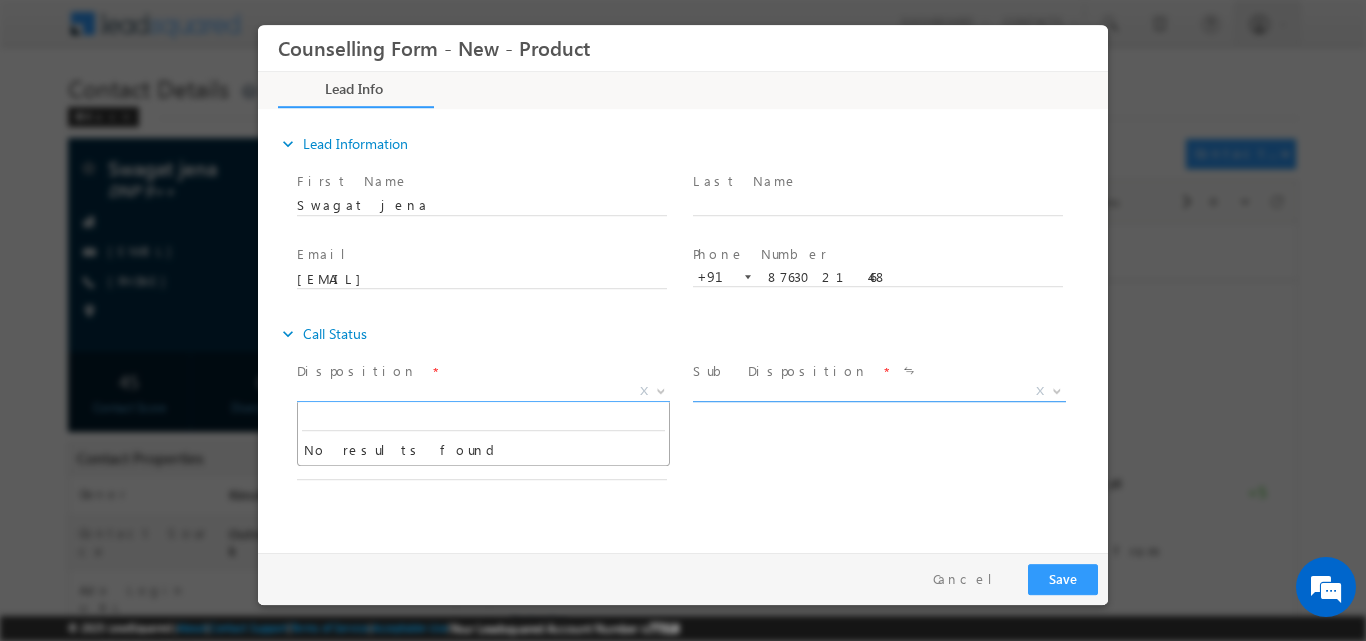 click at bounding box center [1057, 389] 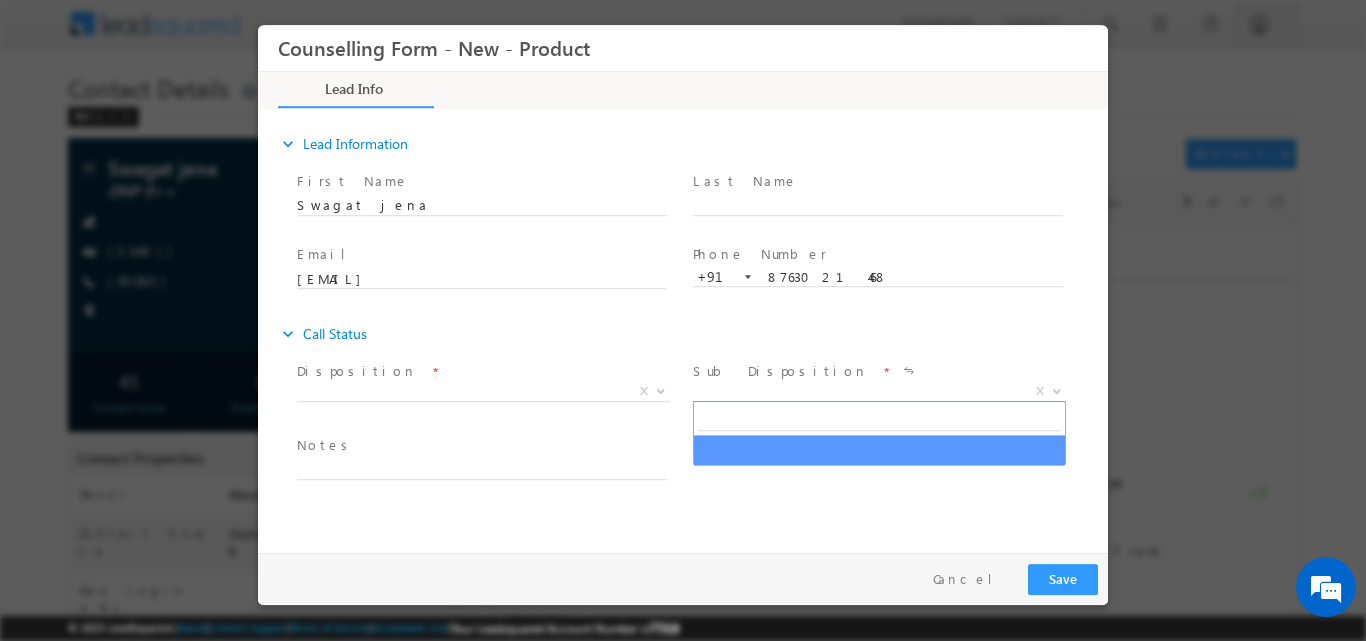 click on "Pay & Save
Save
Cancel" at bounding box center (688, 578) 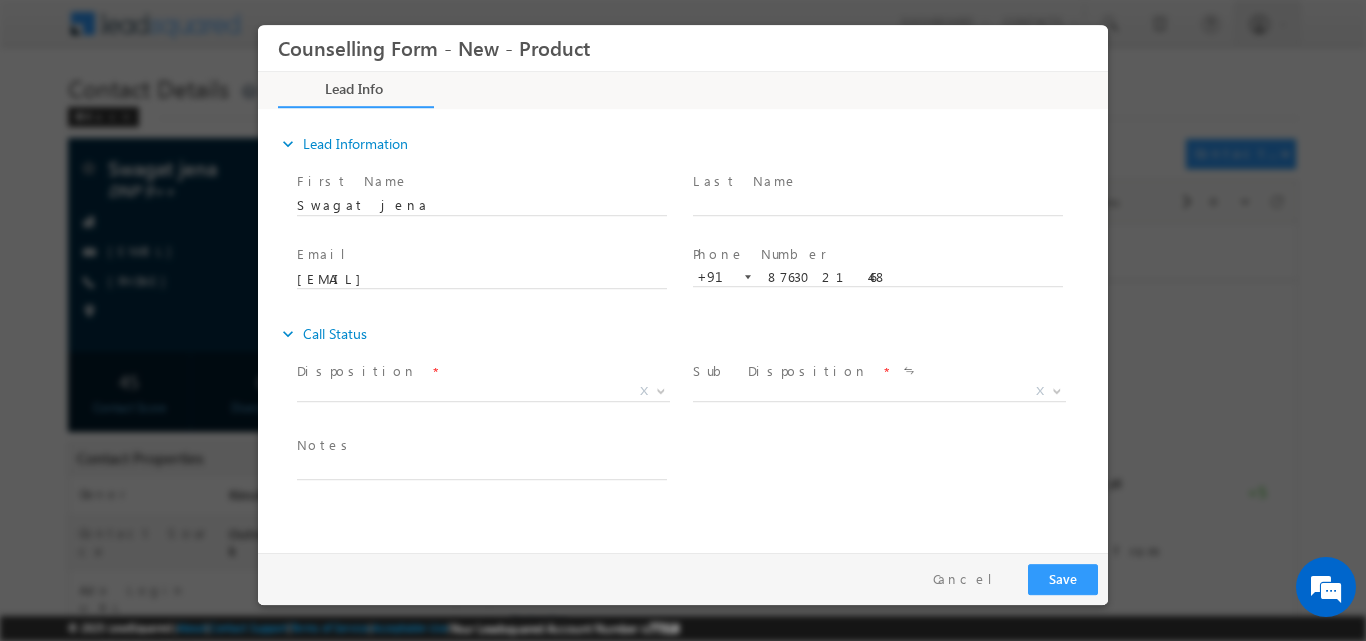 click on "X" at bounding box center [491, 393] 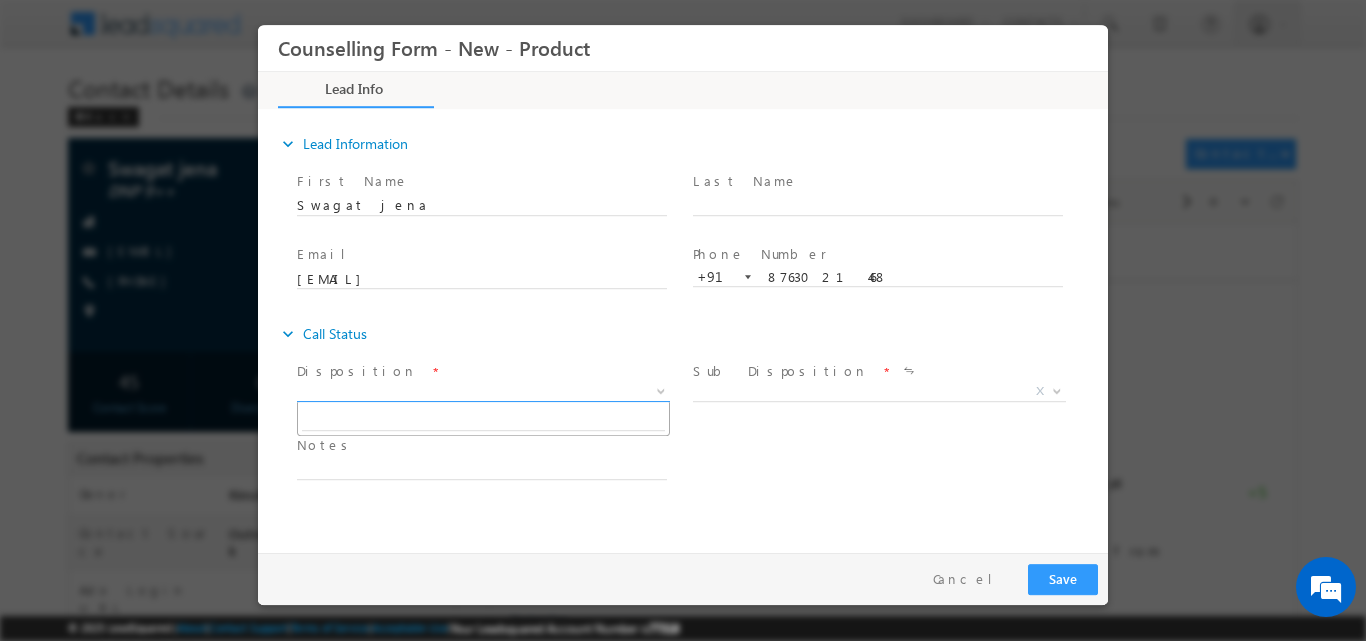 click at bounding box center [659, 390] 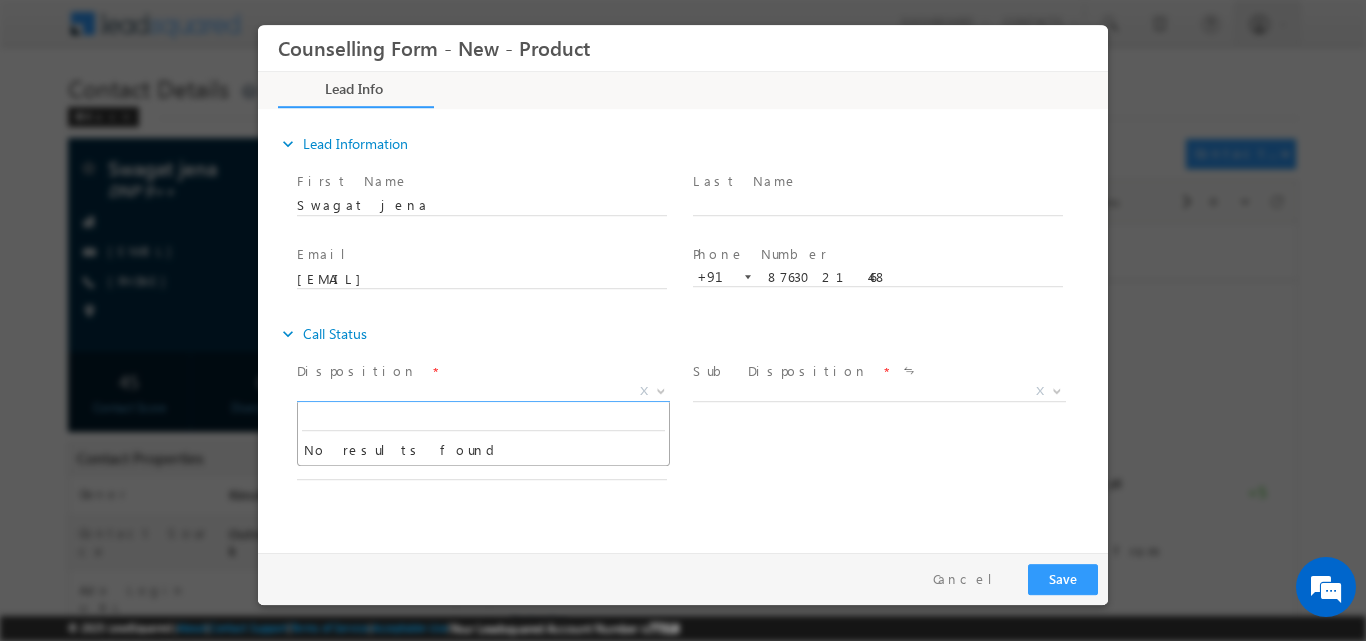 click on "No results found" at bounding box center [483, 449] 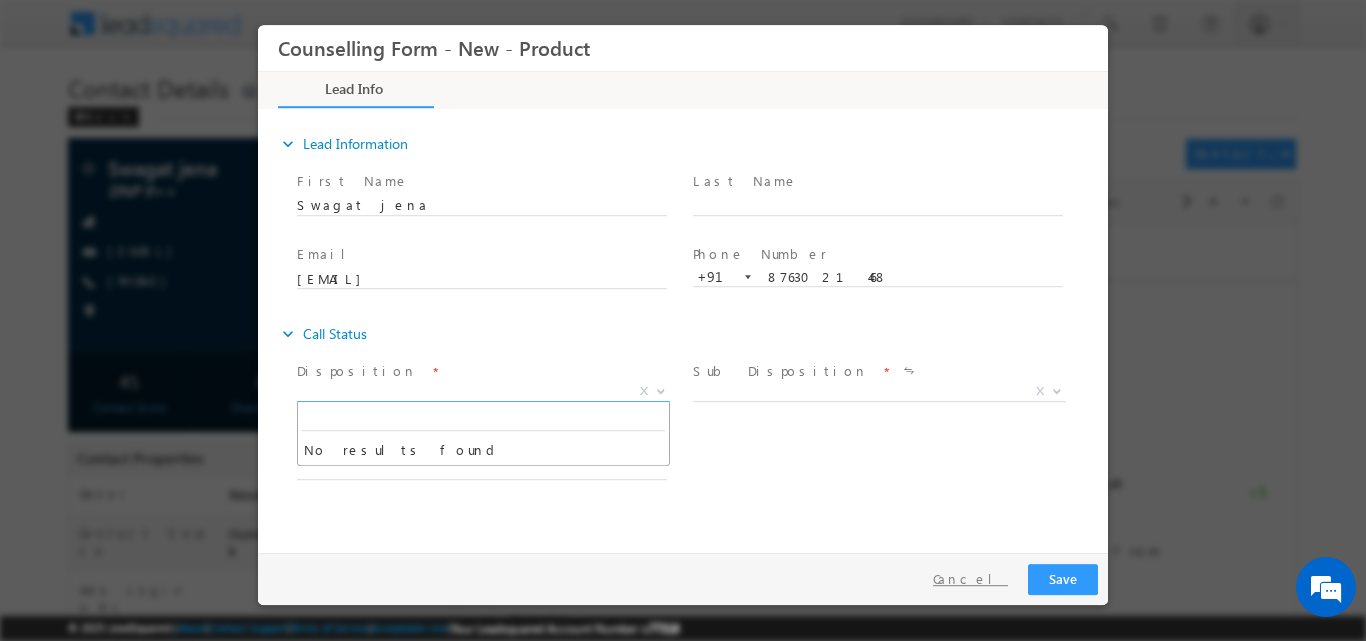 click on "Cancel" at bounding box center [970, 578] 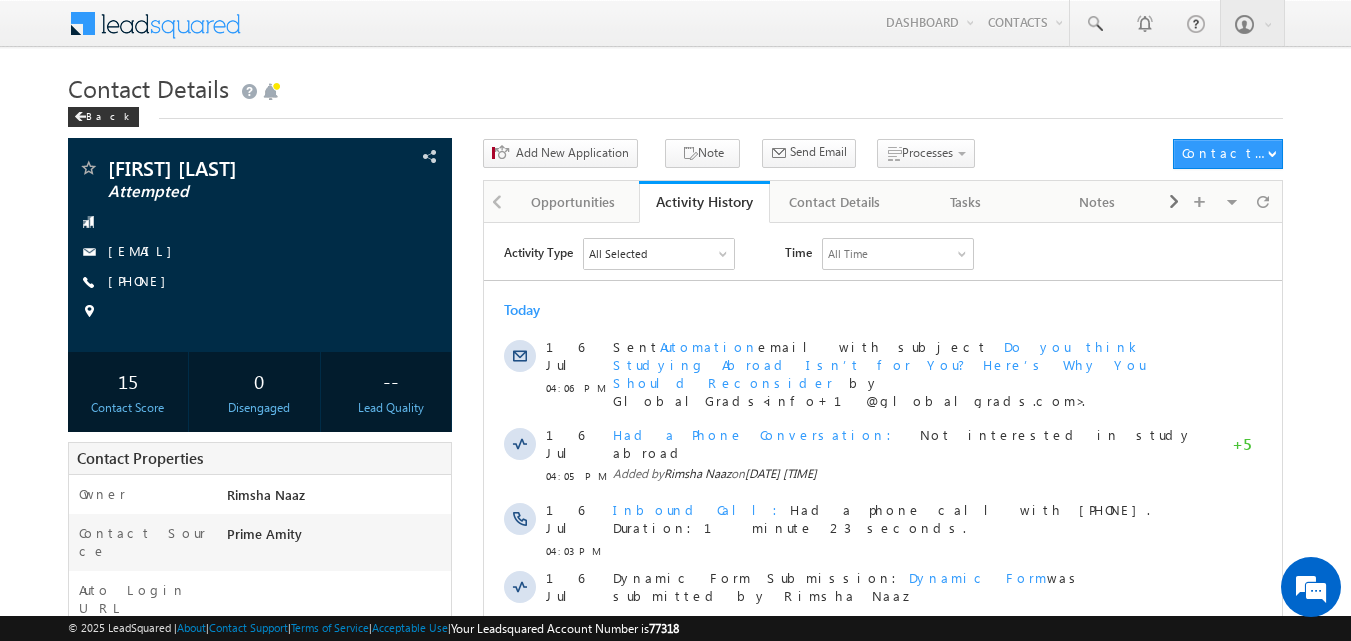 scroll, scrollTop: 0, scrollLeft: 0, axis: both 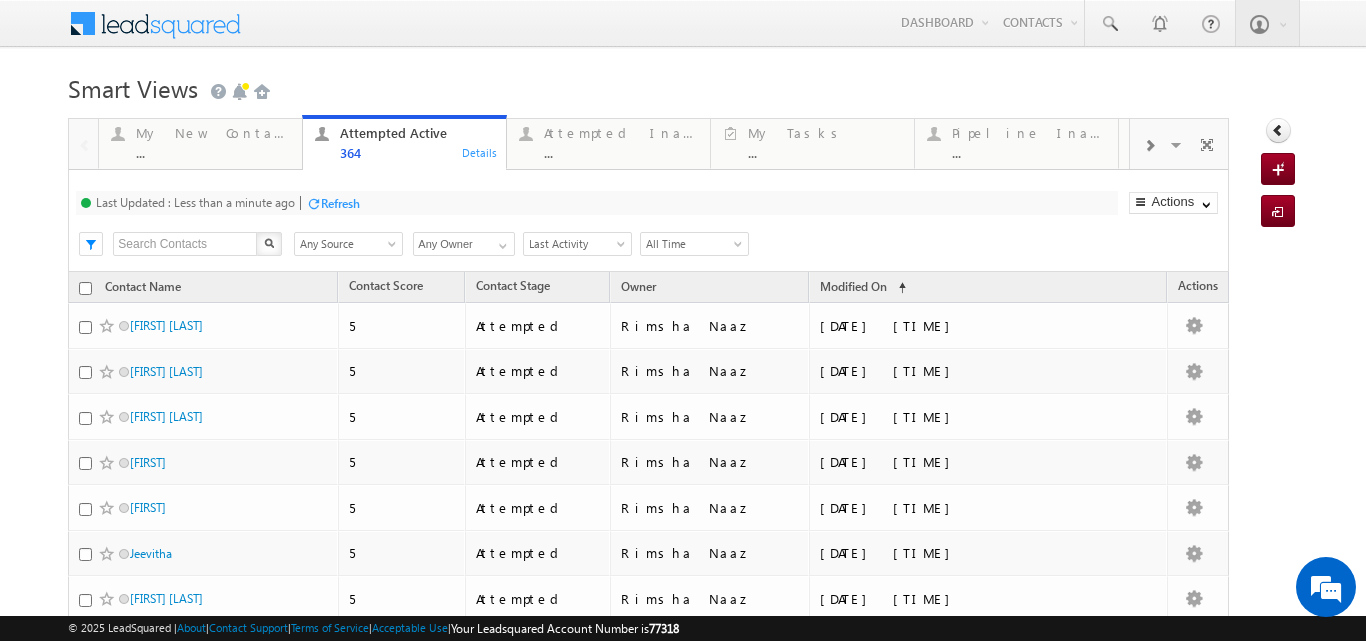 click on "Refresh" at bounding box center [340, 203] 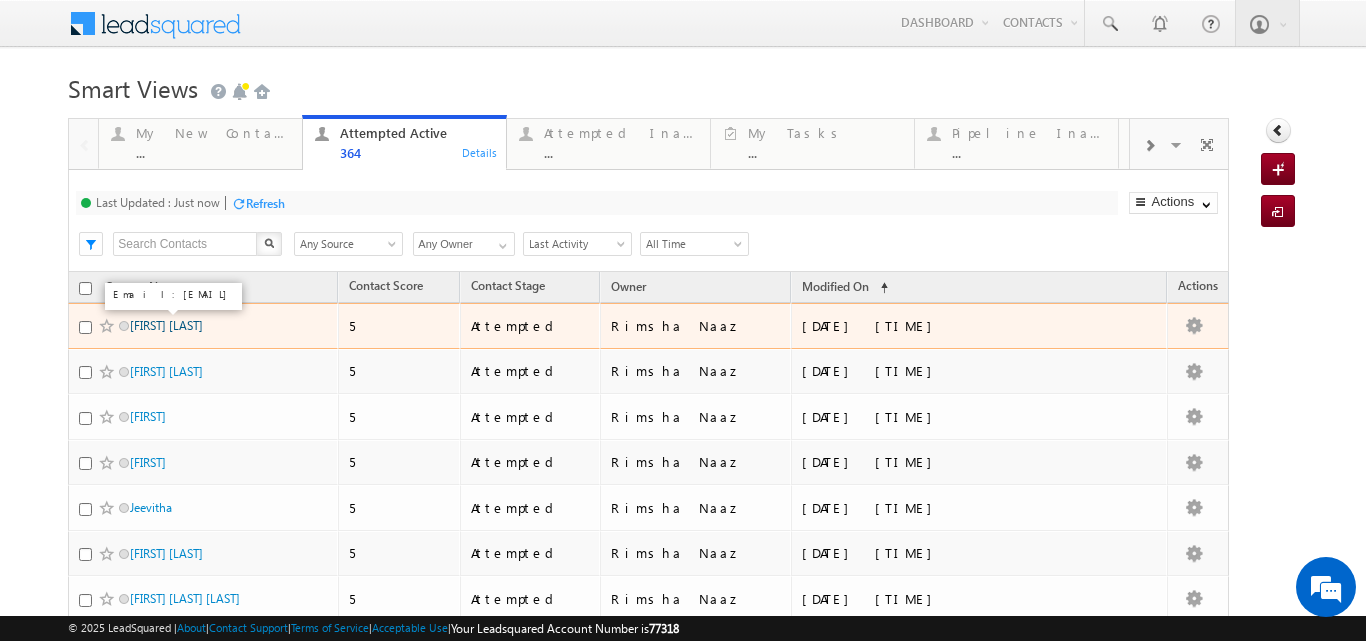 click on "[FIRST] [LAST]" at bounding box center [166, 325] 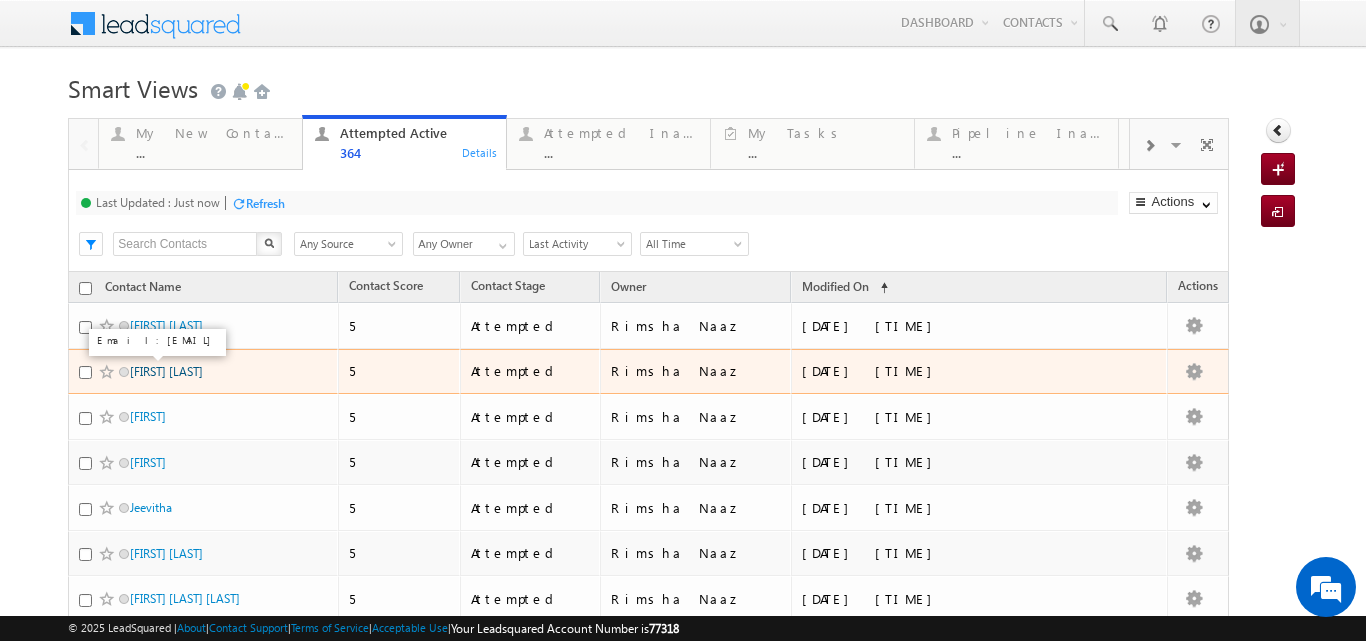 click on "[FIRST] [LAST]" at bounding box center (166, 371) 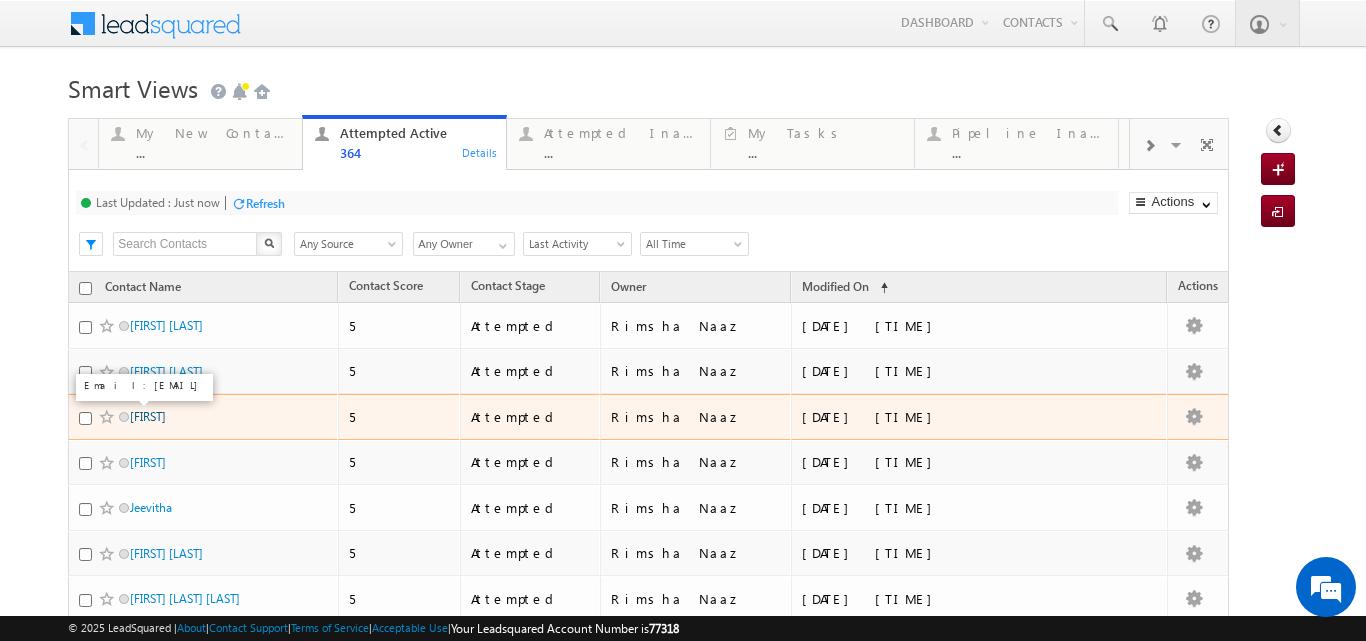 click on "[FIRST]" at bounding box center (148, 416) 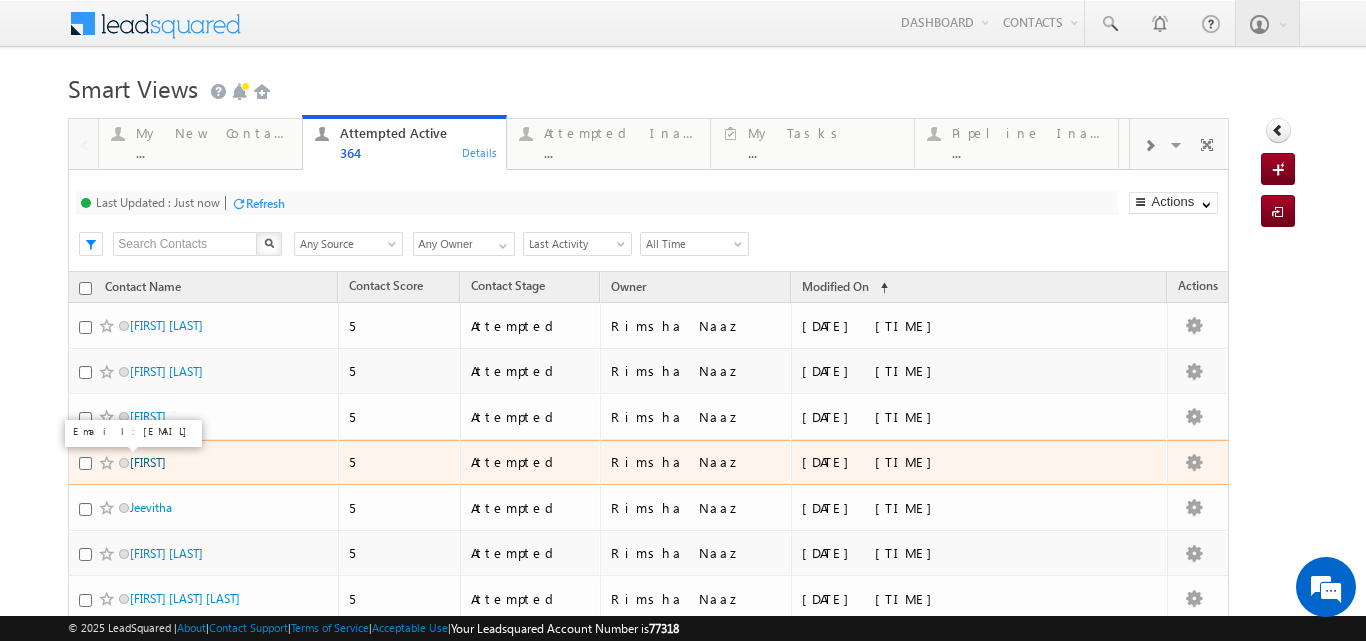 click on "Shadab" at bounding box center (148, 462) 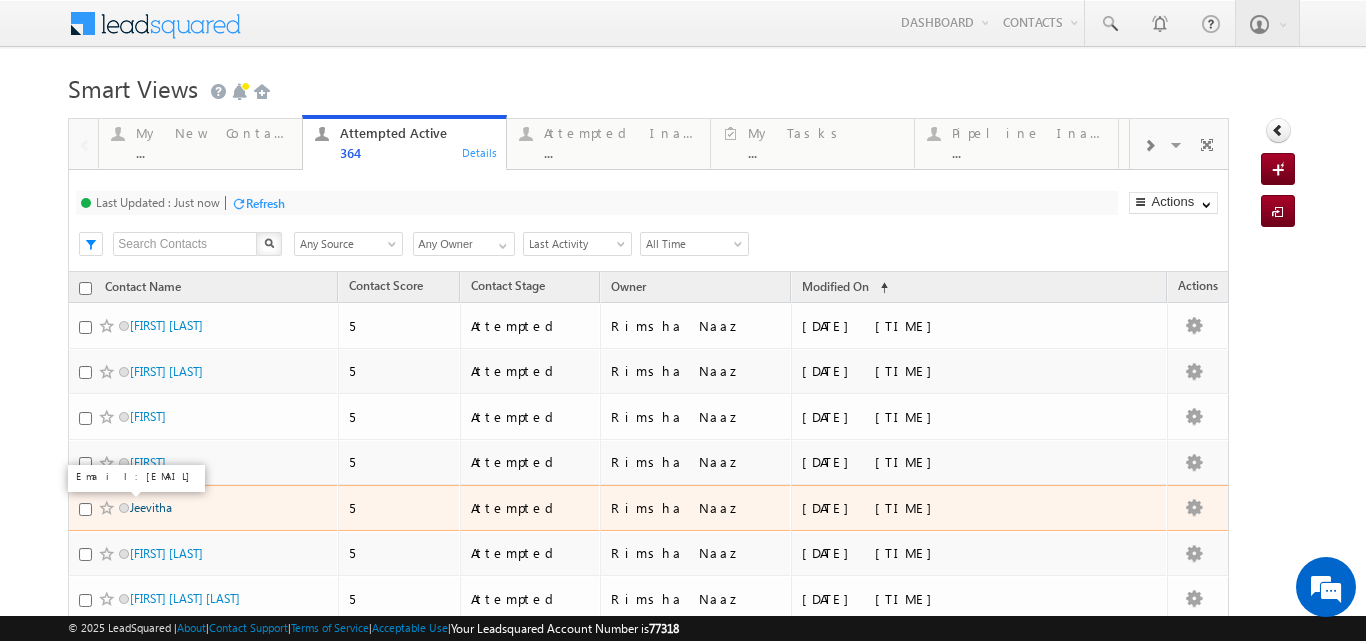 click on "Jeevitha" at bounding box center (151, 507) 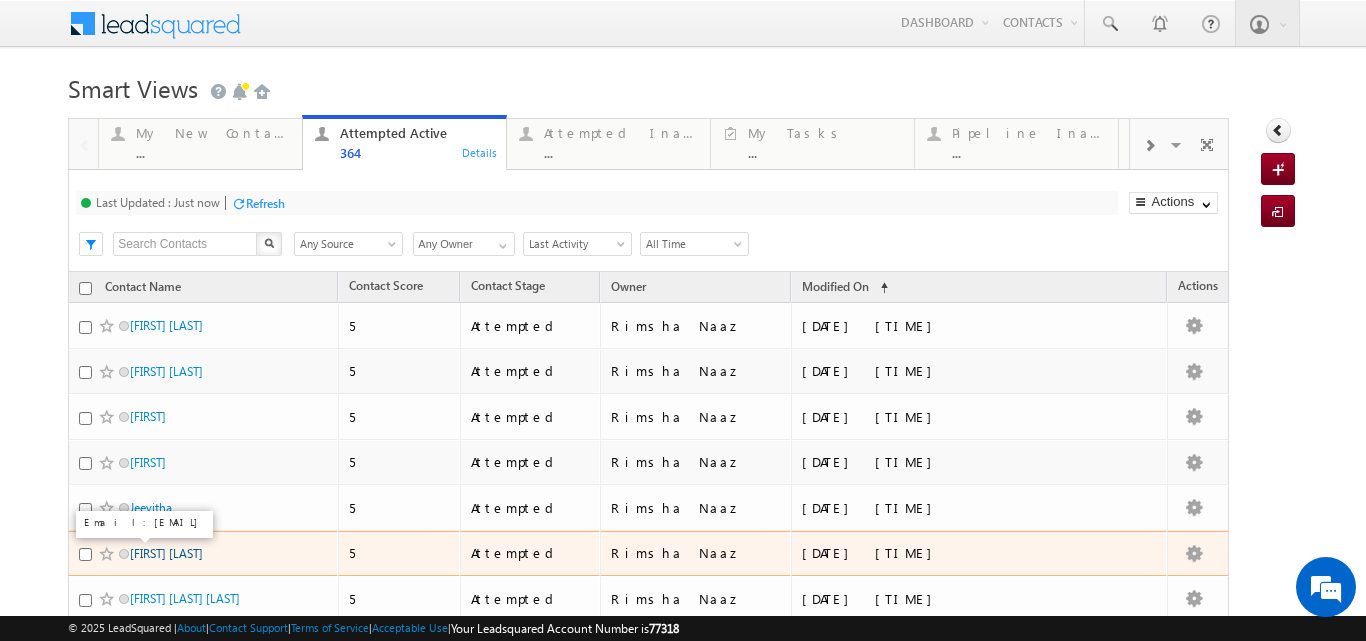 click on "Nadhiya Sekhar" at bounding box center [166, 553] 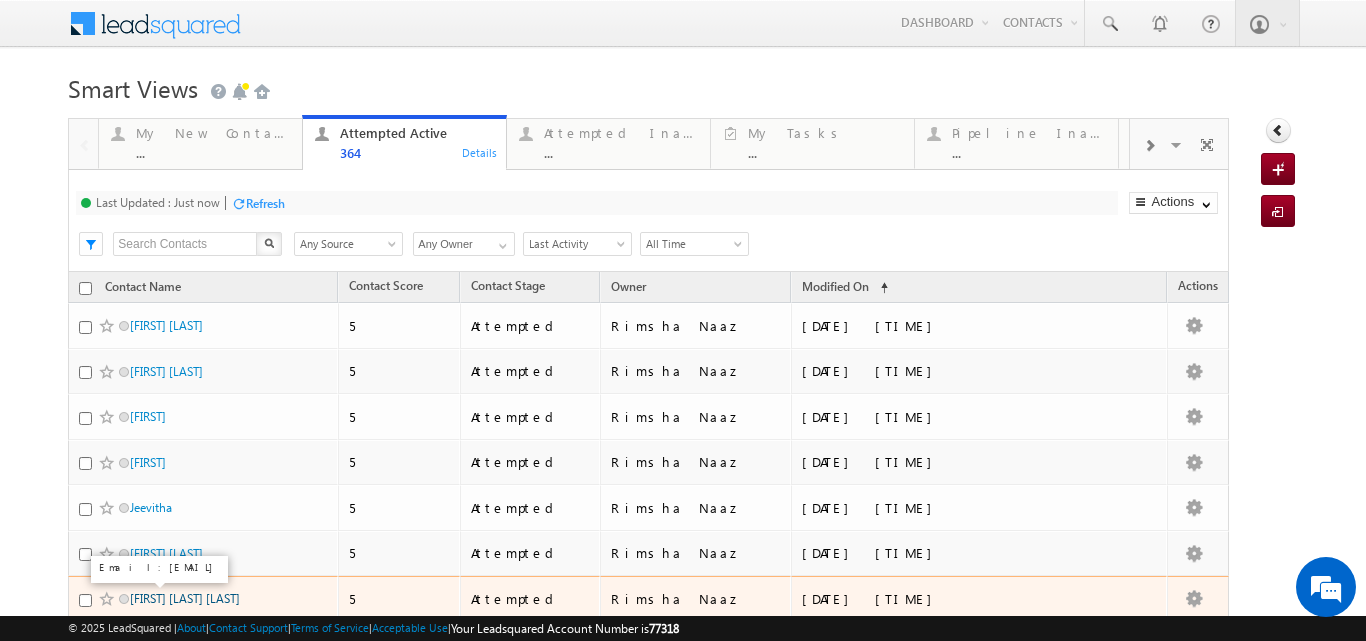 click on "[FIRST] [LAST]" at bounding box center (185, 598) 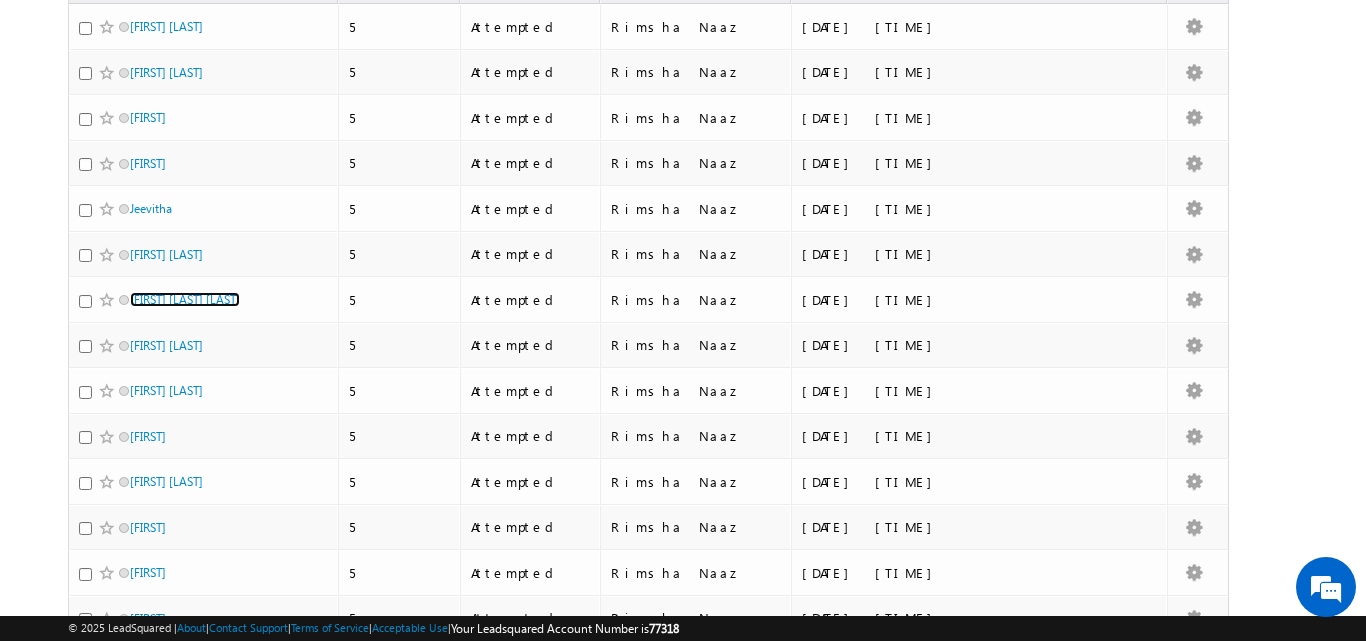 scroll, scrollTop: 307, scrollLeft: 0, axis: vertical 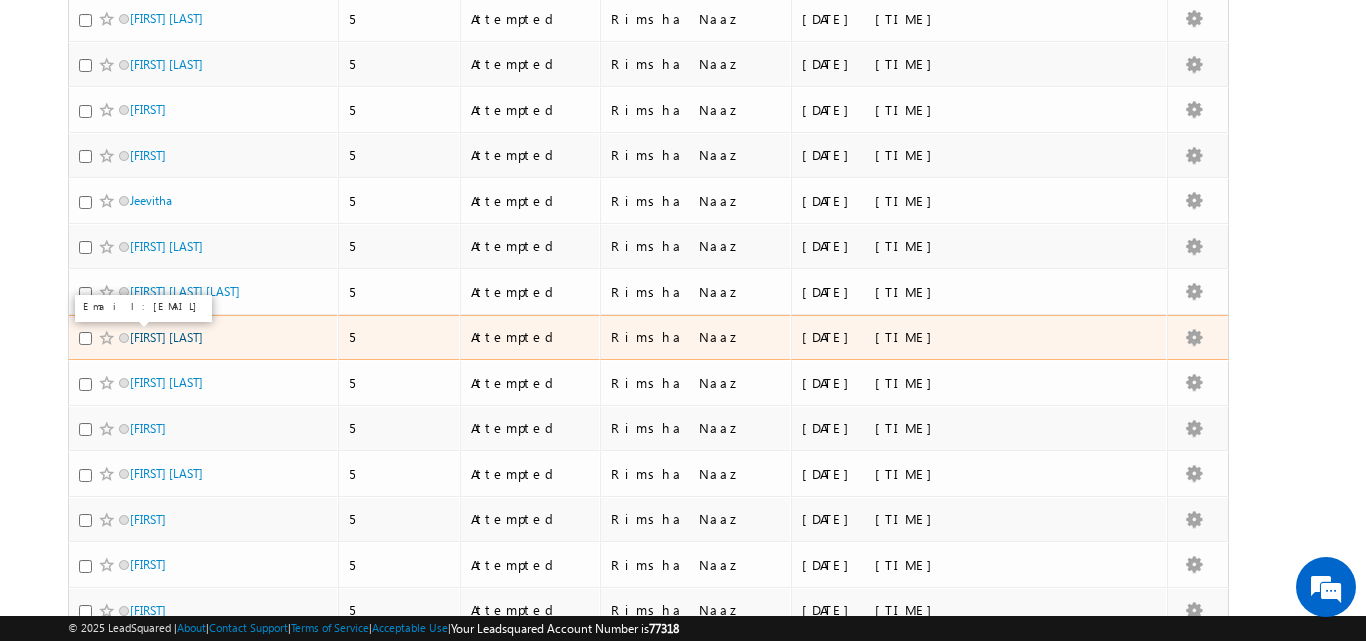 click on "vetri venkat" at bounding box center [166, 337] 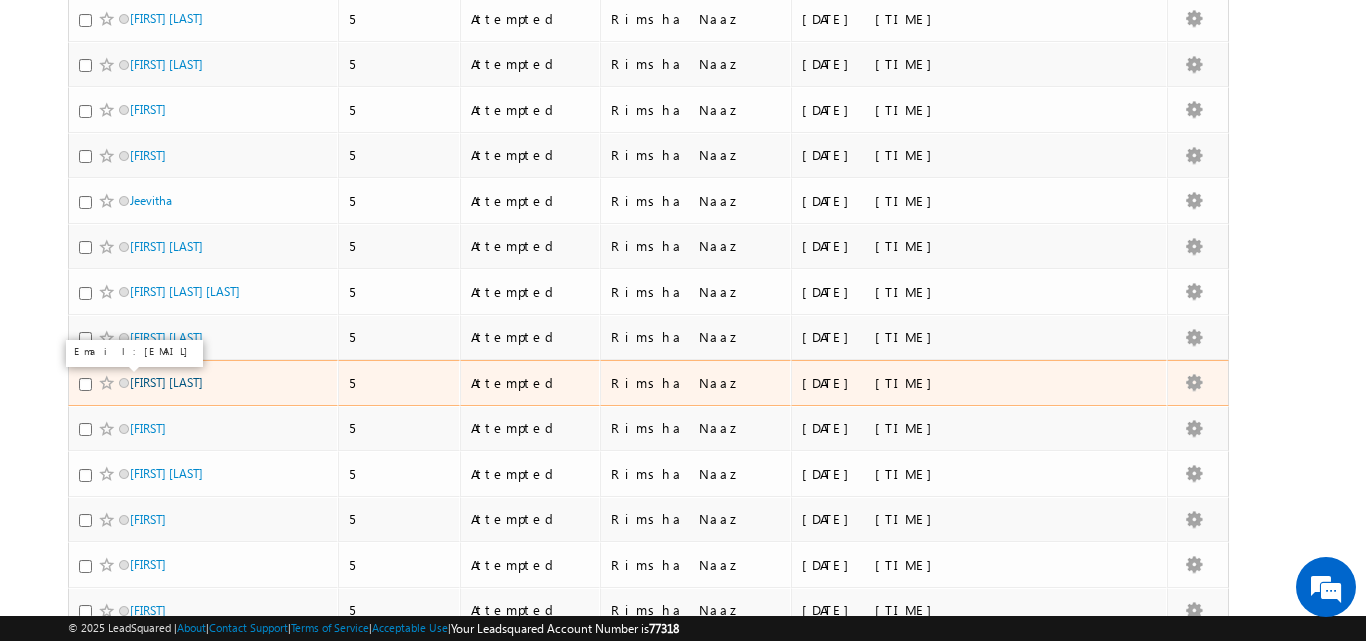 click on "Paras Prajapati" at bounding box center (166, 382) 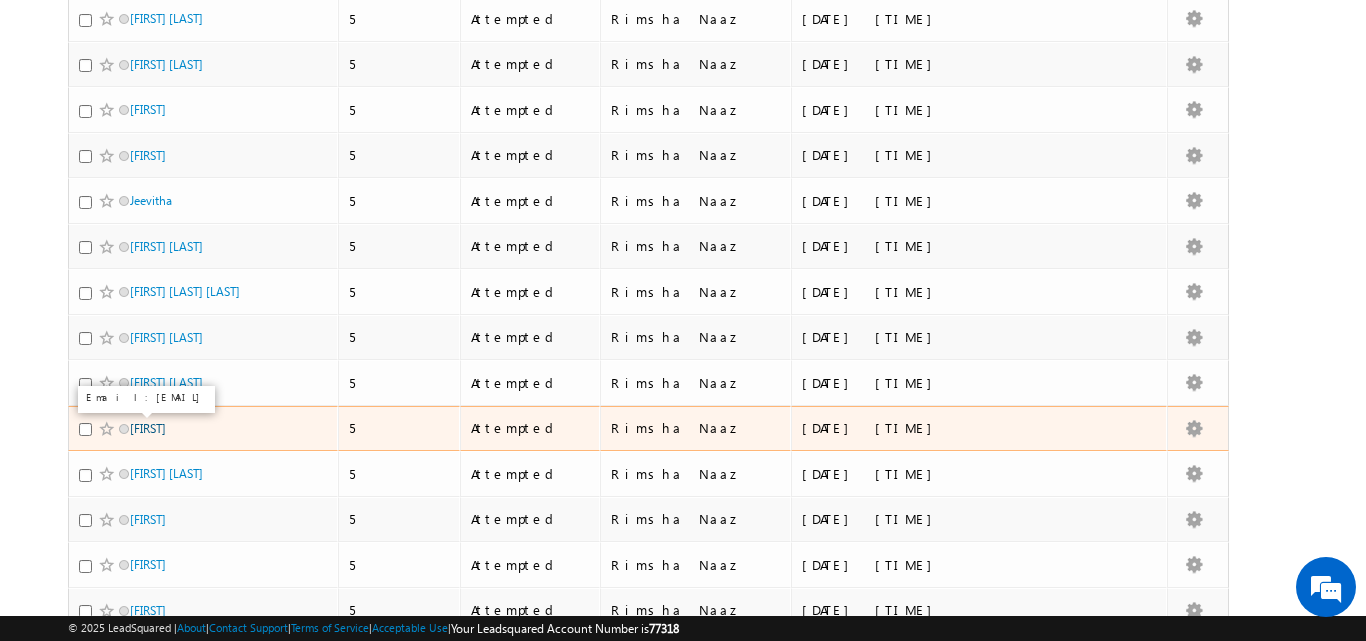 click on "Pratik" at bounding box center (148, 428) 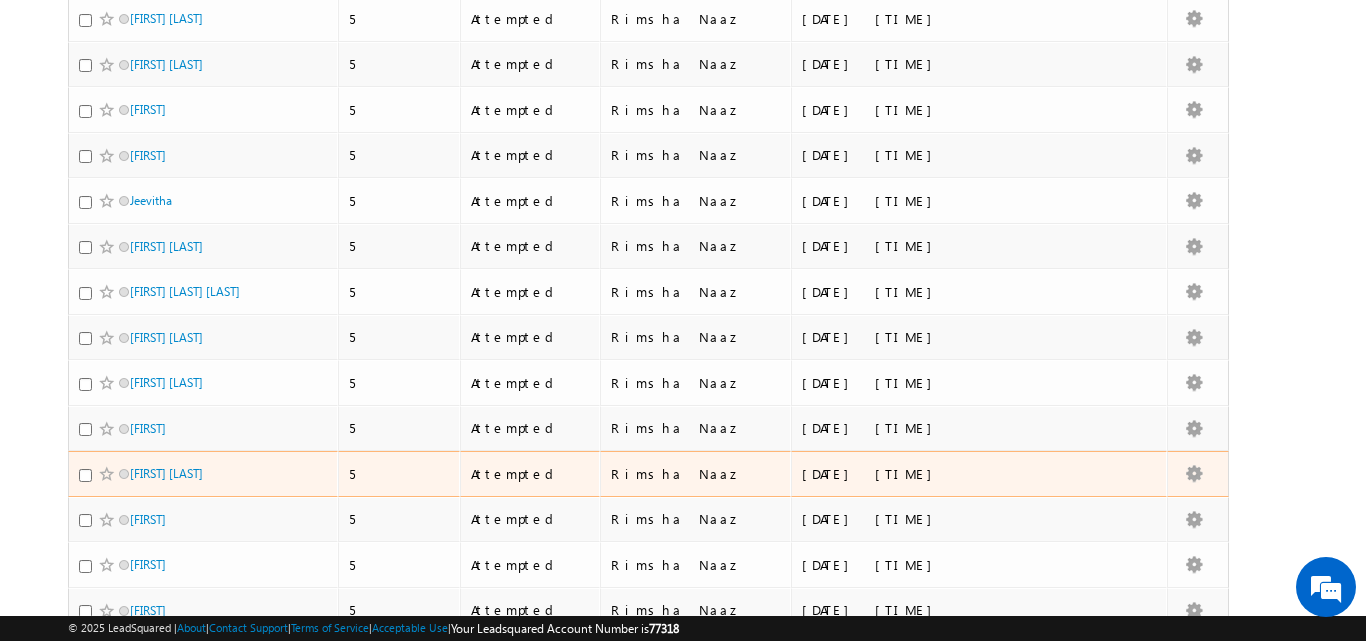 click on "Vishal Desai" at bounding box center [203, 474] 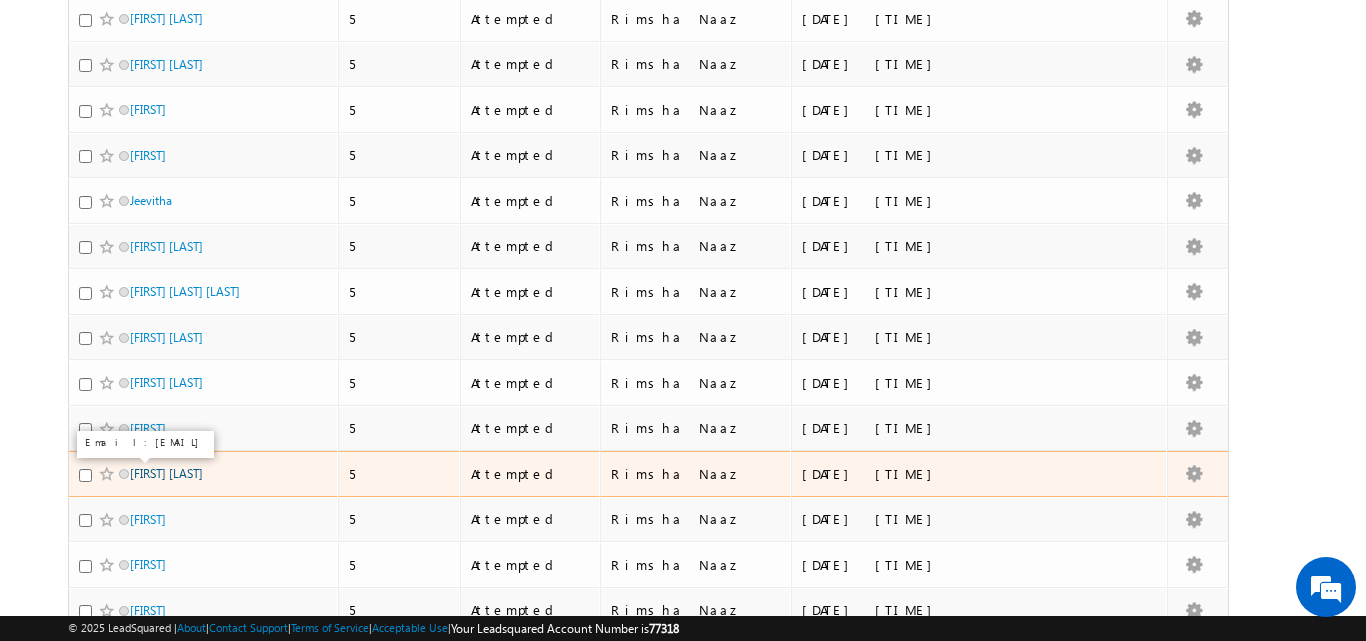click on "Vishal Desai" at bounding box center [166, 473] 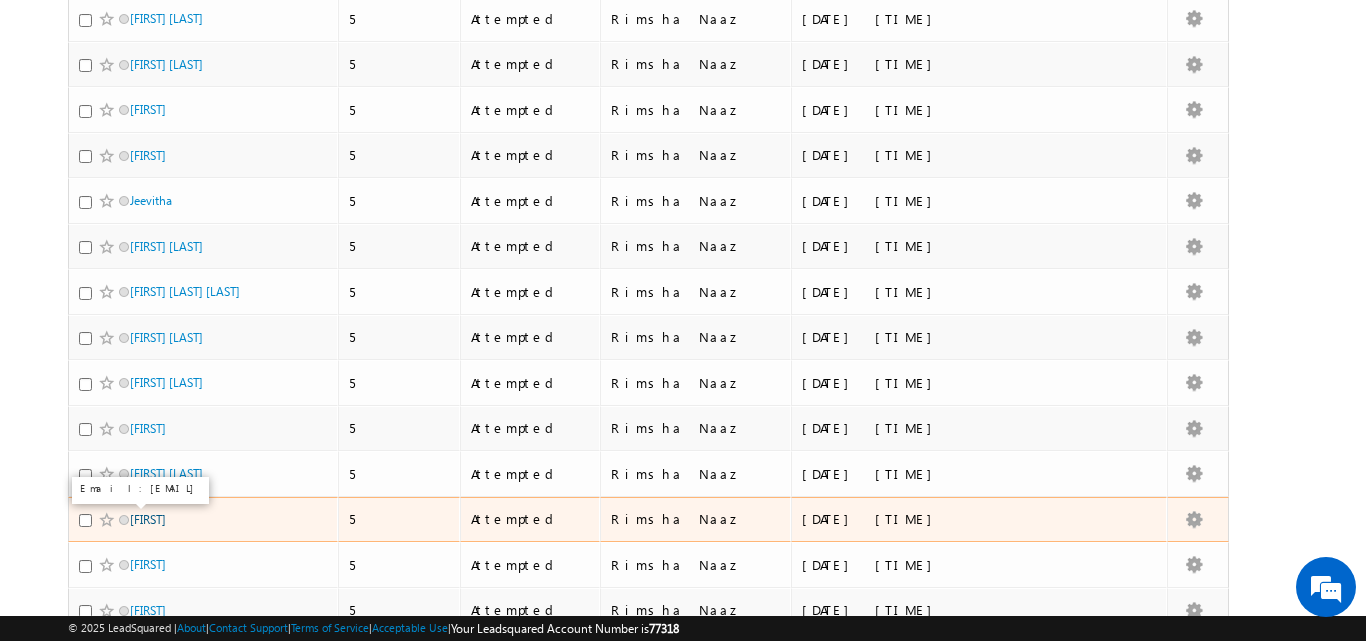 click on "Riyaz" at bounding box center (148, 519) 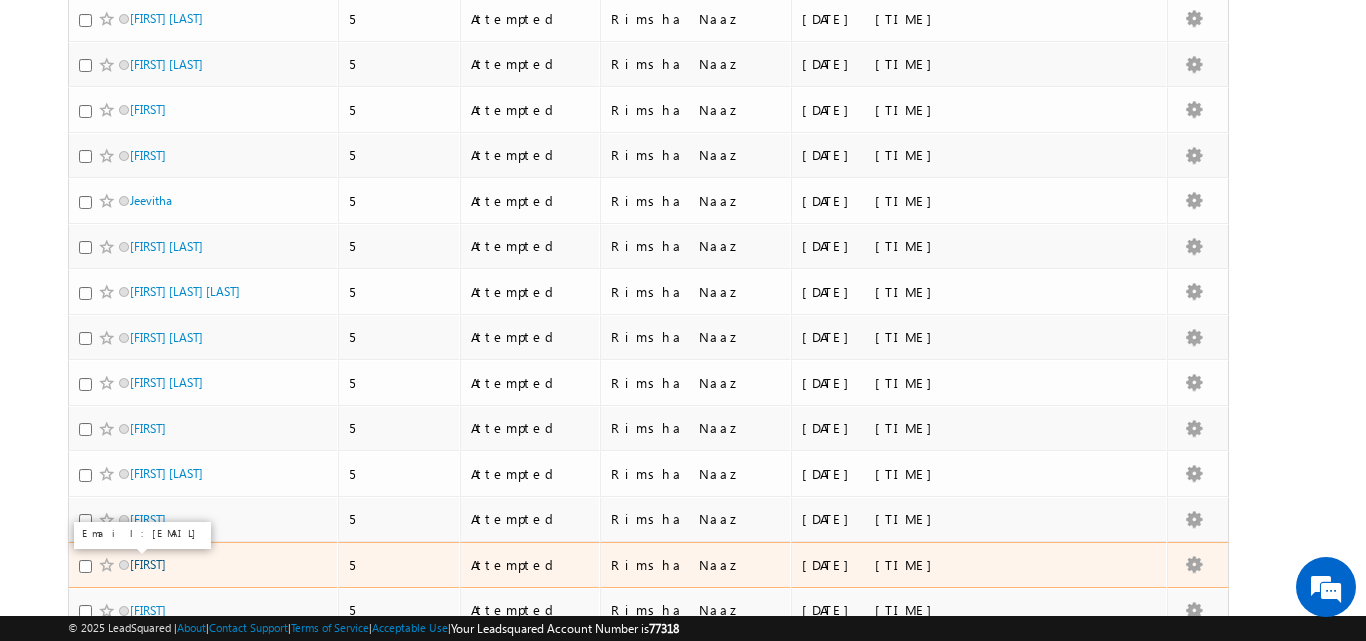 click on "Tahseen" at bounding box center [148, 564] 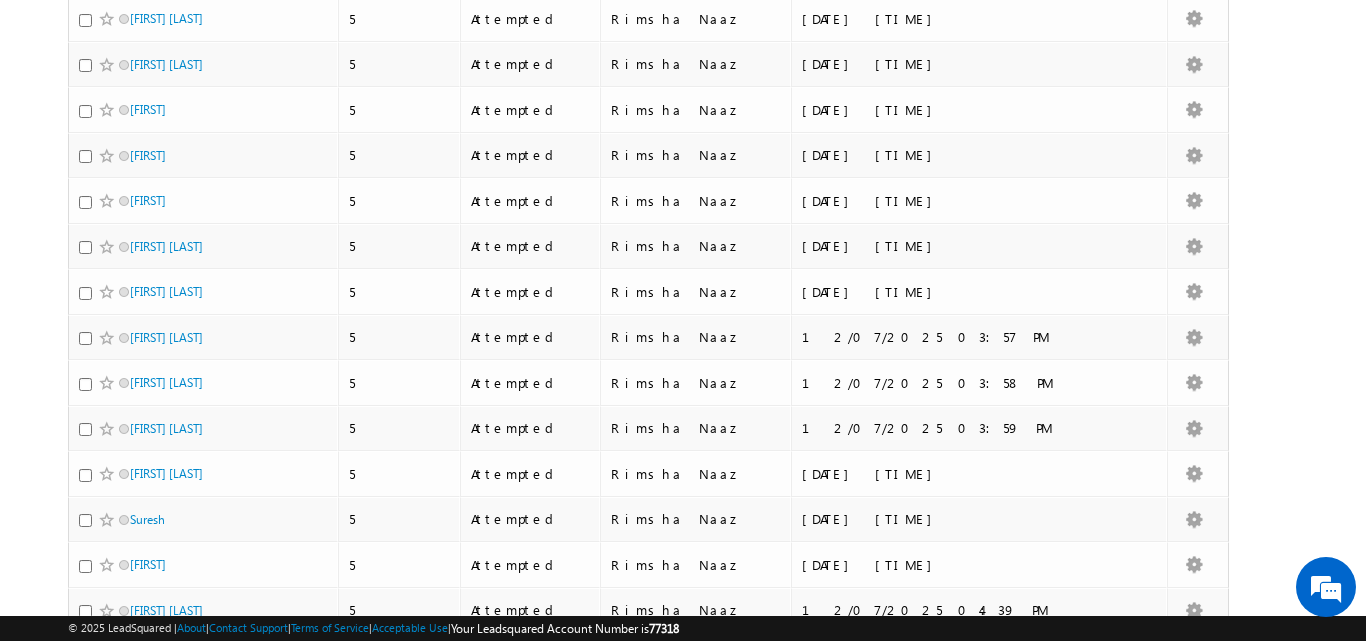 scroll, scrollTop: 0, scrollLeft: 0, axis: both 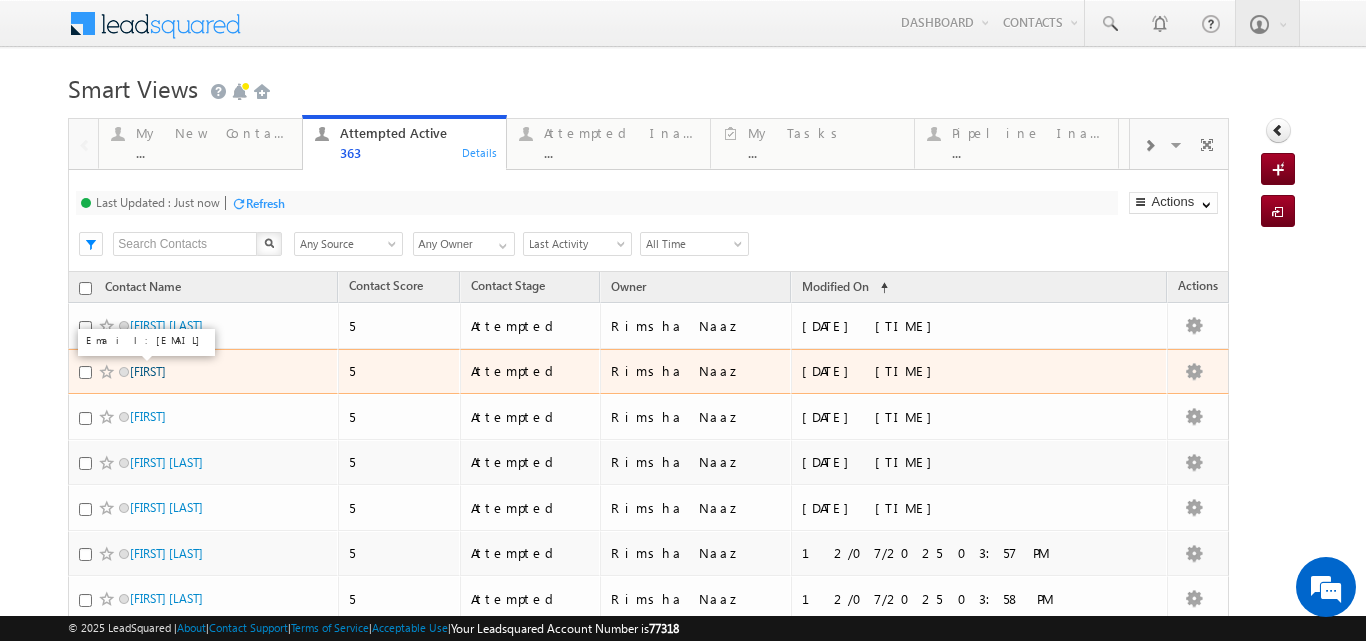 click on "Pratik" at bounding box center [148, 371] 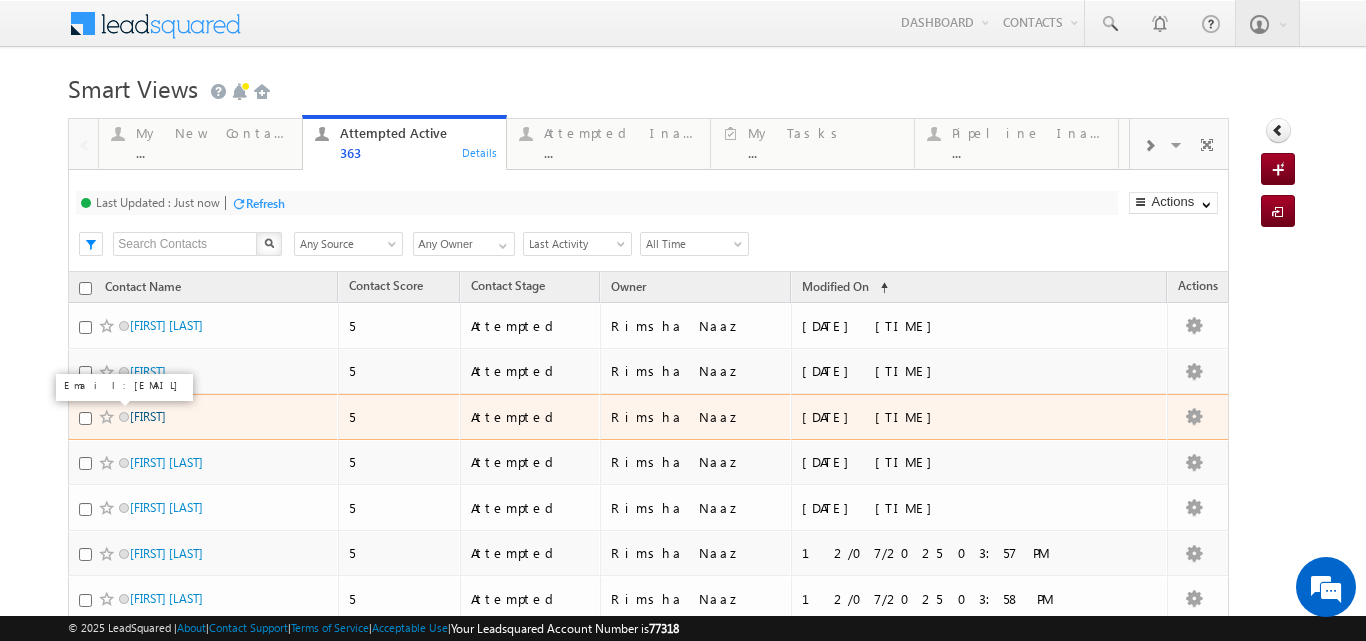 click on "Monti" at bounding box center [148, 416] 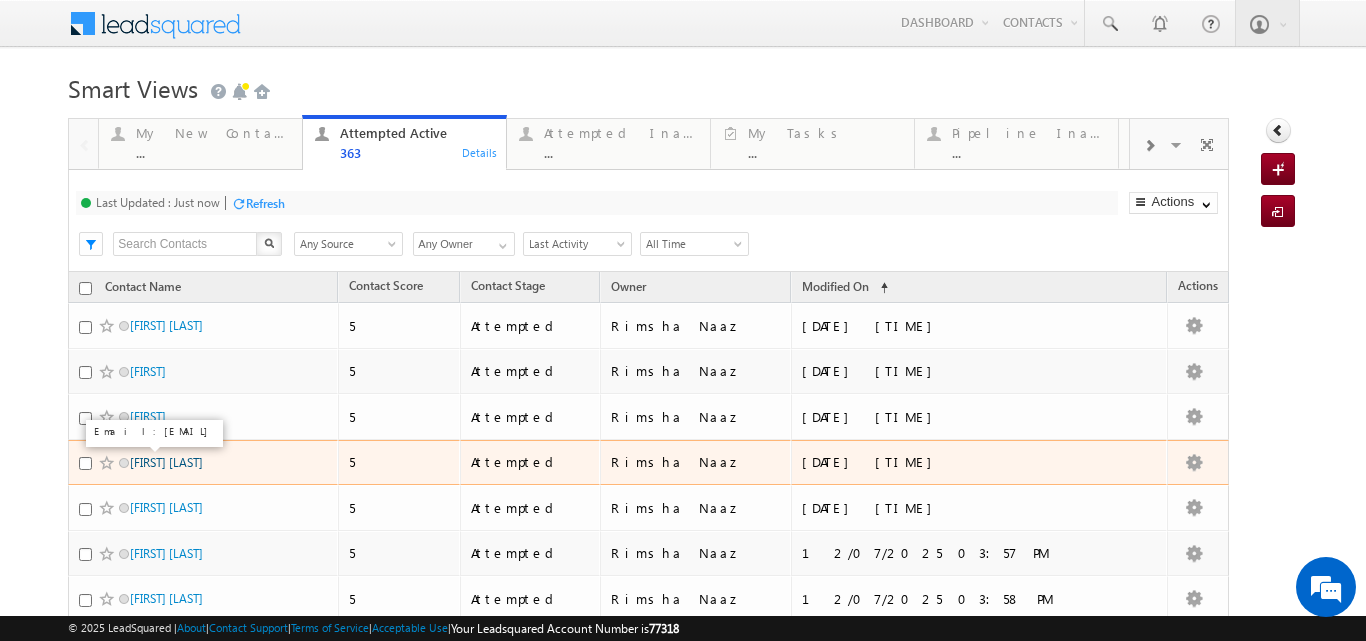 click on "Nilesh Vichare" at bounding box center (166, 462) 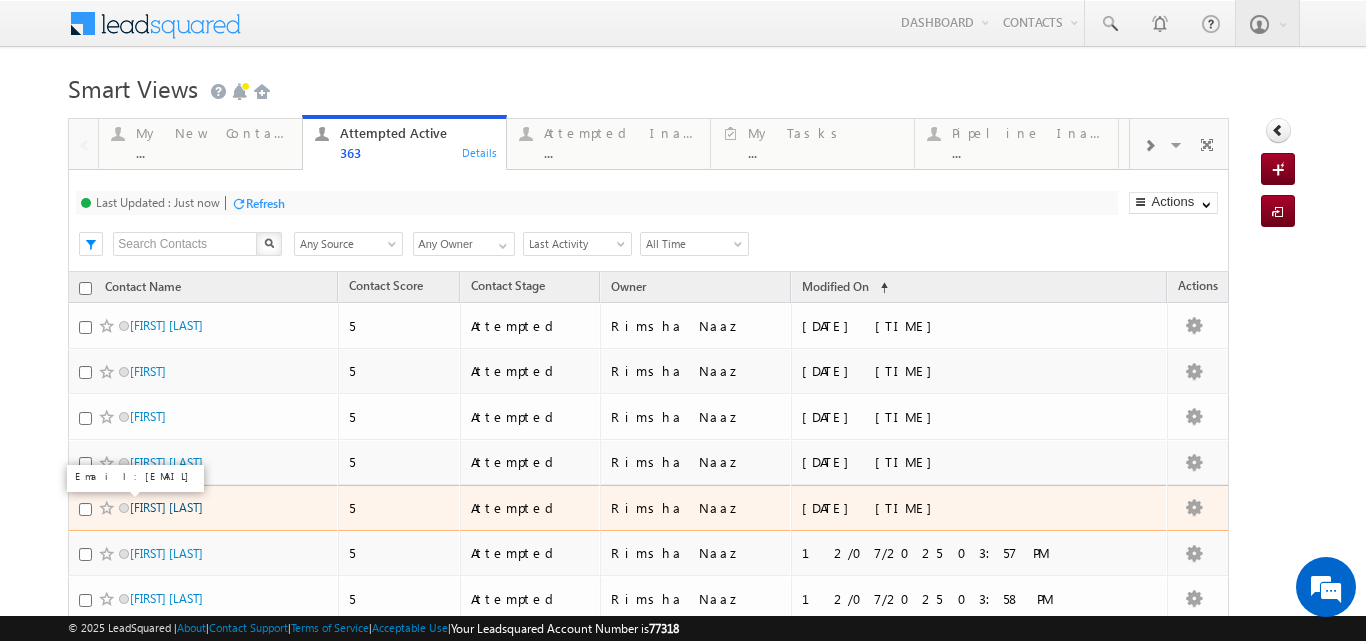 click on "Don Pedro" at bounding box center [166, 507] 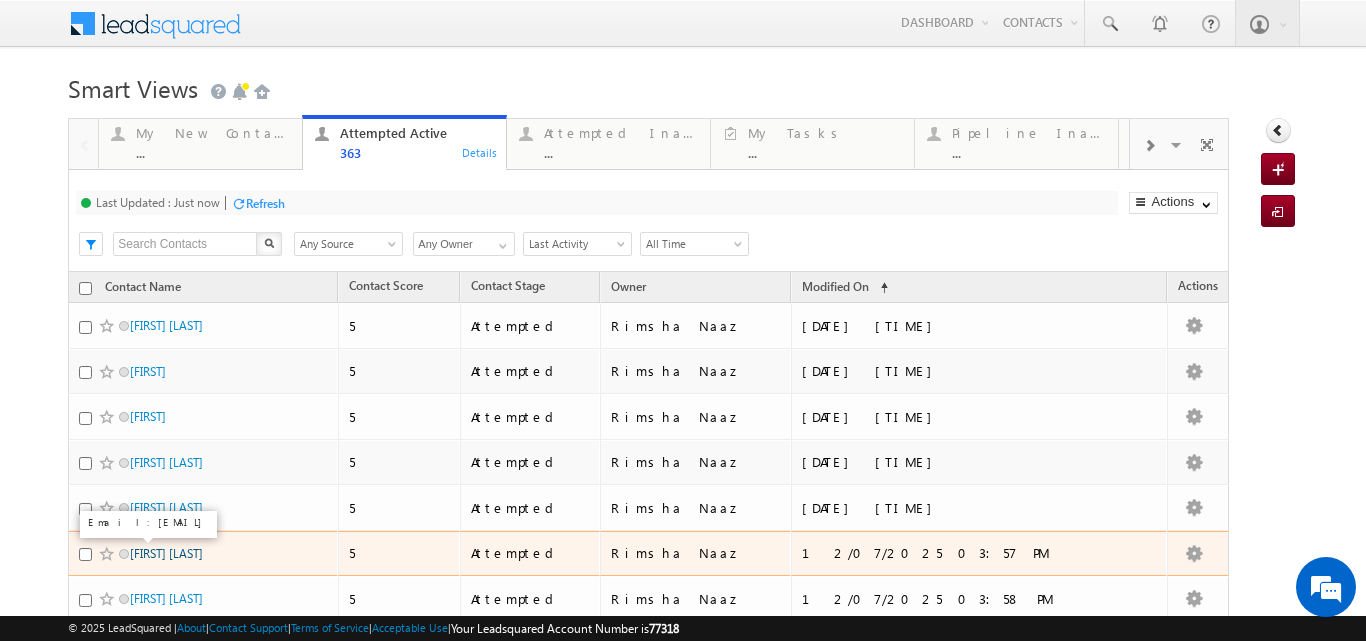click on "Harshada Narute" at bounding box center [166, 553] 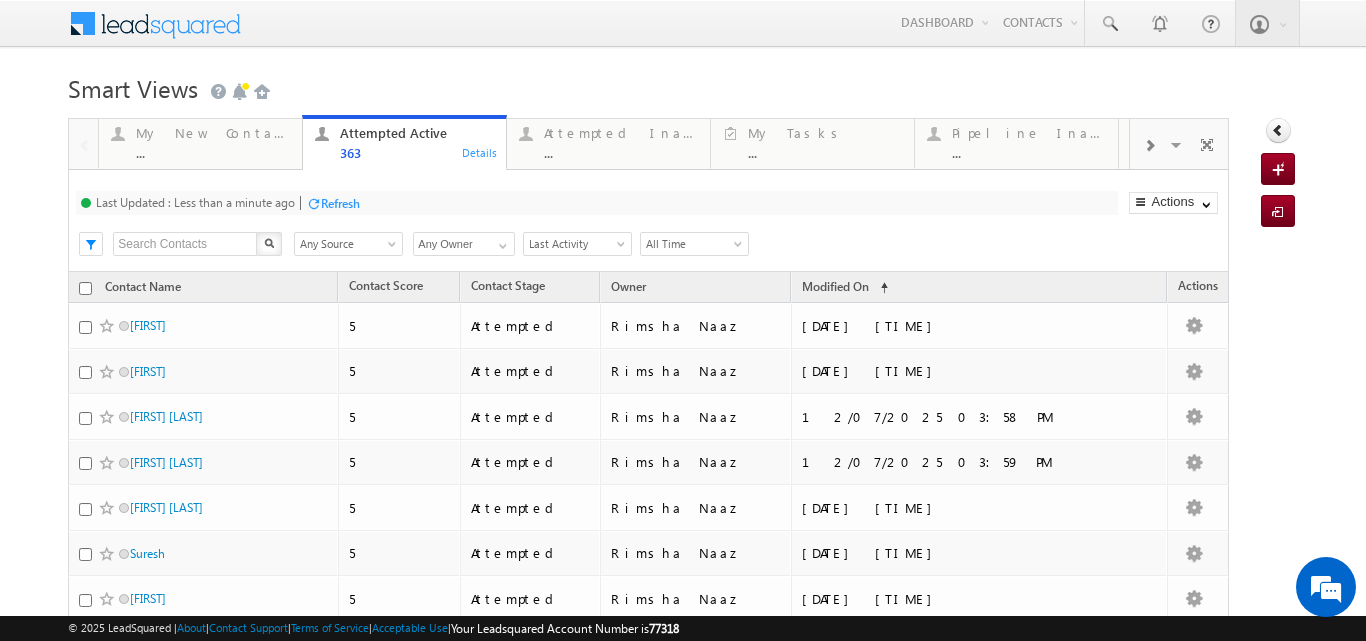 click on "Refresh" at bounding box center (340, 203) 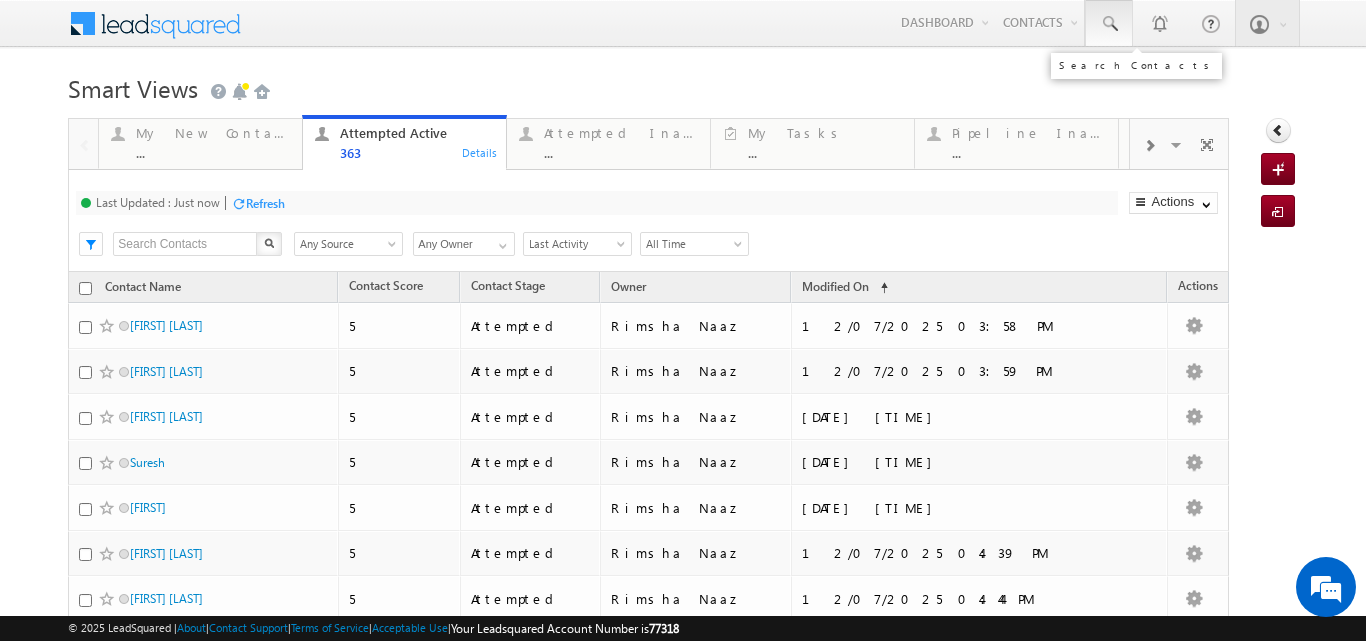 click at bounding box center [1109, 23] 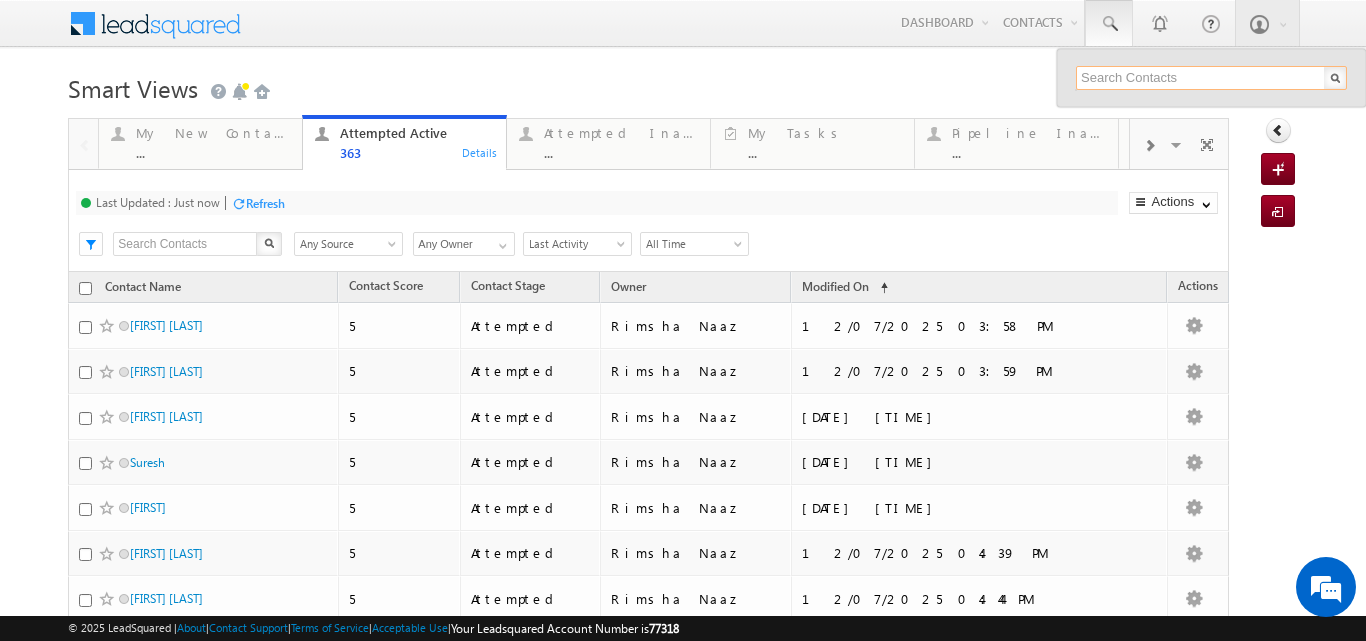 click at bounding box center (1211, 78) 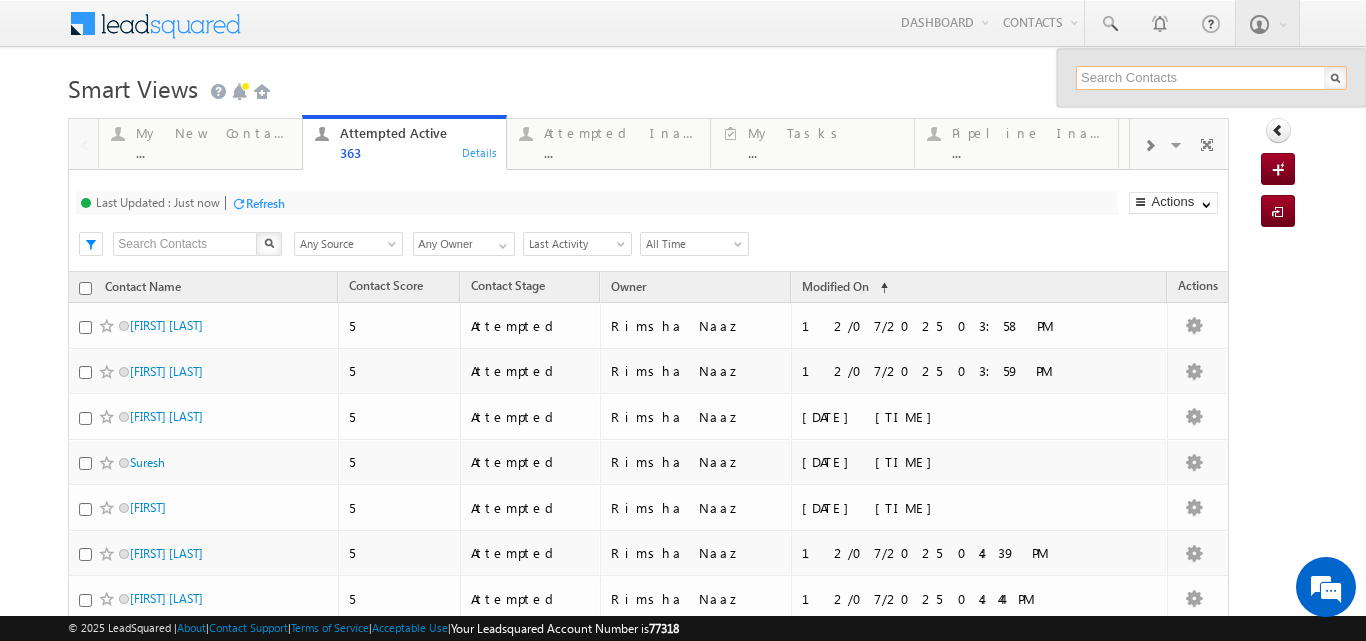 click at bounding box center (1211, 78) 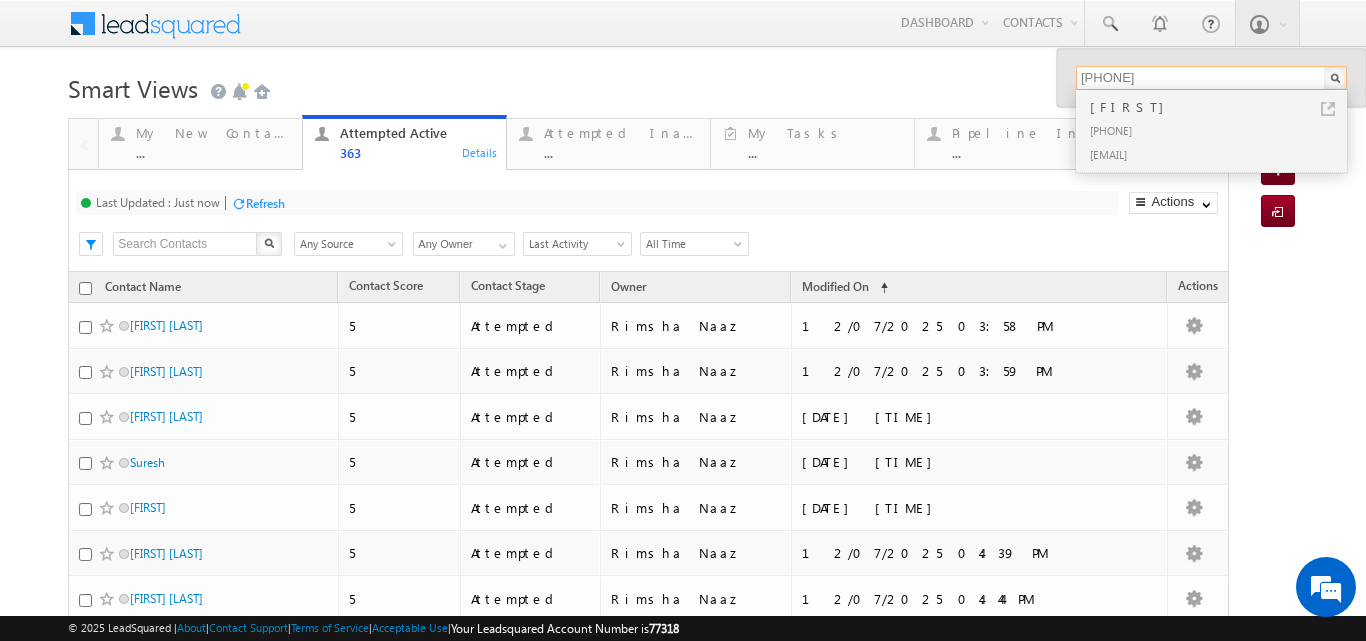 type on "9029110116" 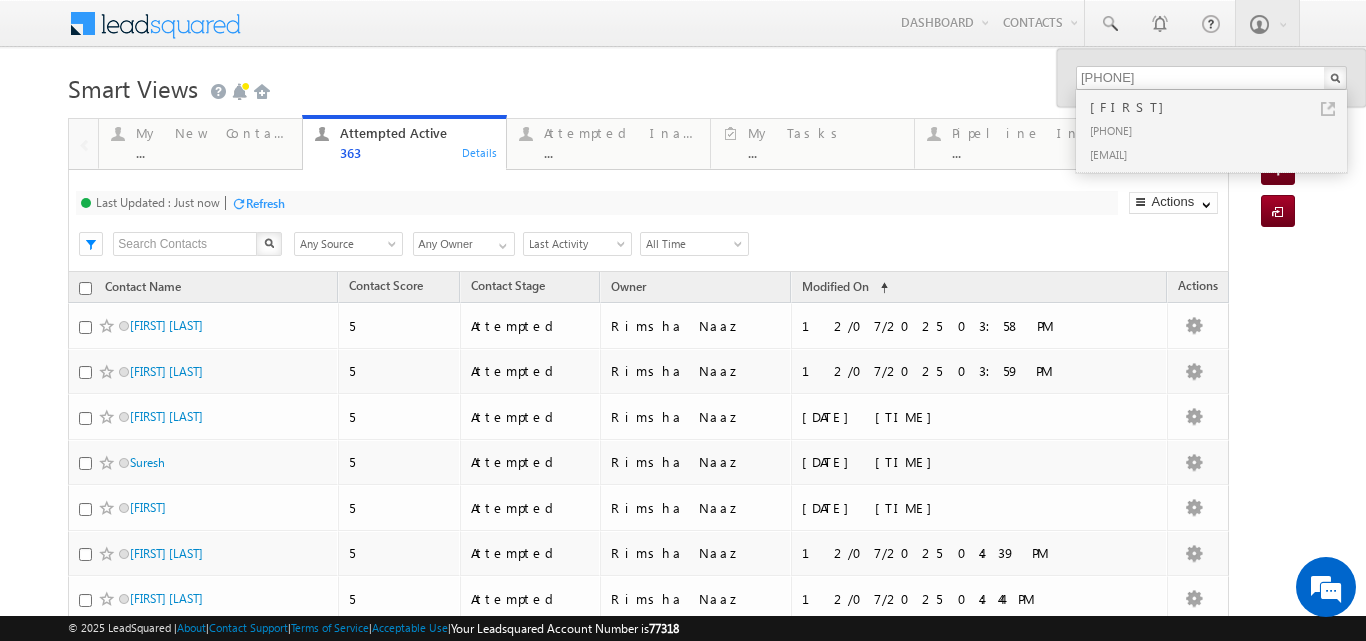 click on "Refresh" at bounding box center (265, 203) 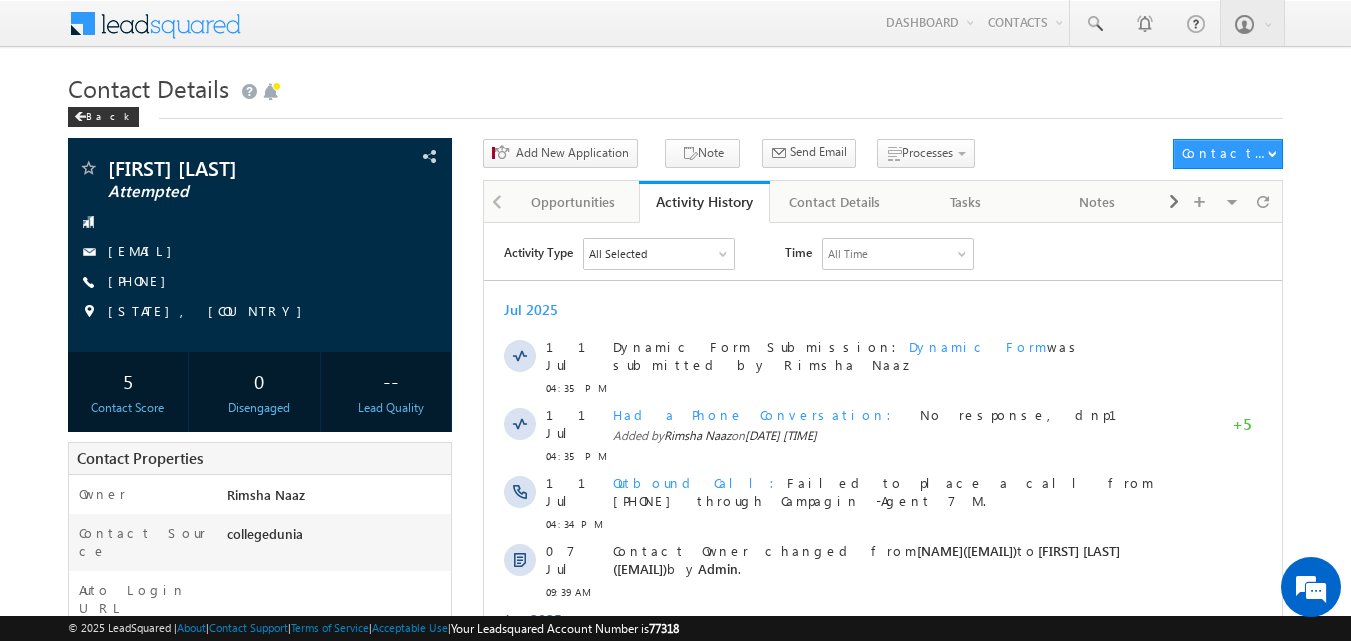 scroll, scrollTop: 0, scrollLeft: 0, axis: both 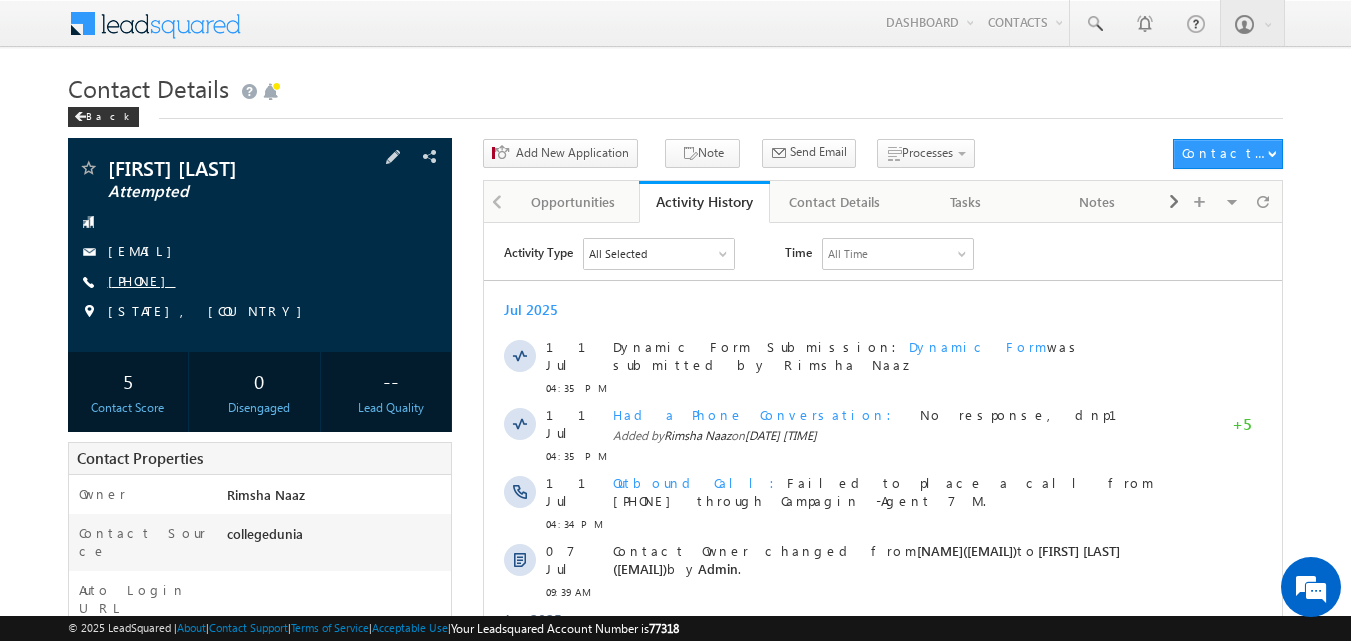 drag, startPoint x: 137, startPoint y: 279, endPoint x: 204, endPoint y: 283, distance: 67.11929 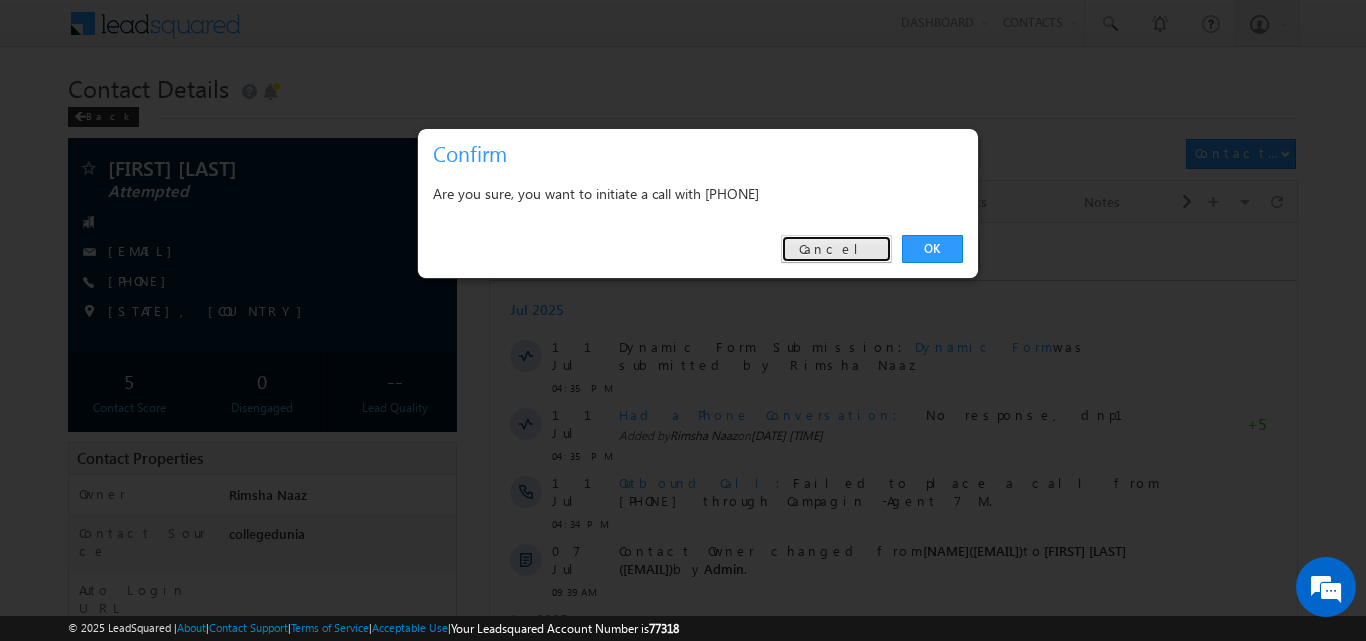 click on "Cancel" at bounding box center (836, 249) 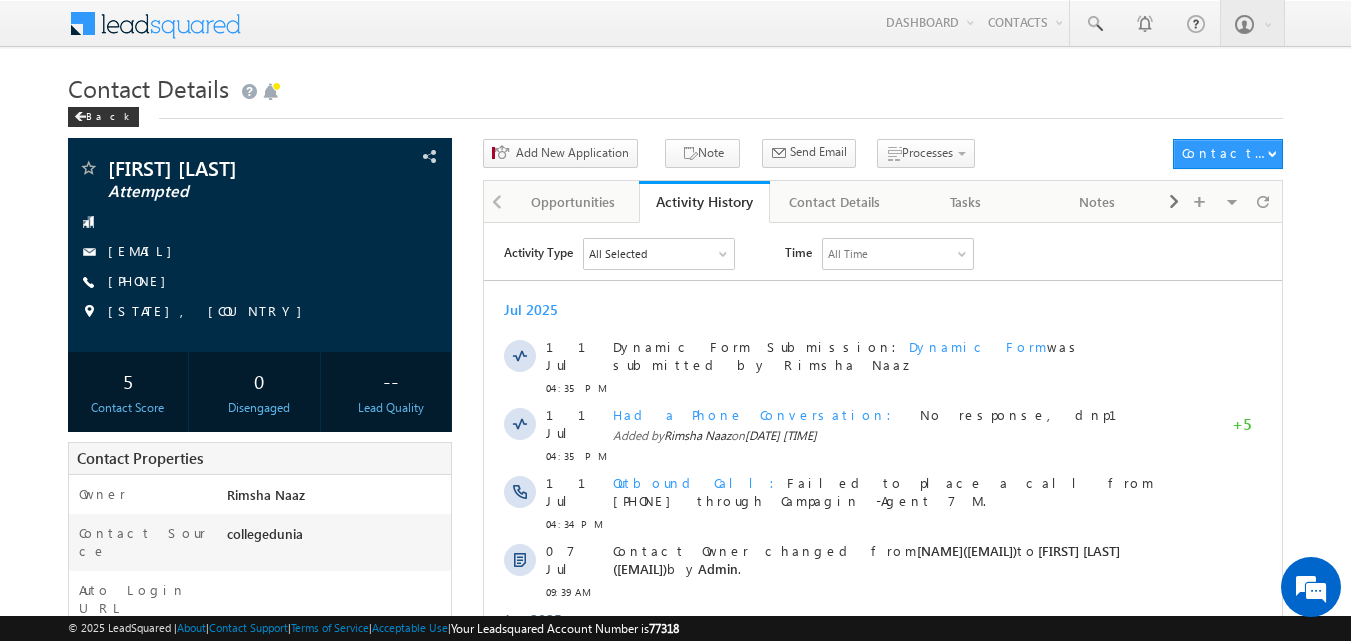 copy on "[PHONE]" 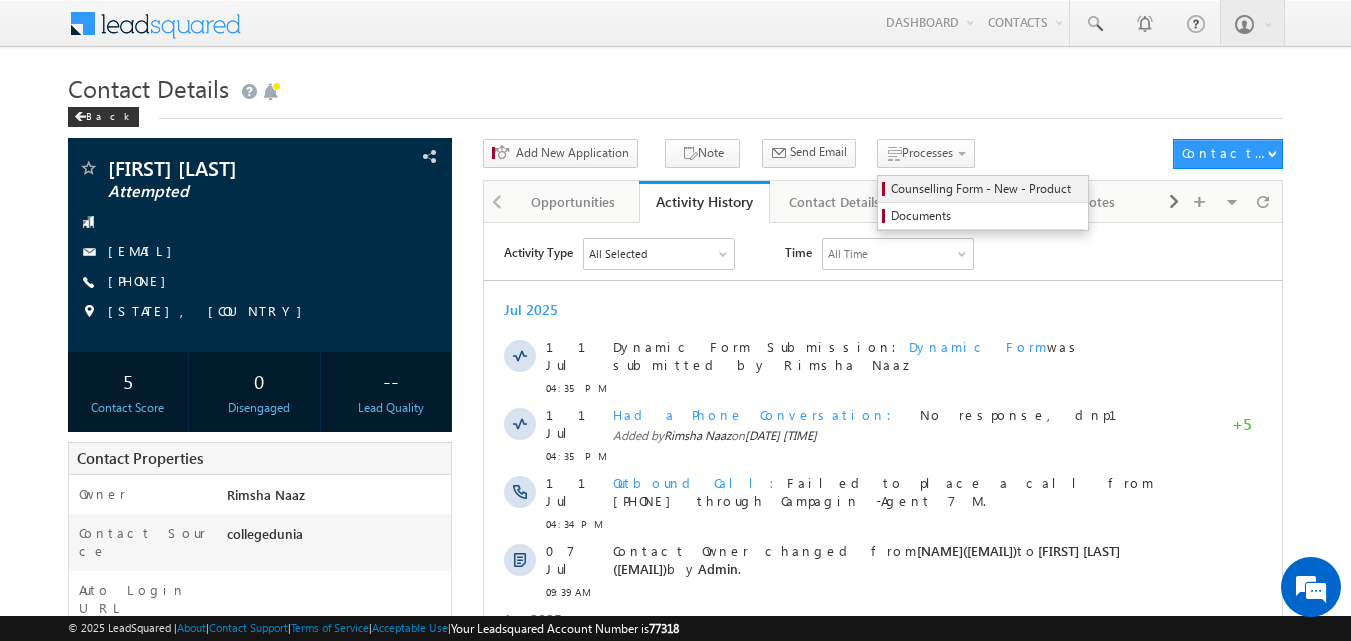 click on "Counselling Form - New - Product" at bounding box center [986, 189] 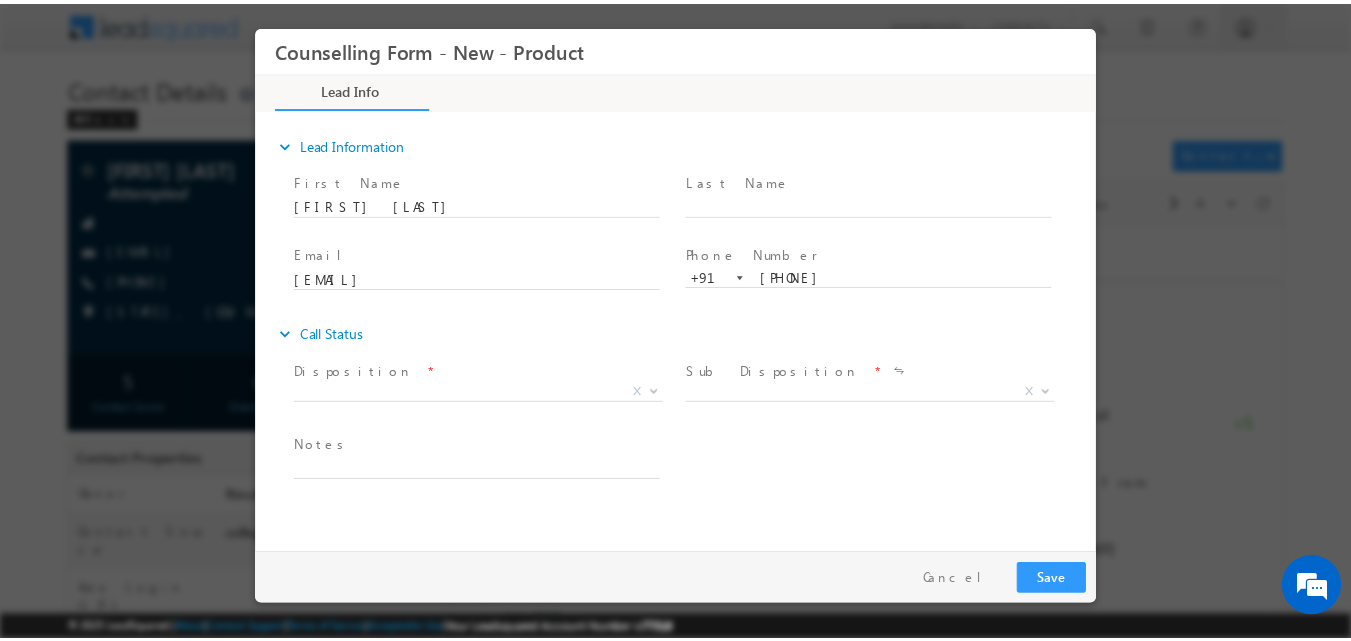 scroll, scrollTop: 0, scrollLeft: 0, axis: both 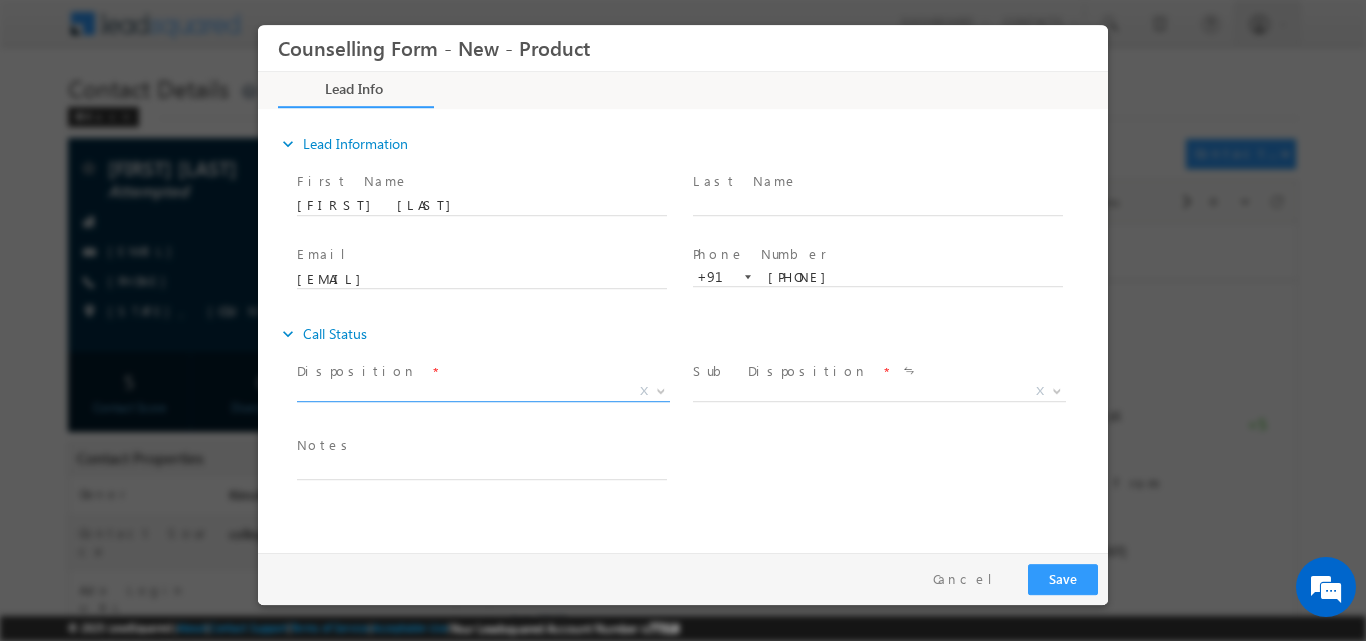 click at bounding box center (659, 390) 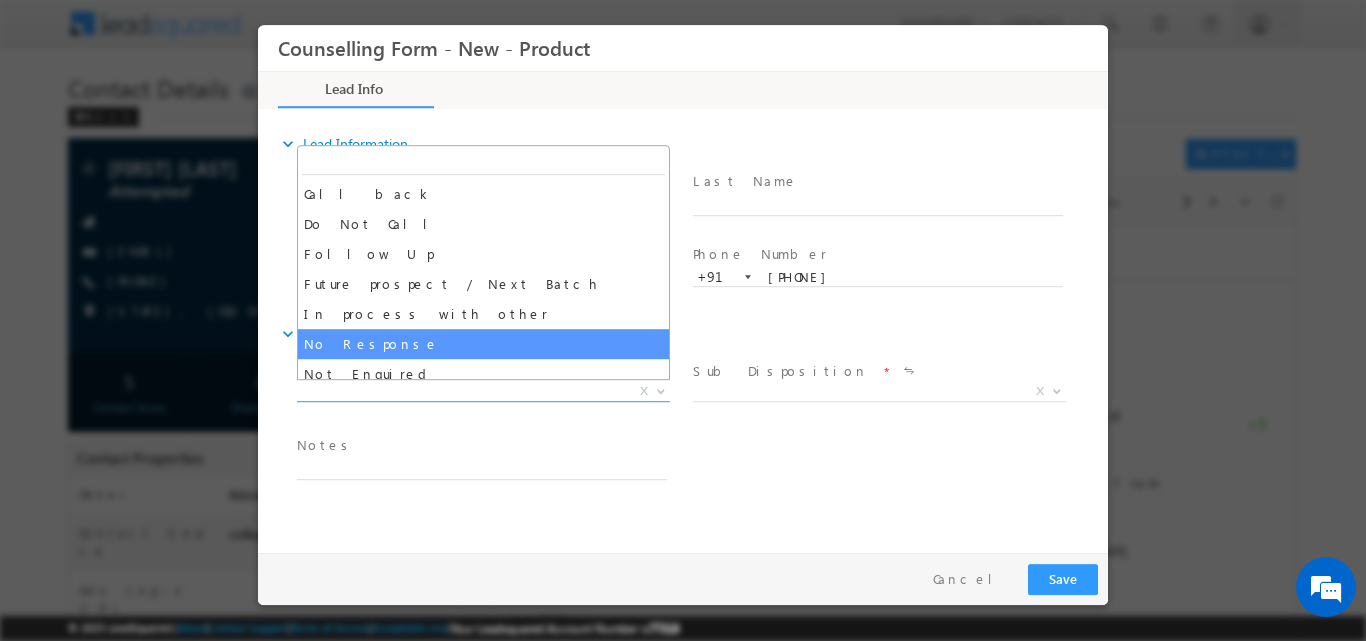 select on "No Response" 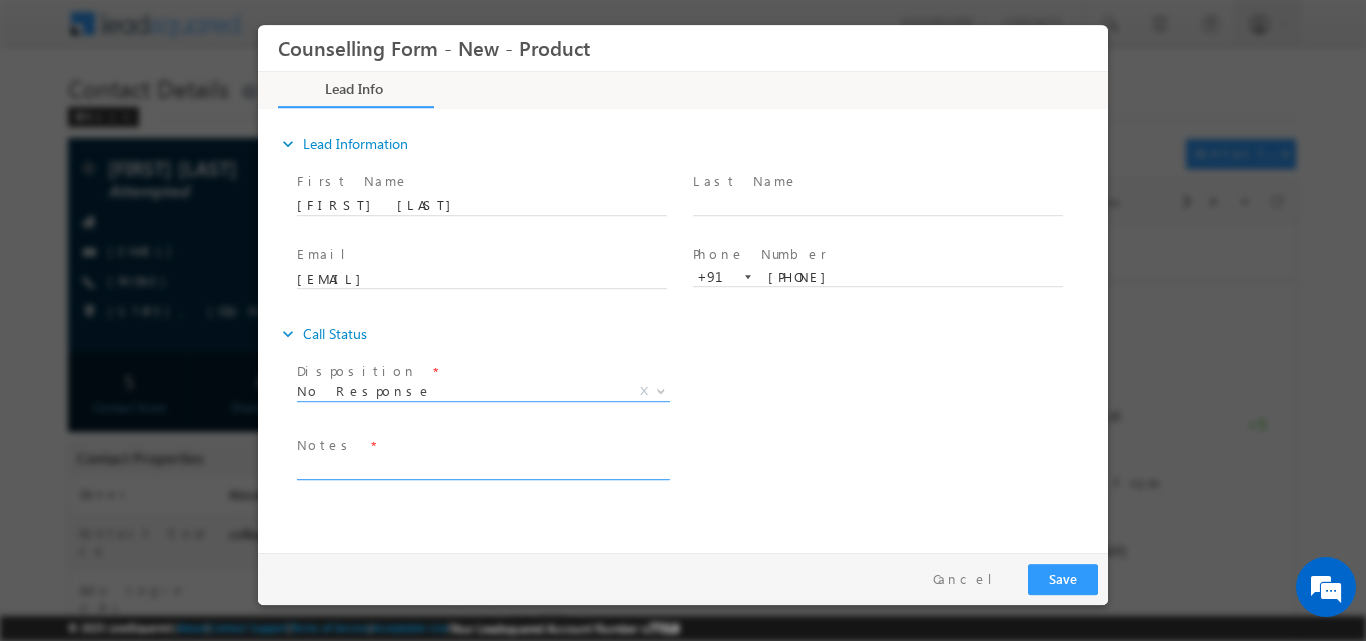 click at bounding box center [482, 467] 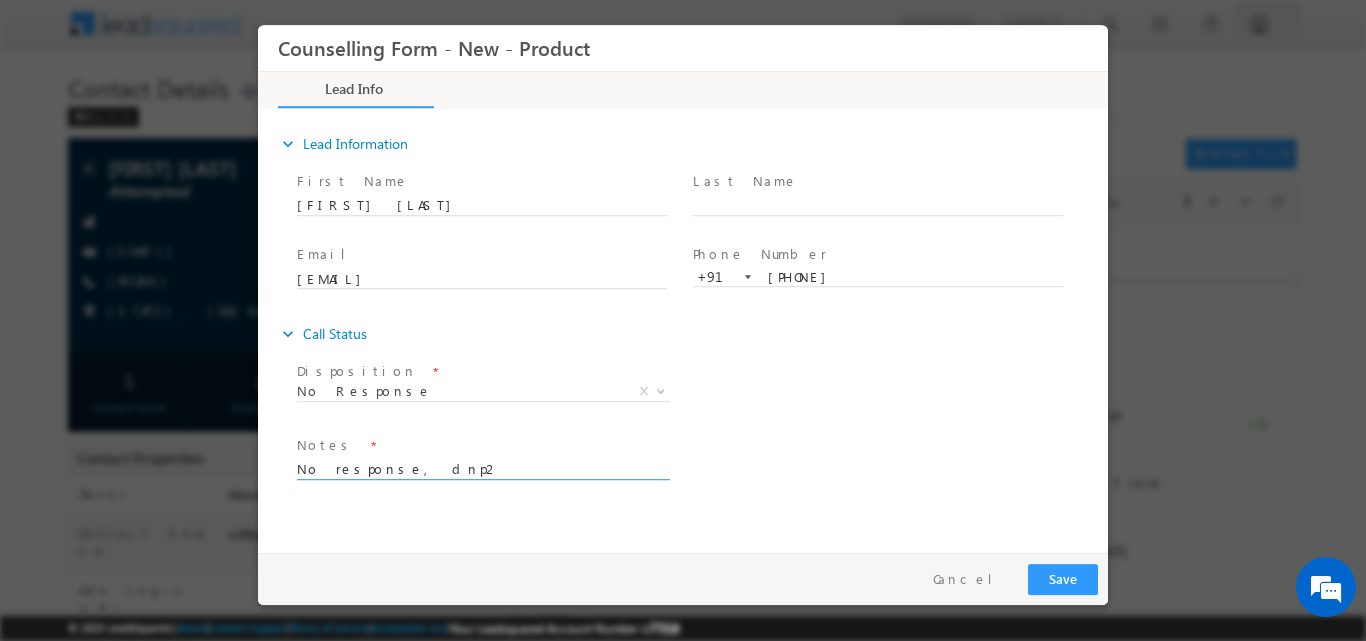 type on "No response, dnp2" 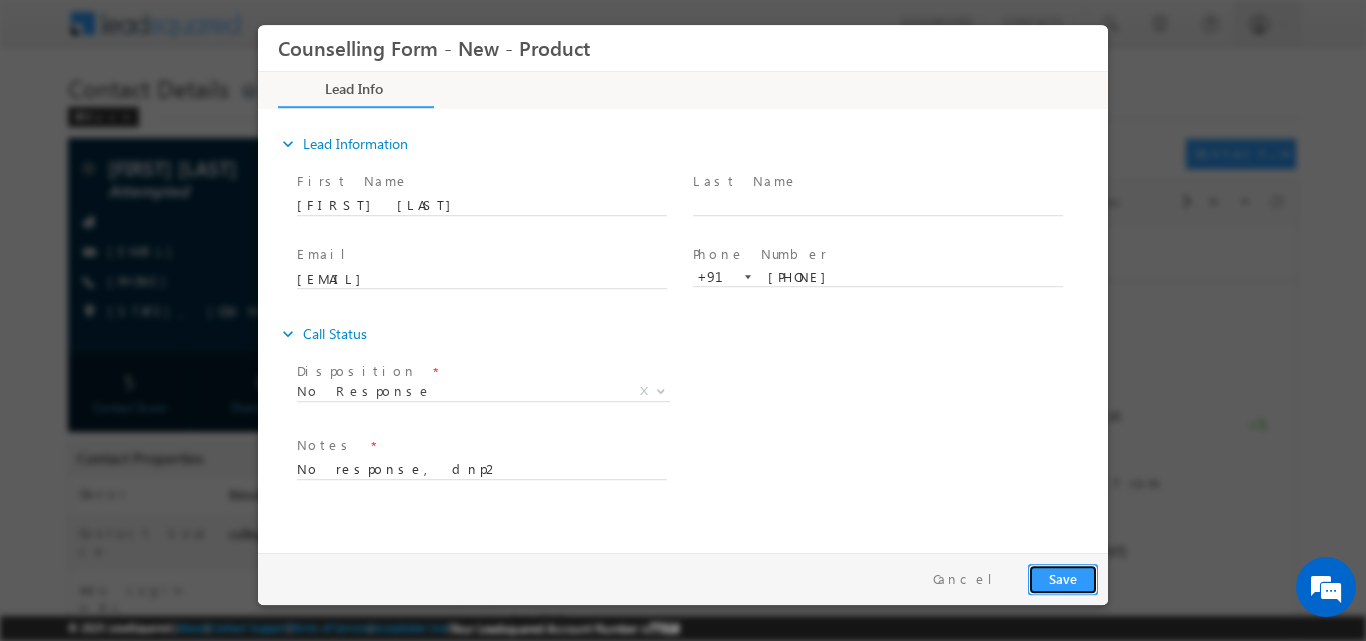 click on "Save" at bounding box center (1063, 578) 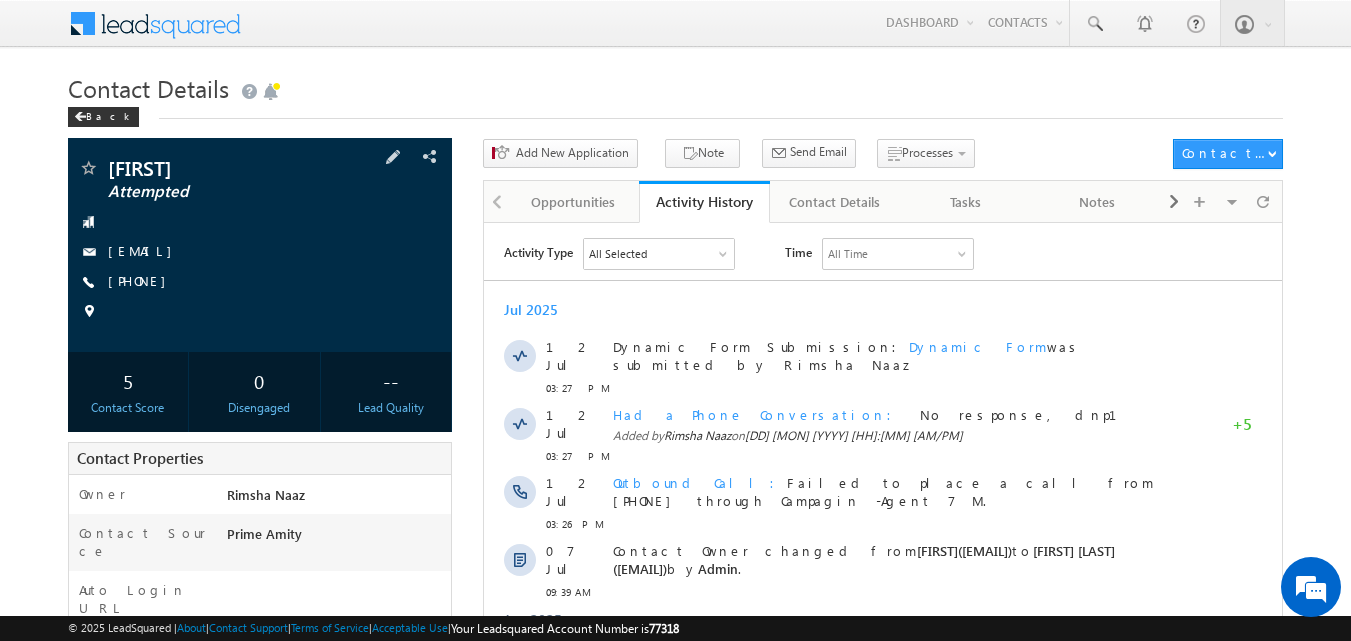 scroll, scrollTop: 0, scrollLeft: 0, axis: both 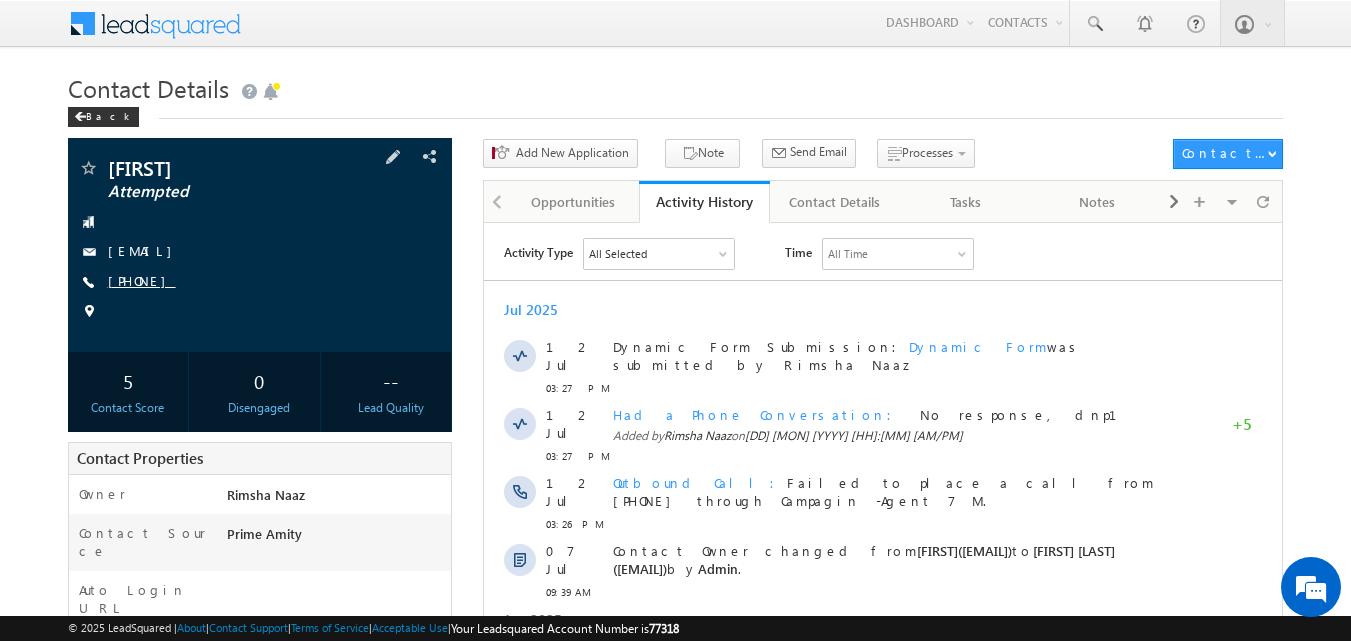 drag, startPoint x: 137, startPoint y: 278, endPoint x: 204, endPoint y: 281, distance: 67.06713 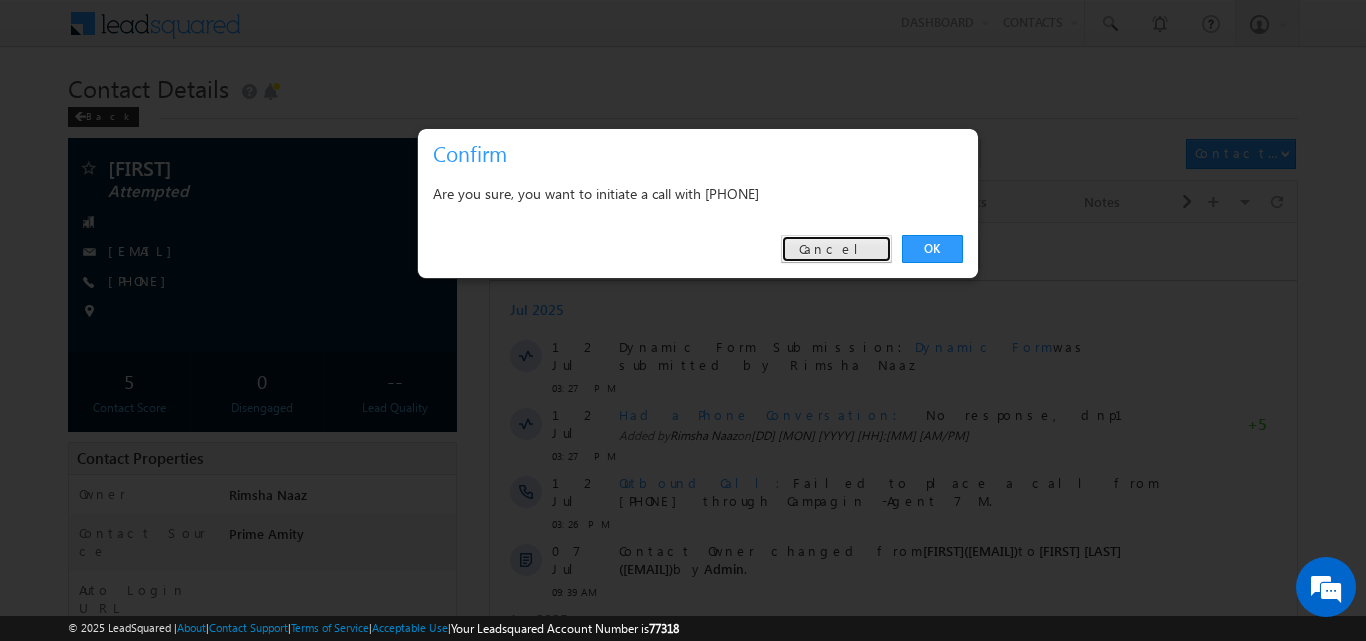 click on "Cancel" at bounding box center (836, 249) 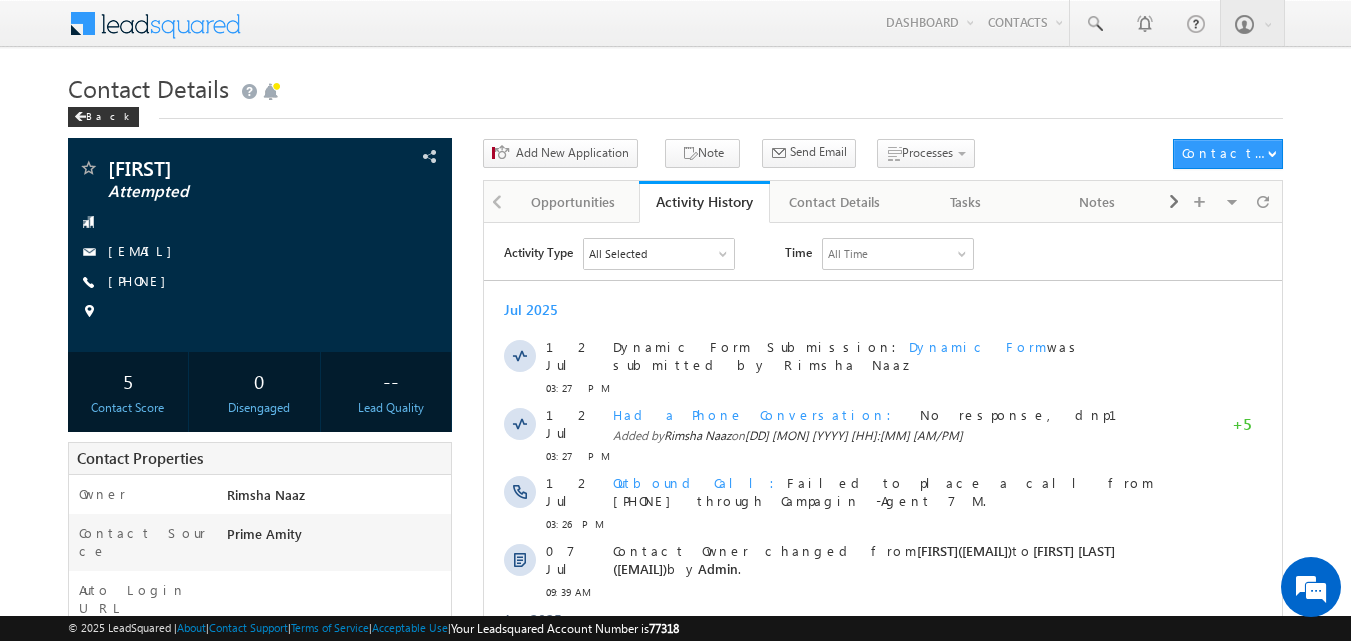 copy on "8828388627" 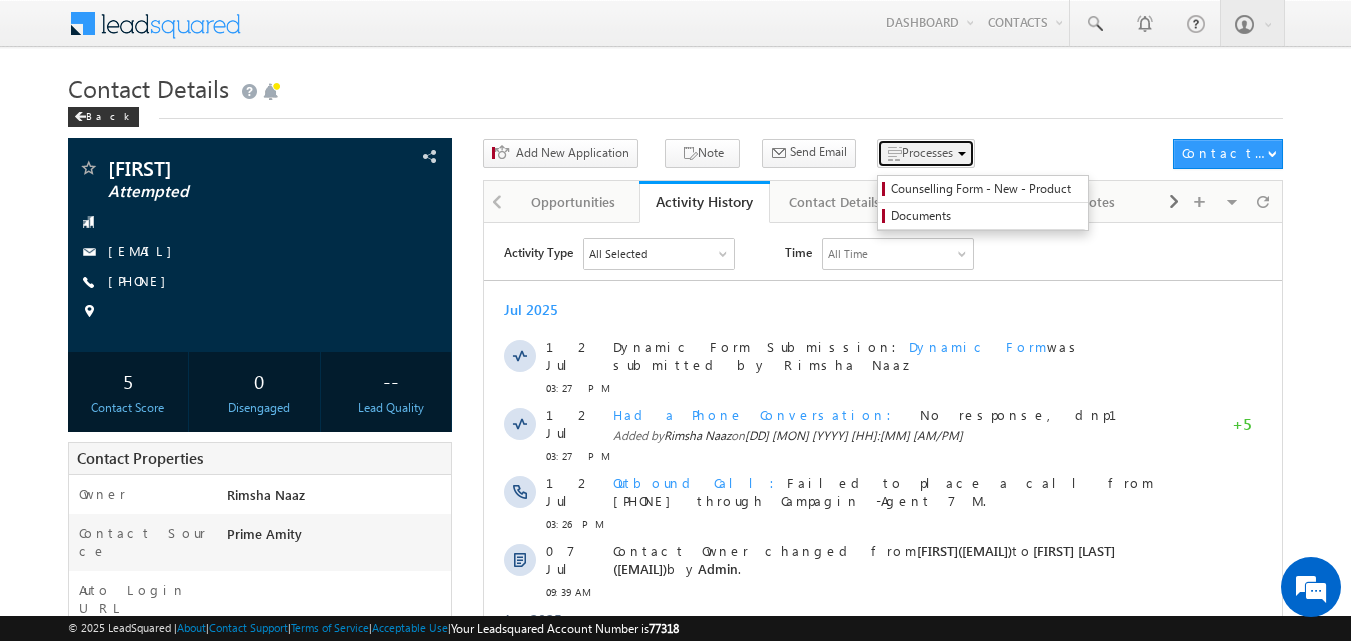 click on "Processes" at bounding box center (927, 152) 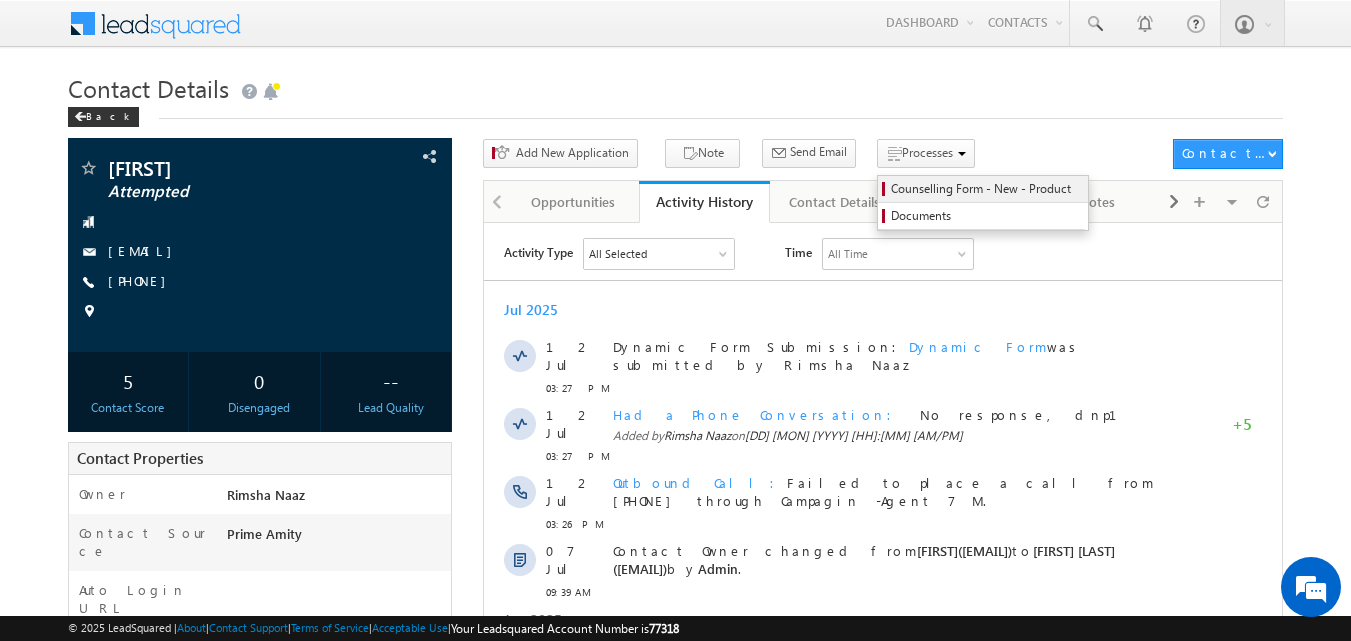 click on "Counselling Form - New - Product" at bounding box center (983, 189) 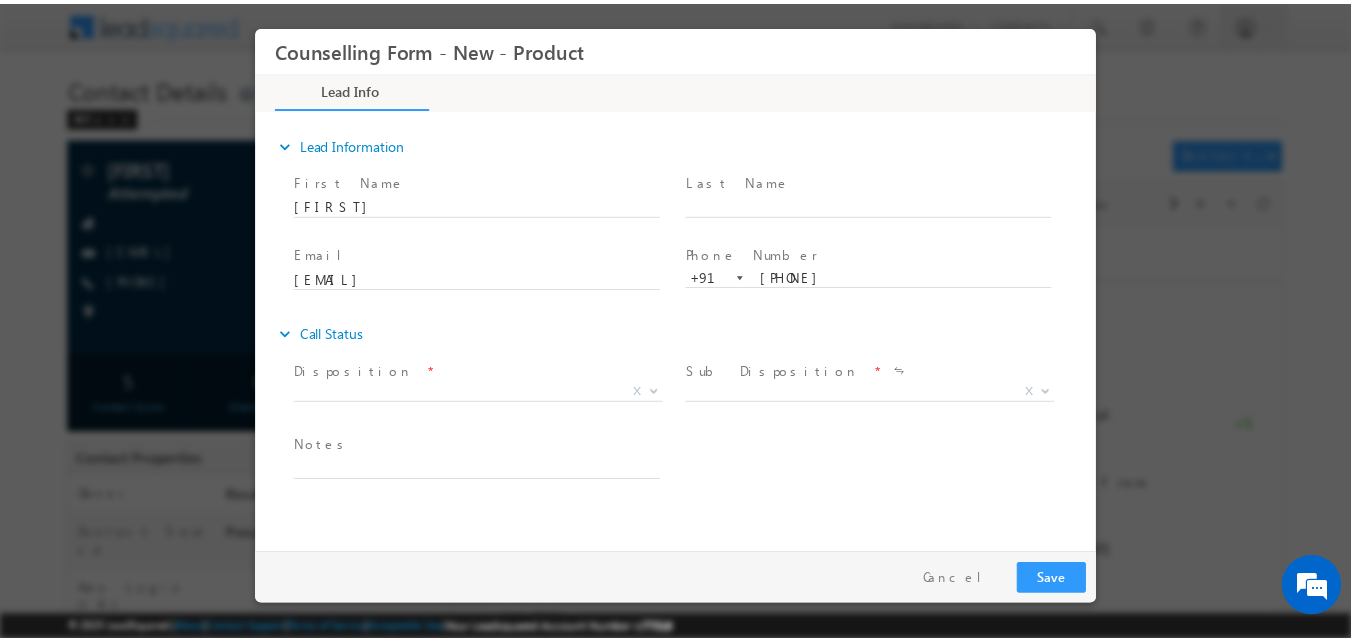 scroll, scrollTop: 0, scrollLeft: 0, axis: both 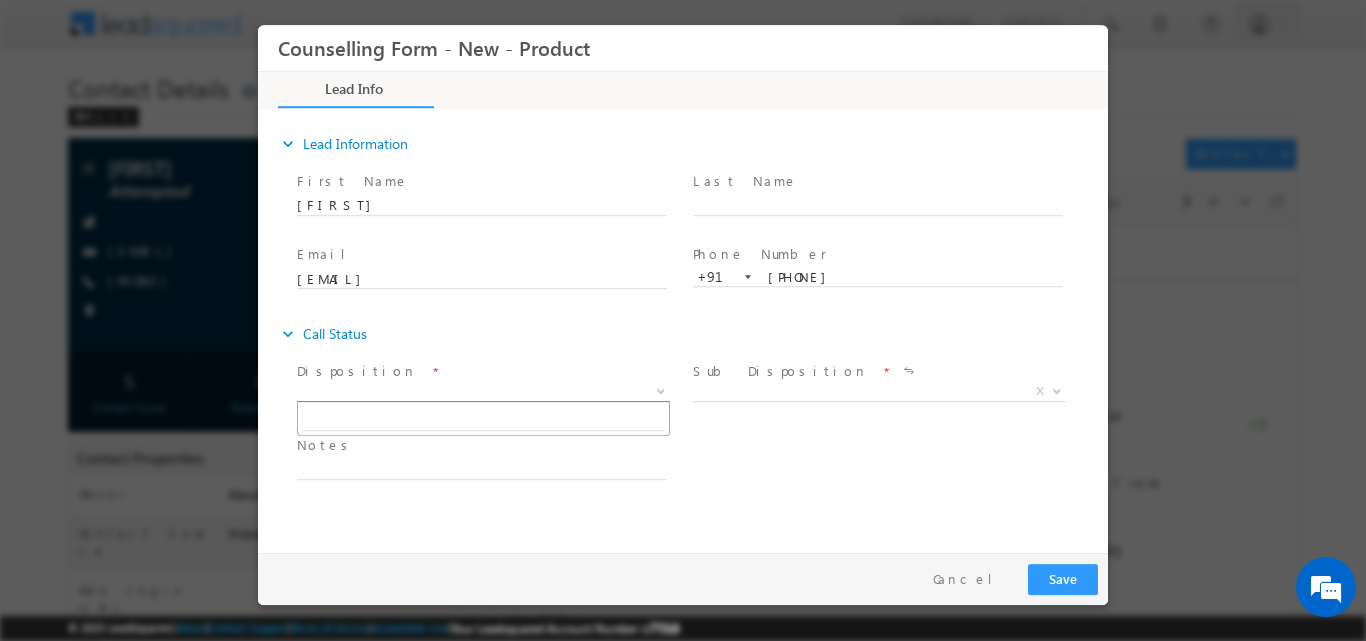 click at bounding box center [659, 390] 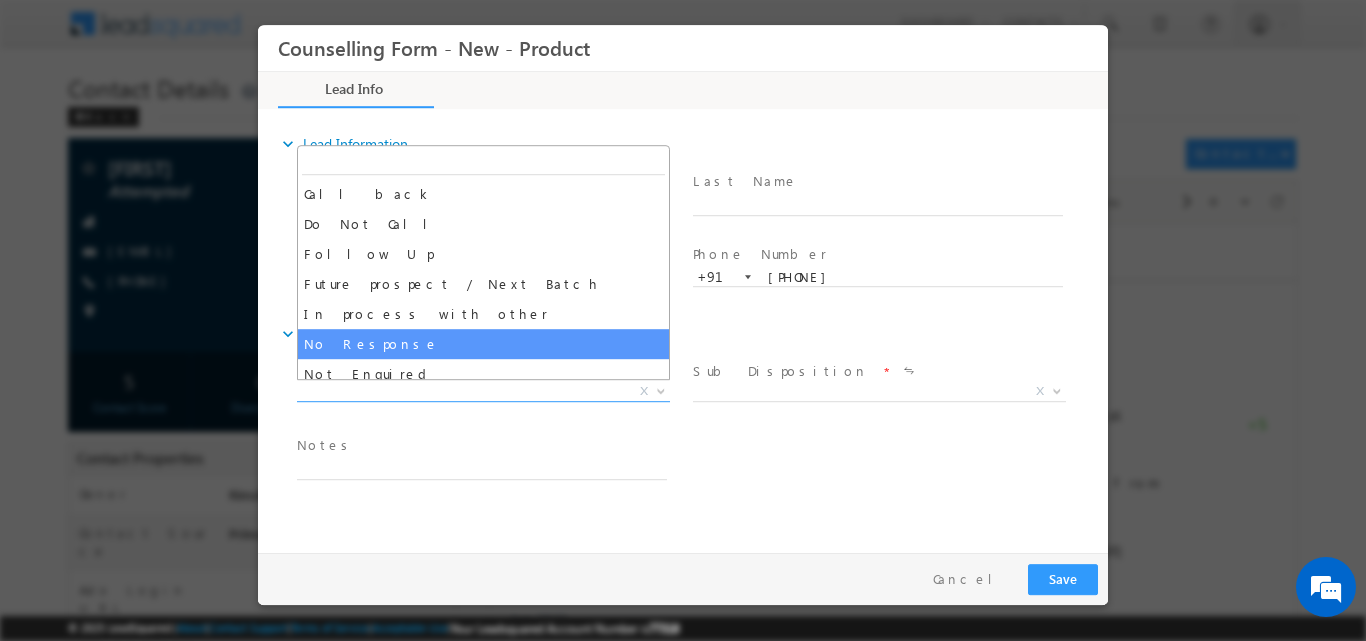 select on "No Response" 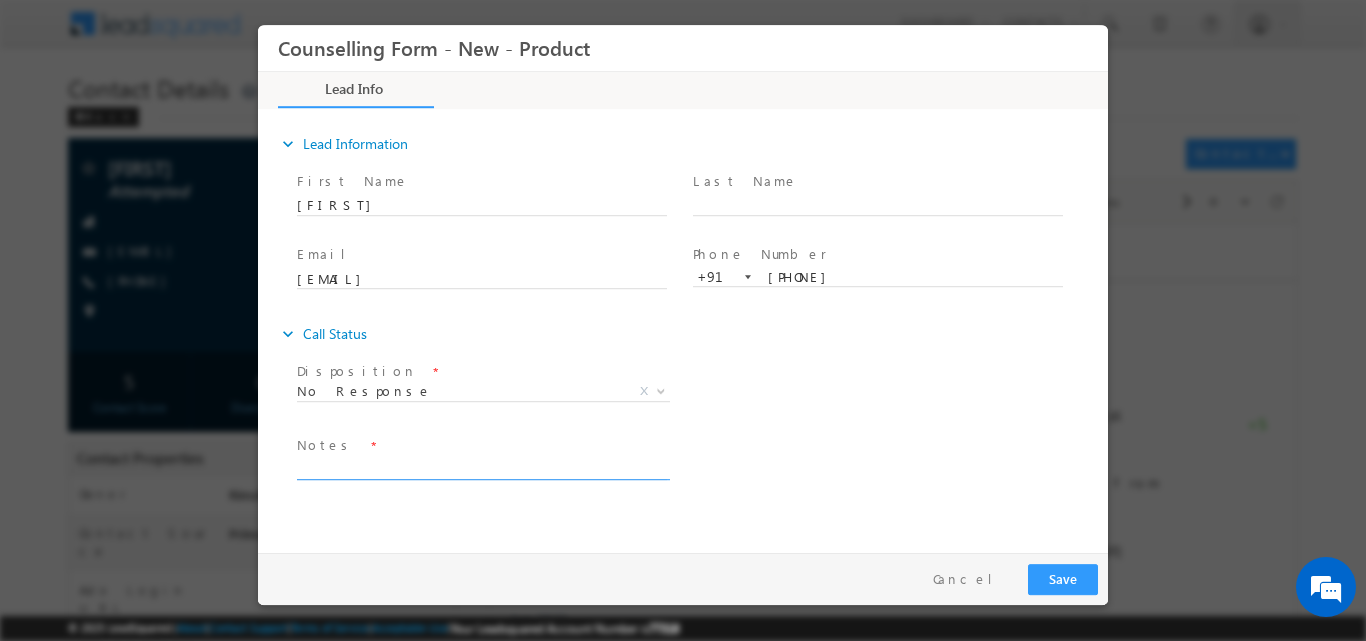 click at bounding box center (482, 467) 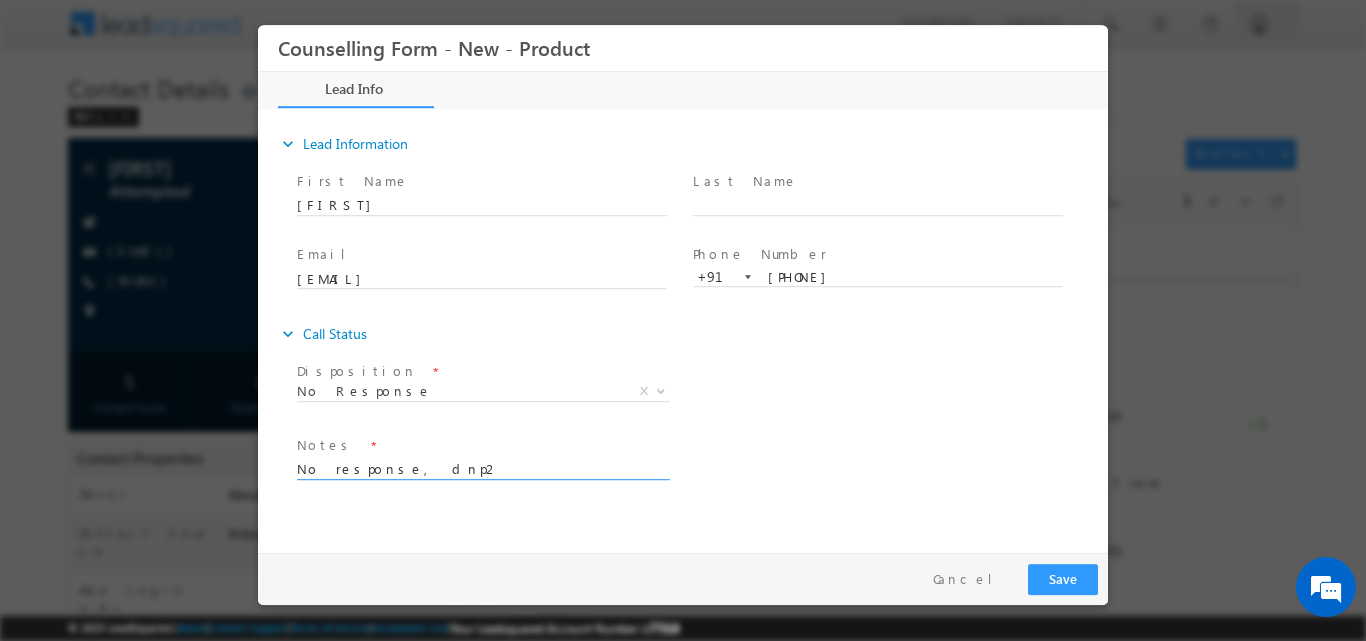 type on "No response, dnp2" 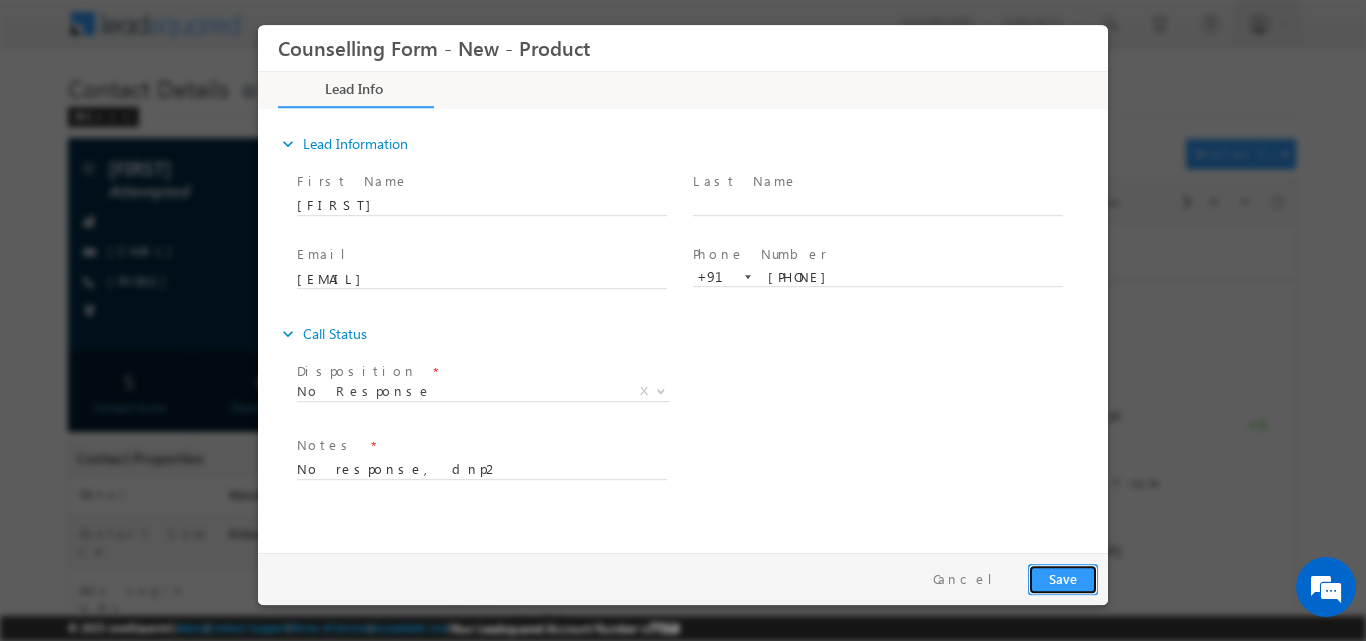 click on "Save" at bounding box center [1063, 578] 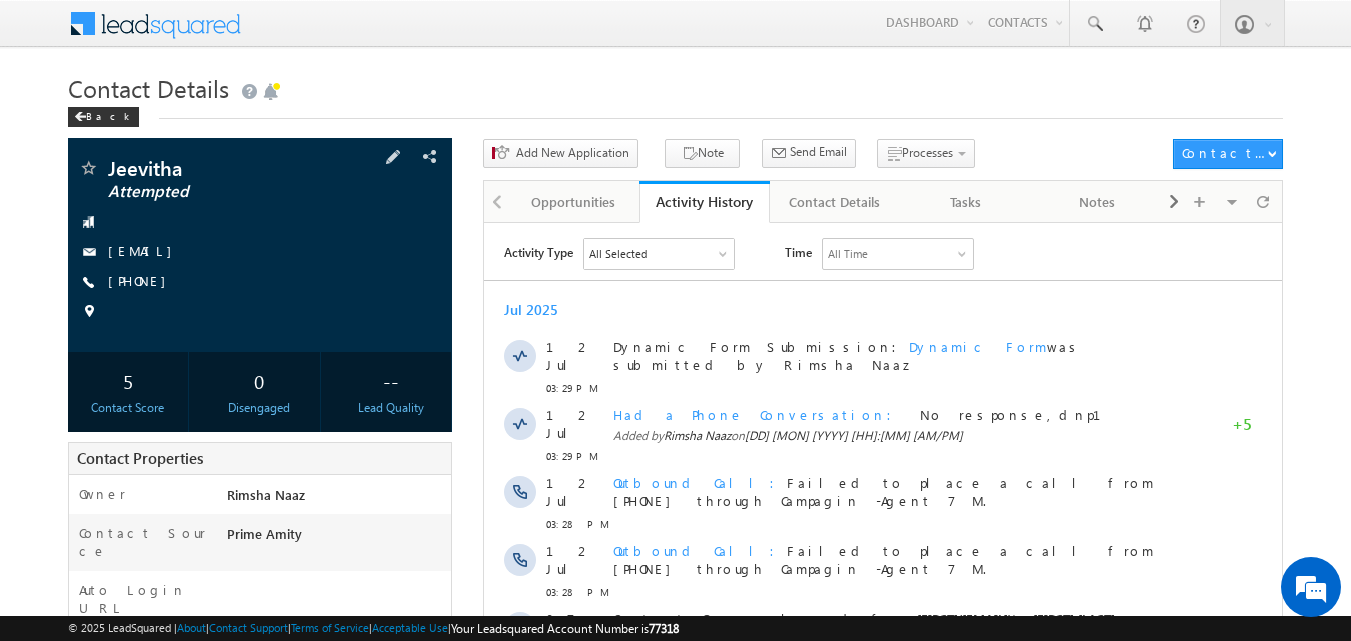 scroll, scrollTop: 0, scrollLeft: 0, axis: both 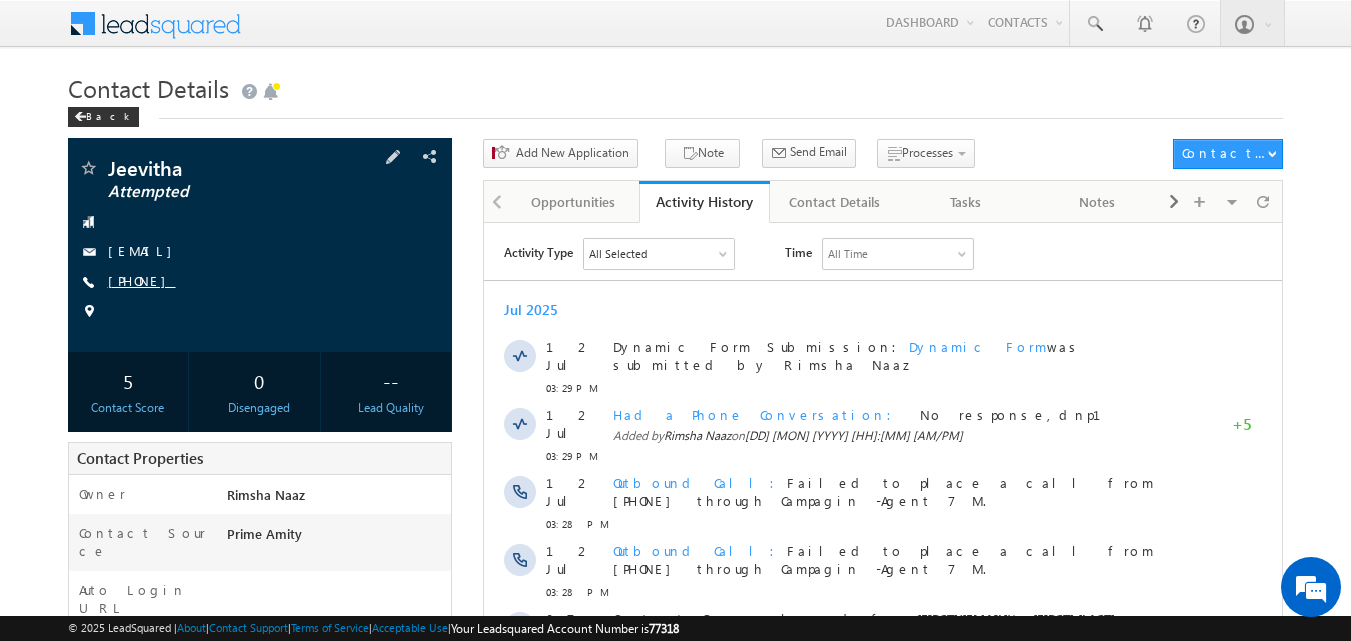 copy on "[PHONE]" 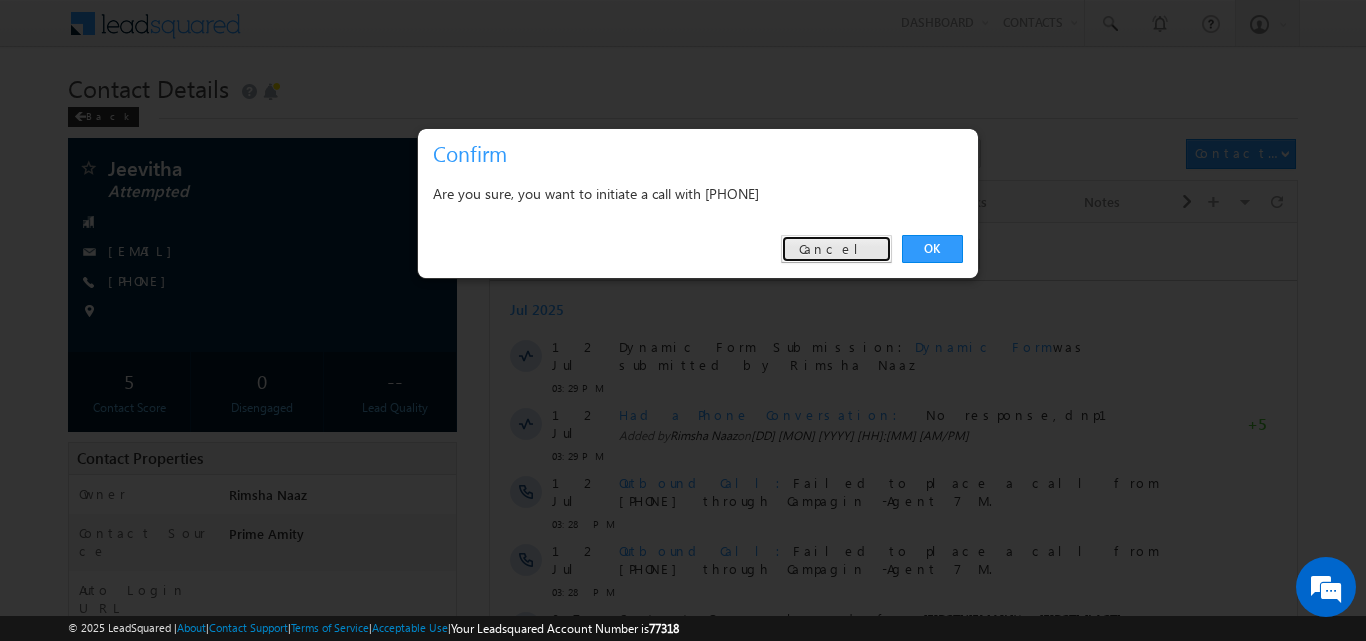 click on "Cancel" at bounding box center (836, 249) 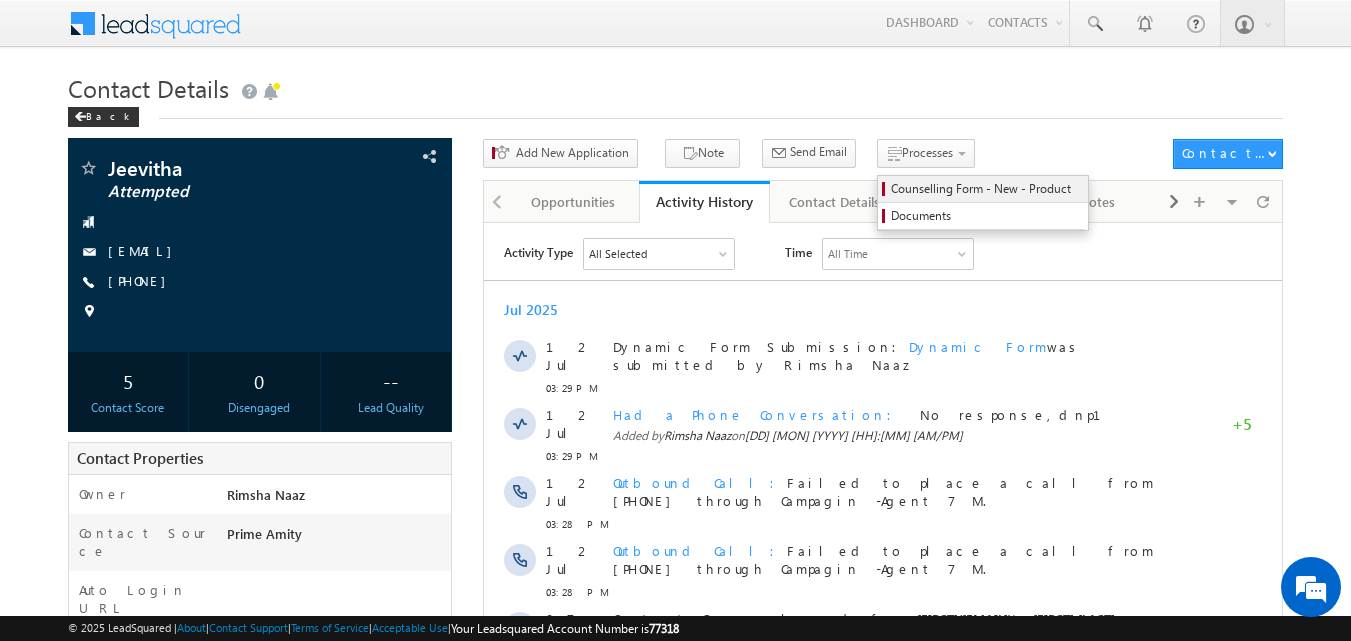 click on "Counselling Form - New - Product" at bounding box center (986, 189) 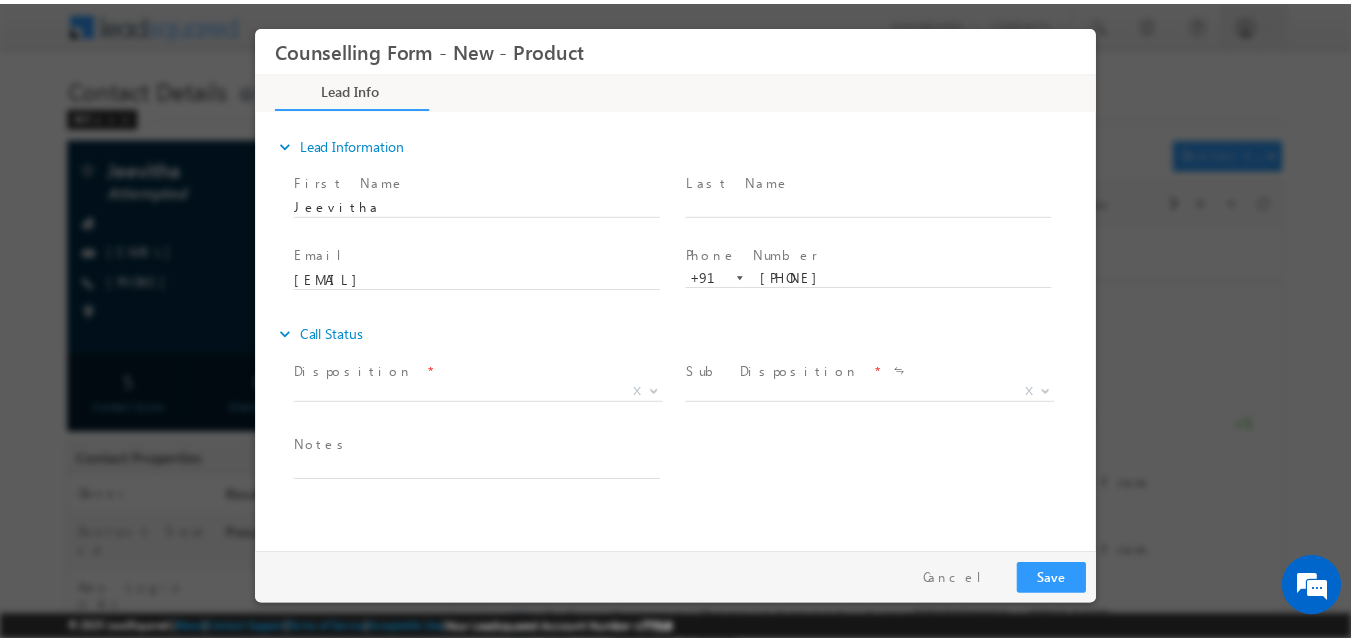 scroll, scrollTop: 0, scrollLeft: 0, axis: both 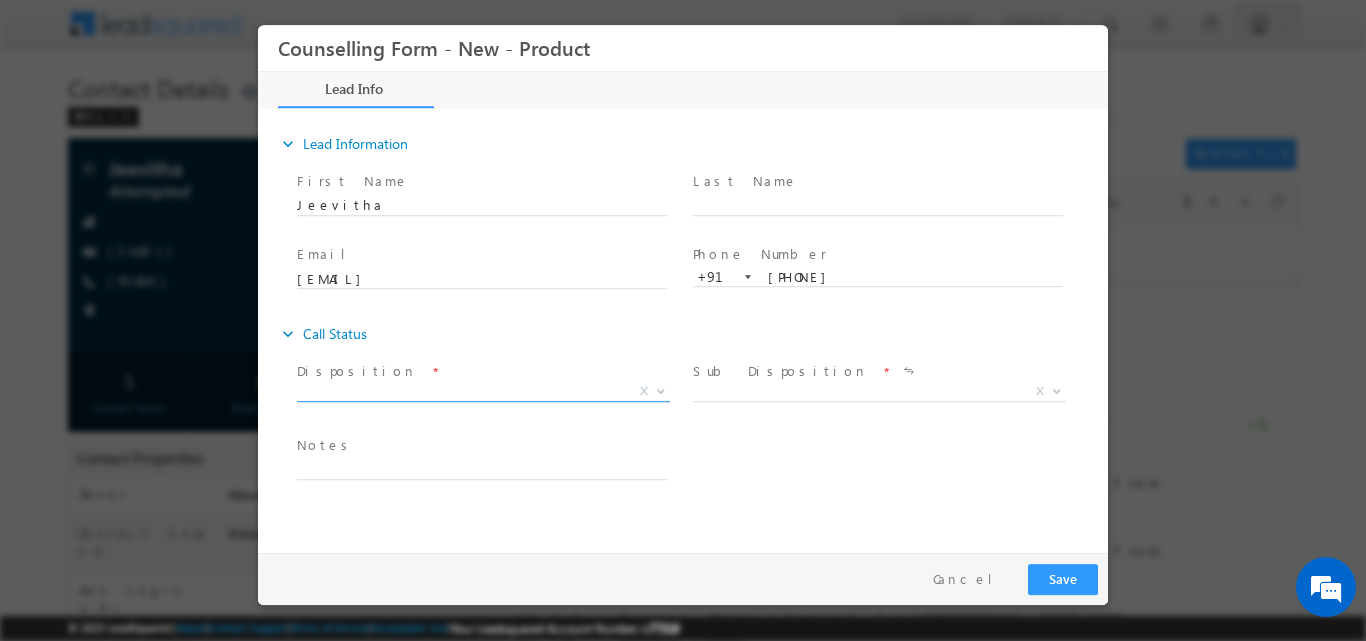click at bounding box center (661, 389) 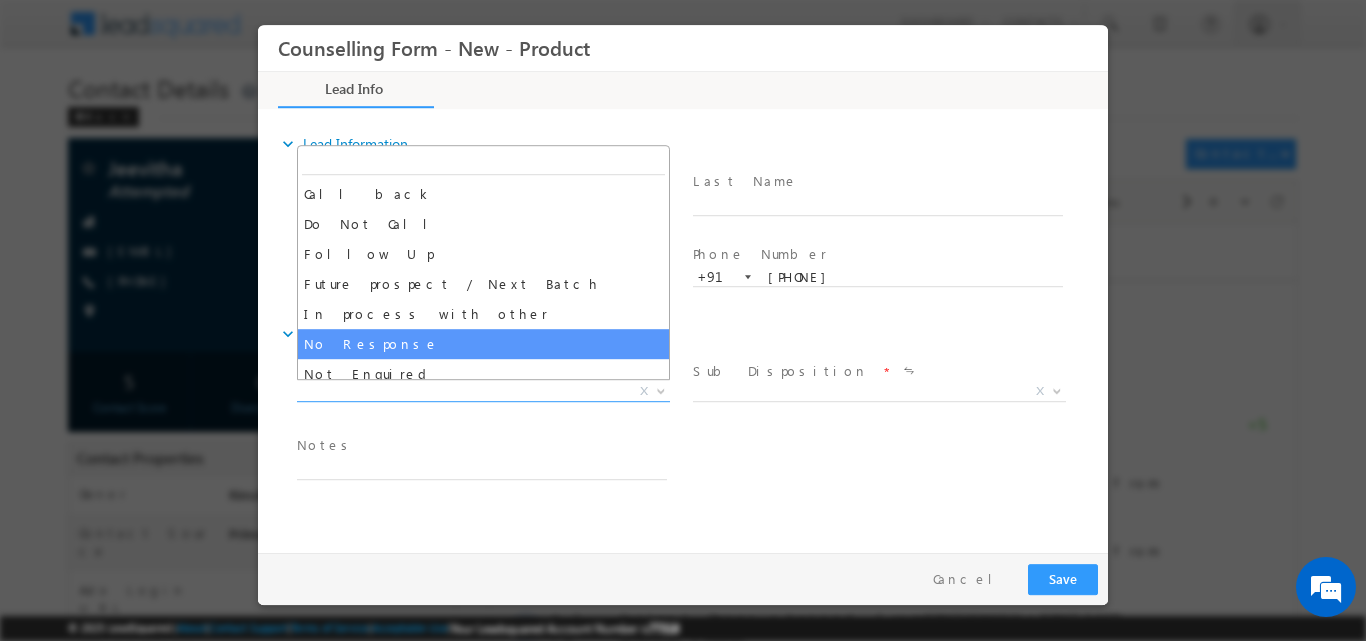 select on "No Response" 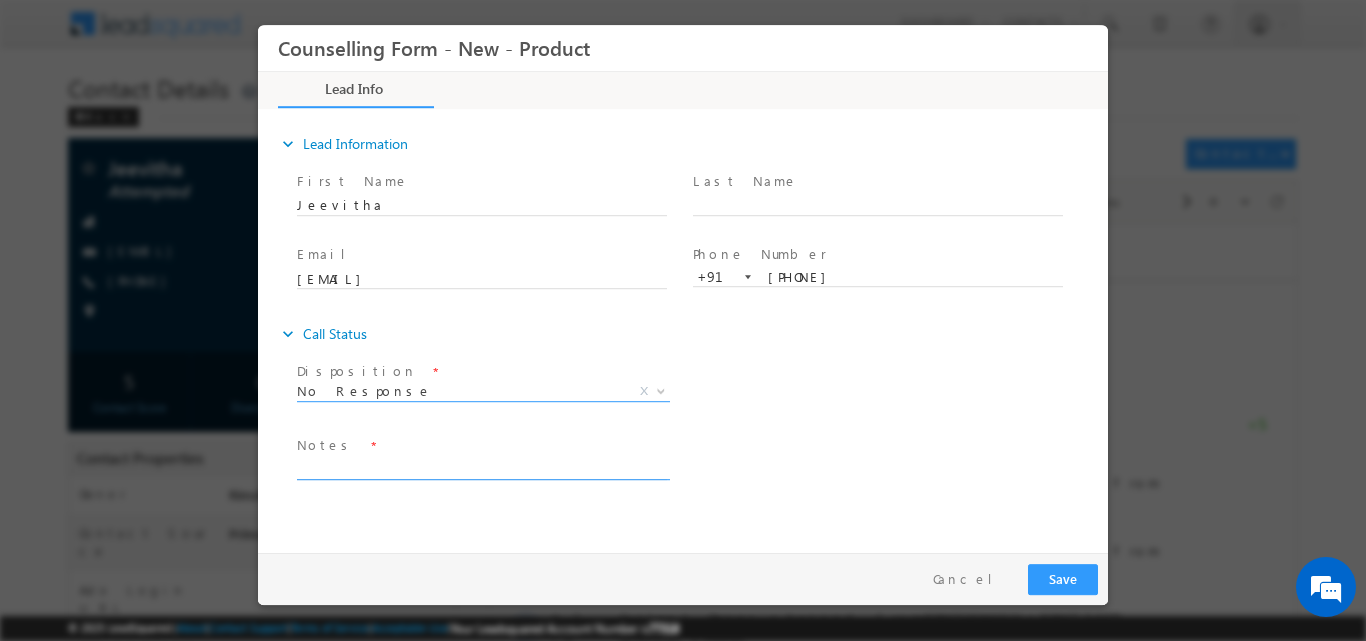 click at bounding box center [482, 467] 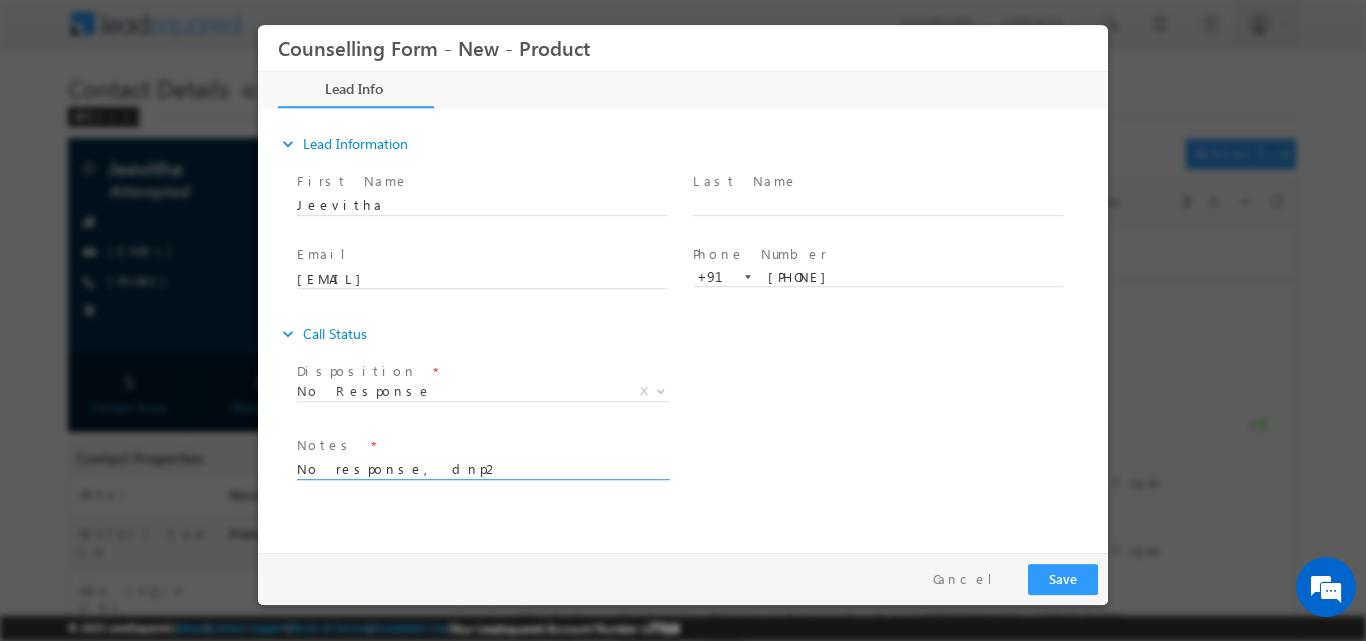 type on "No response, dnp2" 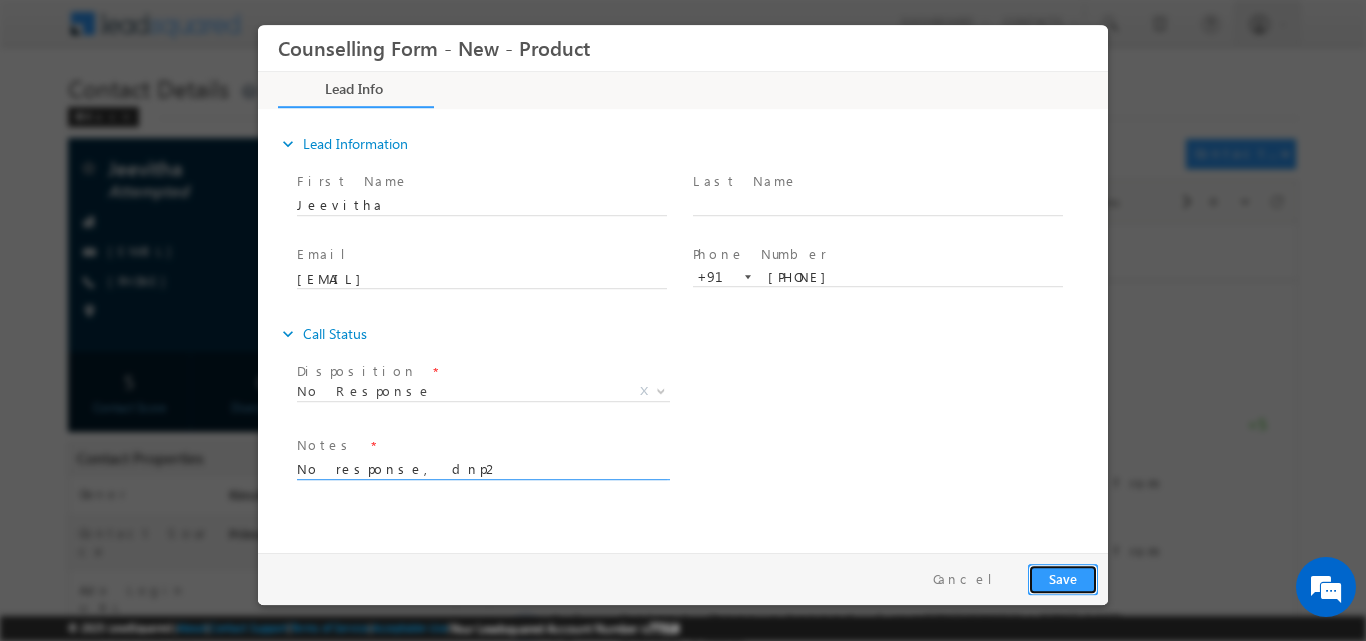 click on "Save" at bounding box center [1063, 578] 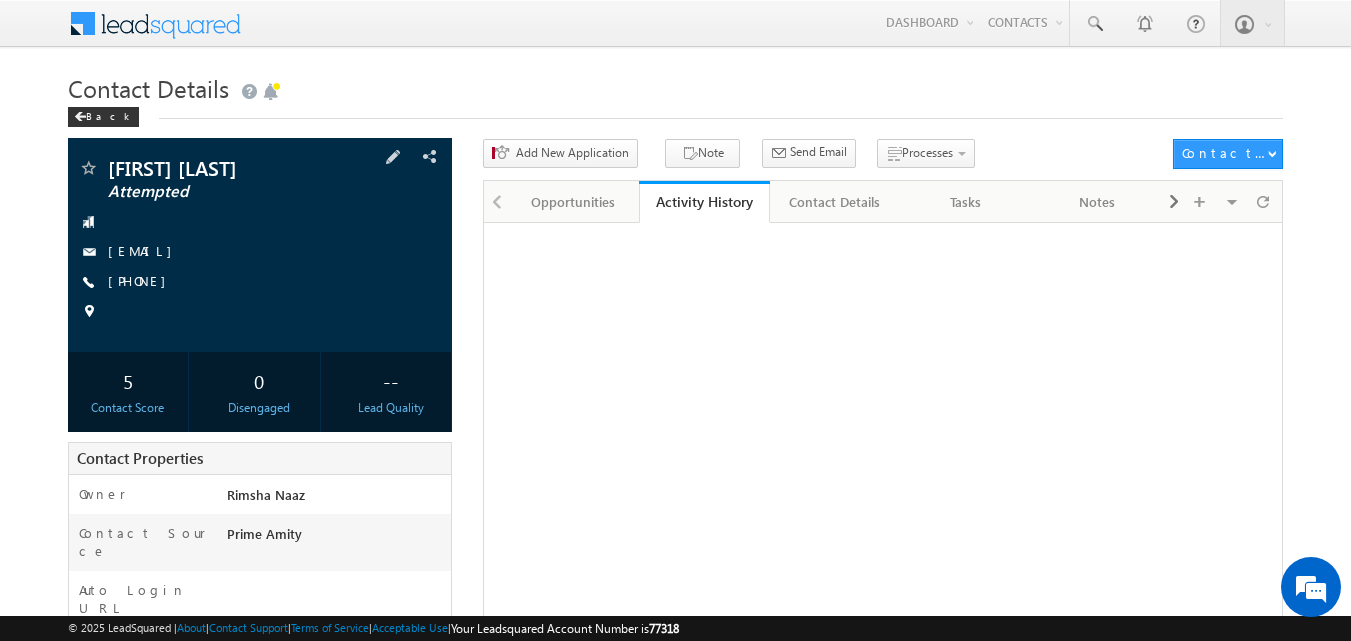 scroll, scrollTop: 0, scrollLeft: 0, axis: both 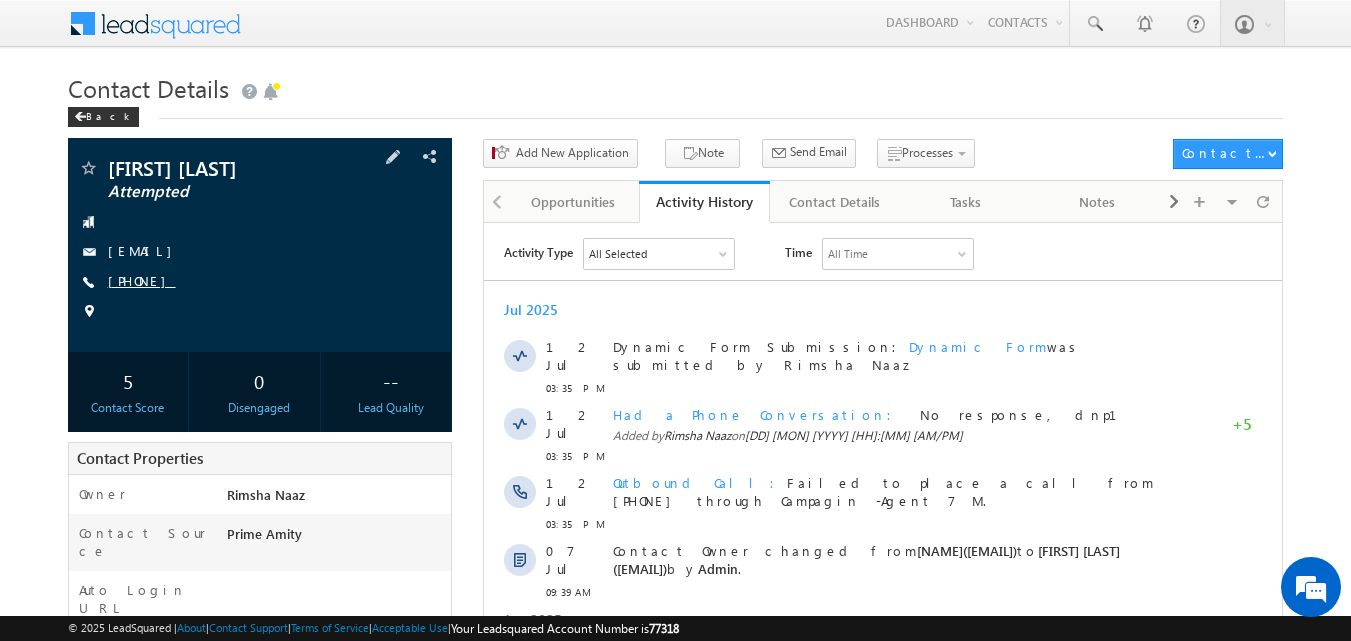 copy on "[PHONE]" 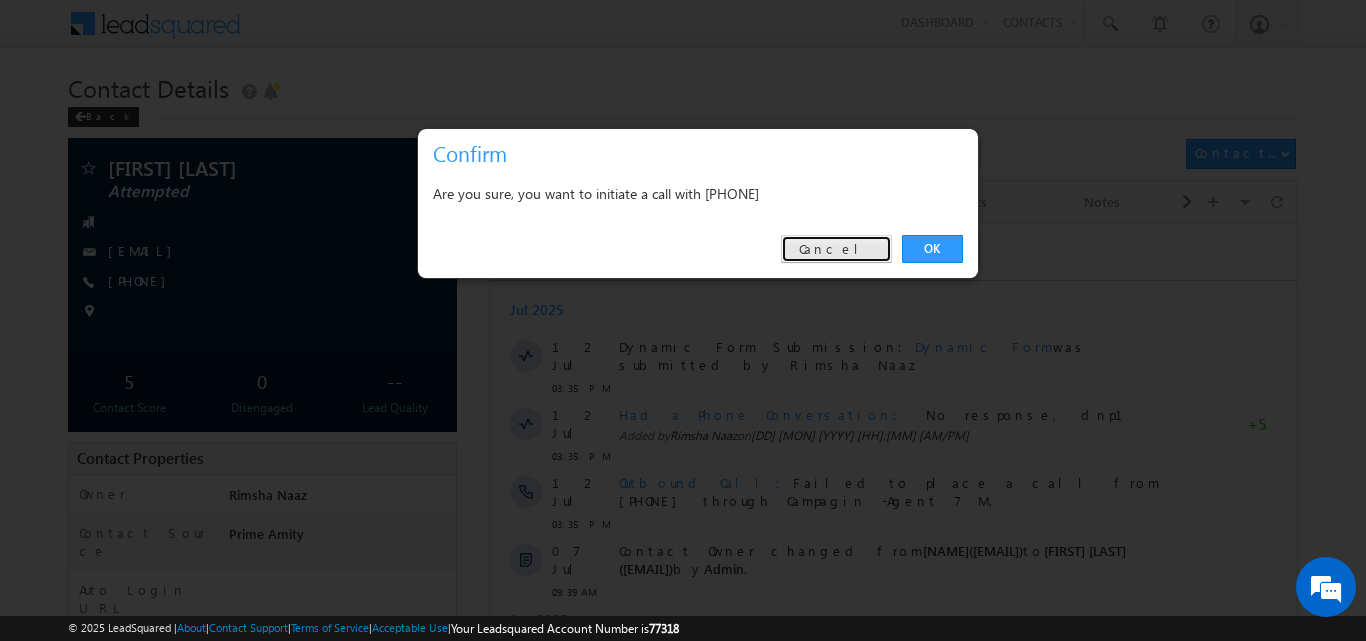 click on "Cancel" at bounding box center [836, 249] 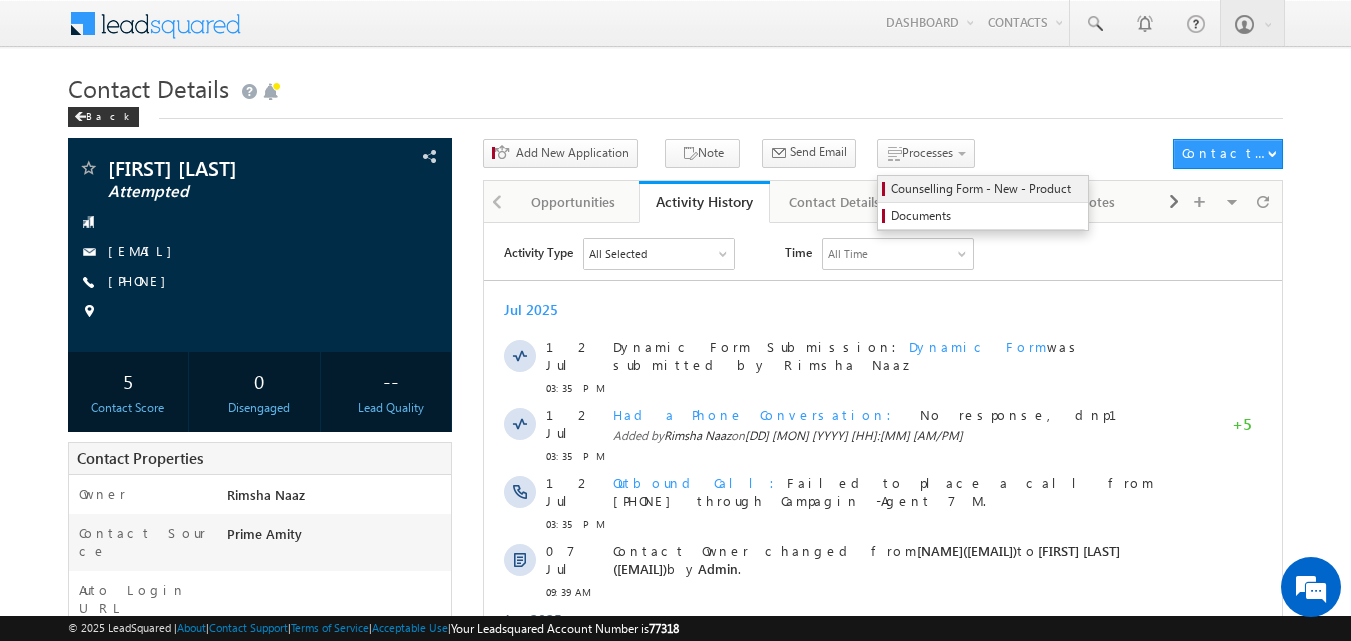 click on "Counselling Form - New - Product" at bounding box center [986, 189] 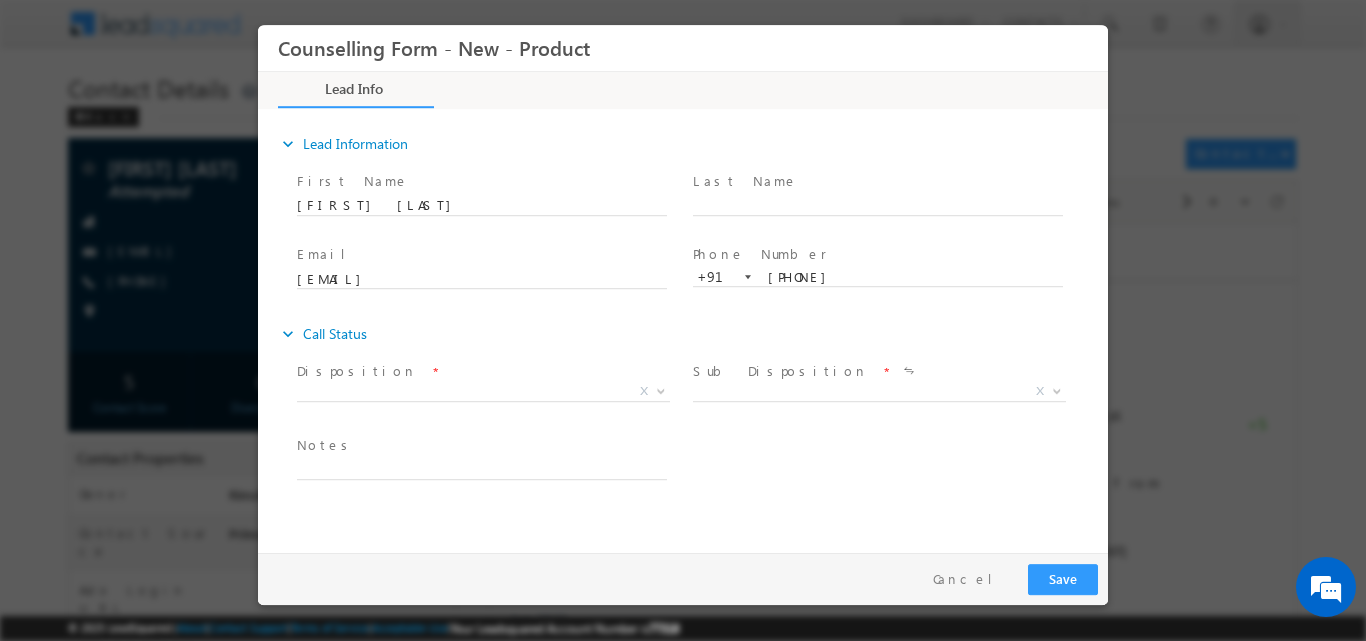 scroll, scrollTop: 0, scrollLeft: 0, axis: both 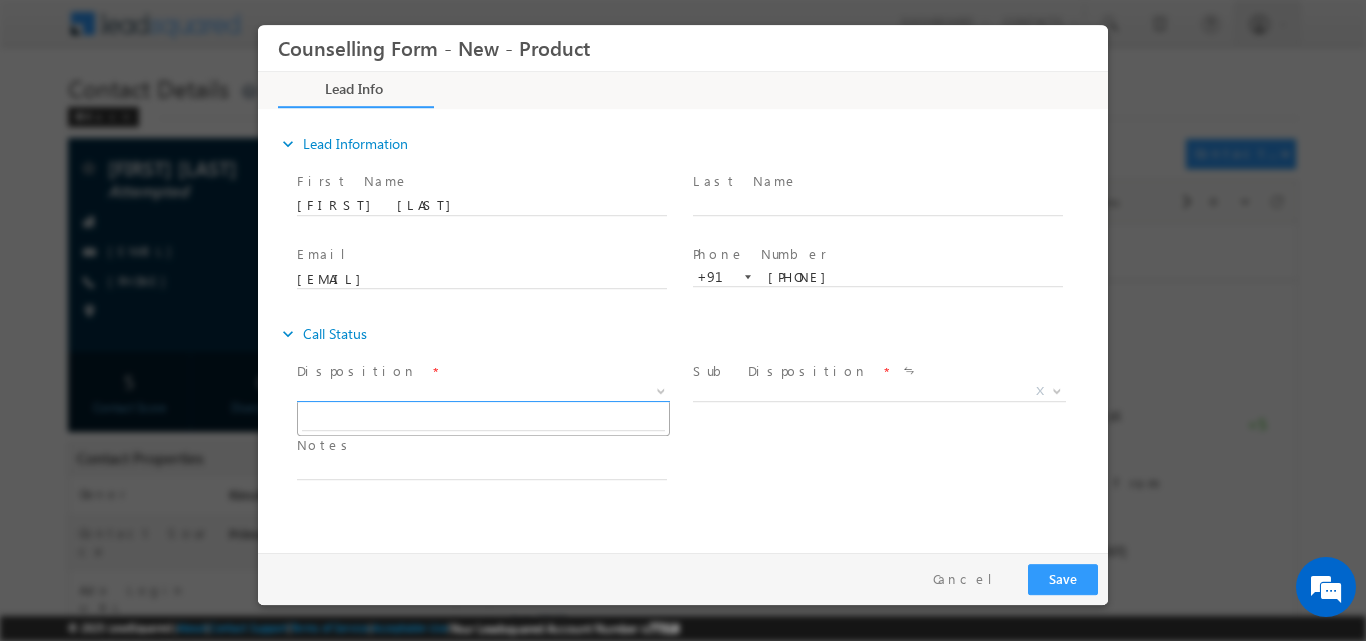 click at bounding box center (661, 389) 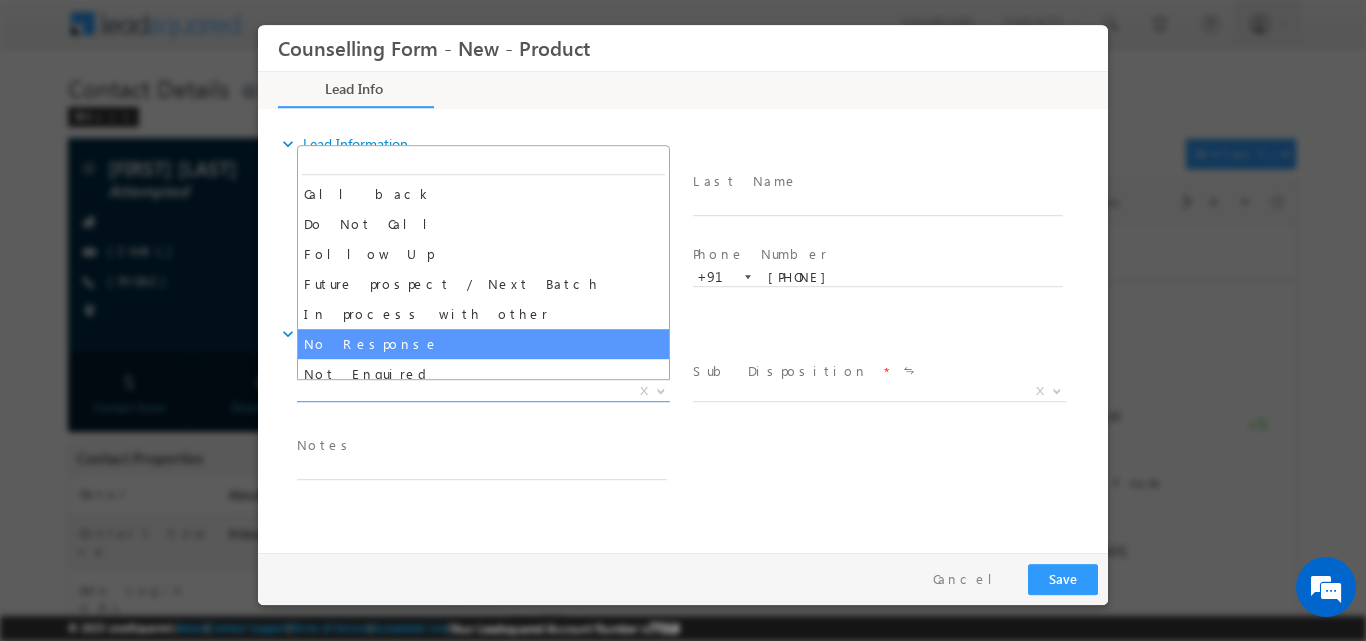 select on "No Response" 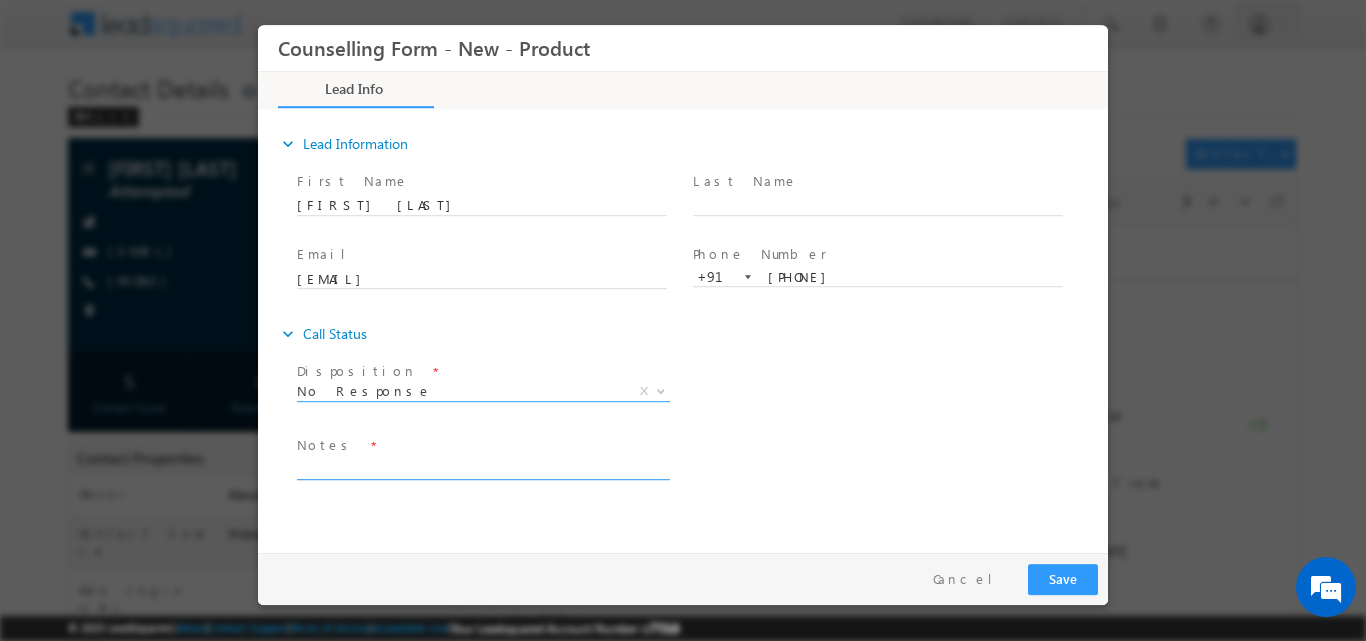 click at bounding box center (482, 467) 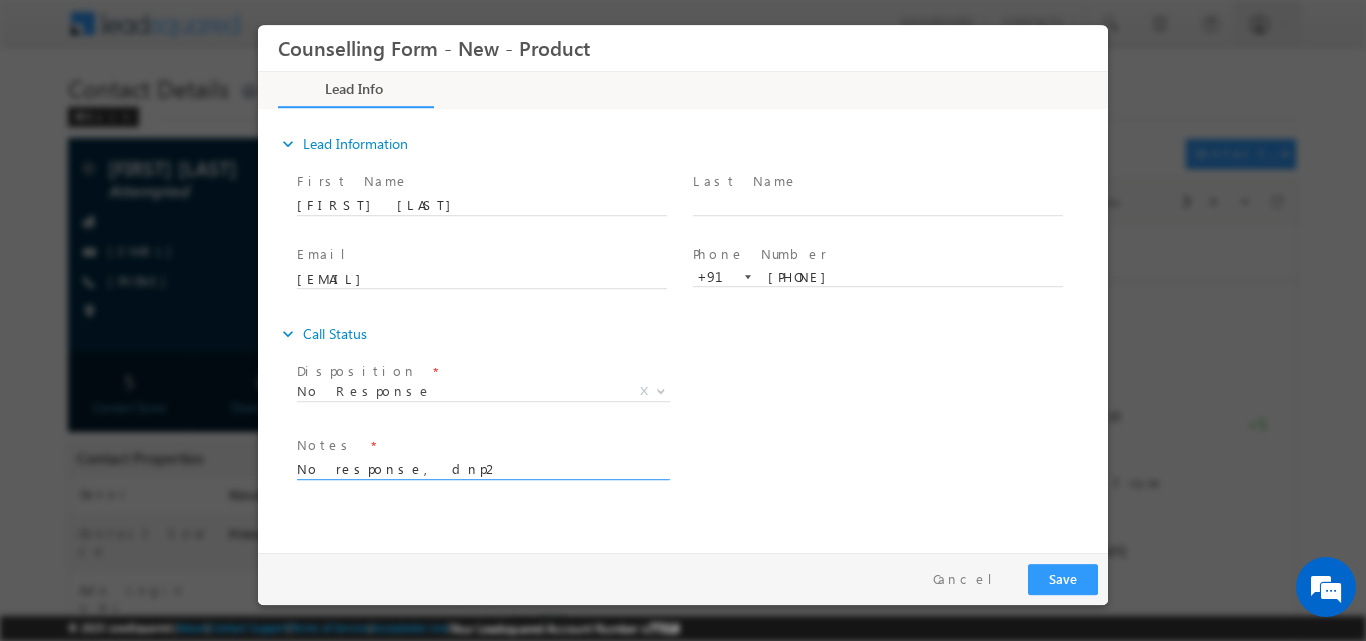 type on "No response, dnp2" 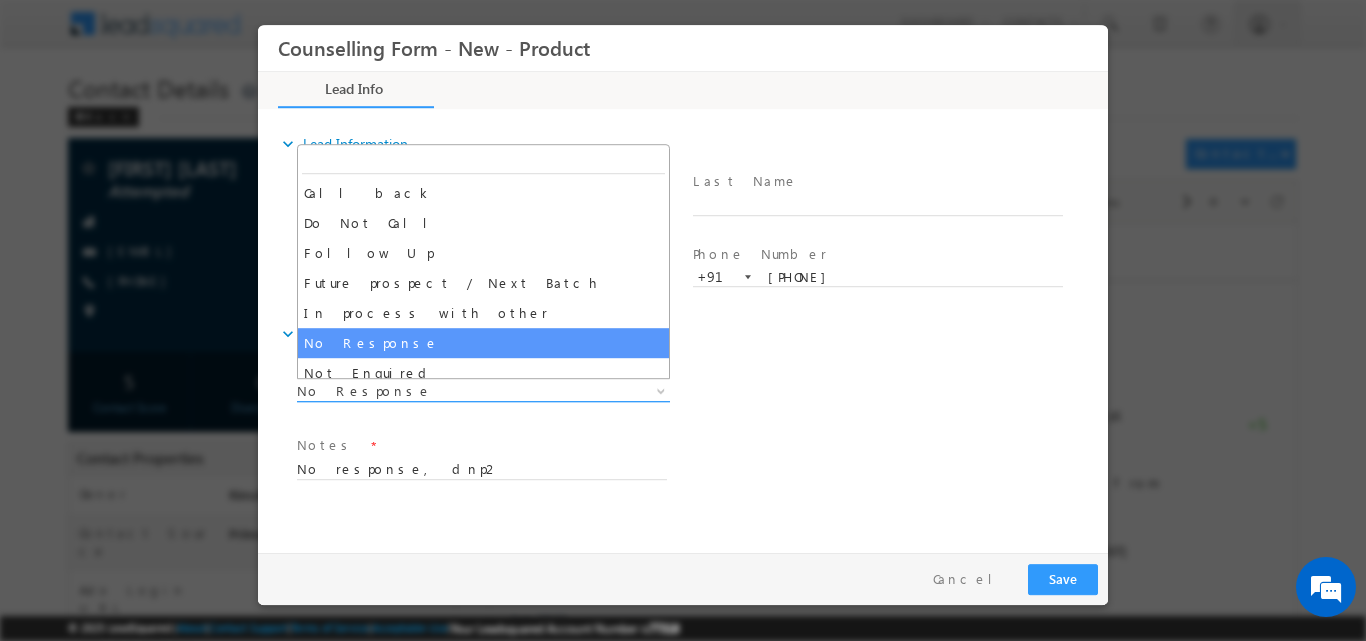 click at bounding box center (661, 389) 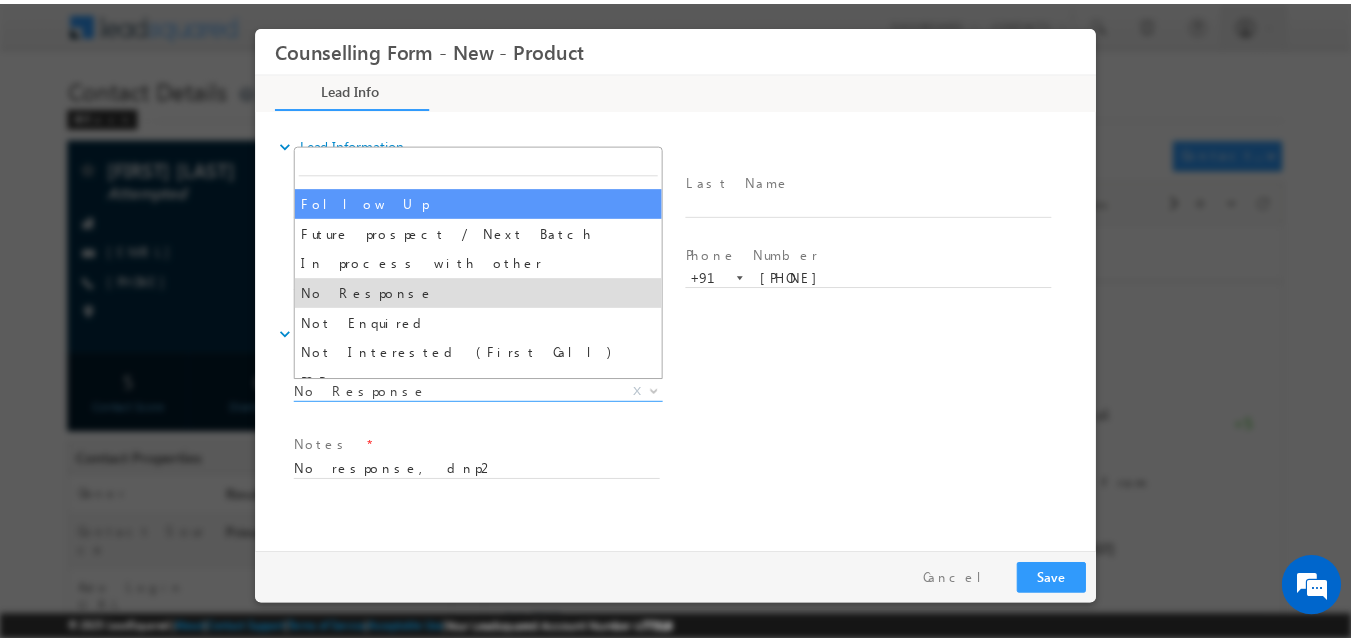 scroll, scrollTop: 59, scrollLeft: 0, axis: vertical 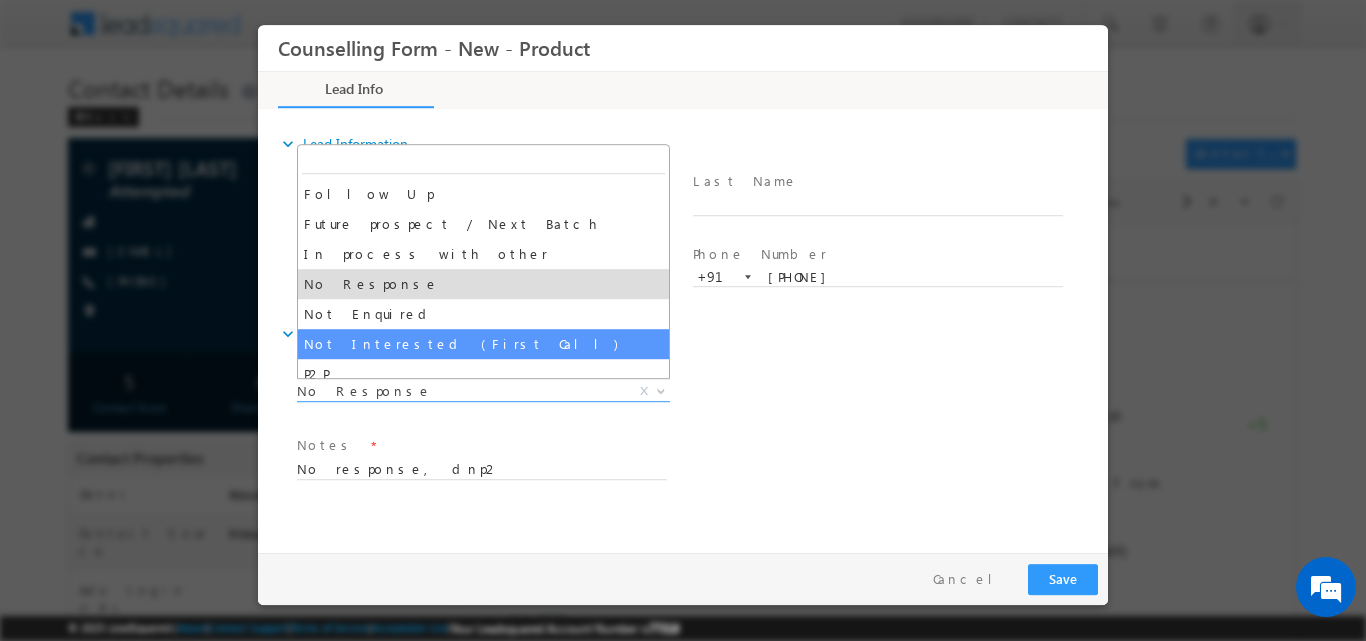 select on "Not Interested (First Call)" 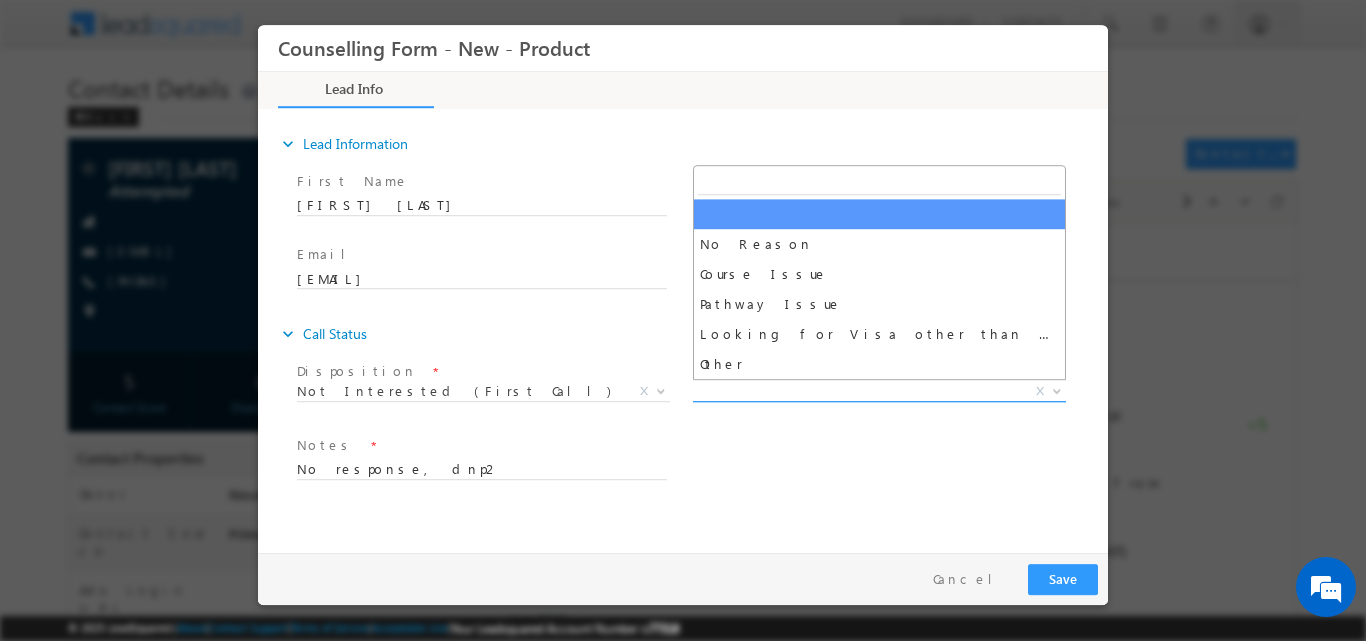 click at bounding box center (1055, 390) 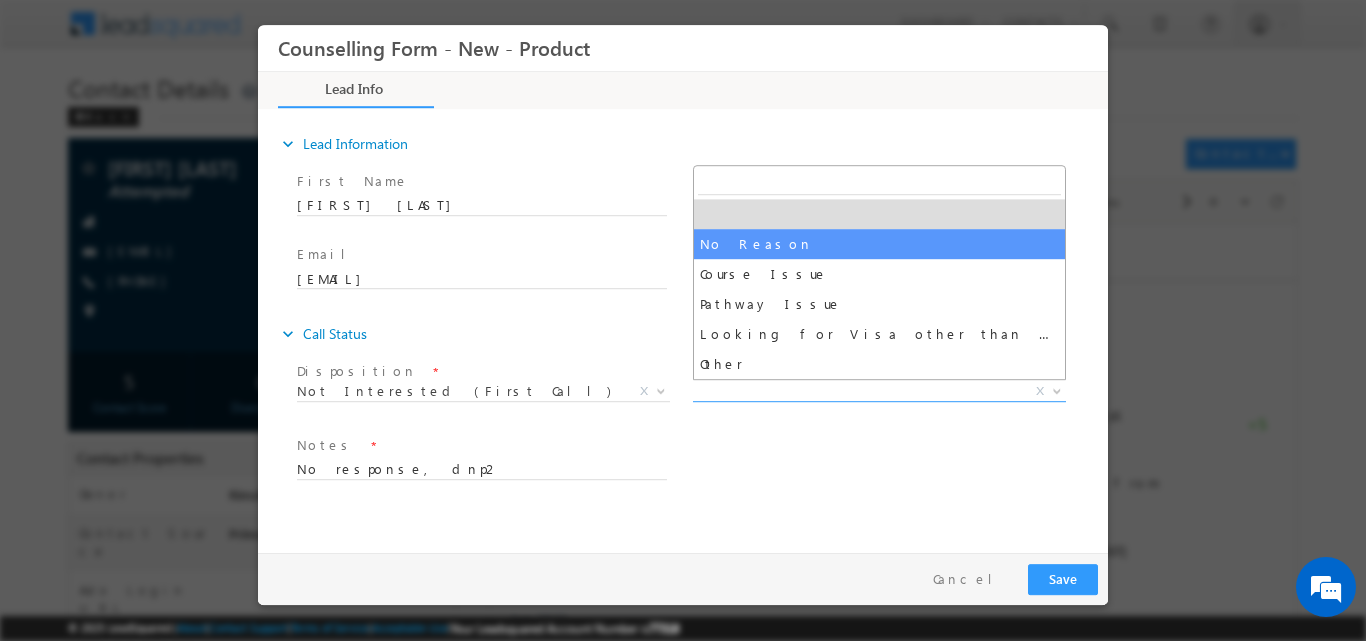 select on "No Reason" 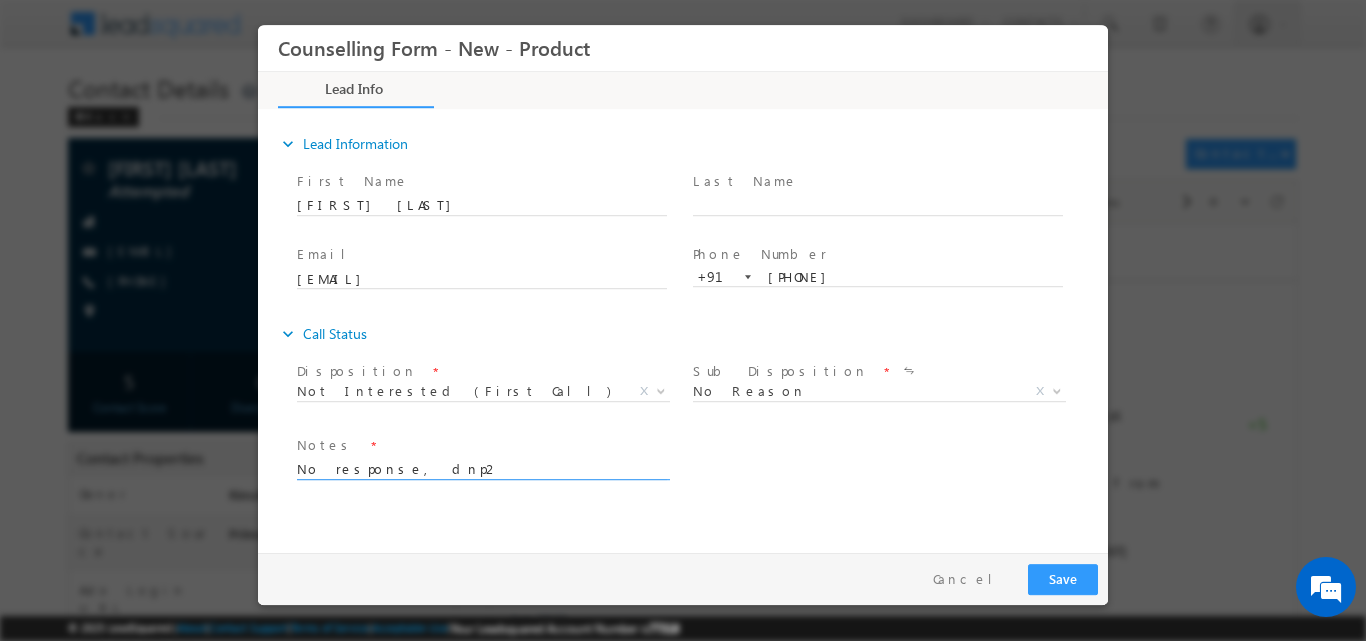 drag, startPoint x: 320, startPoint y: 469, endPoint x: 494, endPoint y: 493, distance: 175.64737 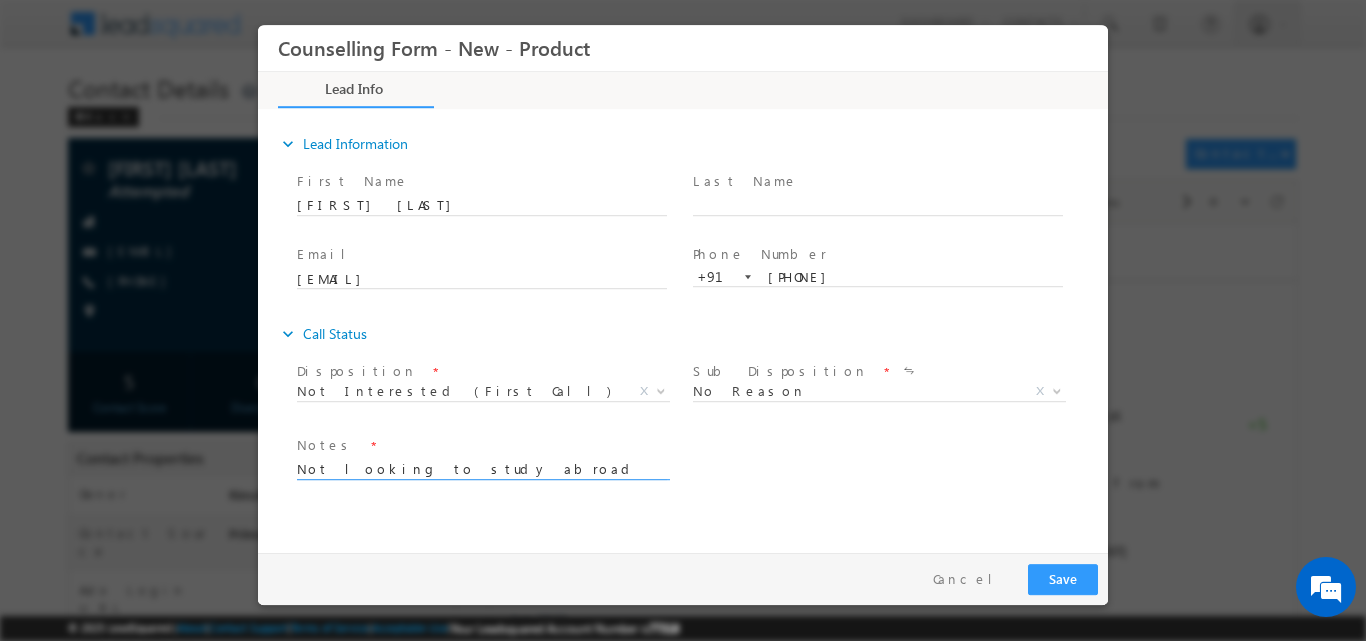type on "Not looking to study abroad" 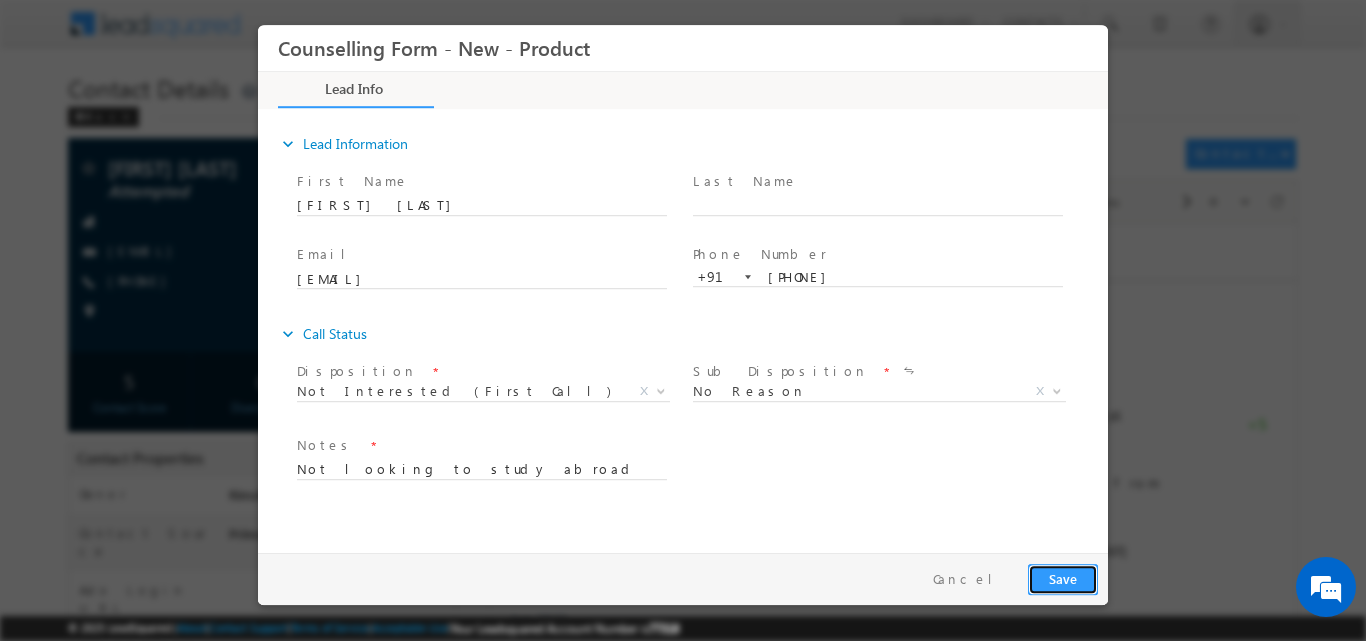 click on "Save" at bounding box center (1063, 578) 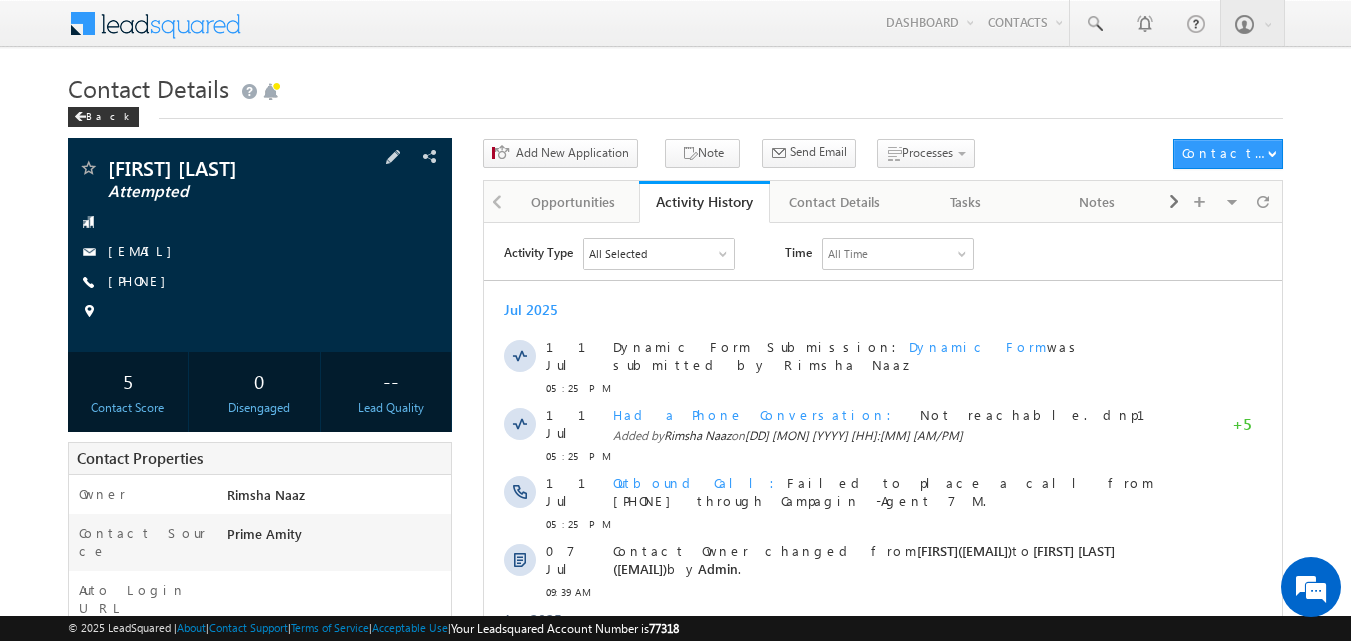 scroll, scrollTop: 0, scrollLeft: 0, axis: both 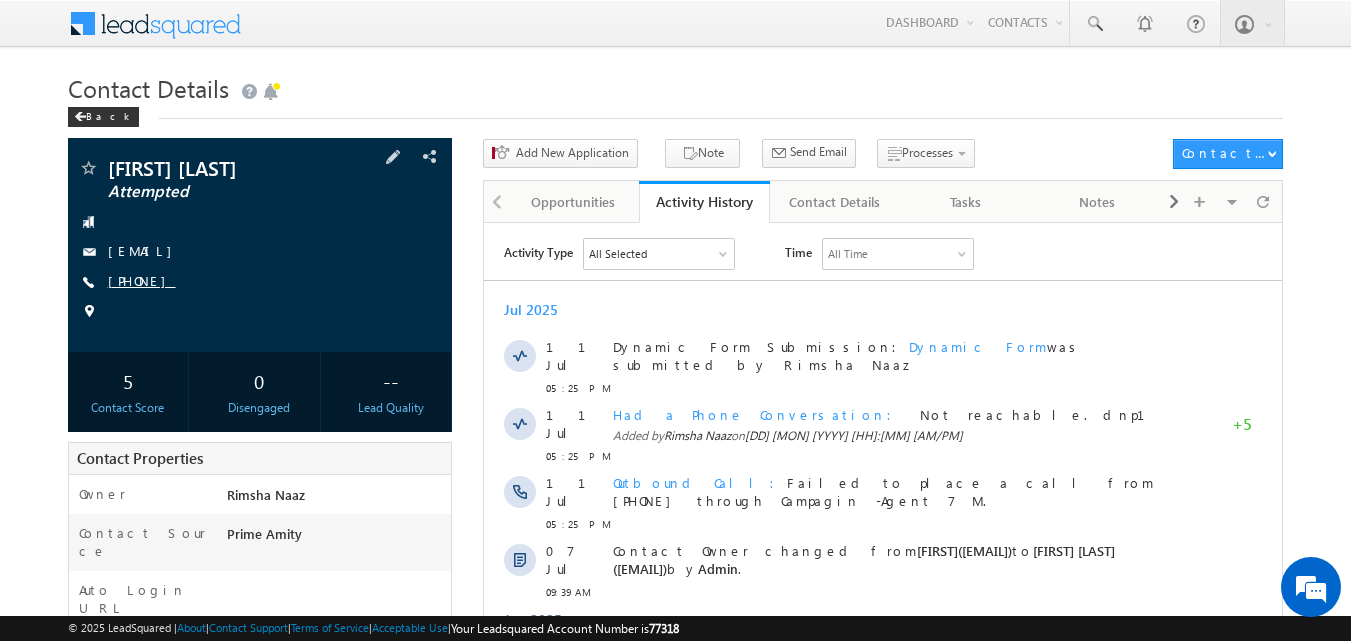 drag, startPoint x: 135, startPoint y: 281, endPoint x: 203, endPoint y: 281, distance: 68 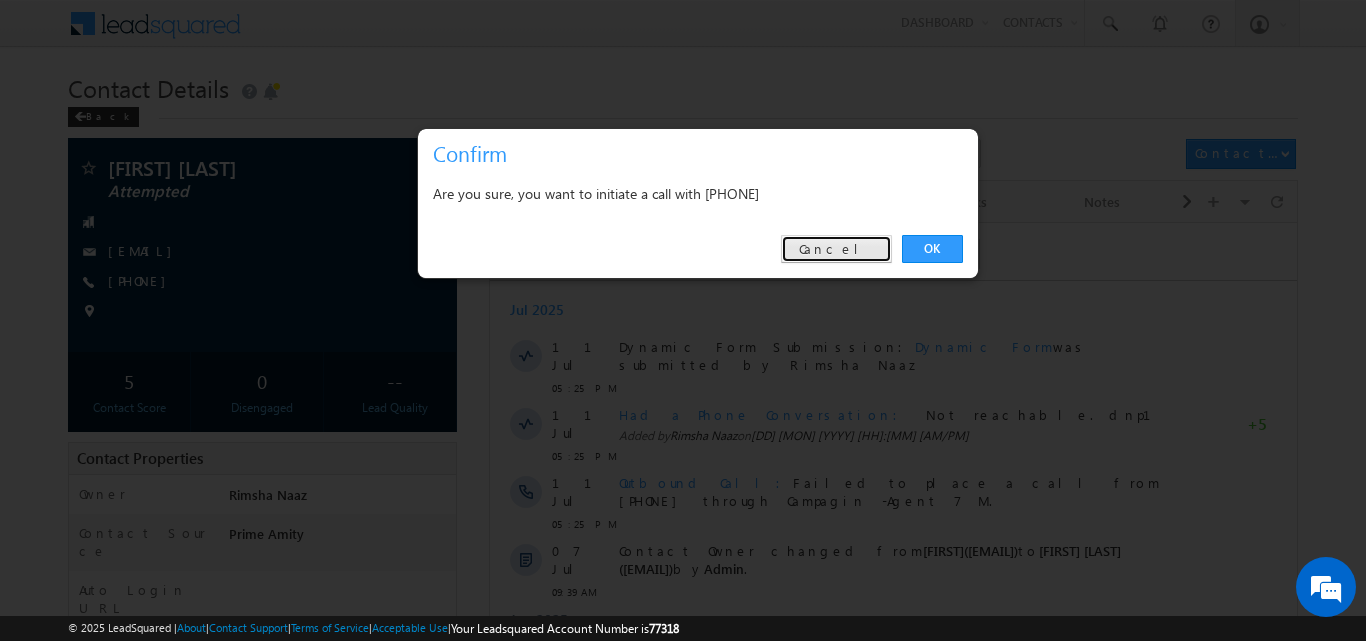click on "Cancel" at bounding box center (836, 249) 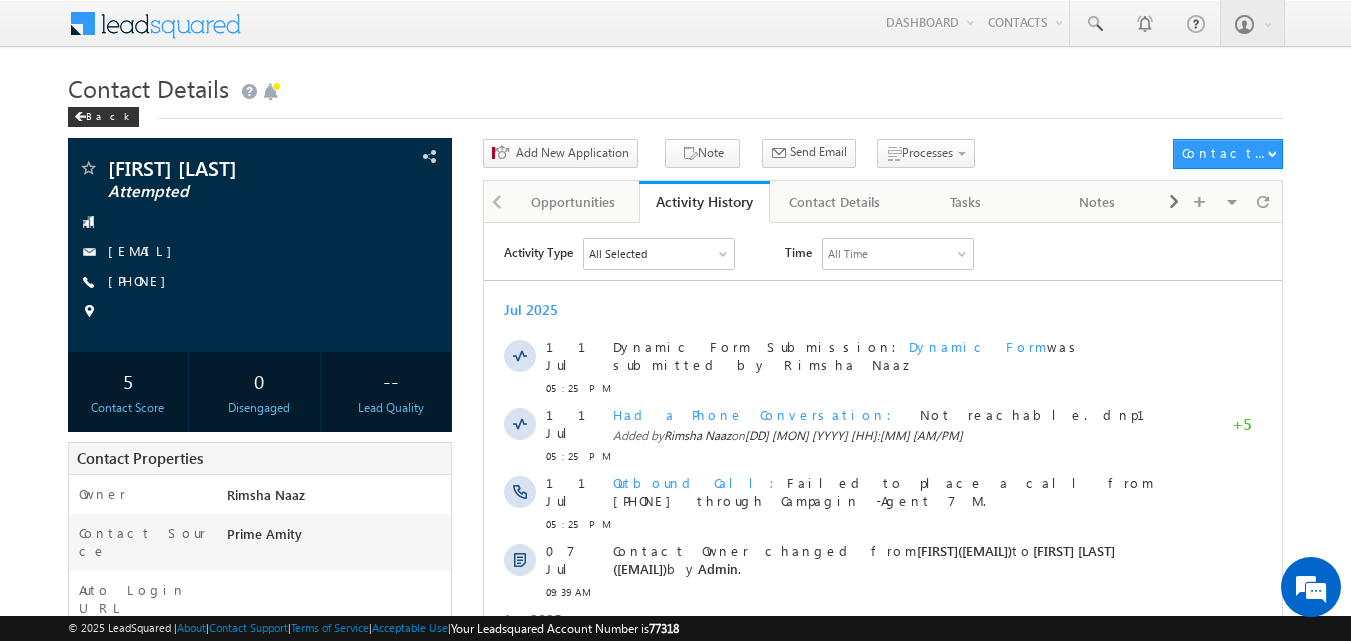 copy on "[PHONE]" 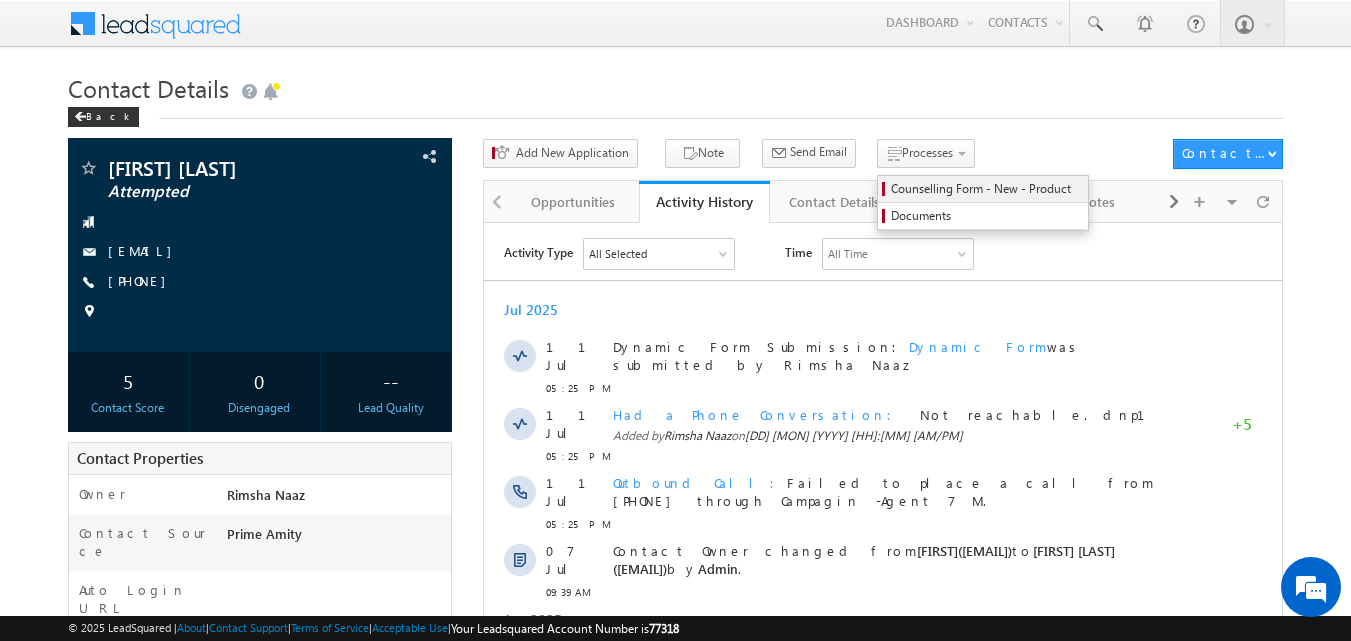 click on "Counselling Form - New - Product" at bounding box center (986, 189) 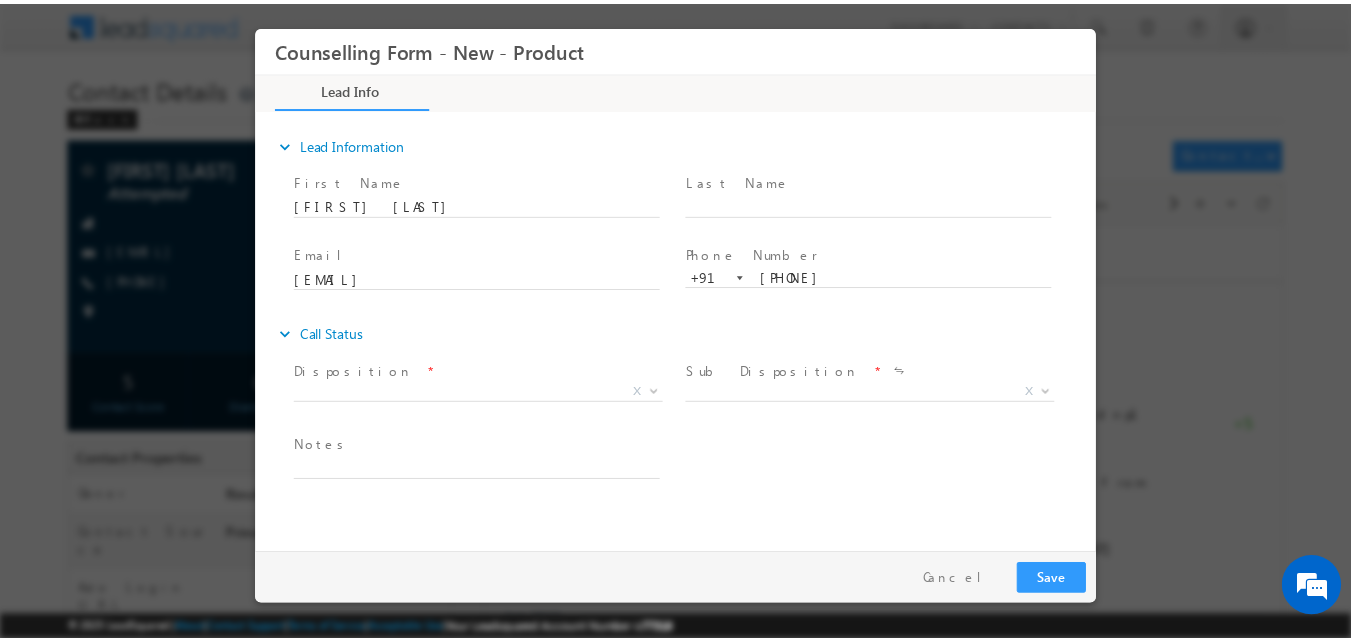 scroll, scrollTop: 0, scrollLeft: 0, axis: both 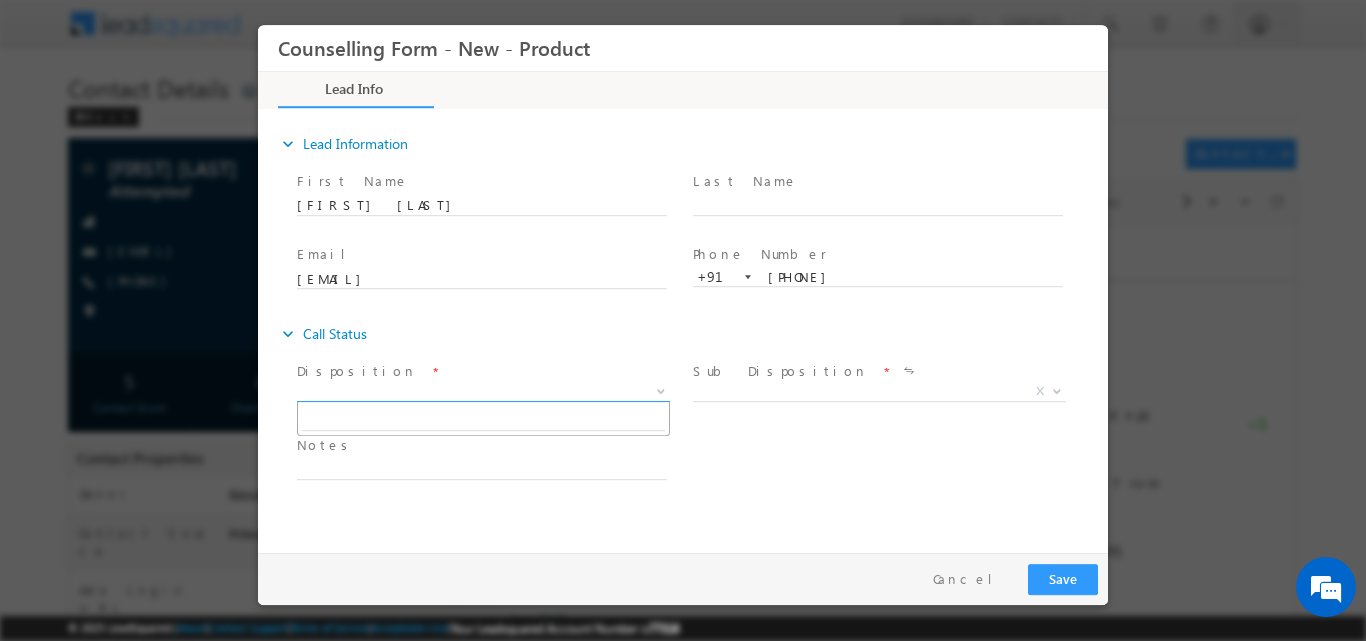 click at bounding box center (659, 390) 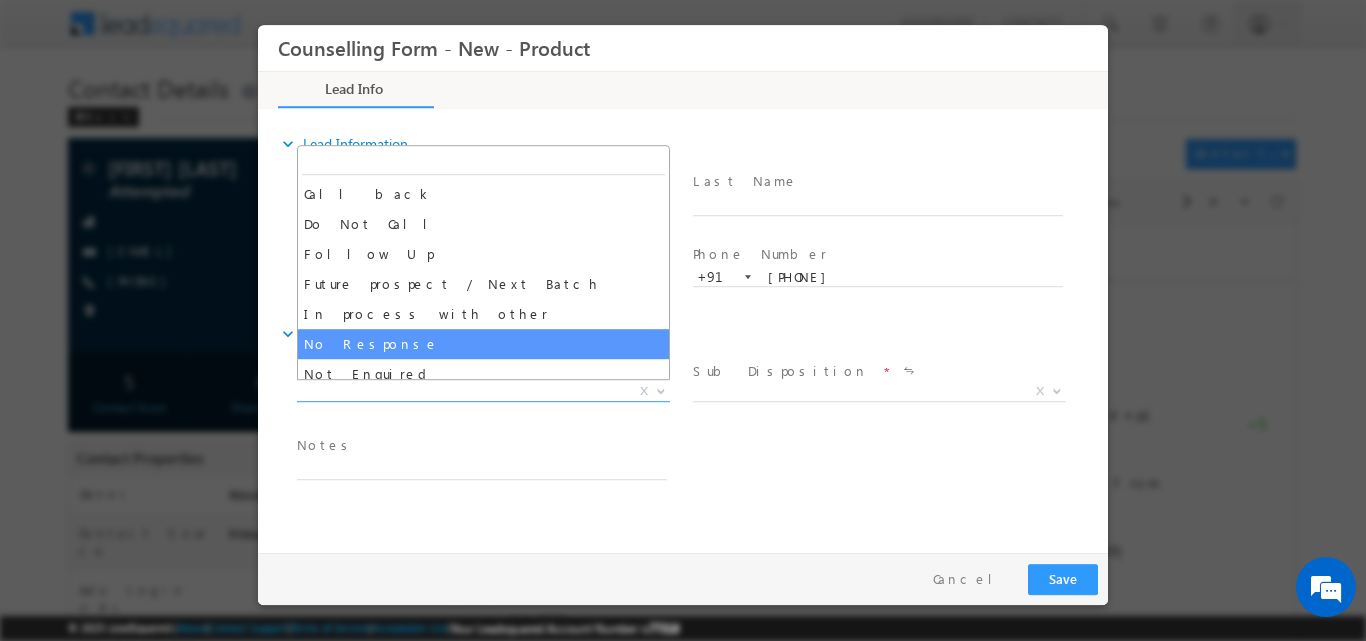 select on "No Response" 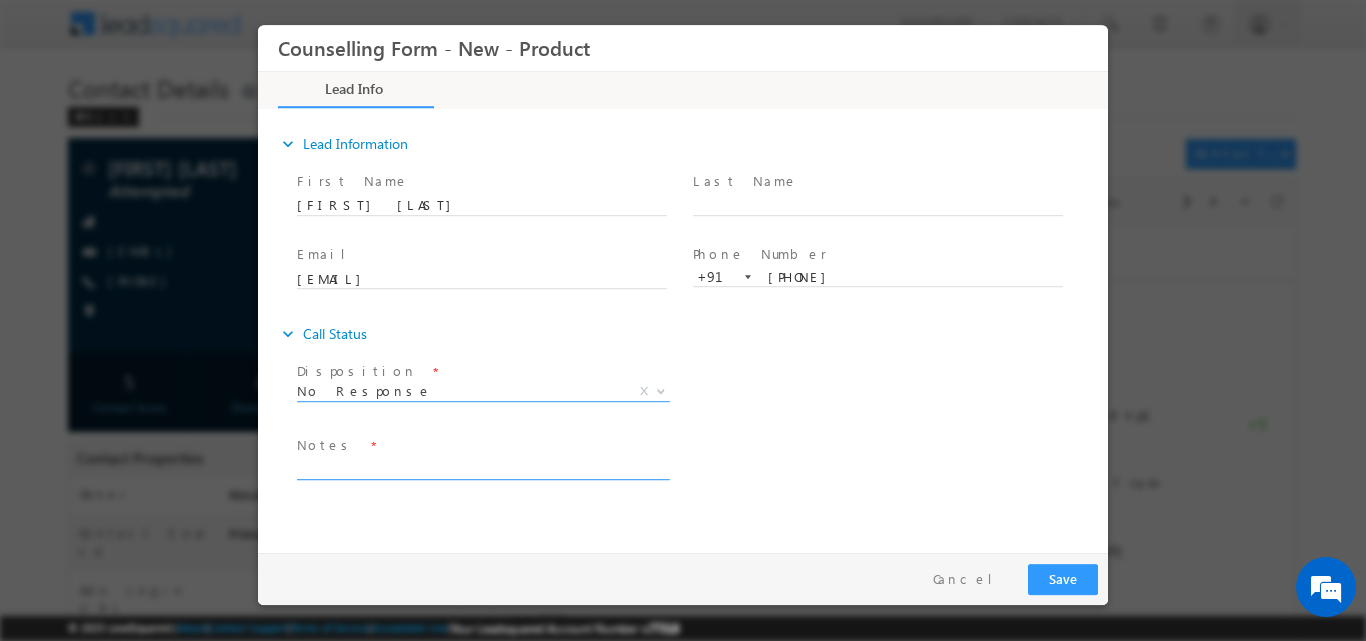 click at bounding box center (482, 467) 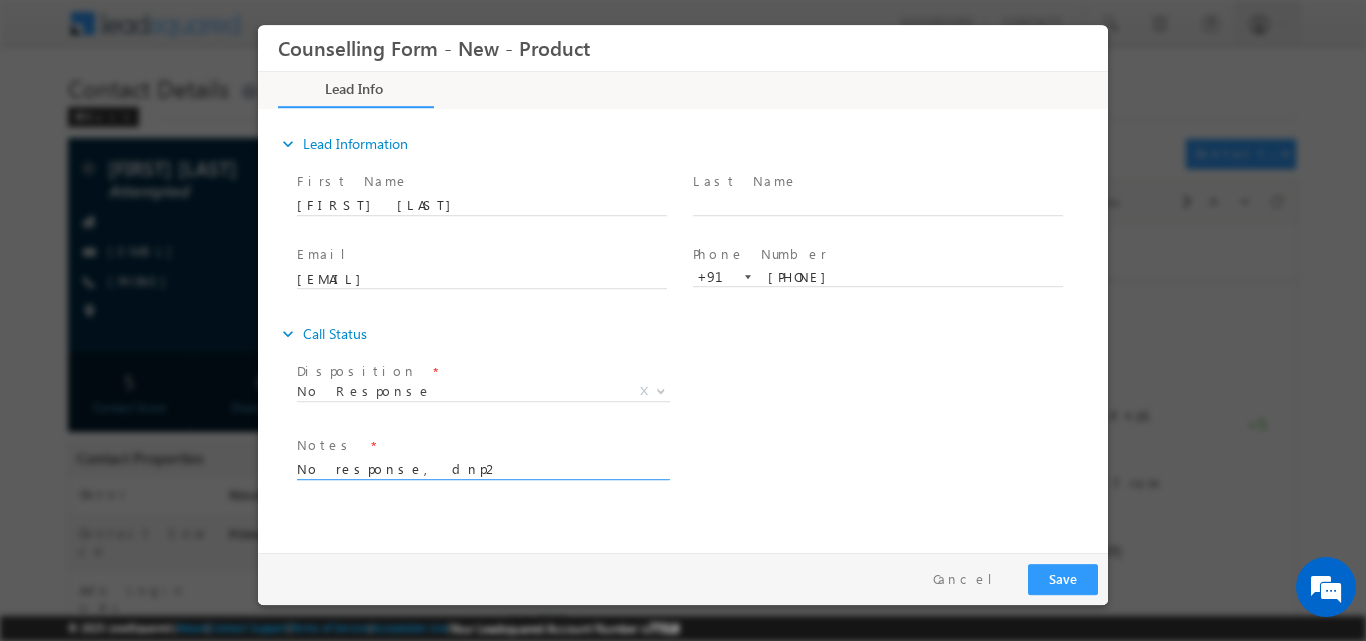 type on "No response, dnp2" 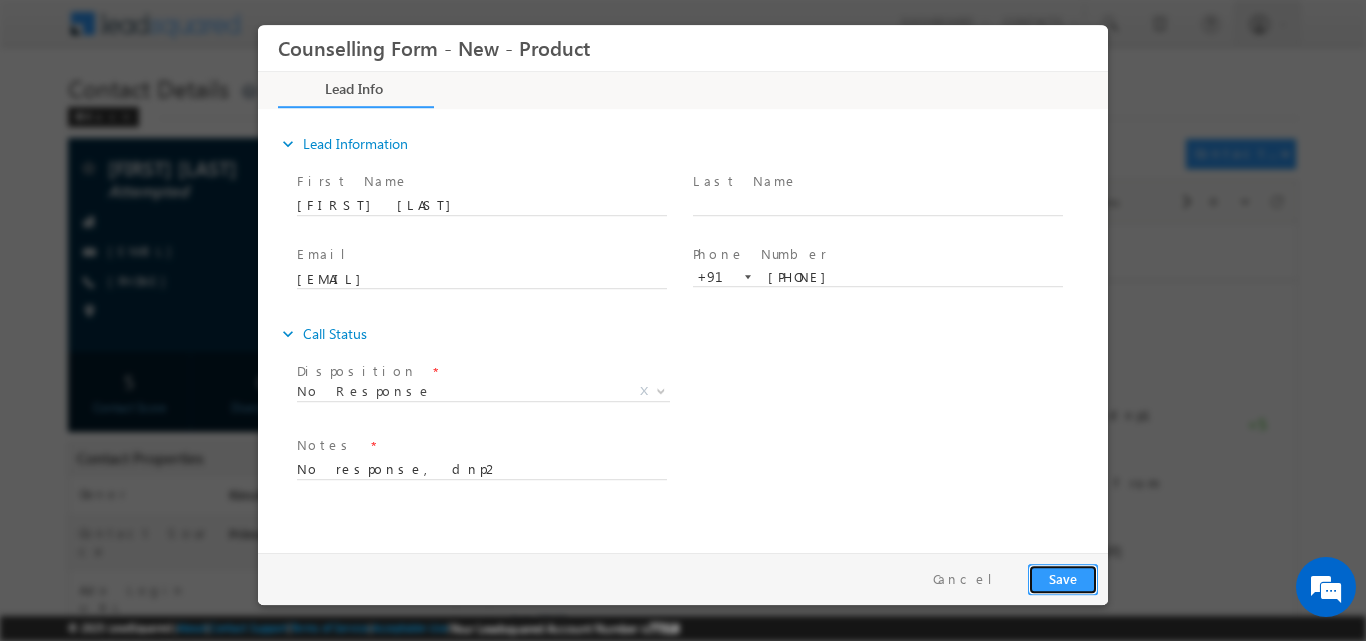 click on "Save" at bounding box center (1063, 578) 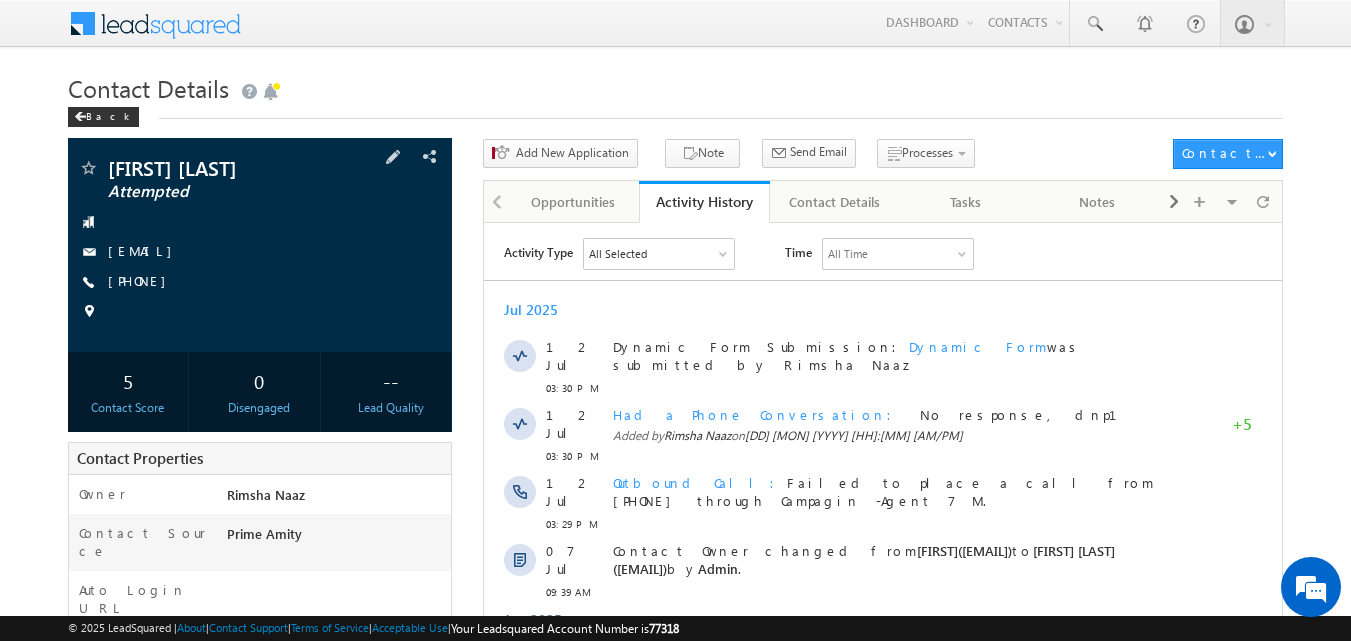 scroll, scrollTop: 0, scrollLeft: 0, axis: both 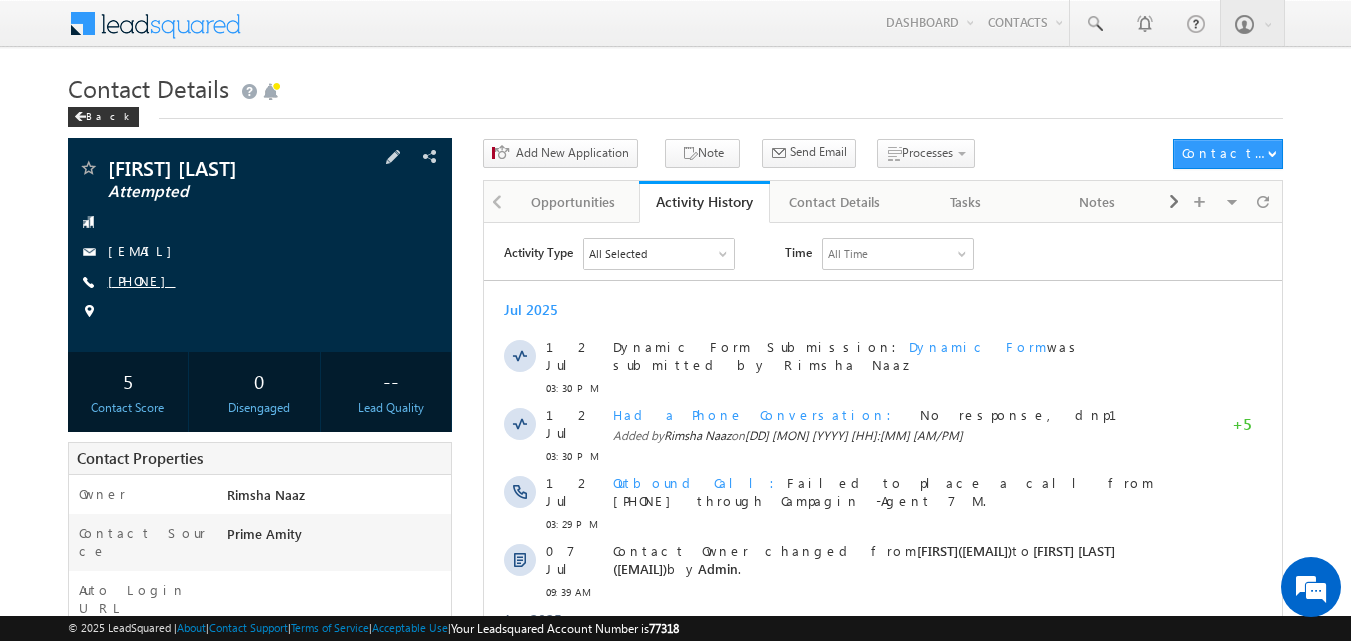 drag, startPoint x: 136, startPoint y: 279, endPoint x: 204, endPoint y: 281, distance: 68.0294 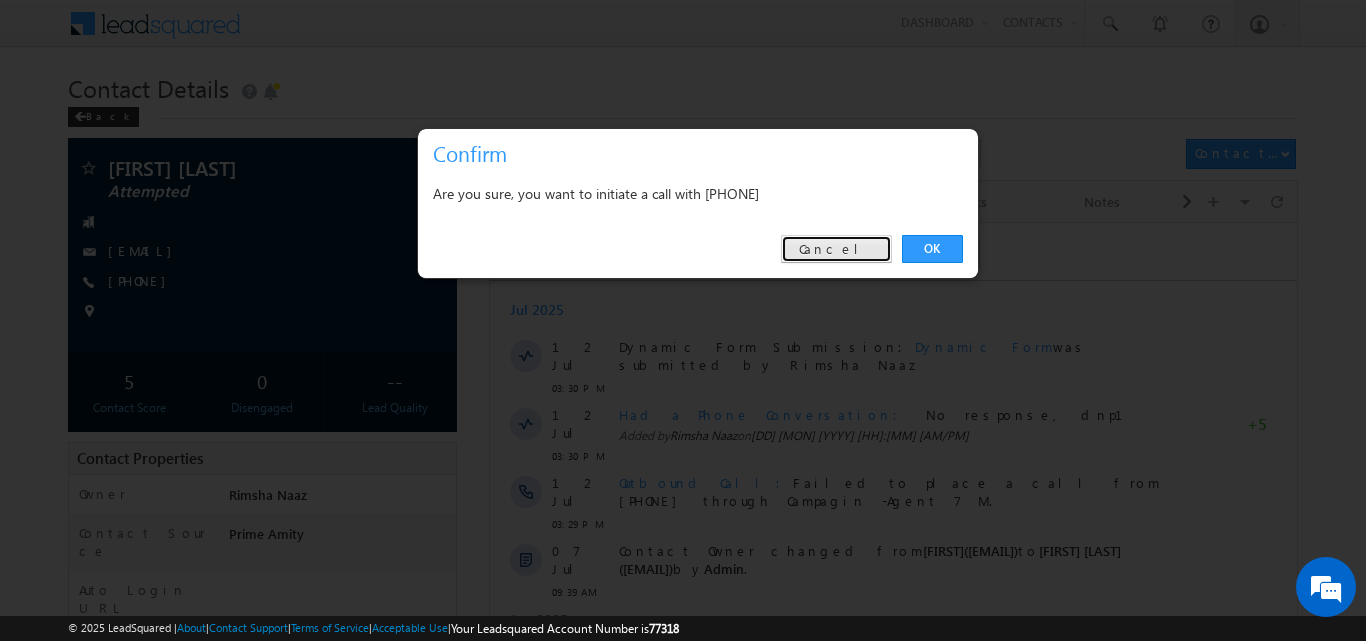click on "Cancel" at bounding box center (836, 249) 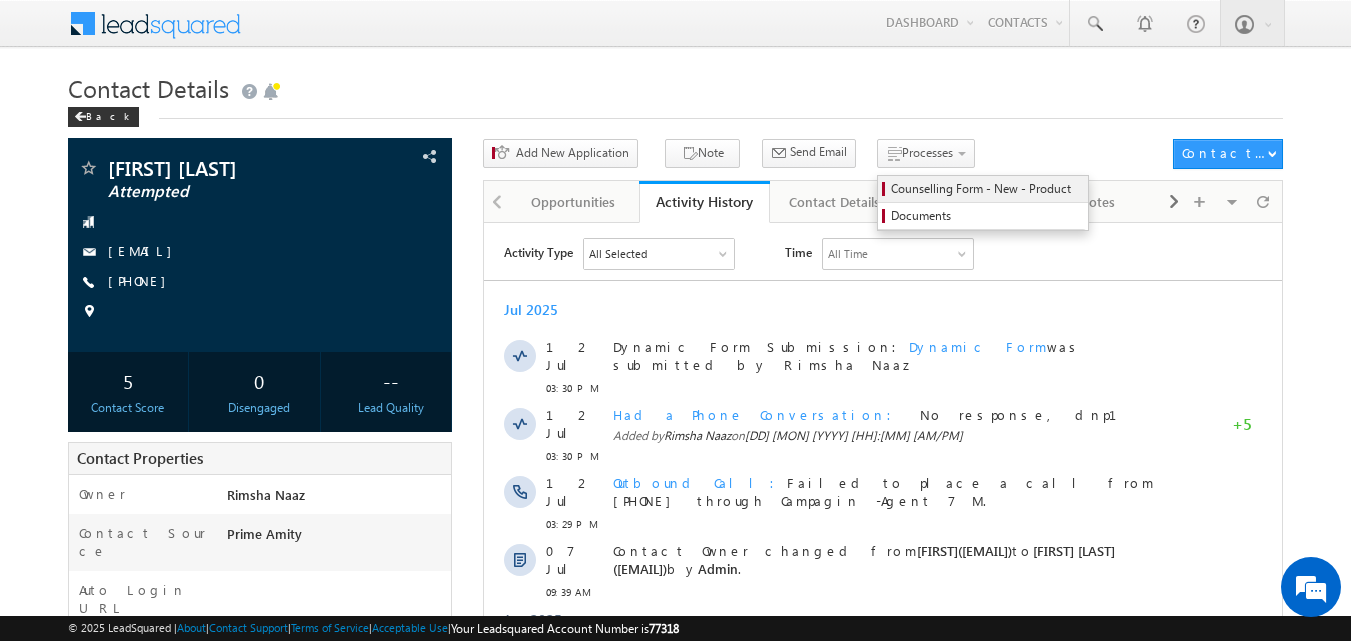 click on "Counselling Form - New - Product" at bounding box center [986, 189] 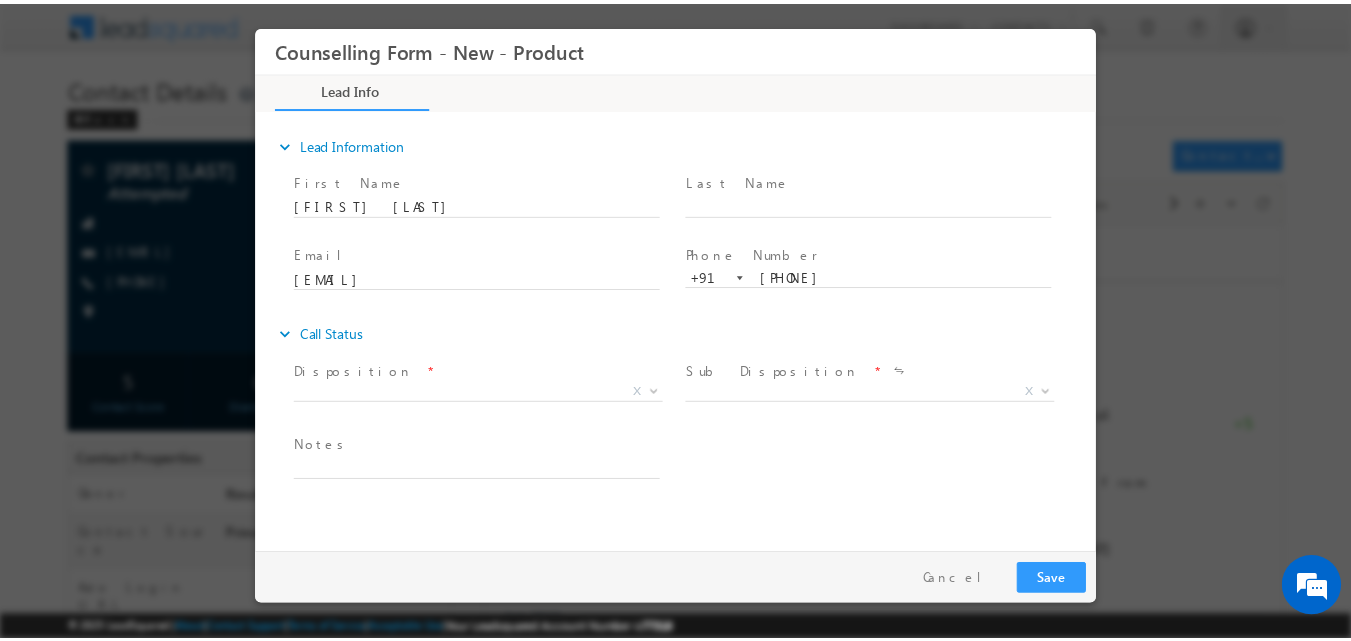 scroll, scrollTop: 0, scrollLeft: 0, axis: both 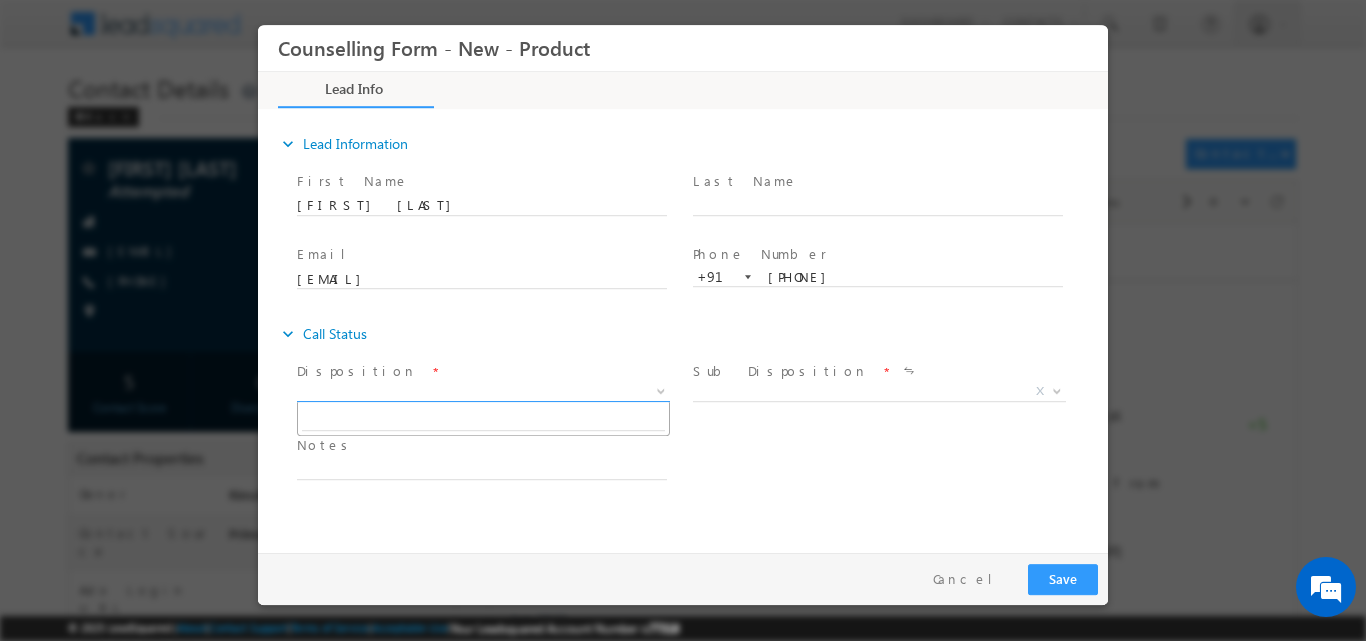 click at bounding box center (661, 389) 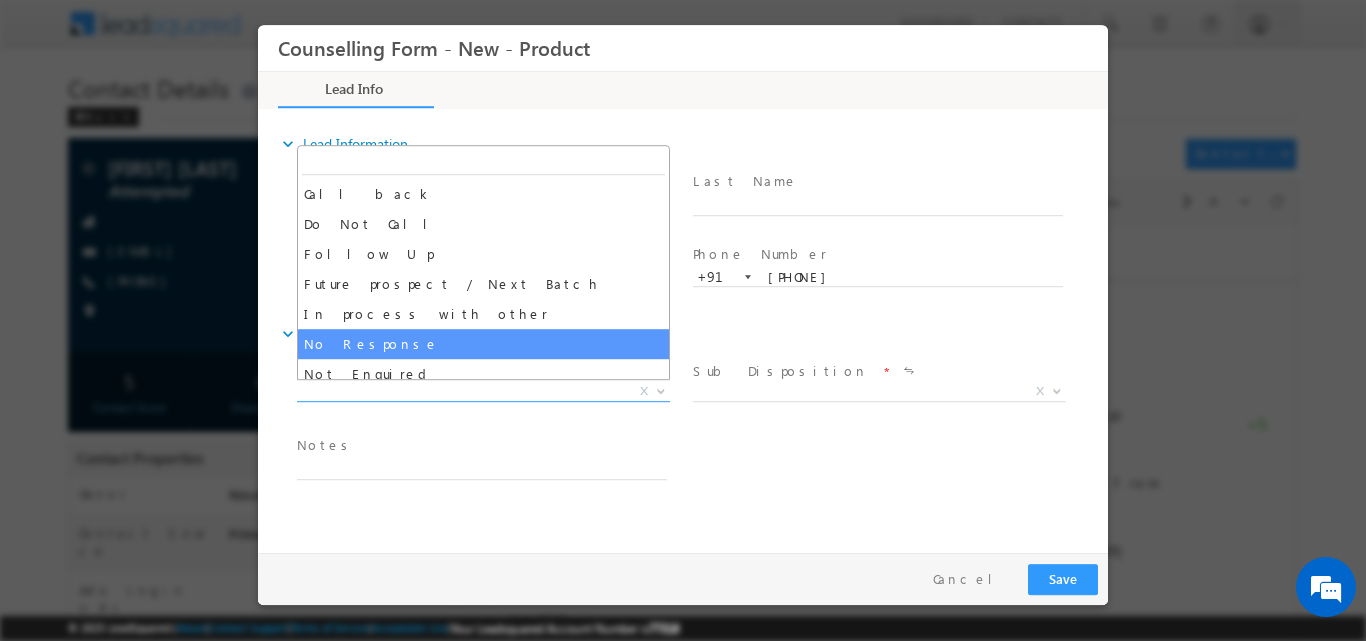 select on "No Response" 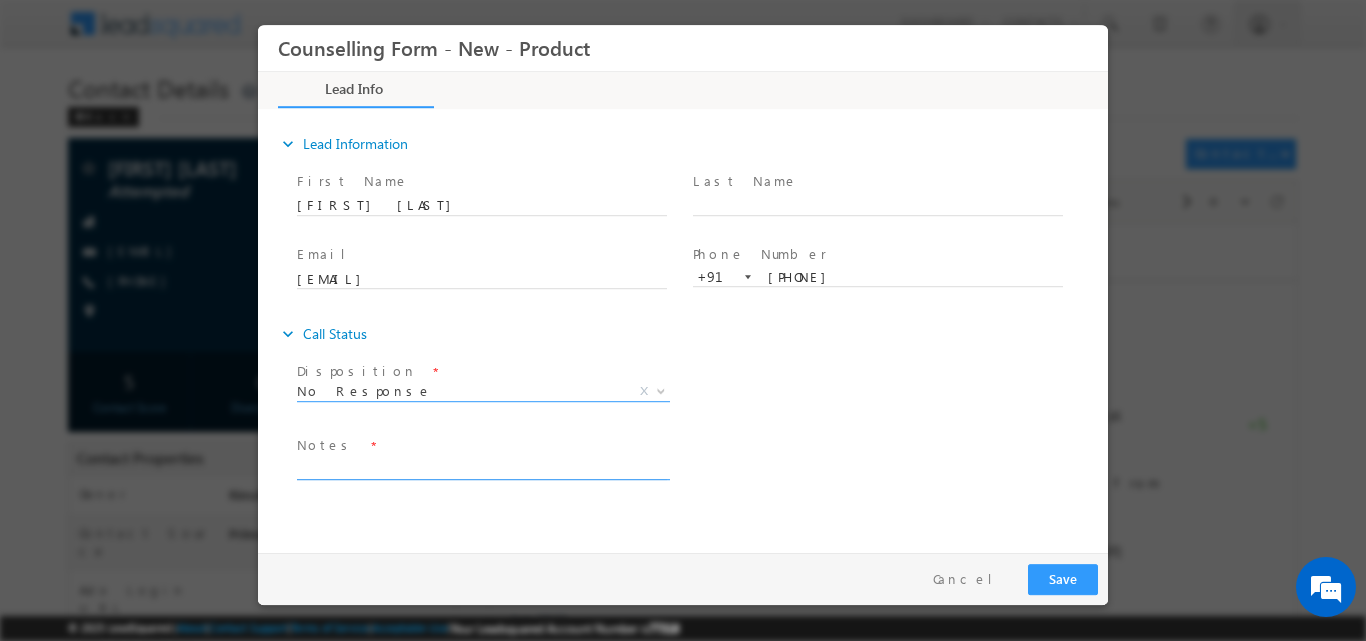 click at bounding box center (482, 467) 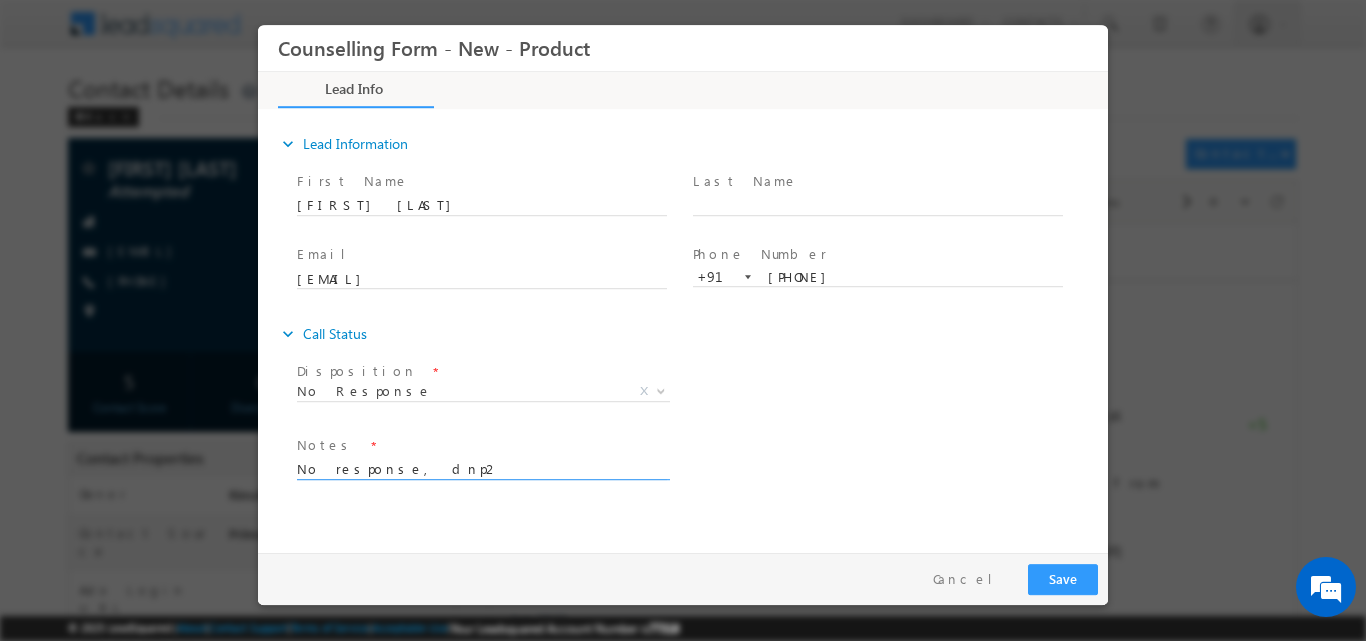 type on "No response, dnp2" 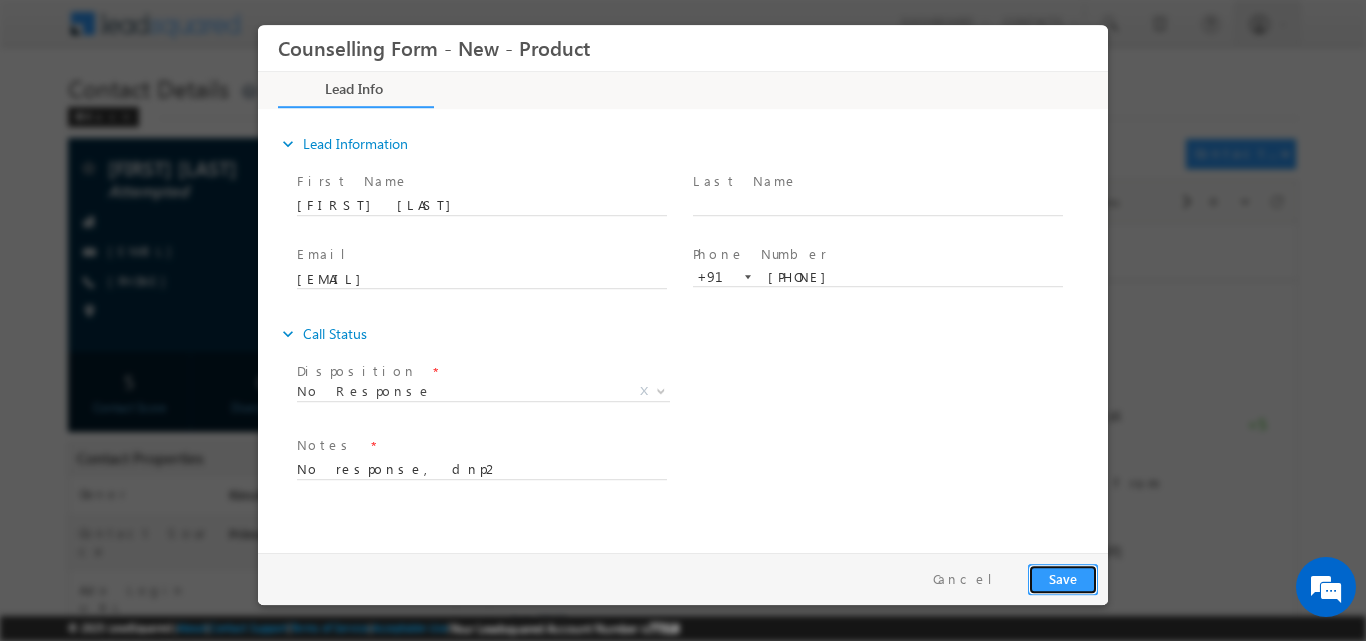 click on "Save" at bounding box center (1063, 578) 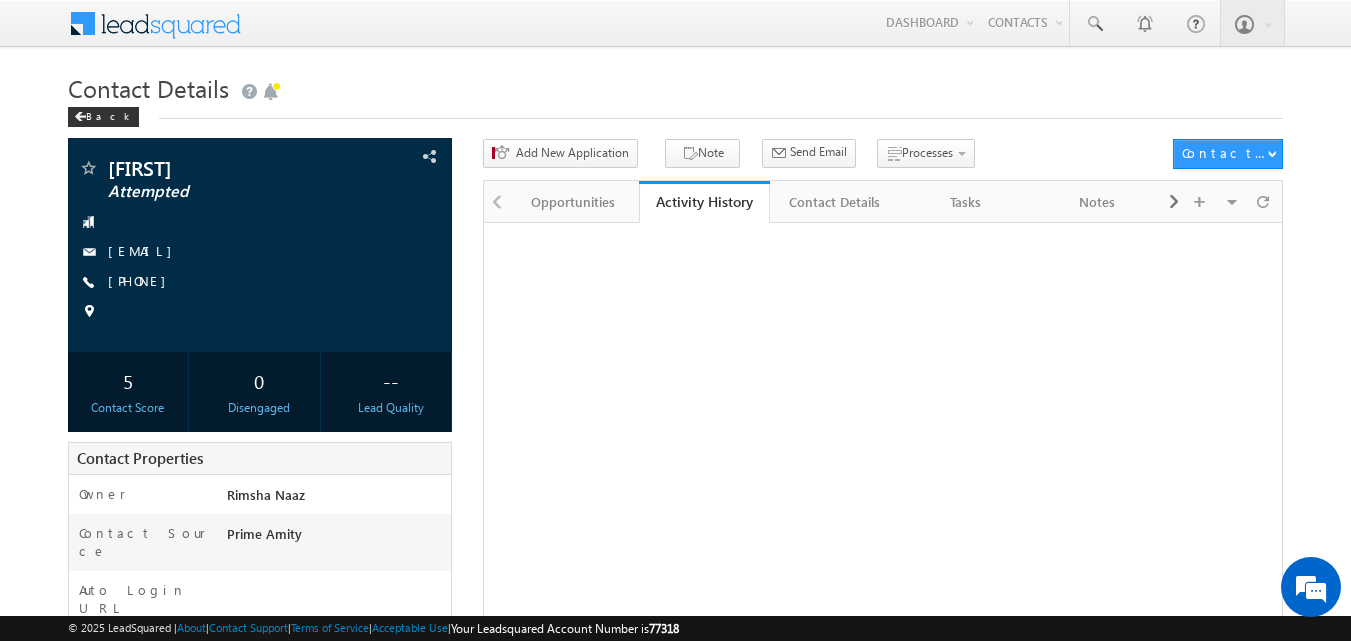 scroll, scrollTop: 0, scrollLeft: 0, axis: both 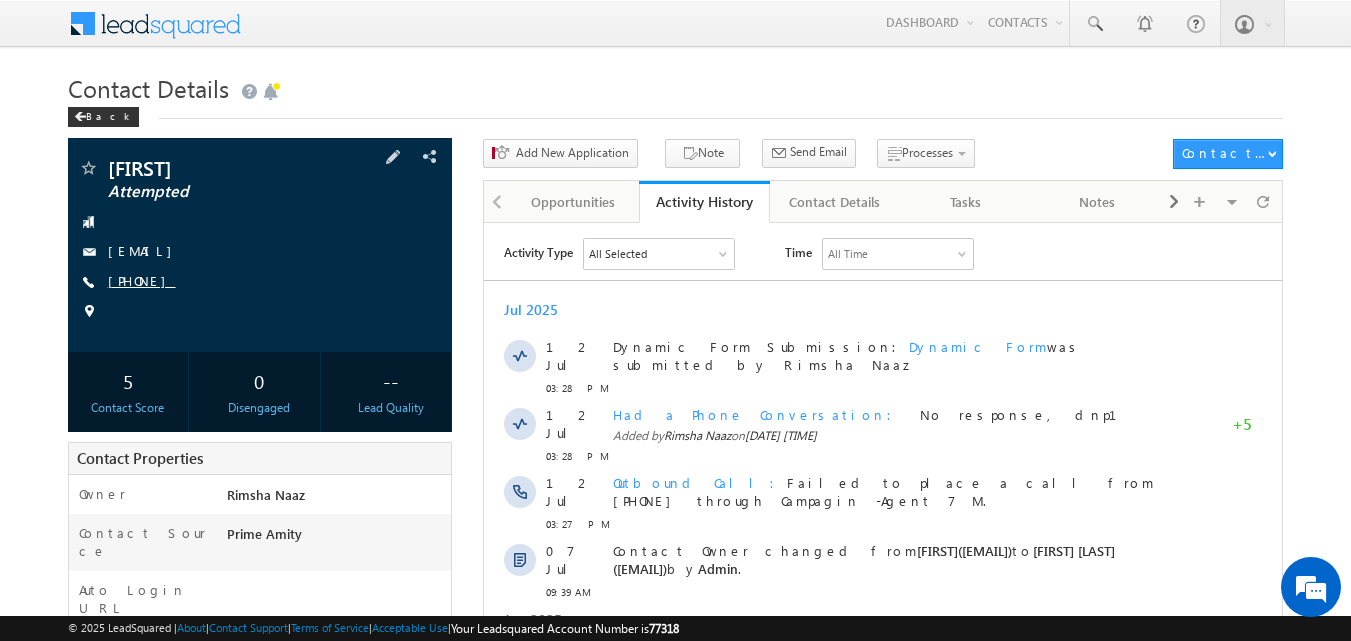 drag, startPoint x: 137, startPoint y: 279, endPoint x: 204, endPoint y: 284, distance: 67.18631 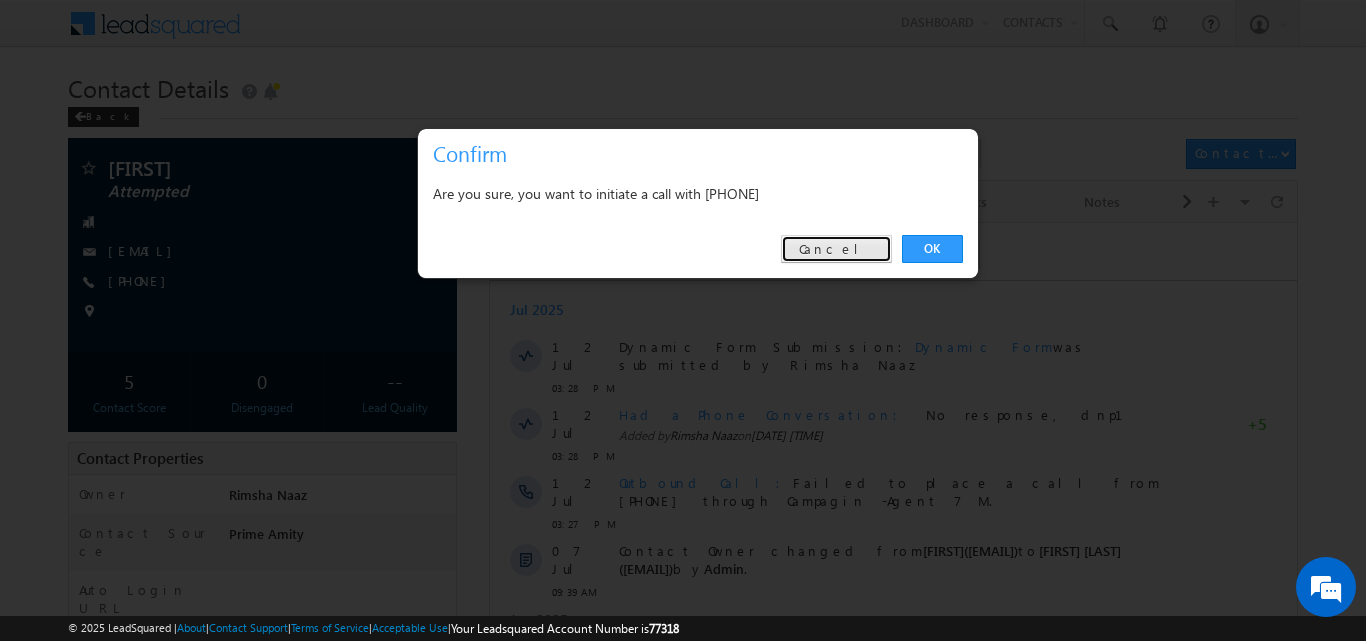 click on "Cancel" at bounding box center (836, 249) 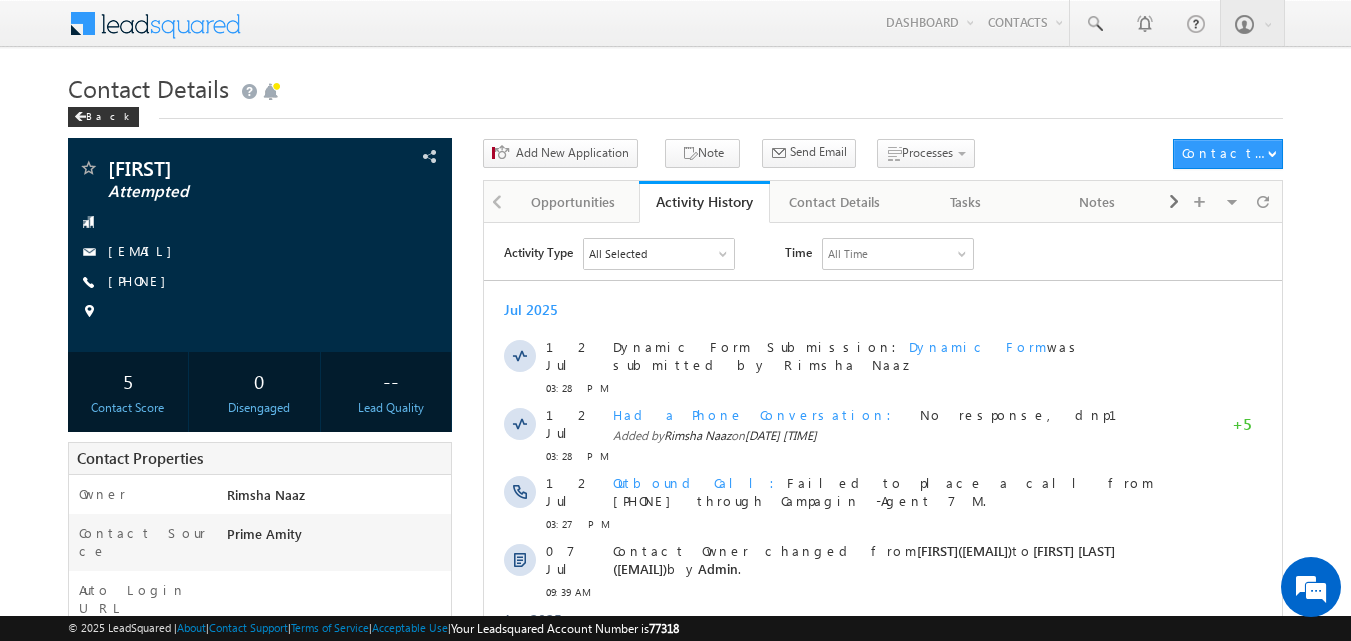copy on "[PHONE]" 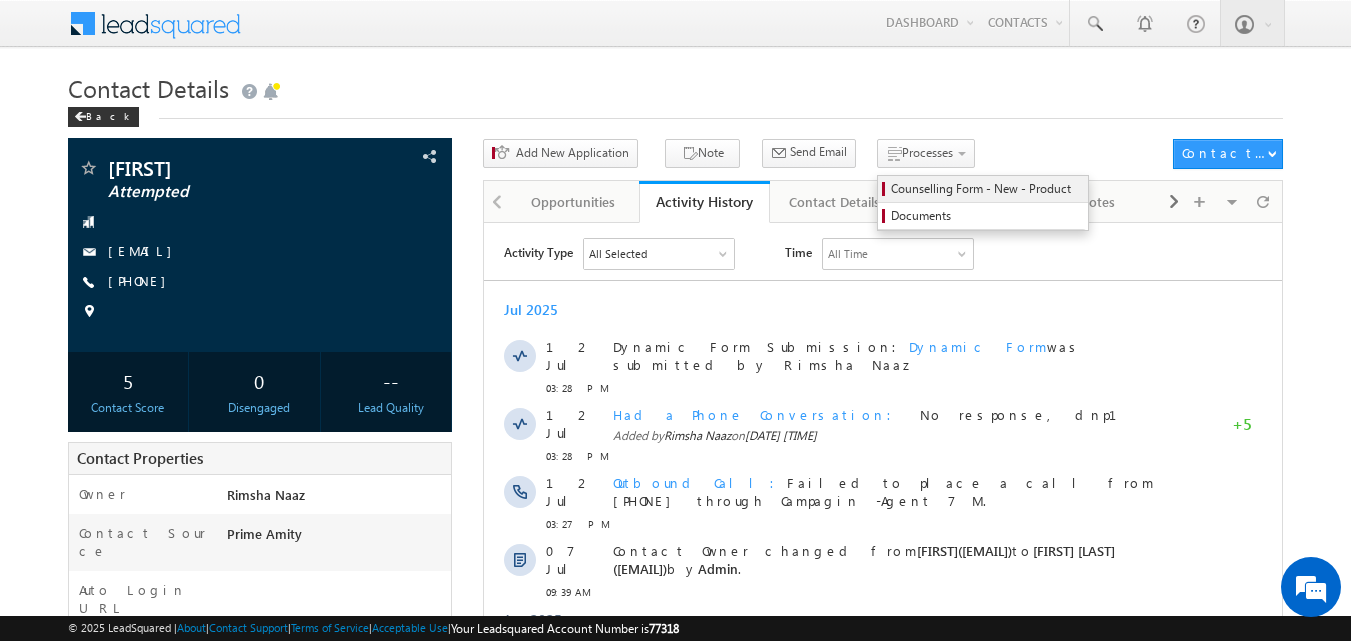 click on "Counselling Form - New - Product" at bounding box center (986, 189) 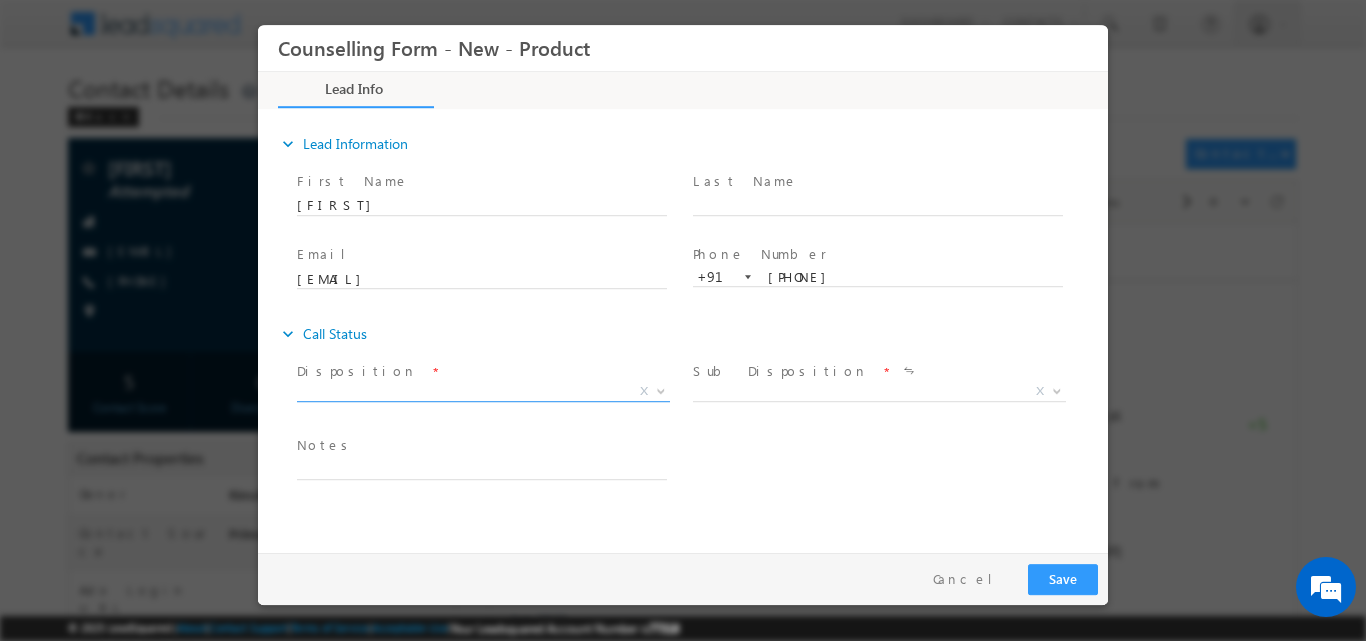 click at bounding box center (661, 389) 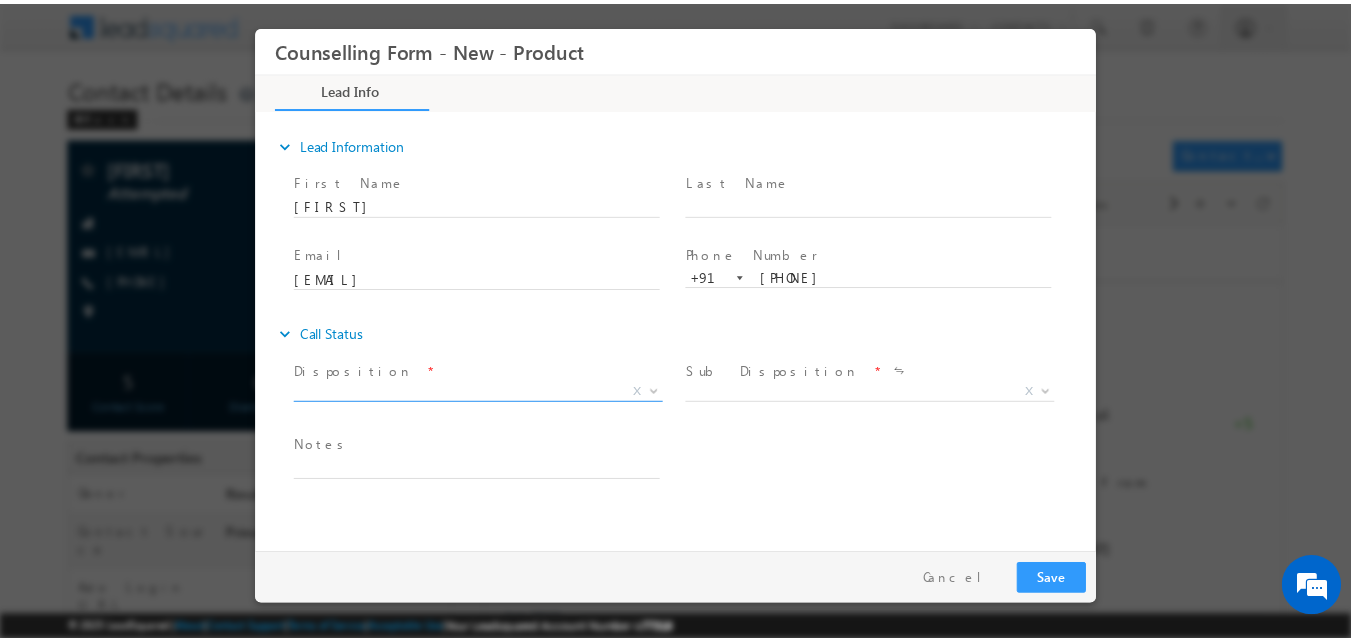 scroll, scrollTop: 0, scrollLeft: 0, axis: both 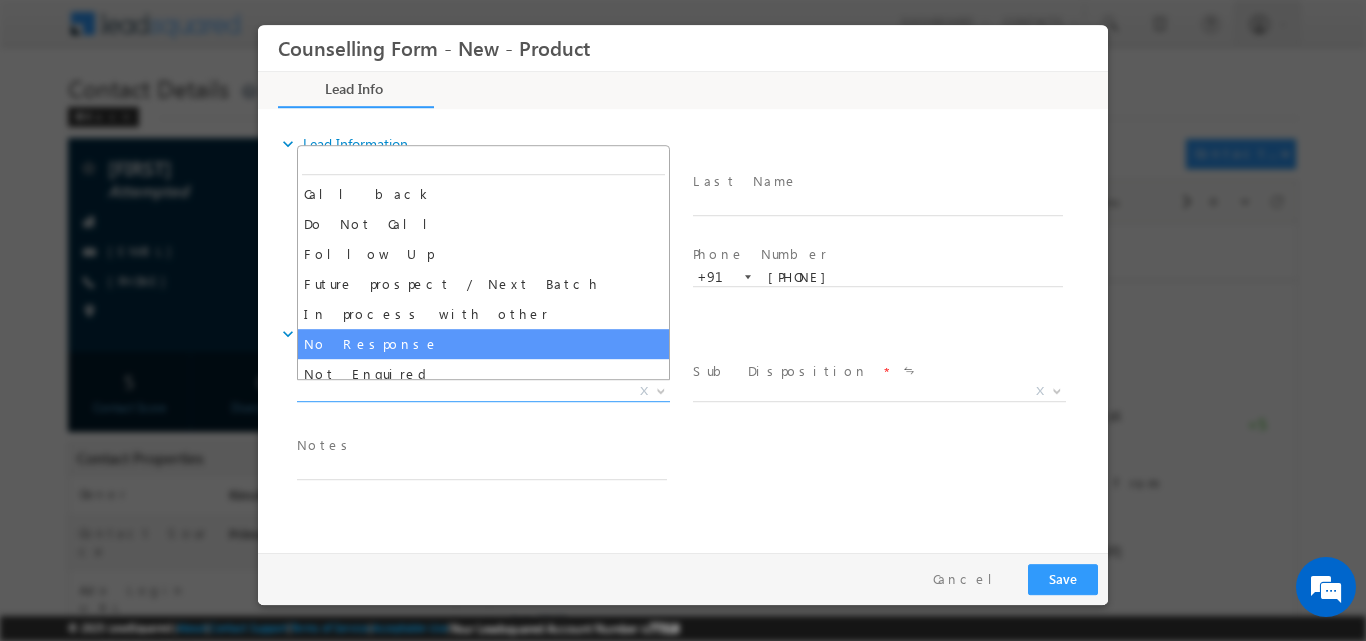 select on "No Response" 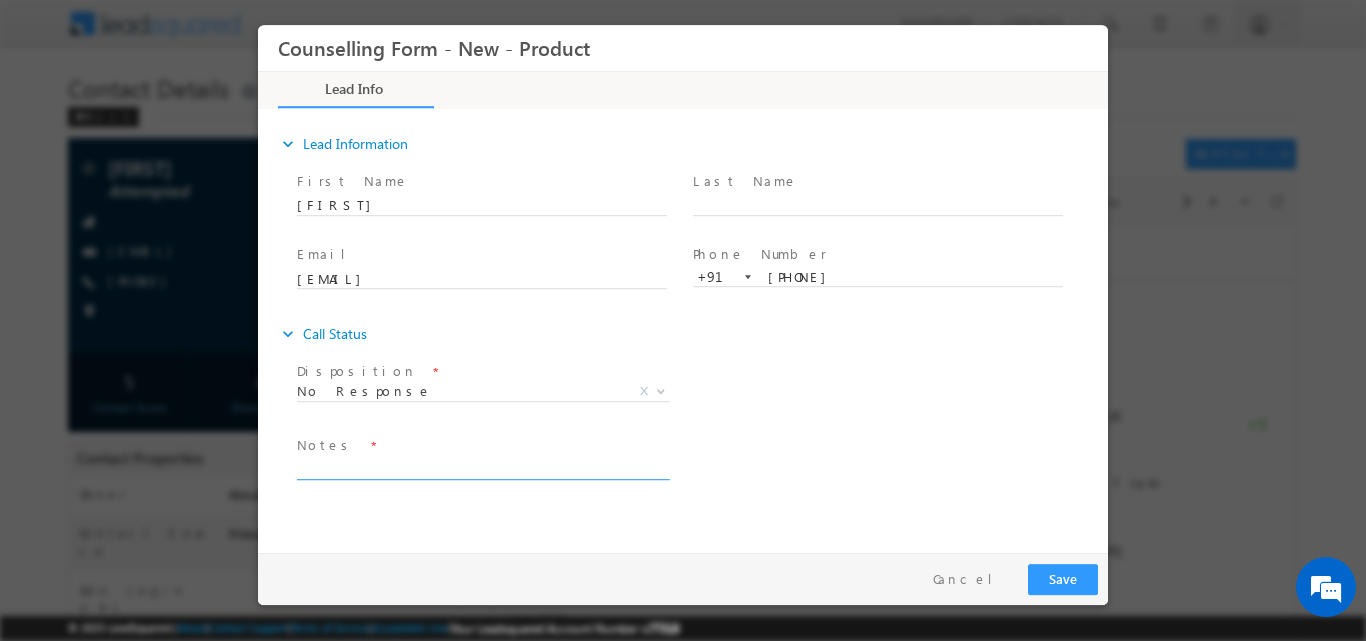 click at bounding box center [482, 467] 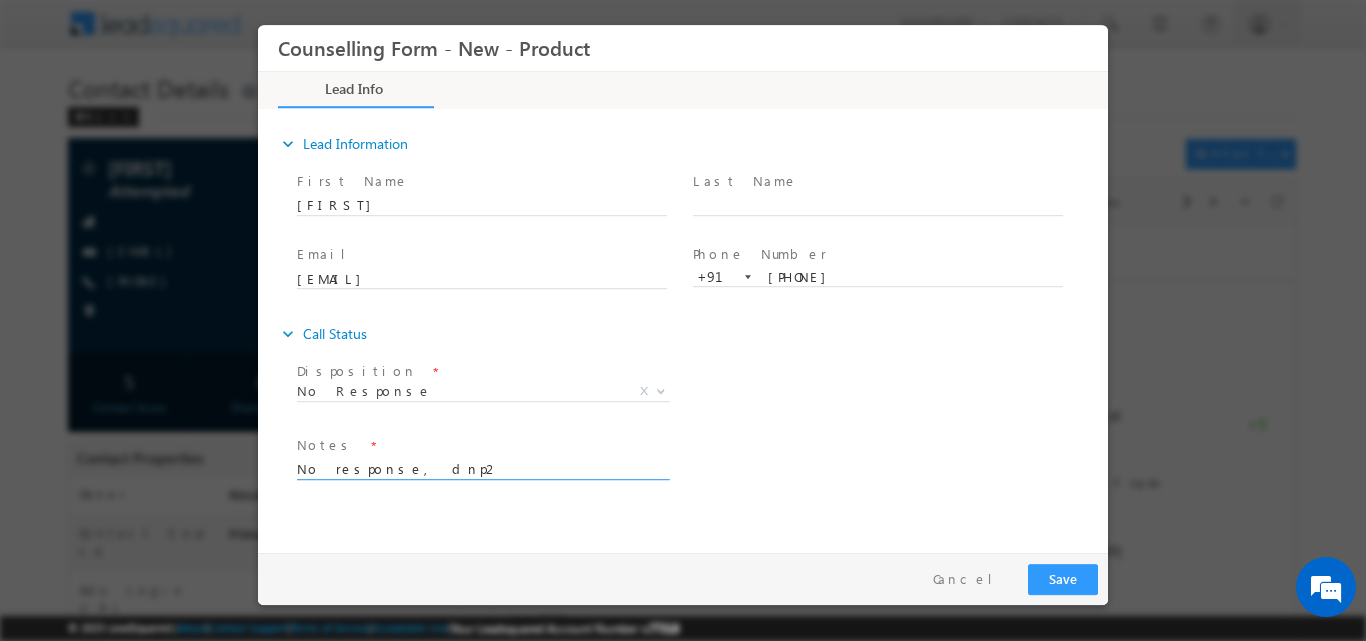 type on "No response, dnp2" 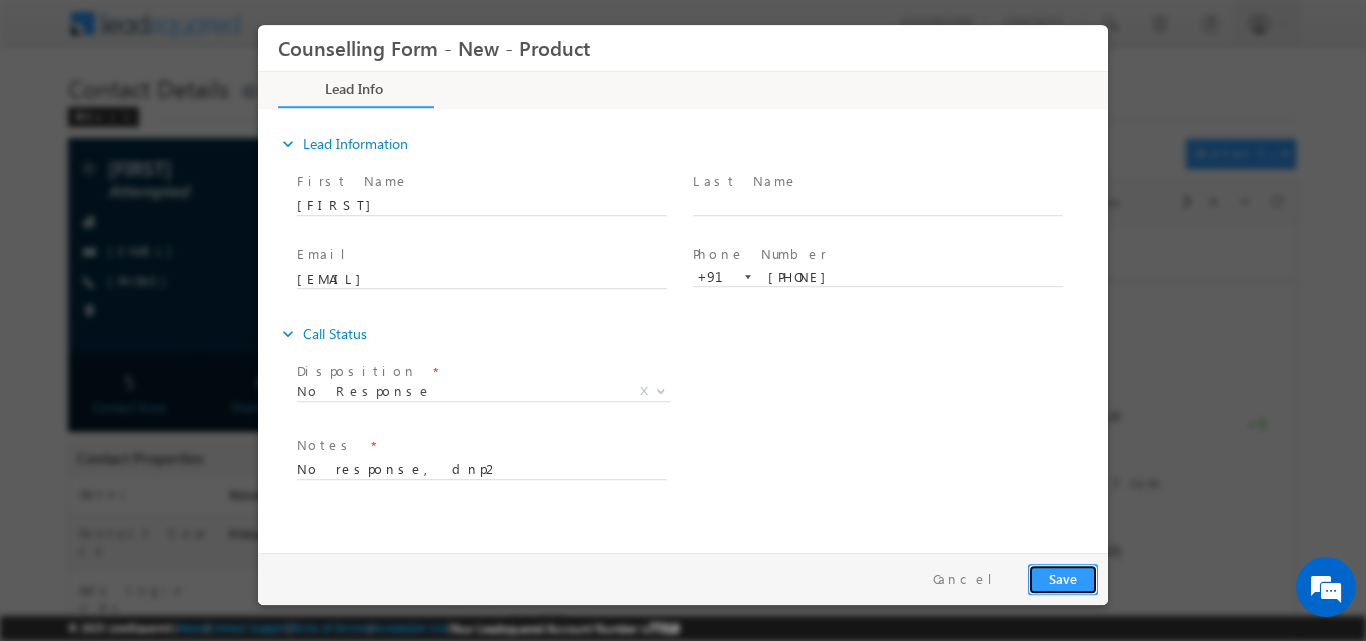click on "Save" at bounding box center [1063, 578] 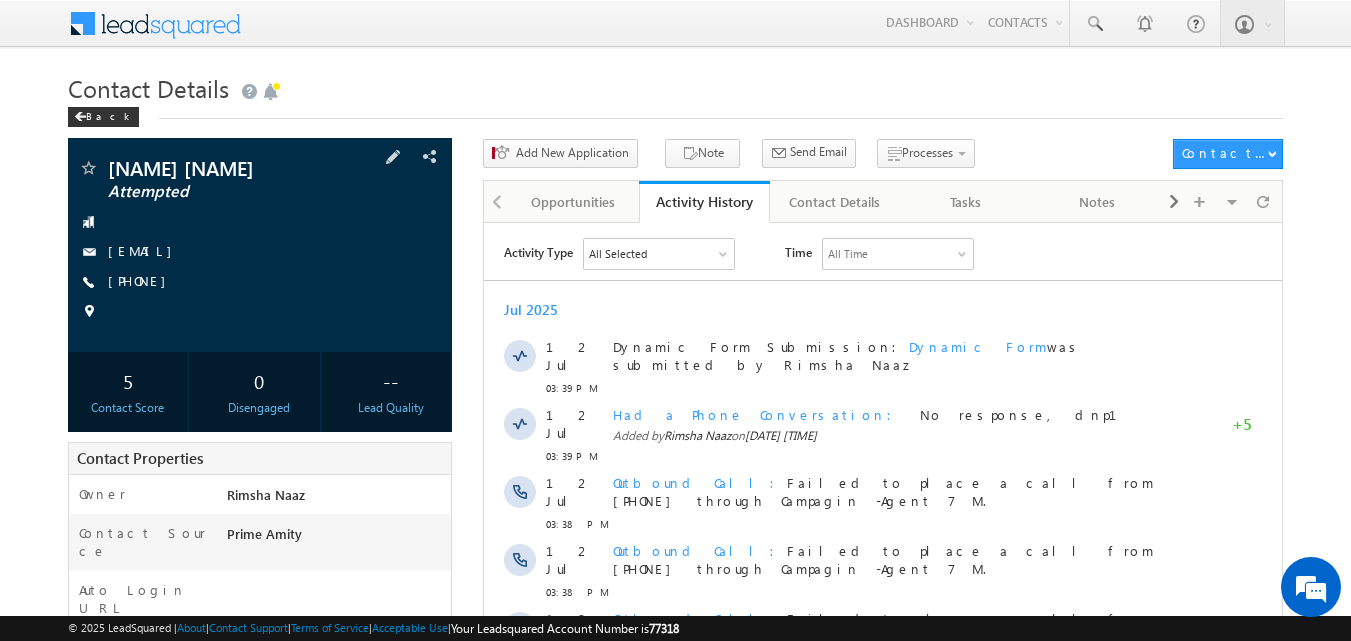 scroll, scrollTop: 0, scrollLeft: 0, axis: both 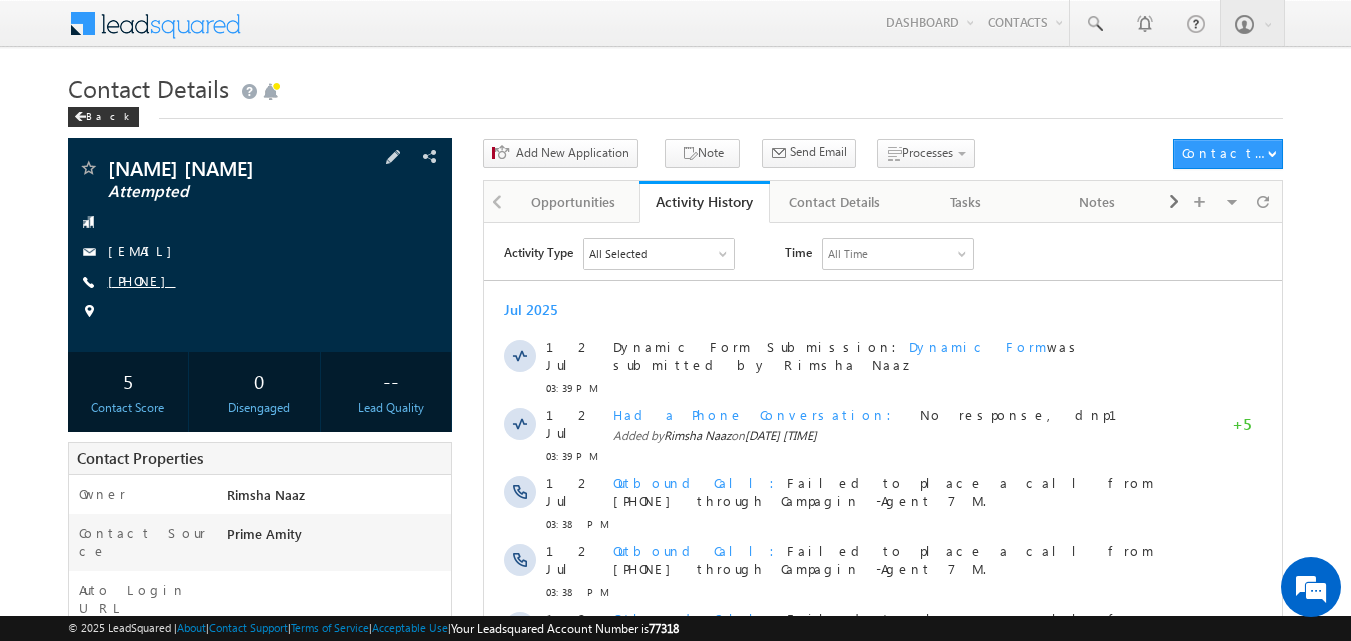 copy on "[PHONE]" 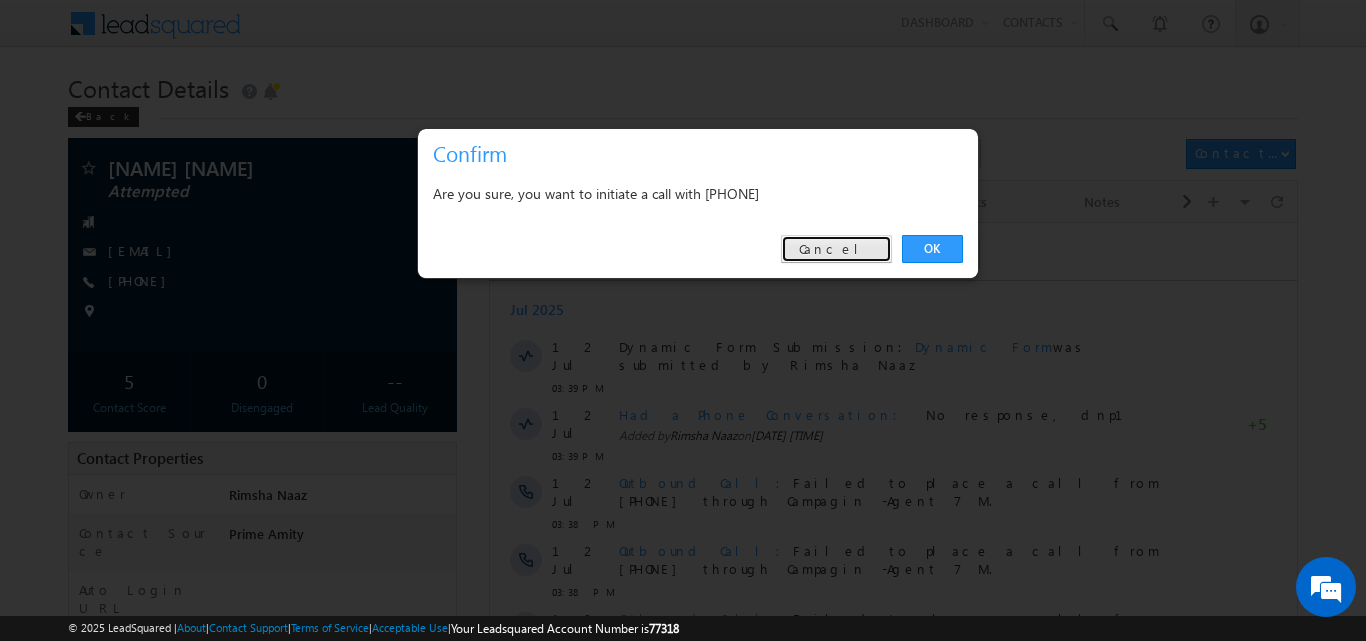 click on "Cancel" at bounding box center (836, 249) 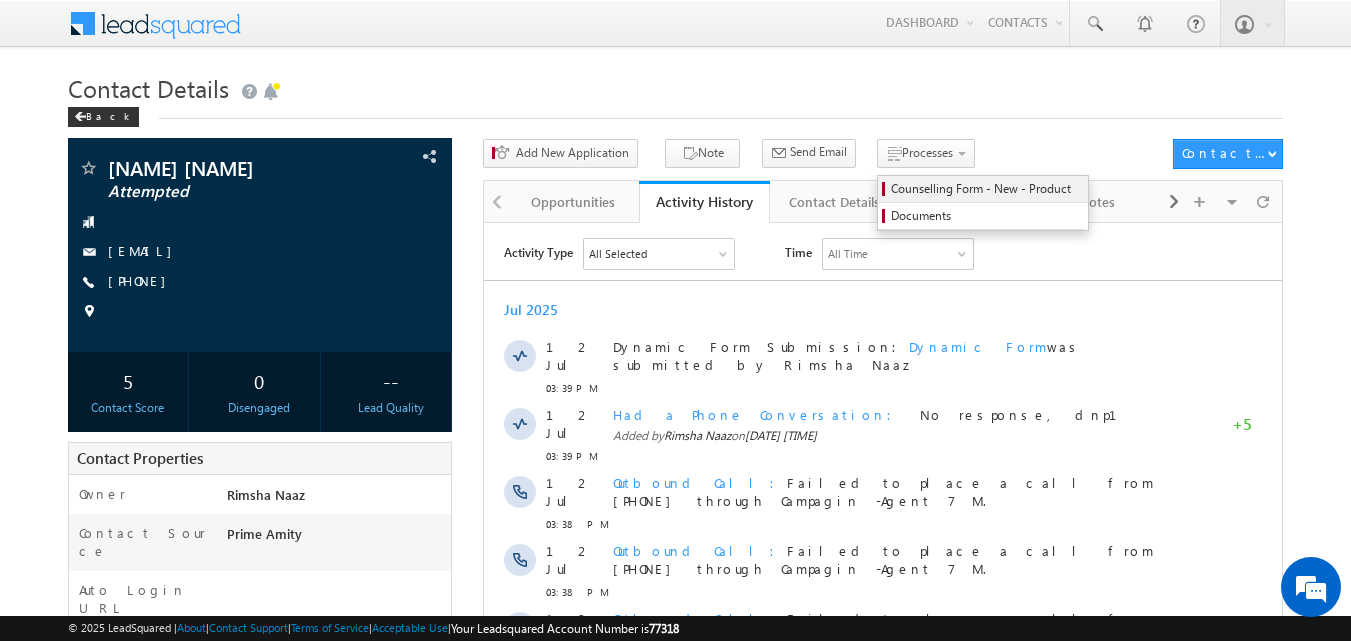 click on "Counselling Form - New - Product" at bounding box center (986, 189) 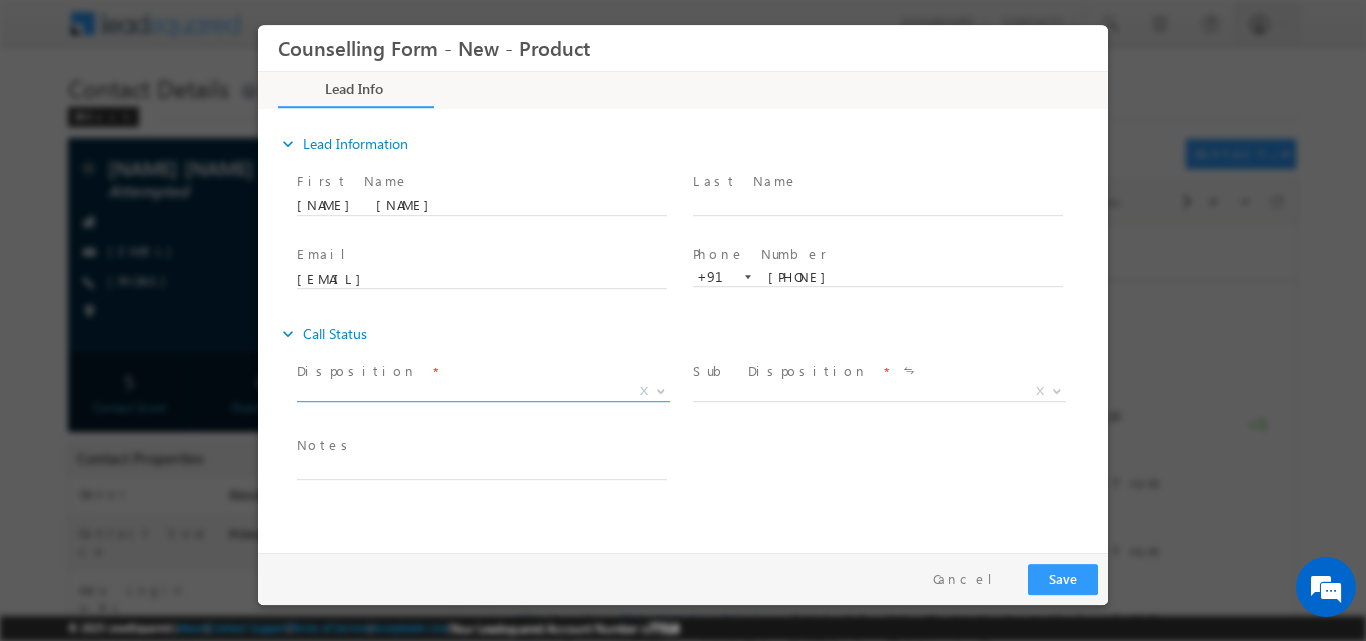scroll, scrollTop: 0, scrollLeft: 0, axis: both 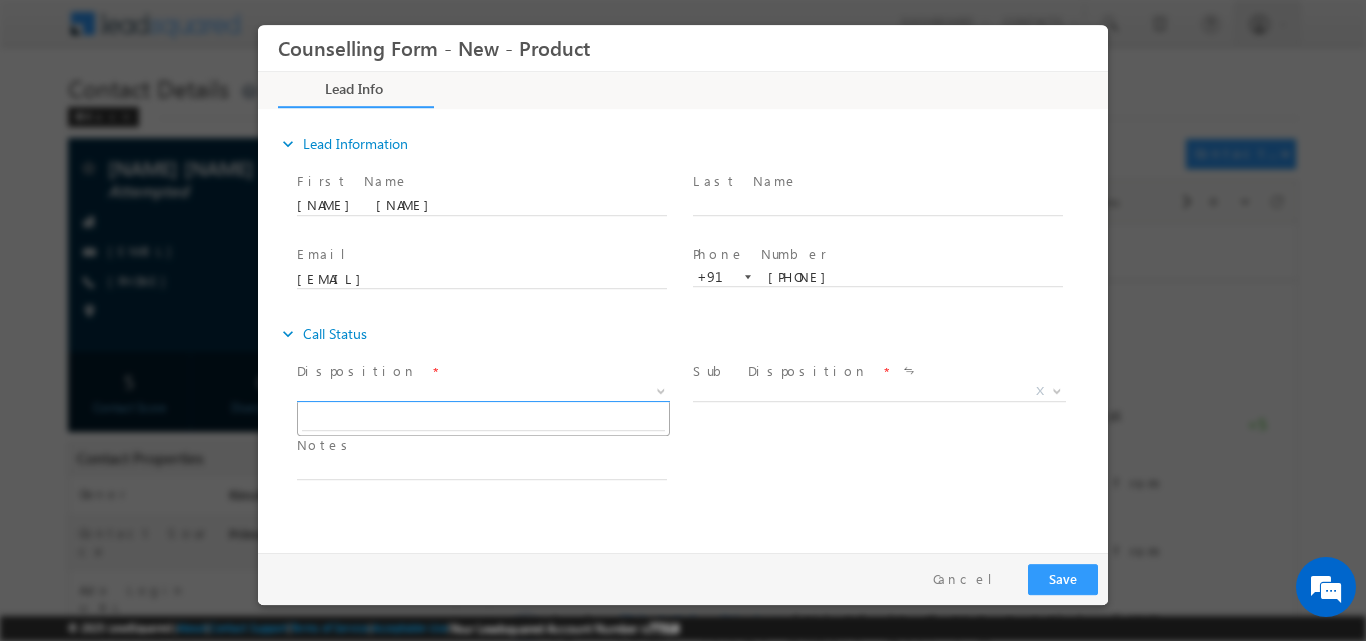 click at bounding box center [661, 389] 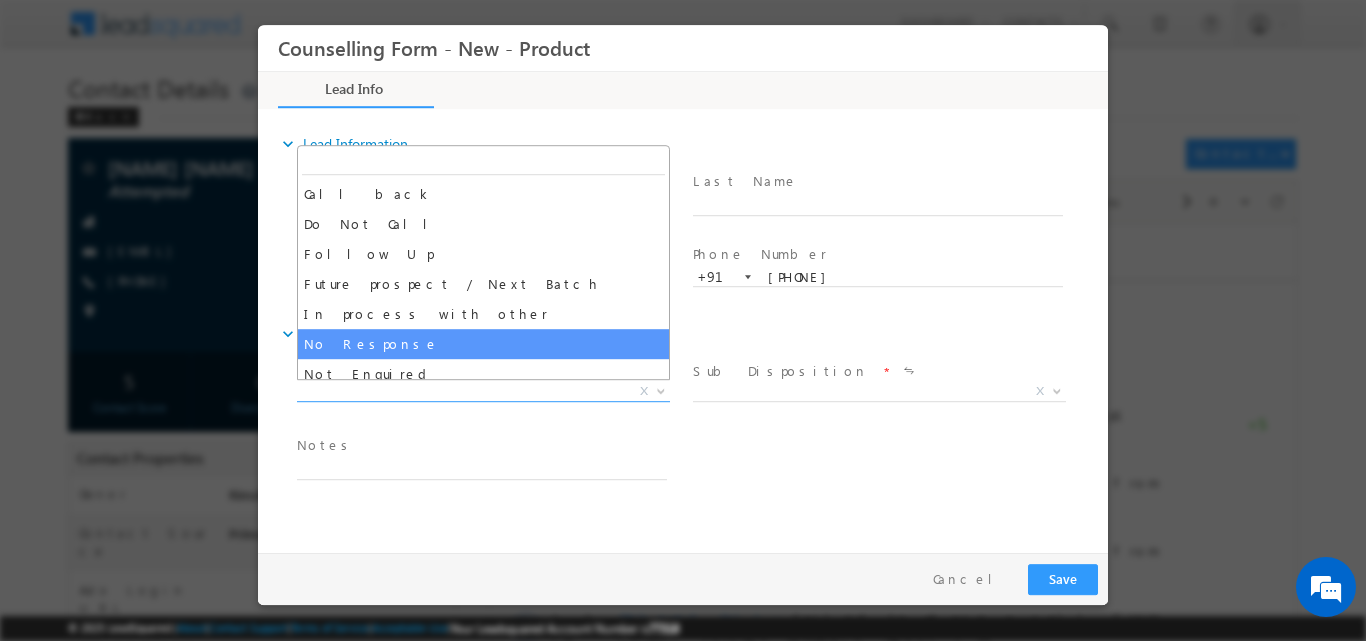 select on "No Response" 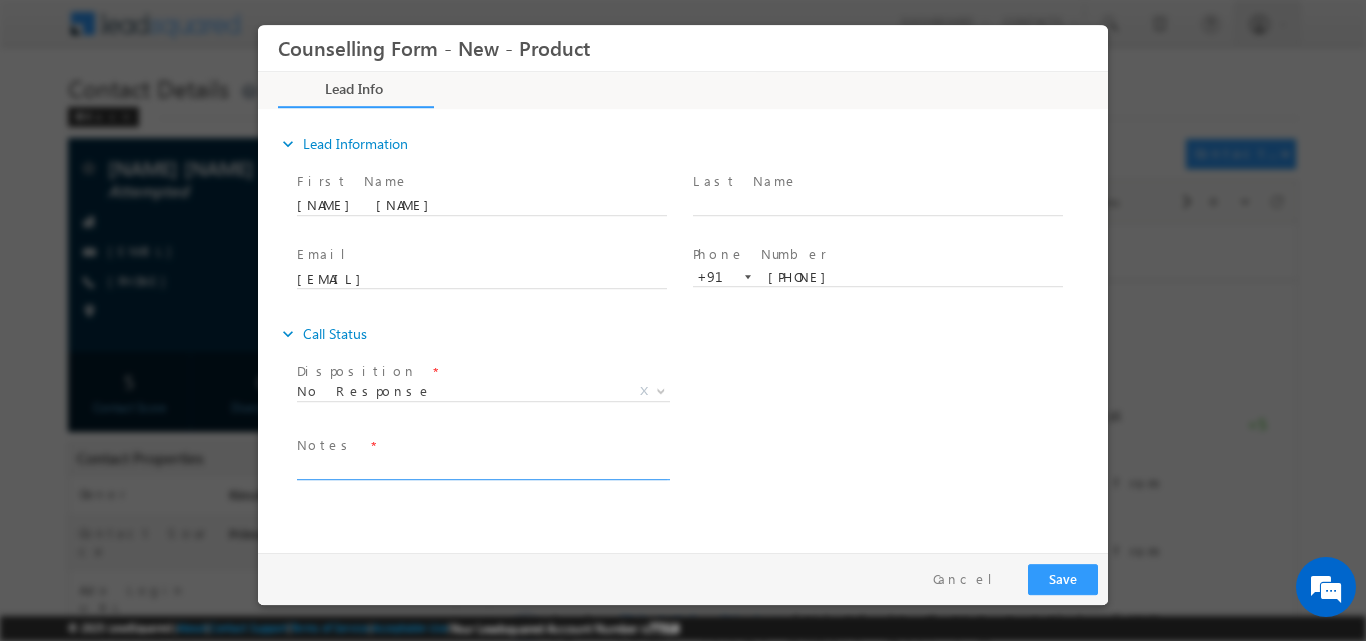 click at bounding box center (482, 467) 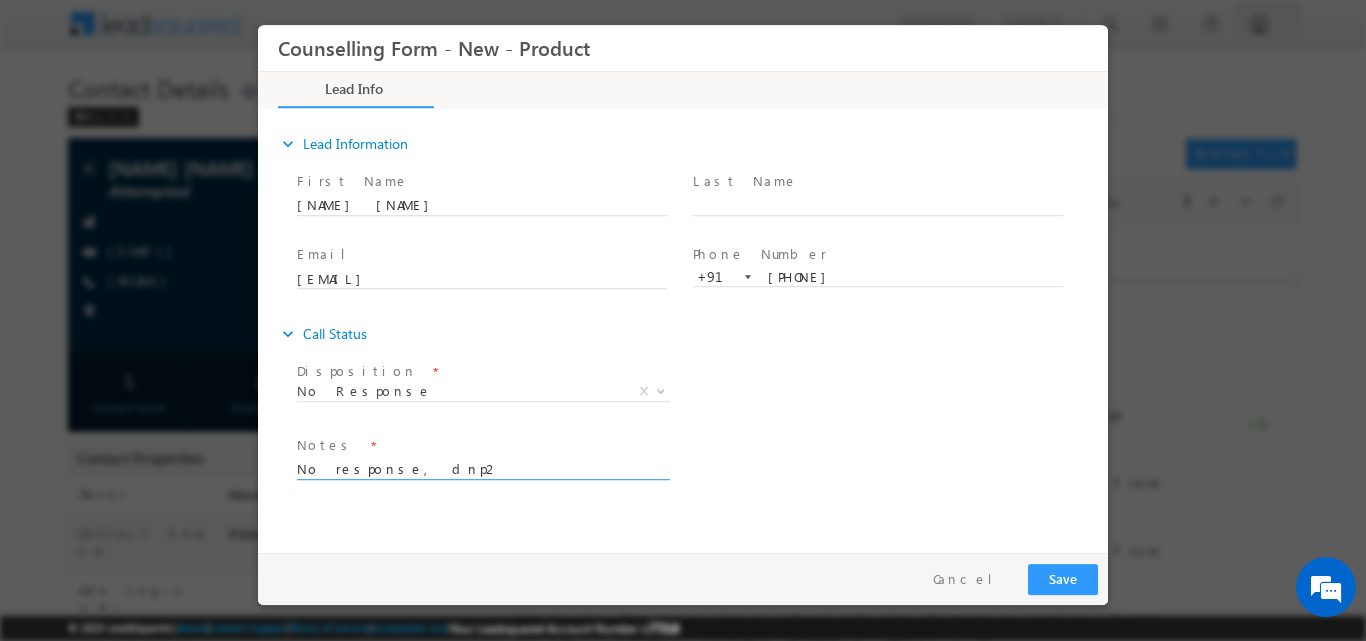 type on "No response, dnp2" 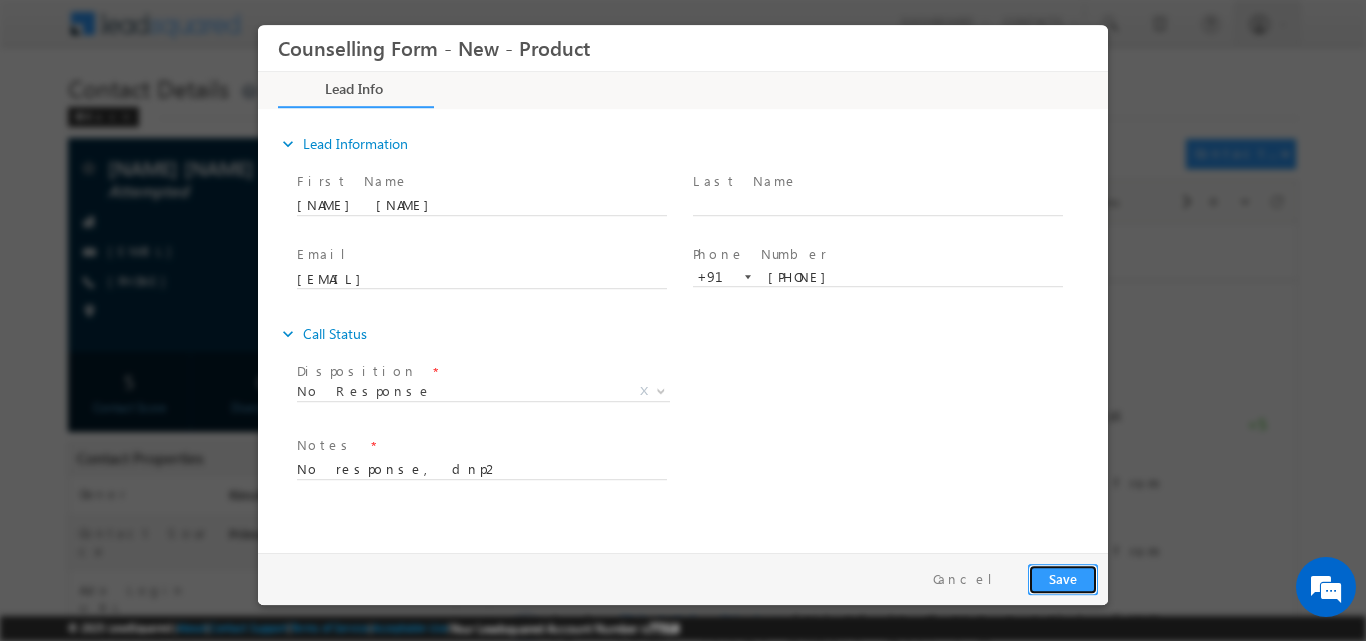 drag, startPoint x: 1057, startPoint y: 576, endPoint x: 1094, endPoint y: 48, distance: 529.2948 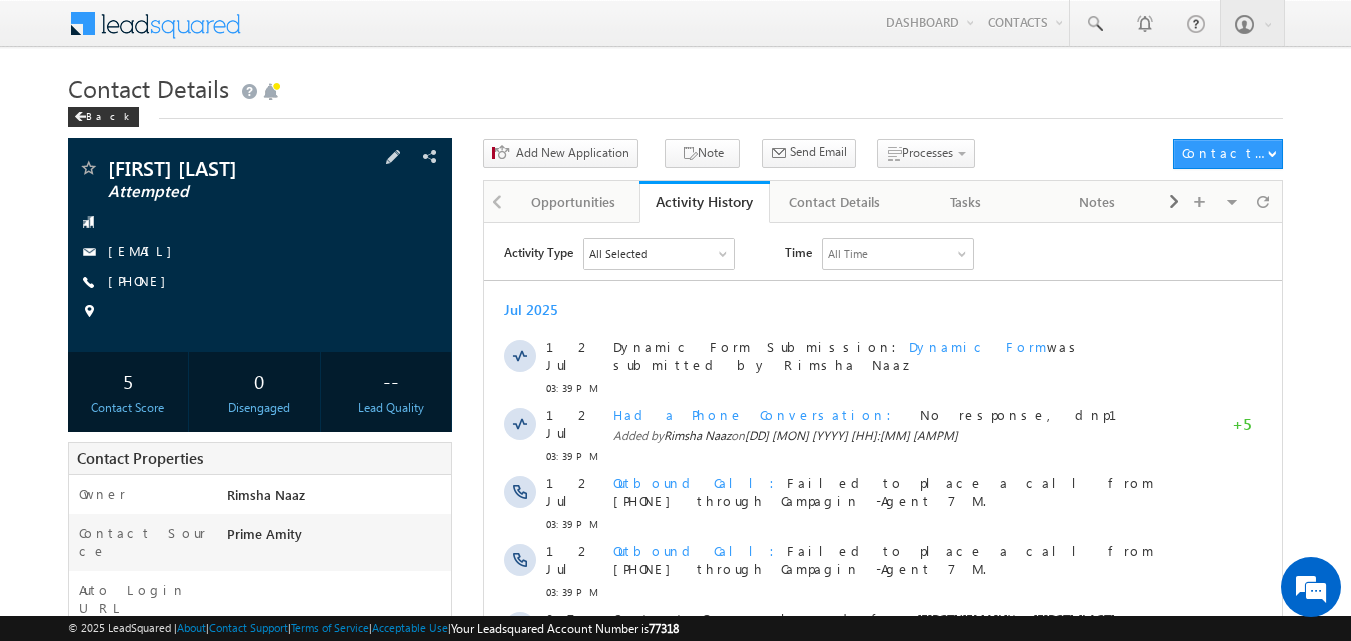 scroll, scrollTop: 0, scrollLeft: 0, axis: both 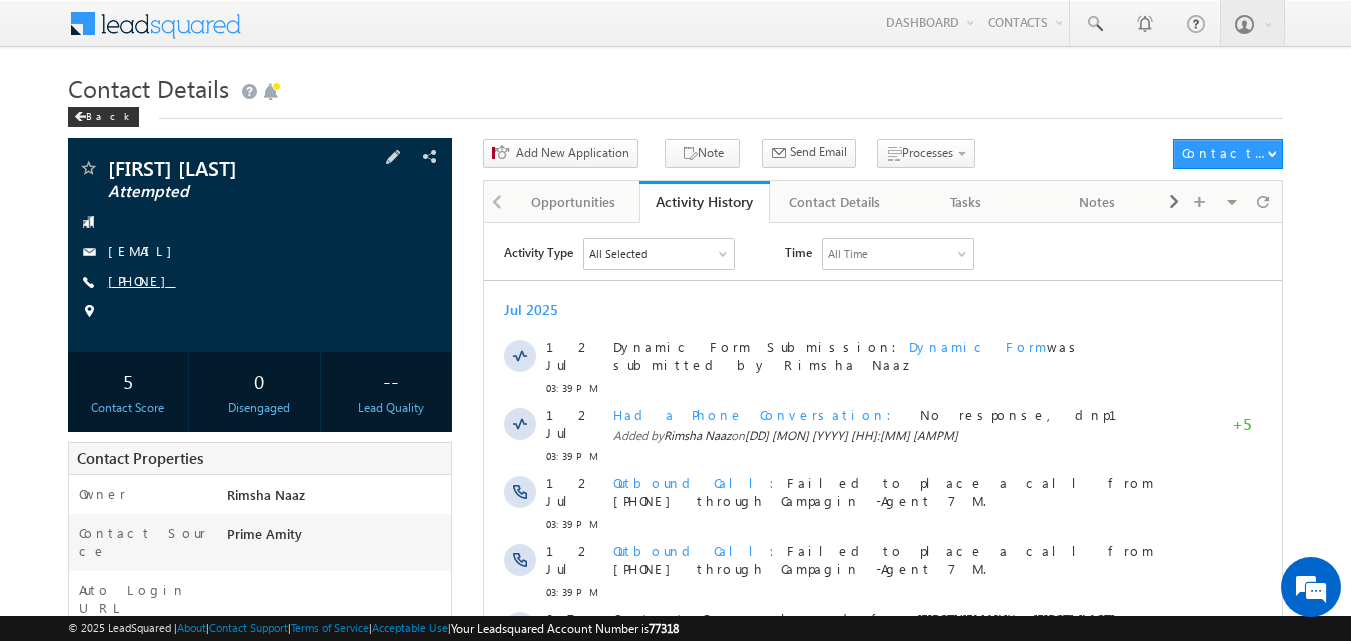 copy on "[PHONE]" 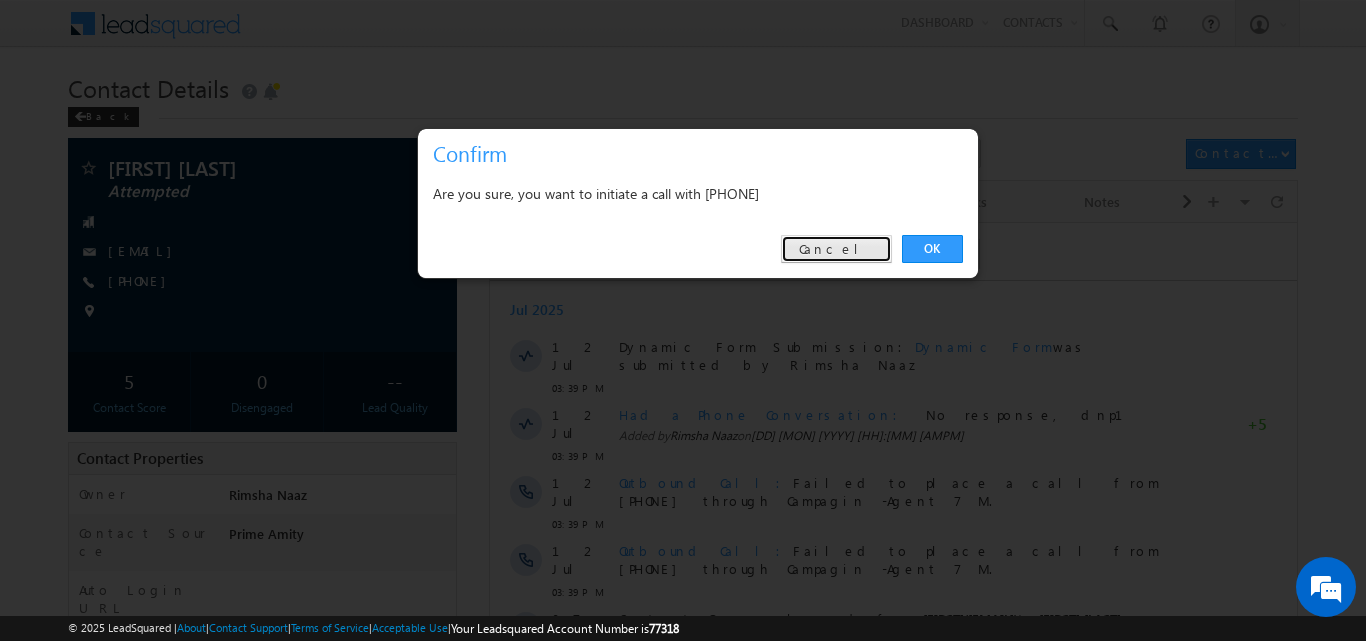 click on "Cancel" at bounding box center [836, 249] 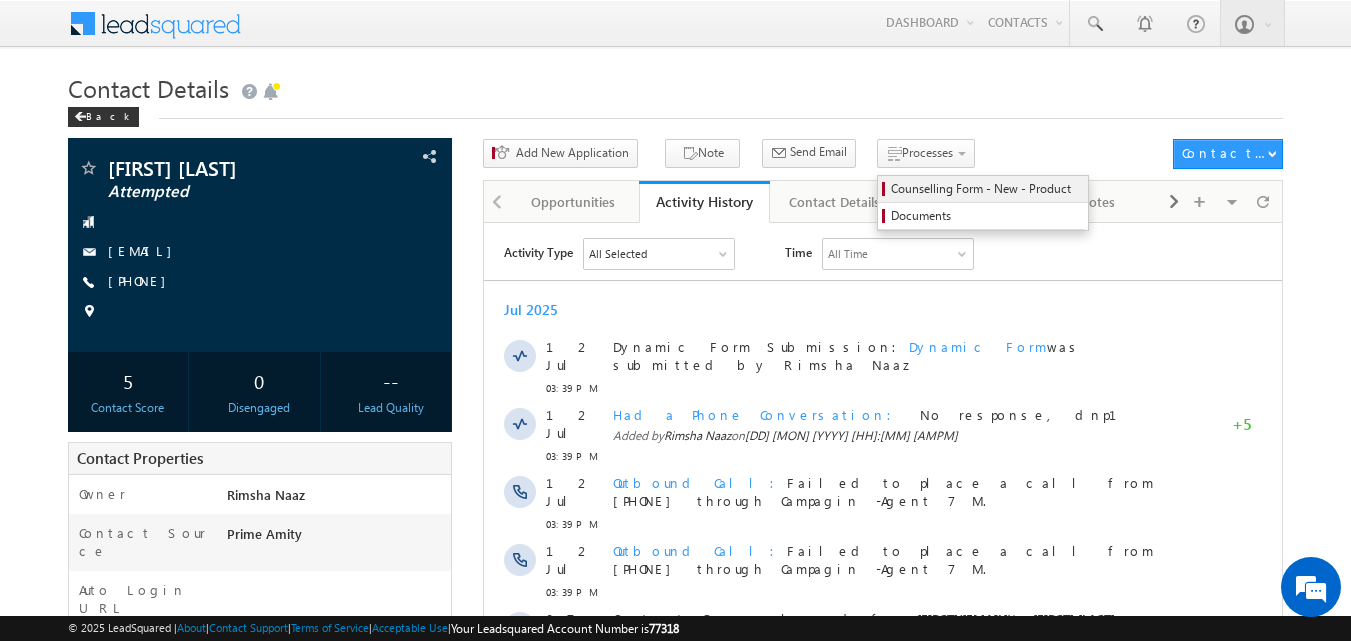 click on "Counselling Form - New - Product" at bounding box center (986, 189) 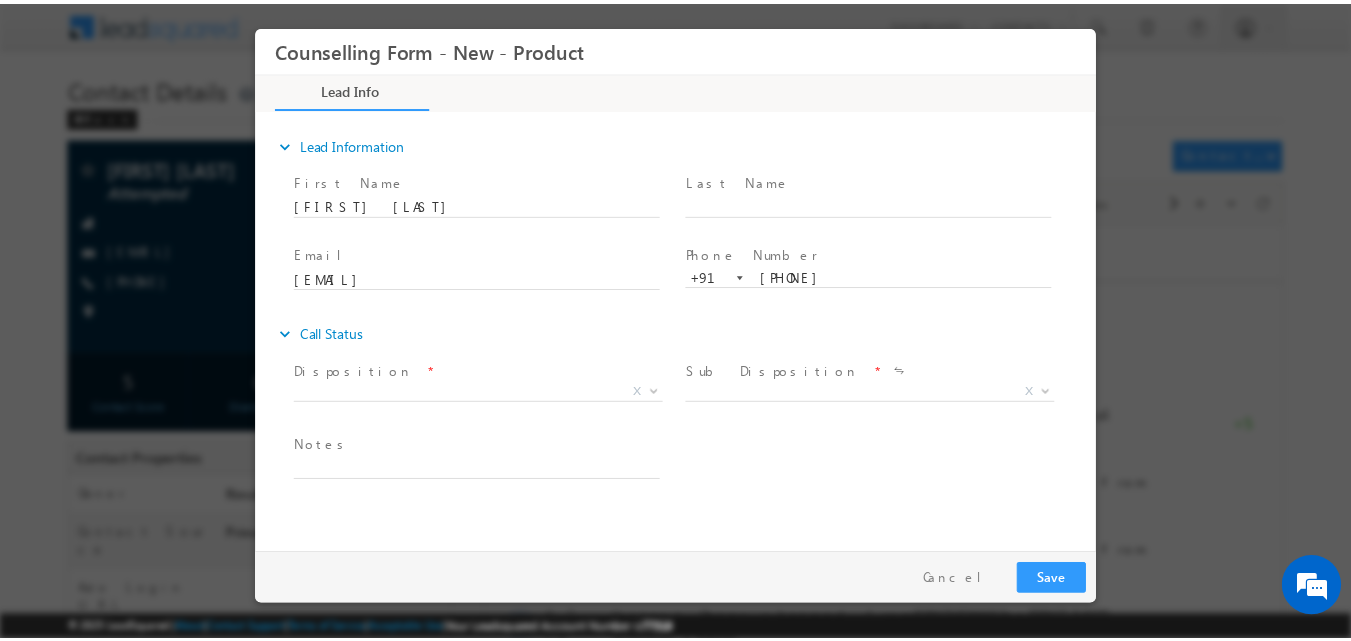 scroll, scrollTop: 0, scrollLeft: 0, axis: both 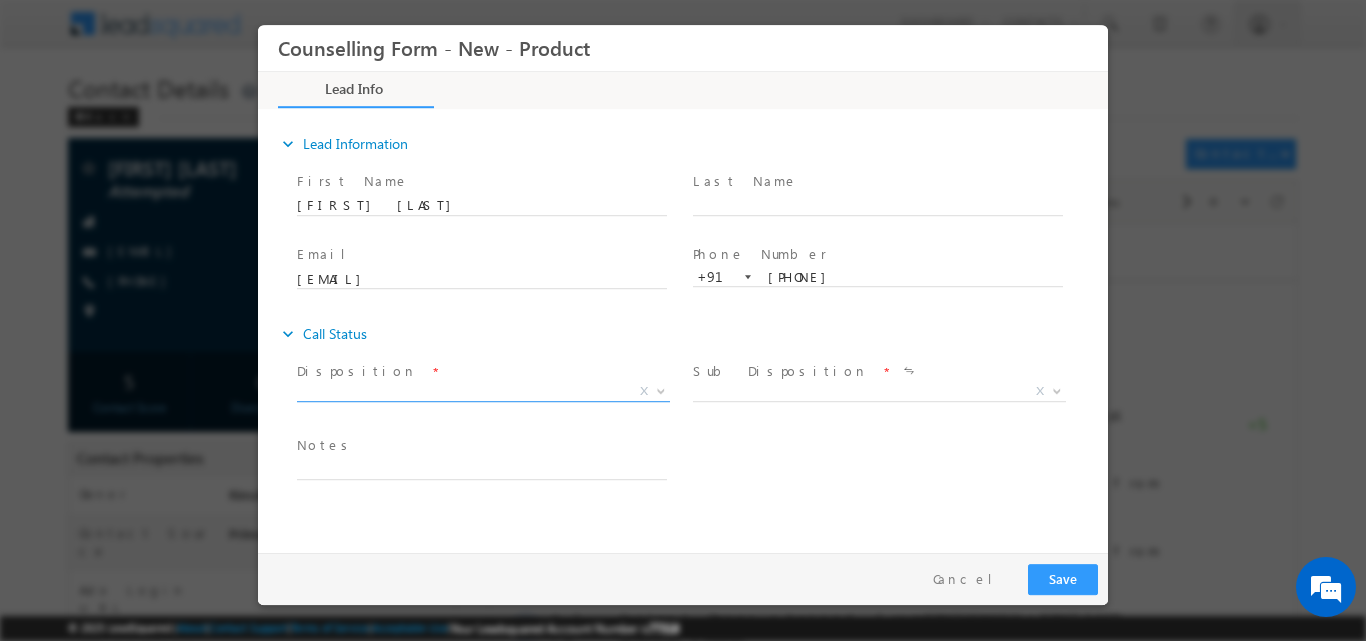 click on "X" at bounding box center [491, 394] 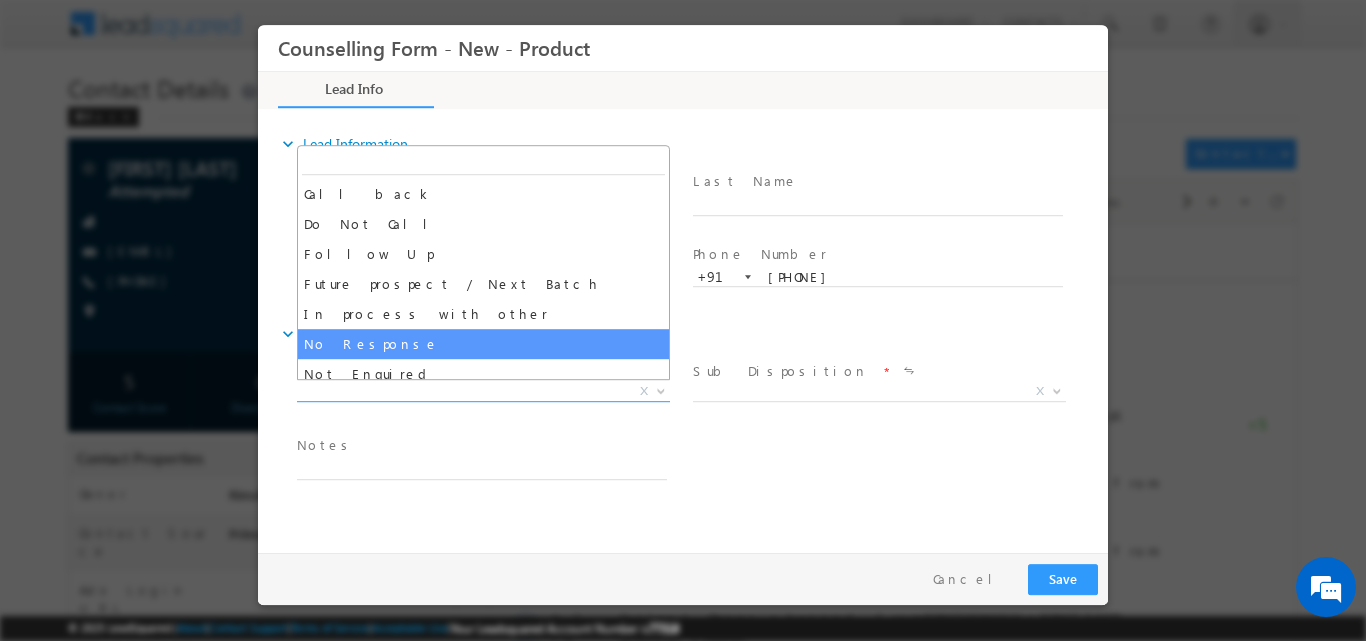 select on "No Response" 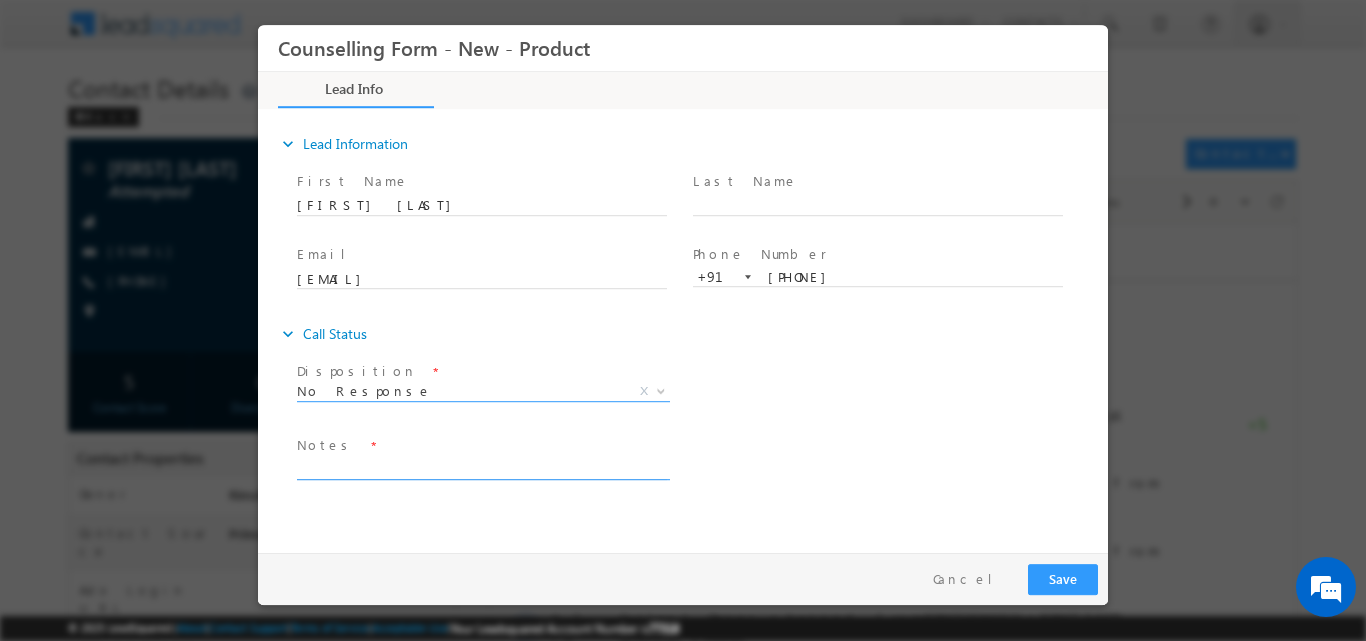 click at bounding box center [482, 467] 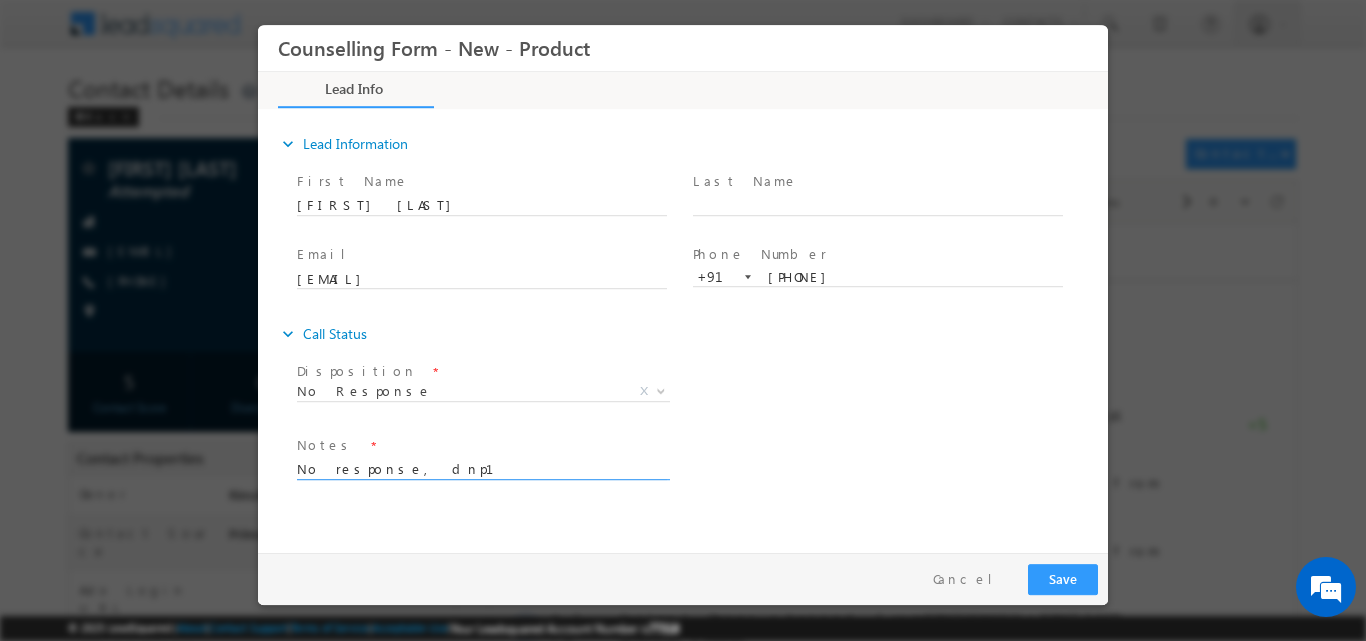 type on "No response, dnp1" 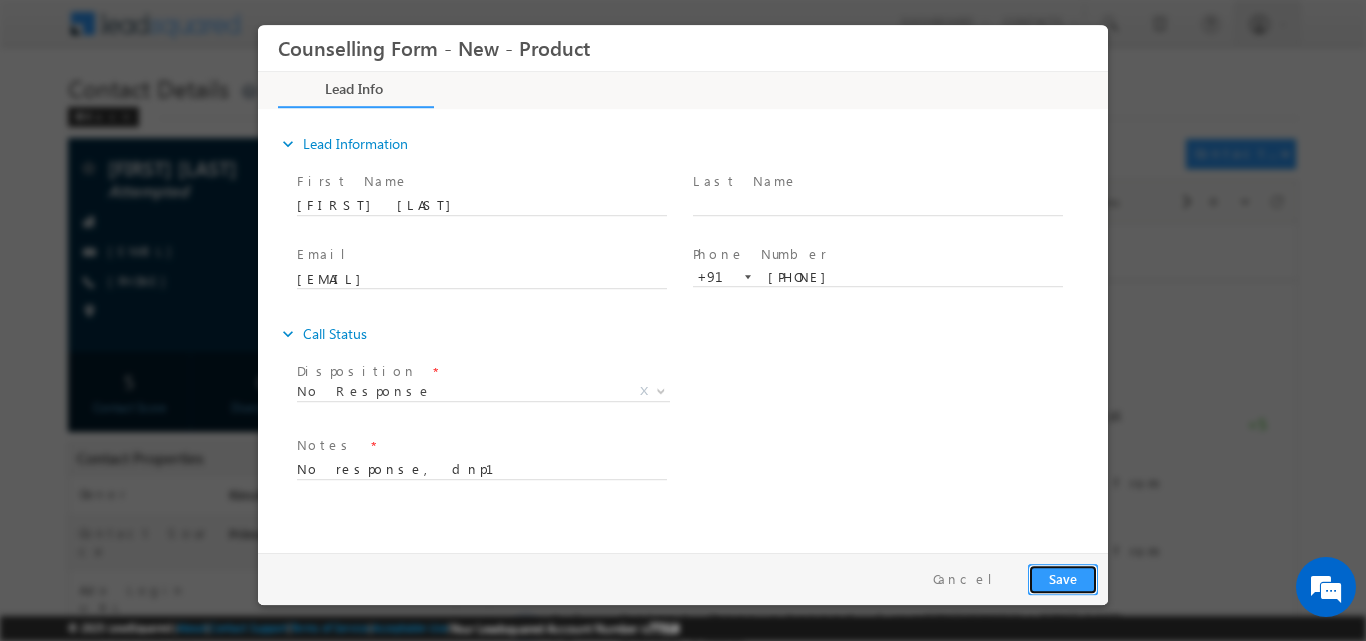 click on "Save" at bounding box center [1063, 578] 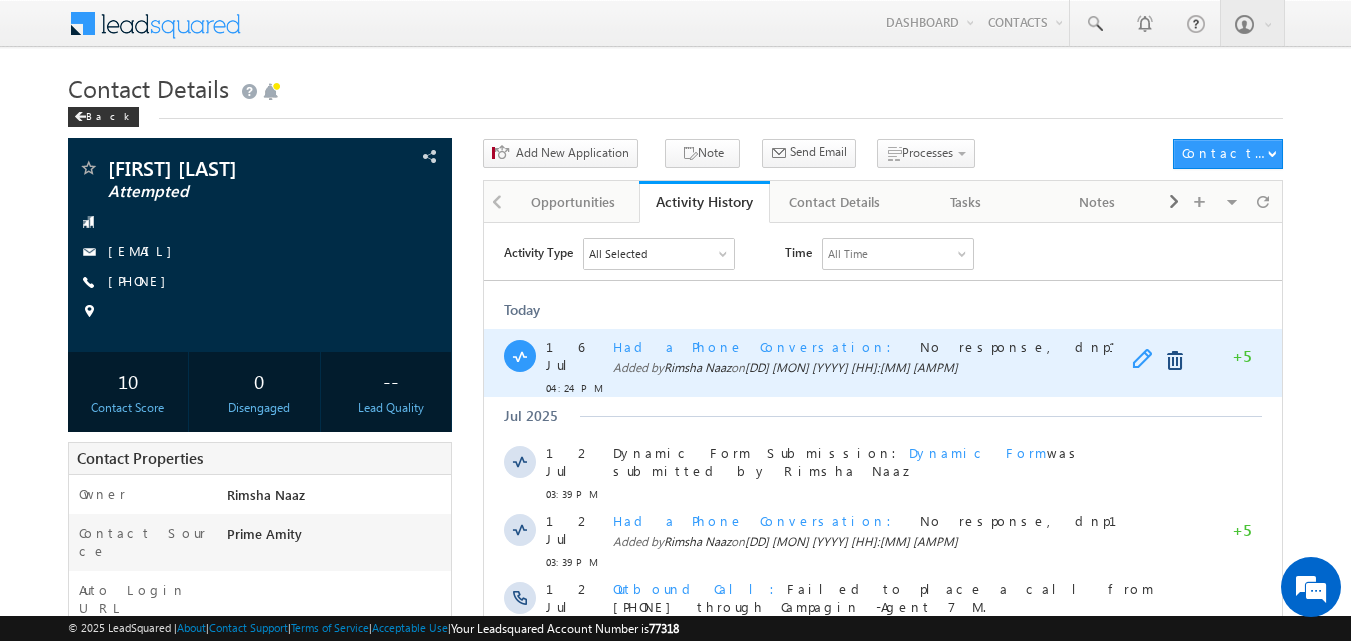 click at bounding box center [1147, 360] 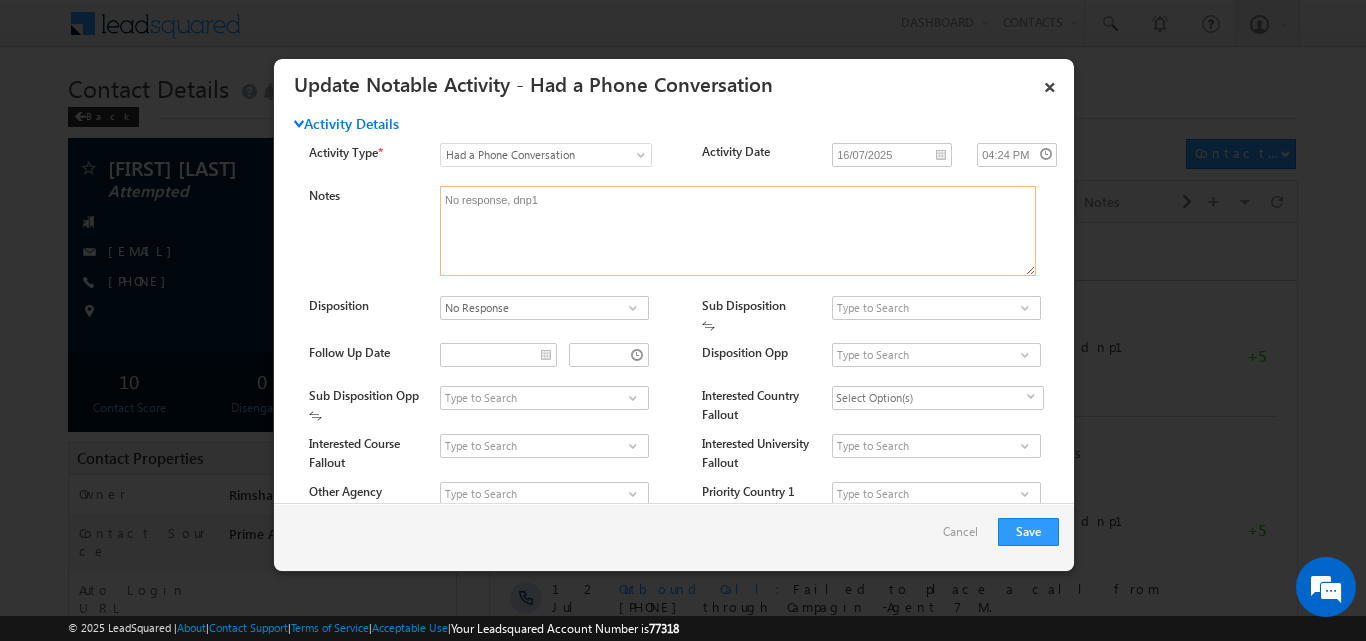 click on "No response, dnp1" at bounding box center (738, 231) 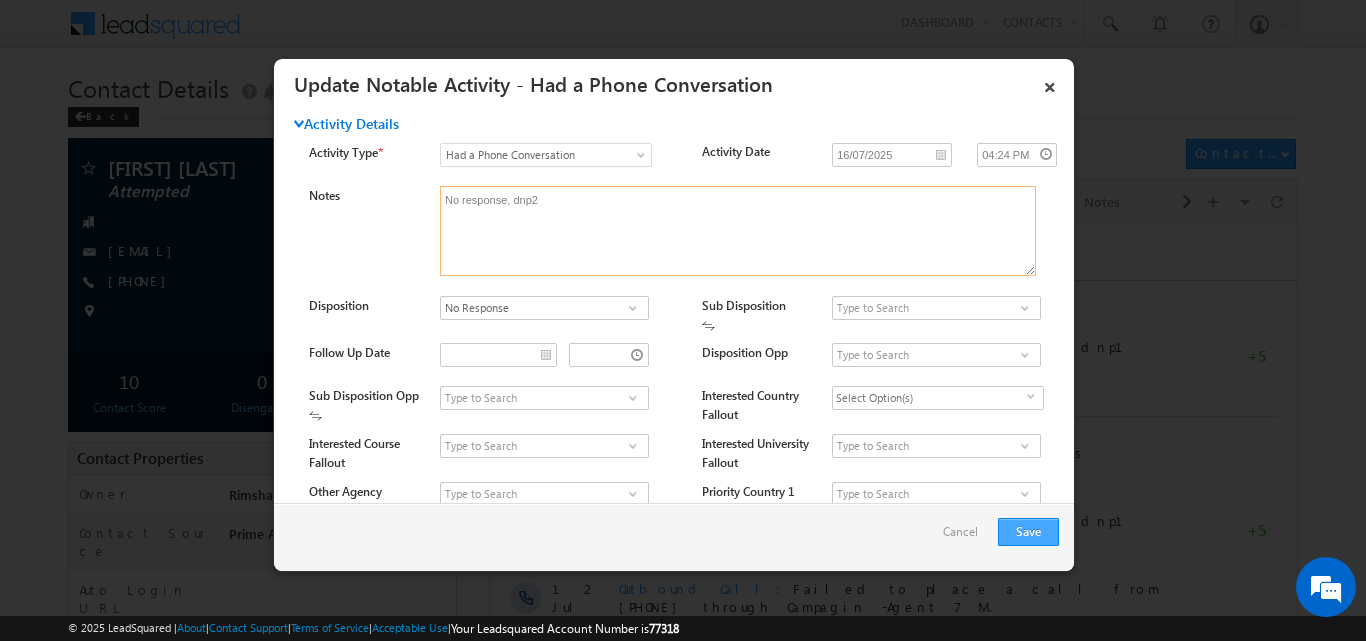 type on "No response, dnp2" 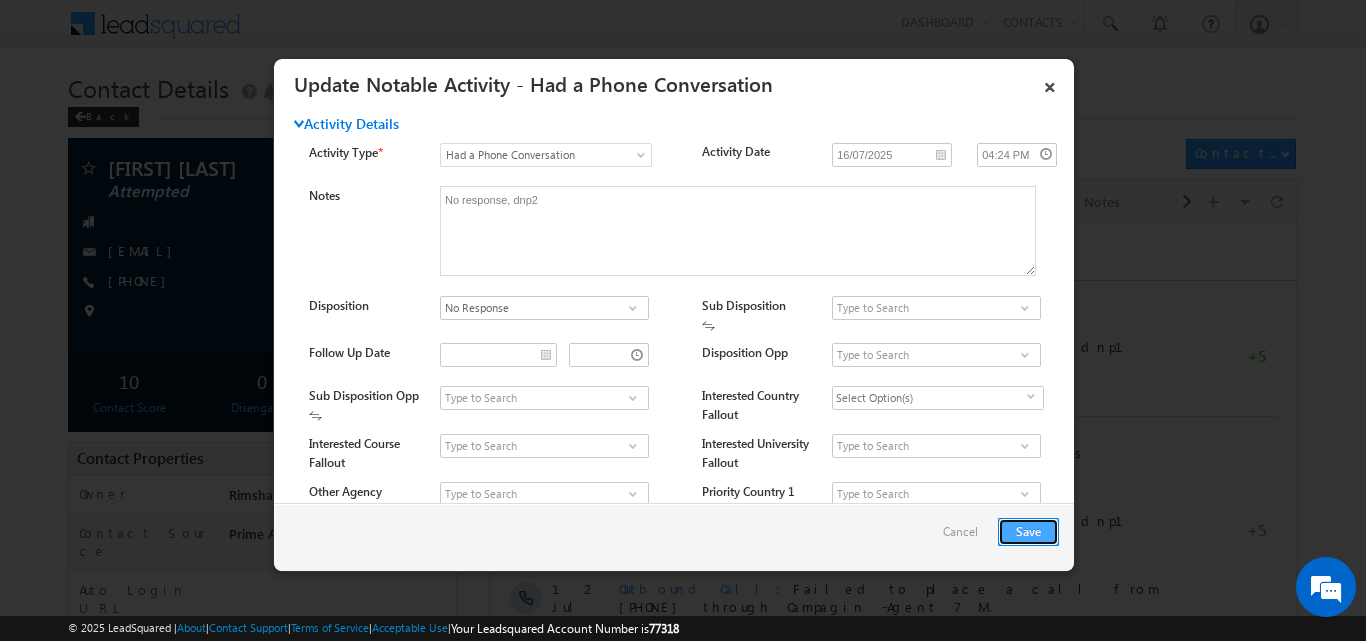 click on "Save" at bounding box center (1028, 532) 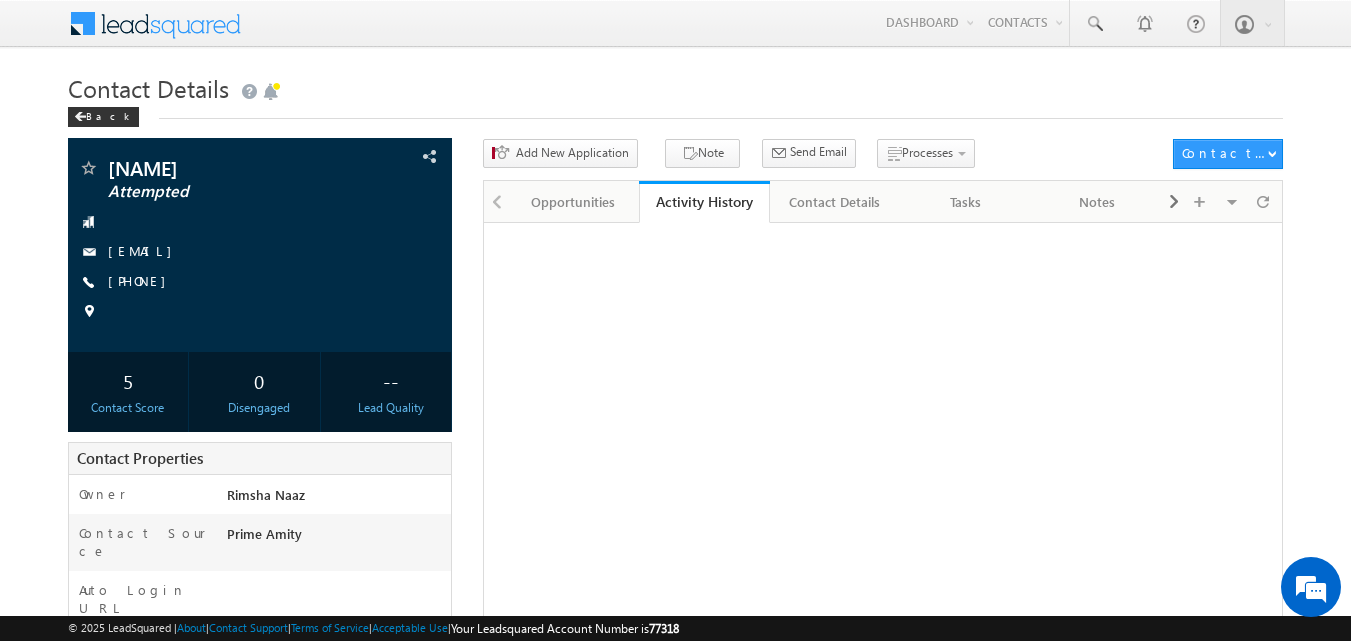 scroll, scrollTop: 0, scrollLeft: 0, axis: both 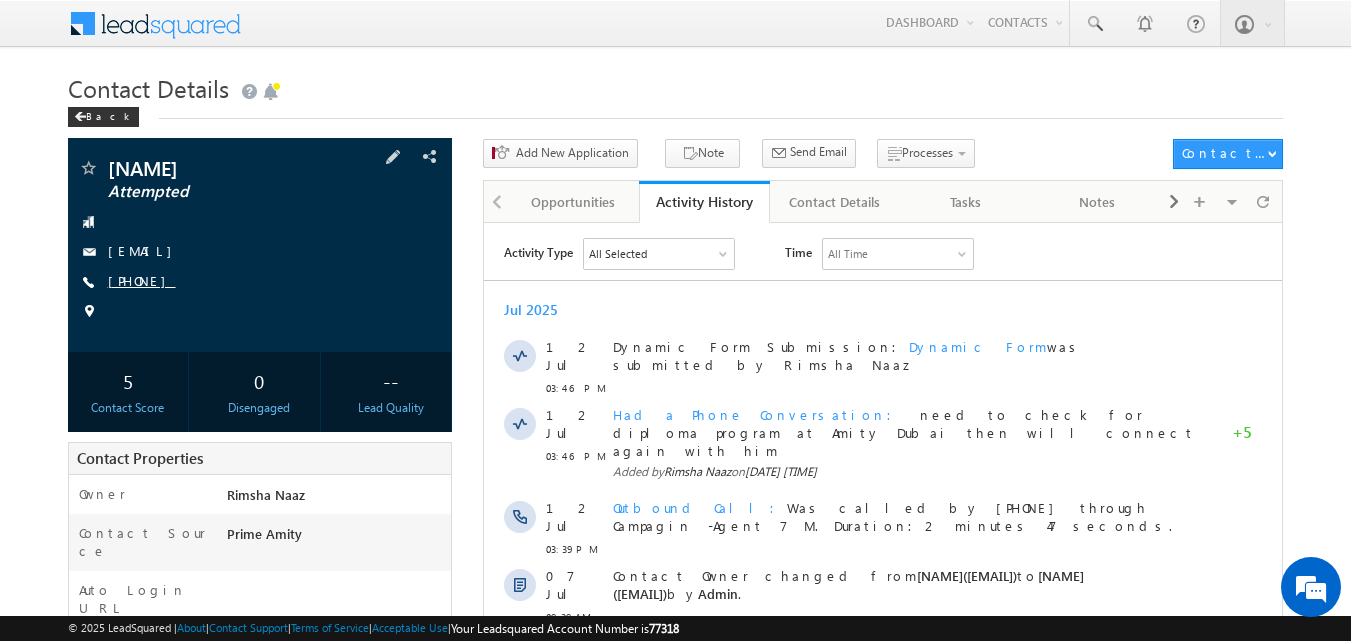 copy on "[PHONE]" 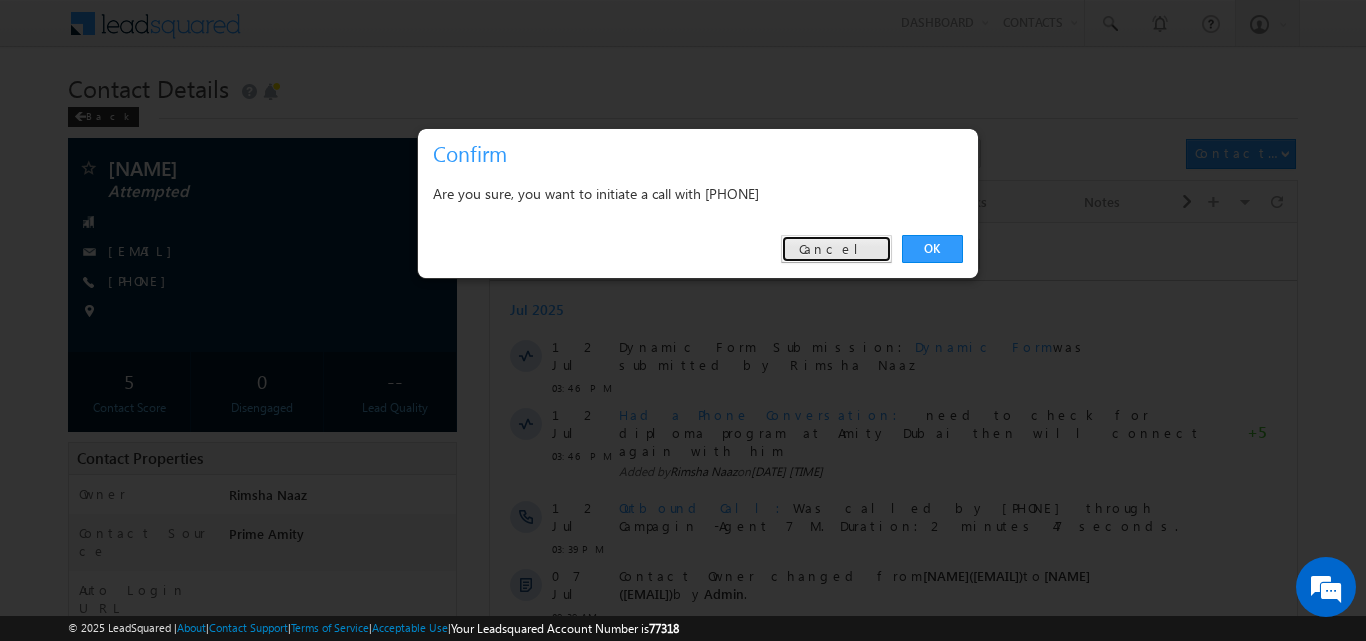 click on "Cancel" at bounding box center (836, 249) 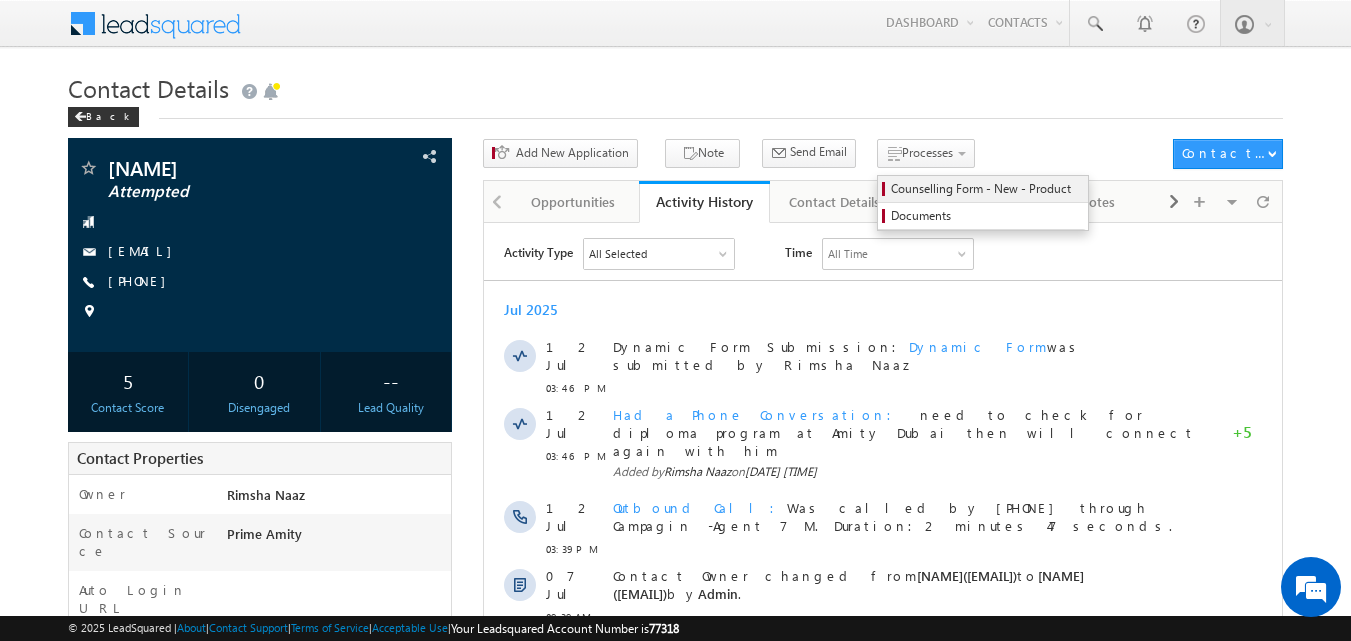 click on "Counselling Form - New - Product" at bounding box center (986, 189) 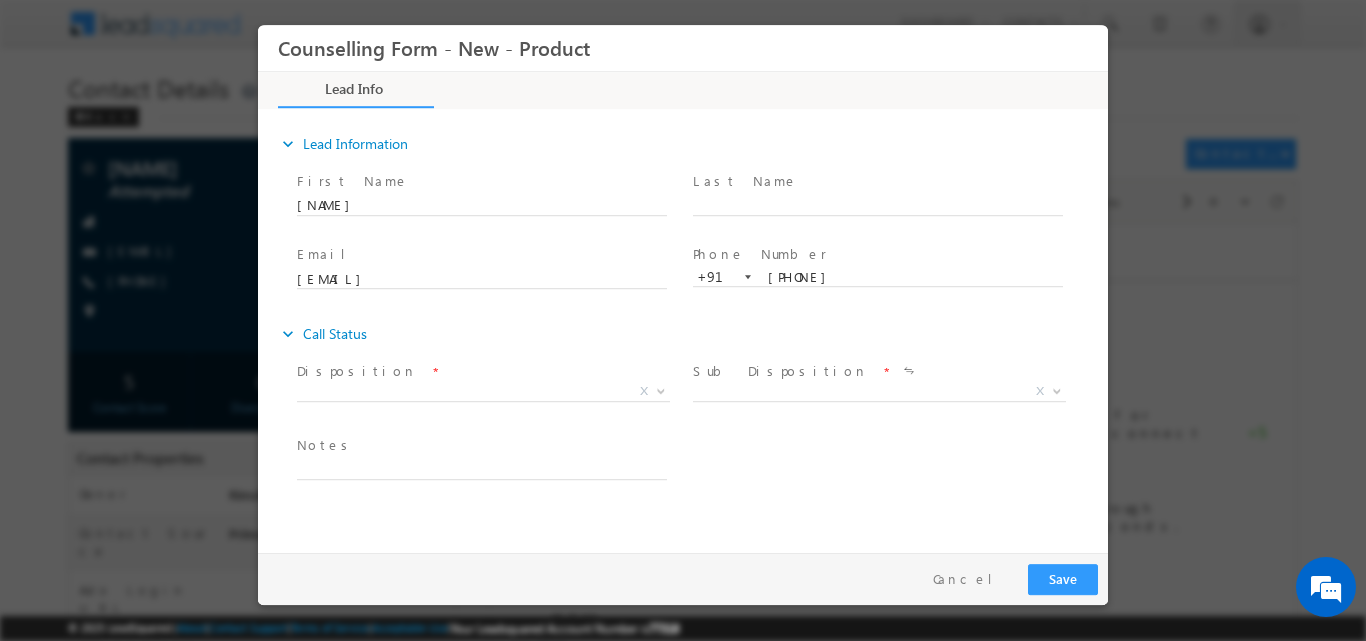 scroll, scrollTop: 0, scrollLeft: 0, axis: both 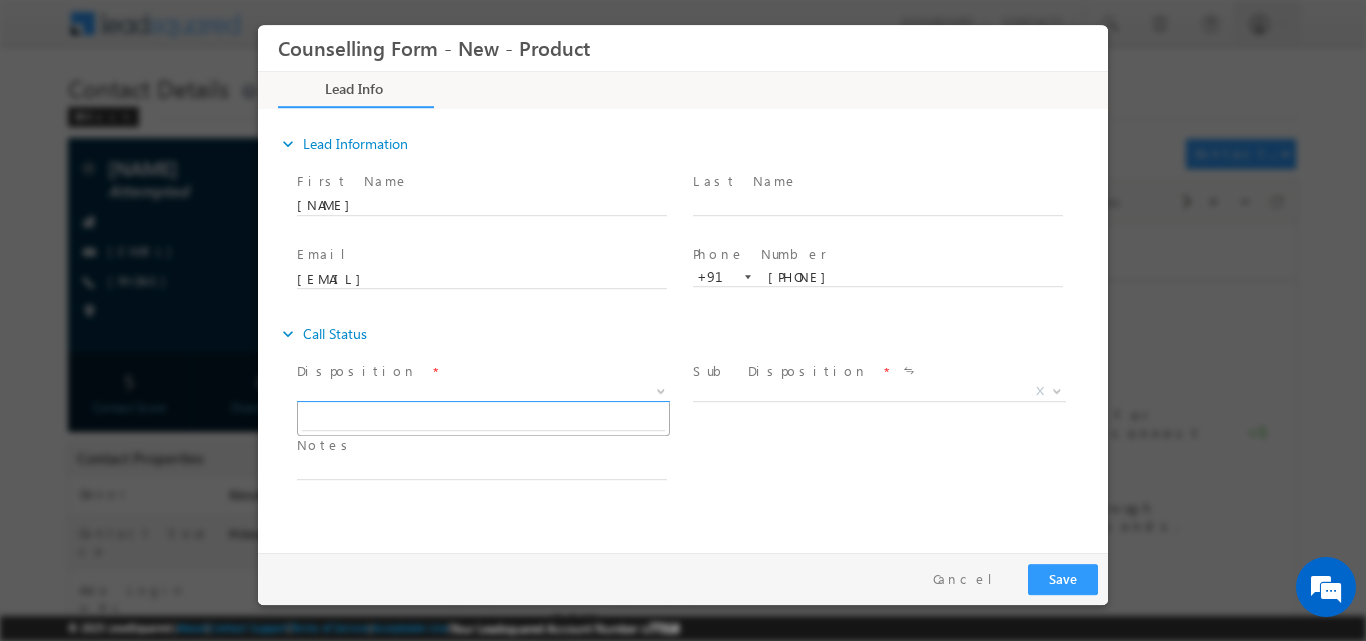 click at bounding box center [659, 390] 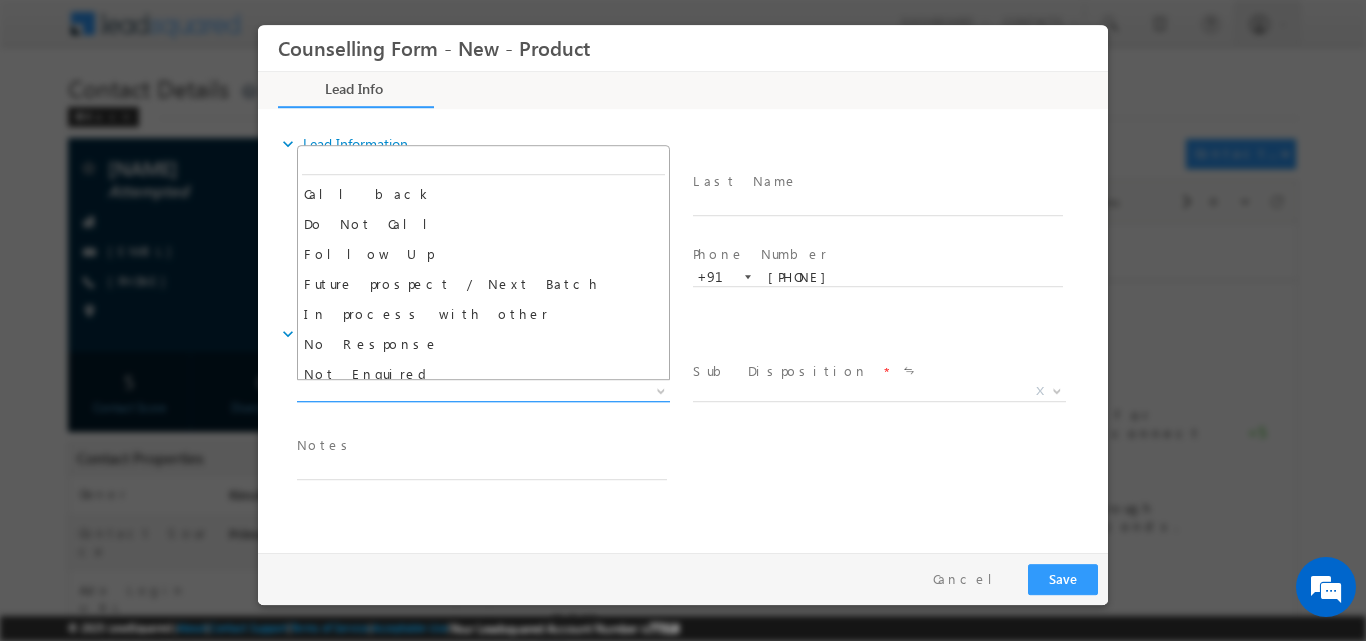 click at bounding box center (661, 389) 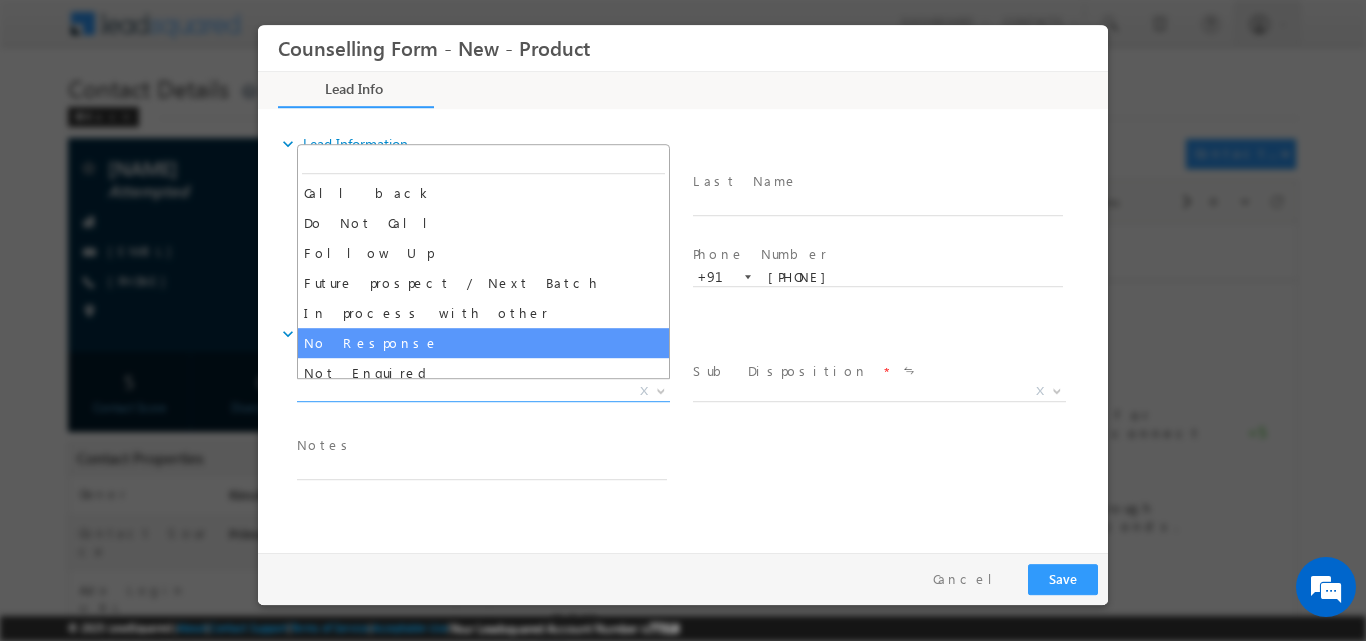 select on "No Response" 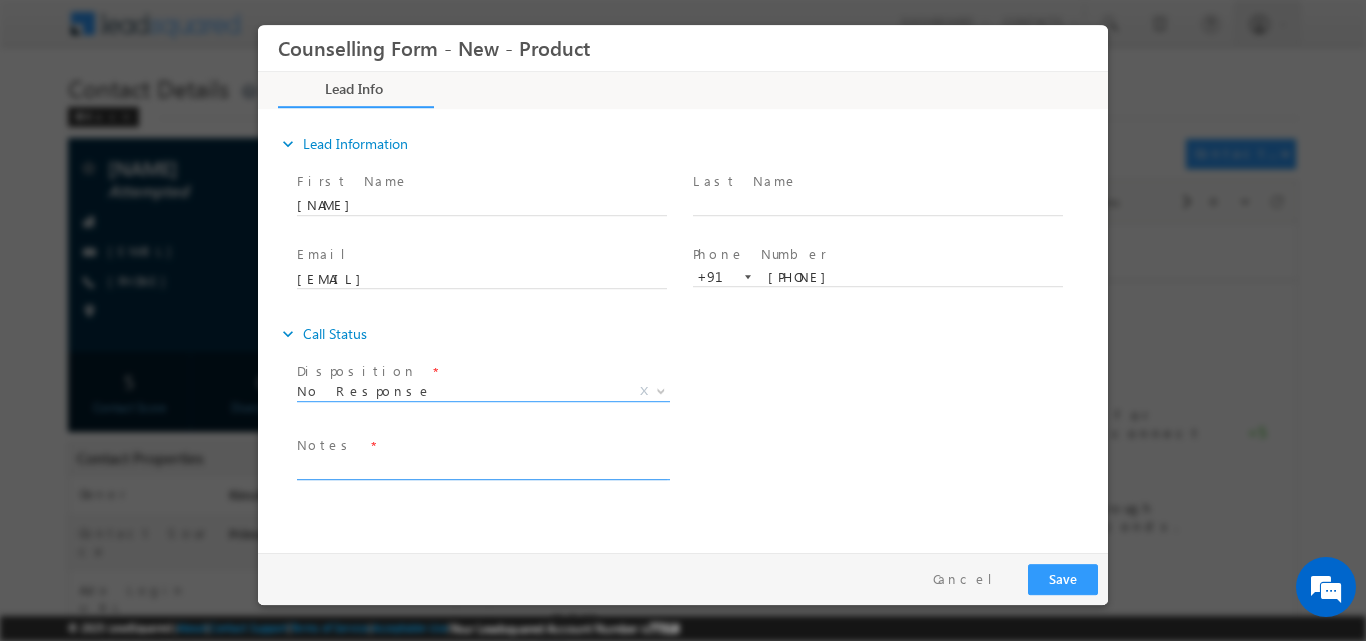 click at bounding box center [482, 467] 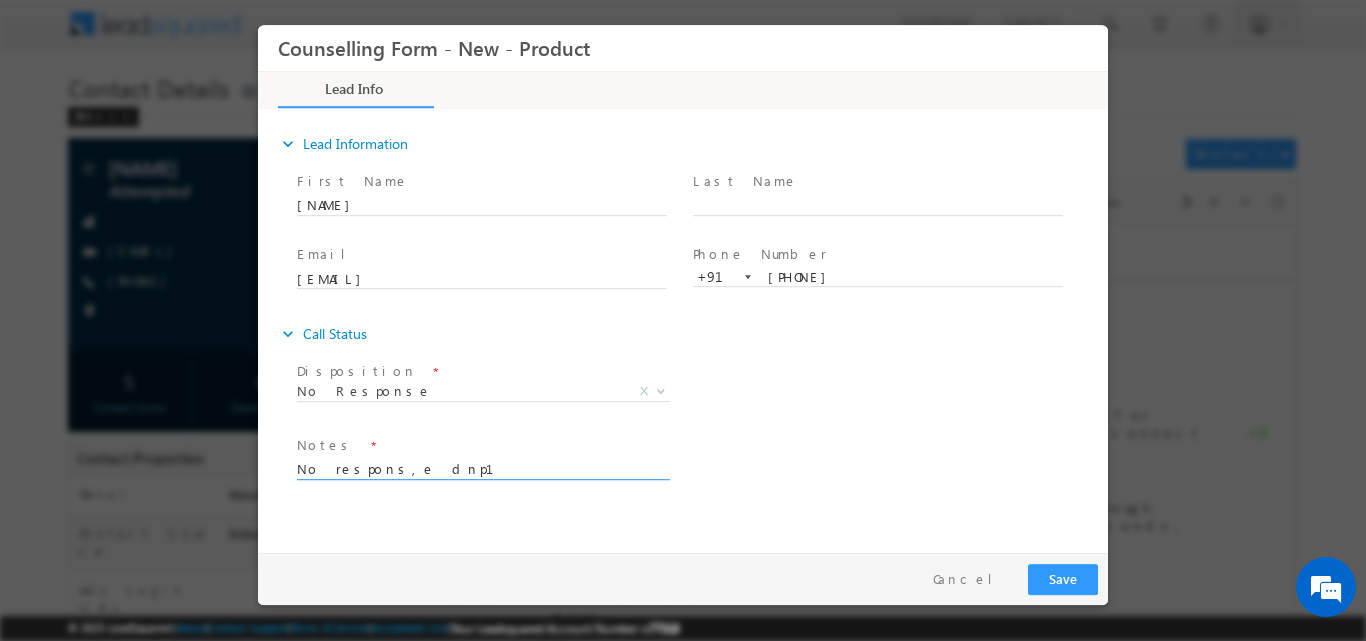 click on "No respons,e dnp1" at bounding box center [482, 467] 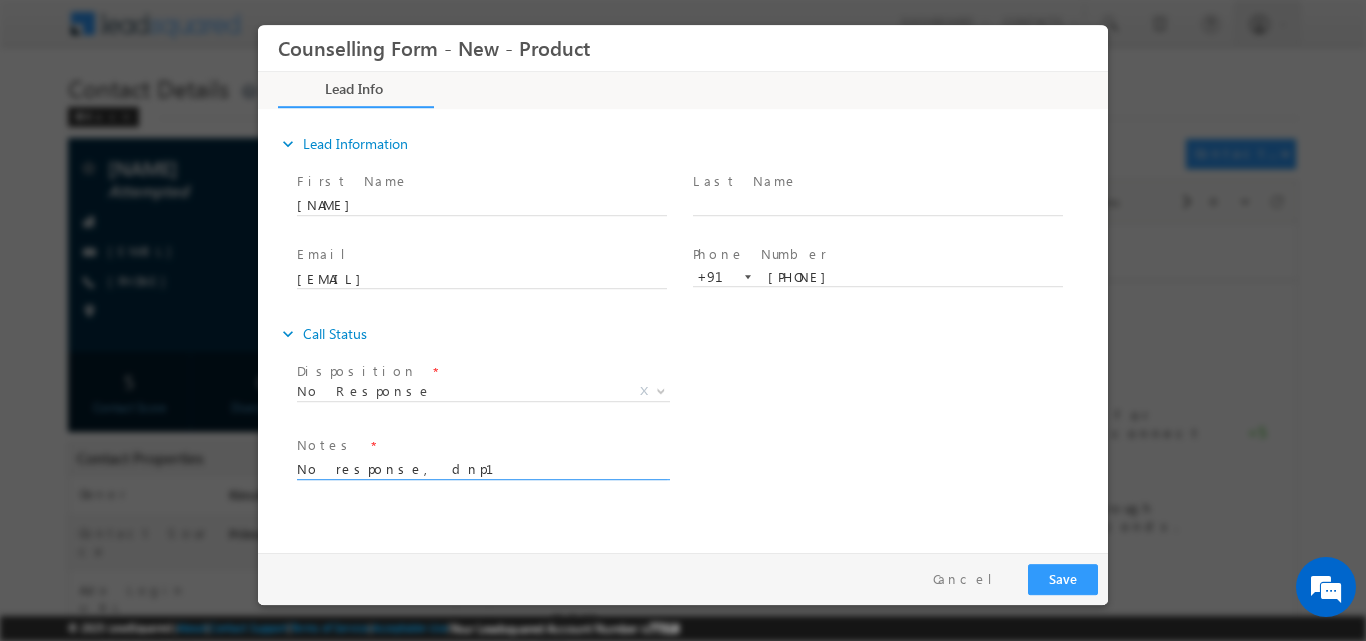 type on "No response, dnp1" 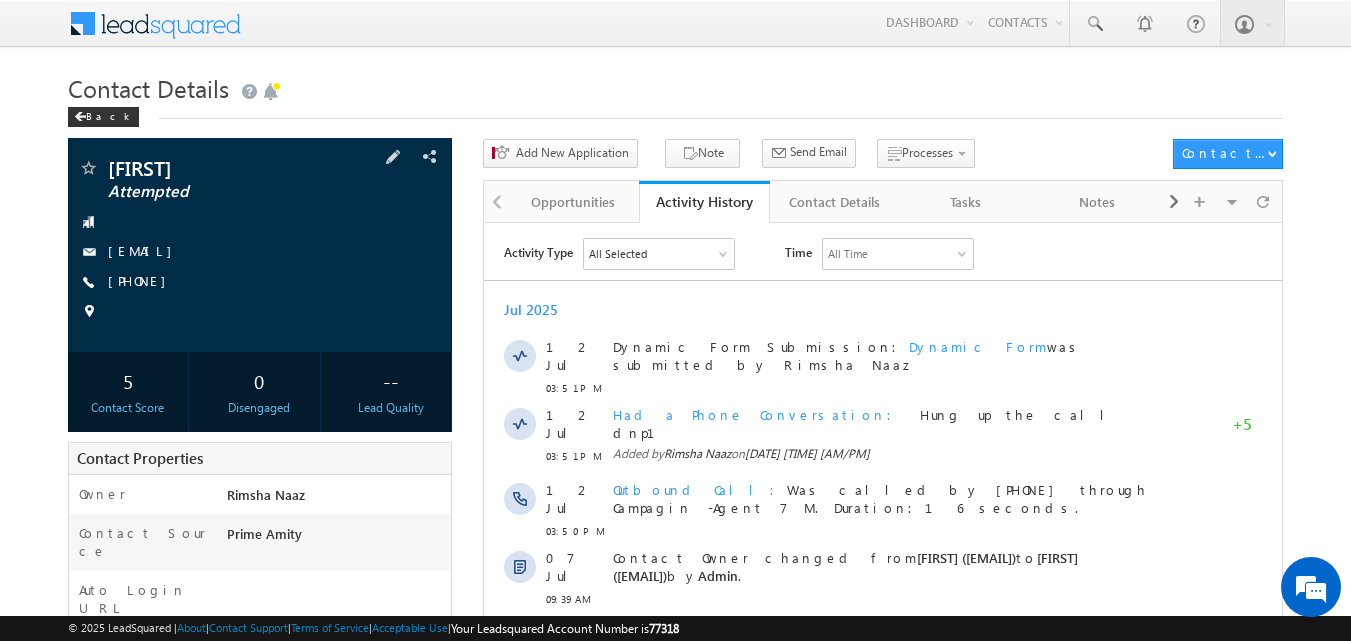 scroll, scrollTop: 0, scrollLeft: 0, axis: both 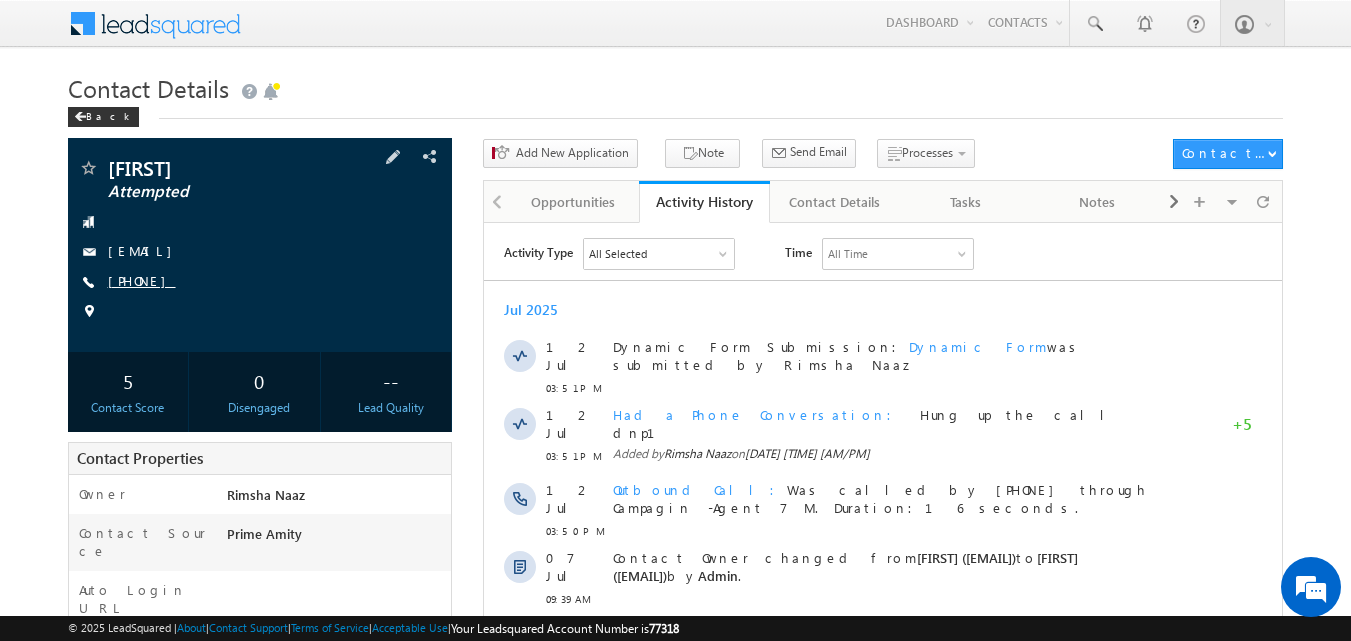 drag, startPoint x: 138, startPoint y: 280, endPoint x: 205, endPoint y: 284, distance: 67.11929 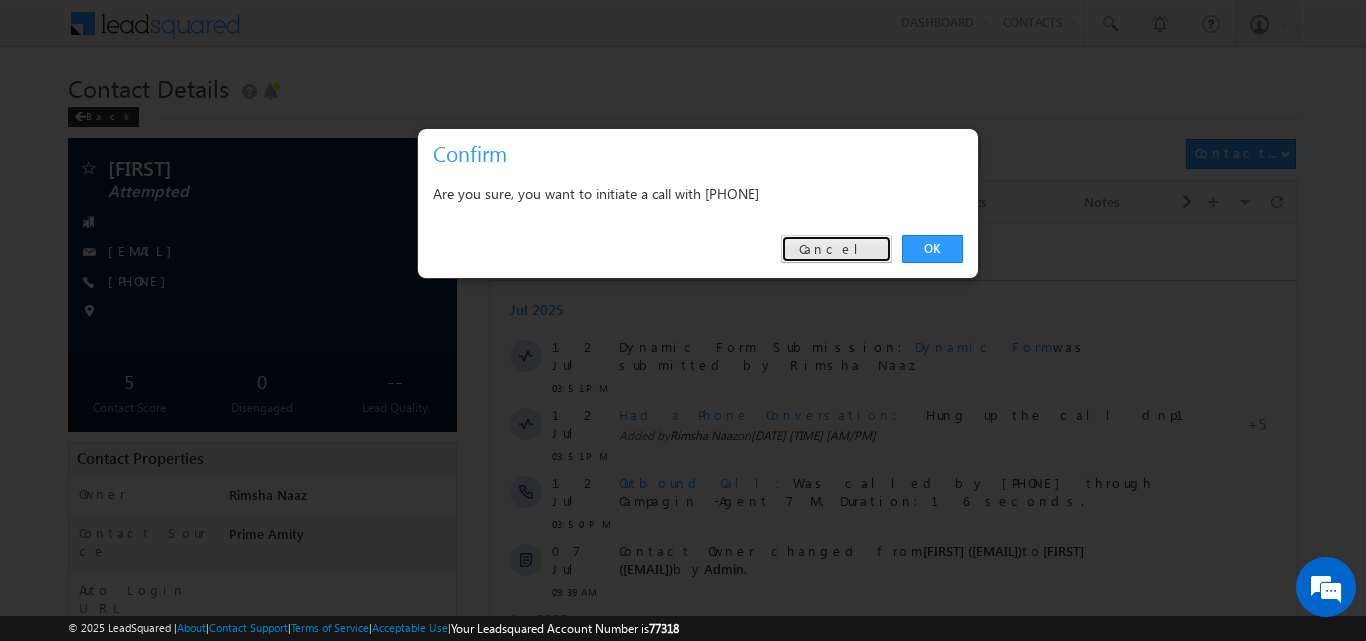 click on "Cancel" at bounding box center (836, 249) 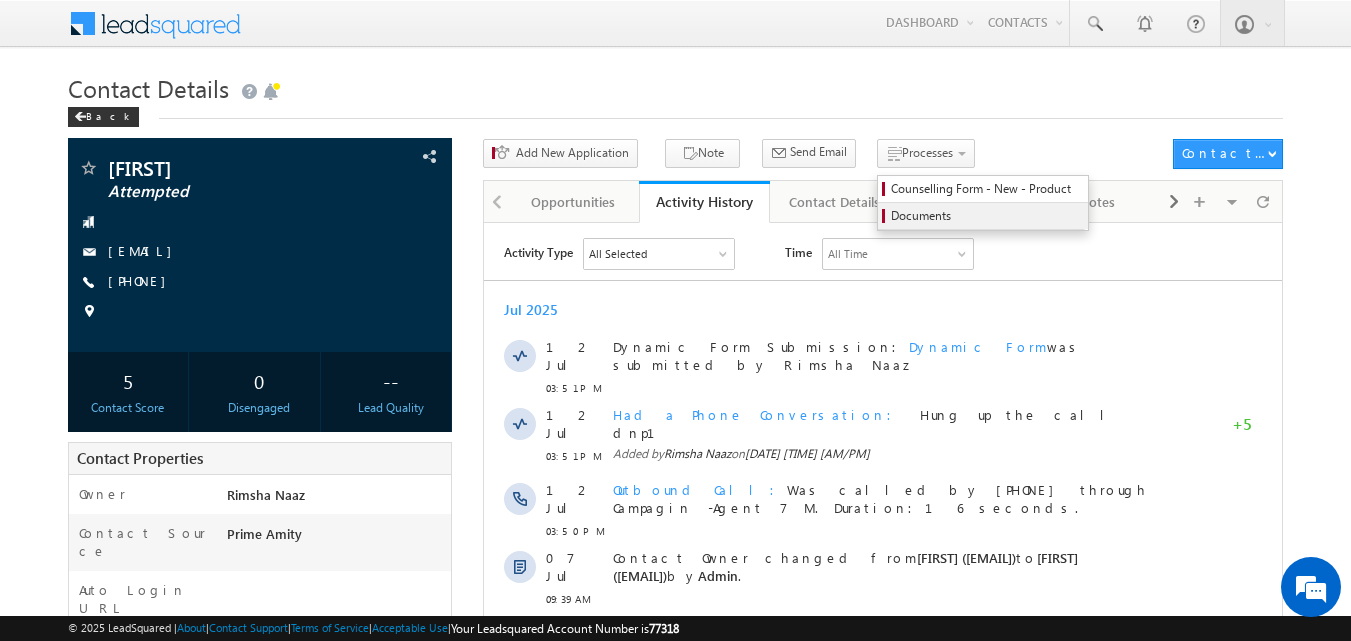 click on "Documents" at bounding box center (983, 216) 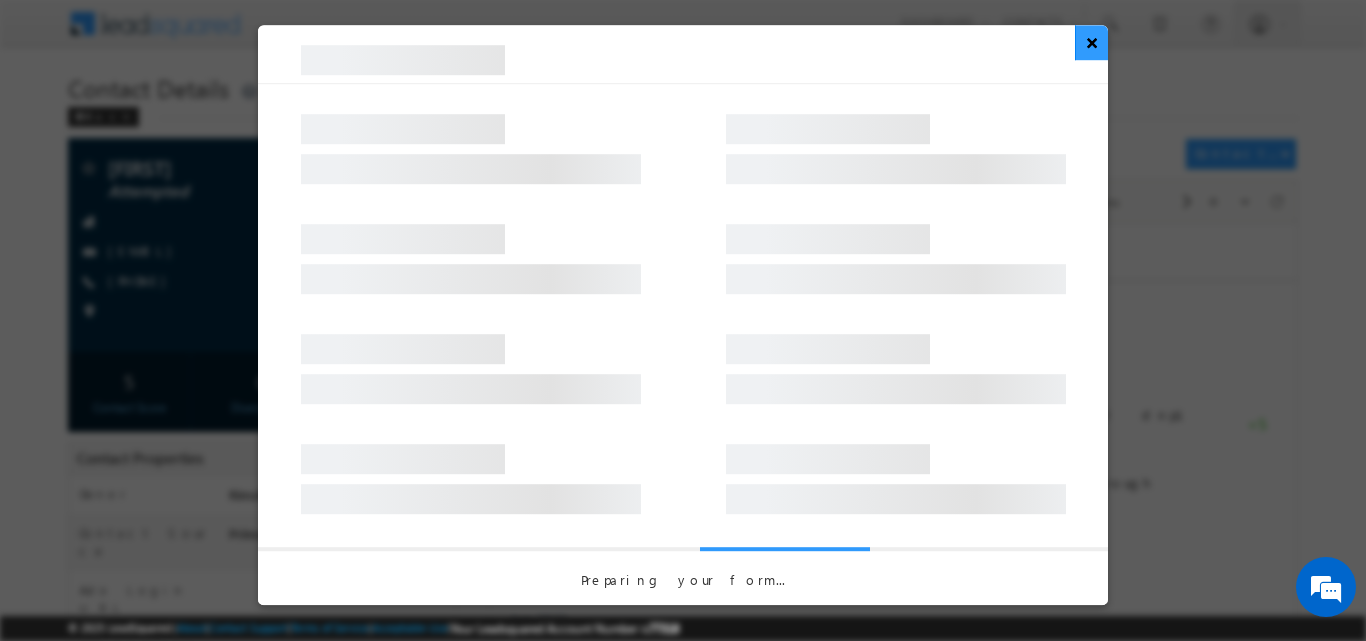 click on "×" at bounding box center [1091, 42] 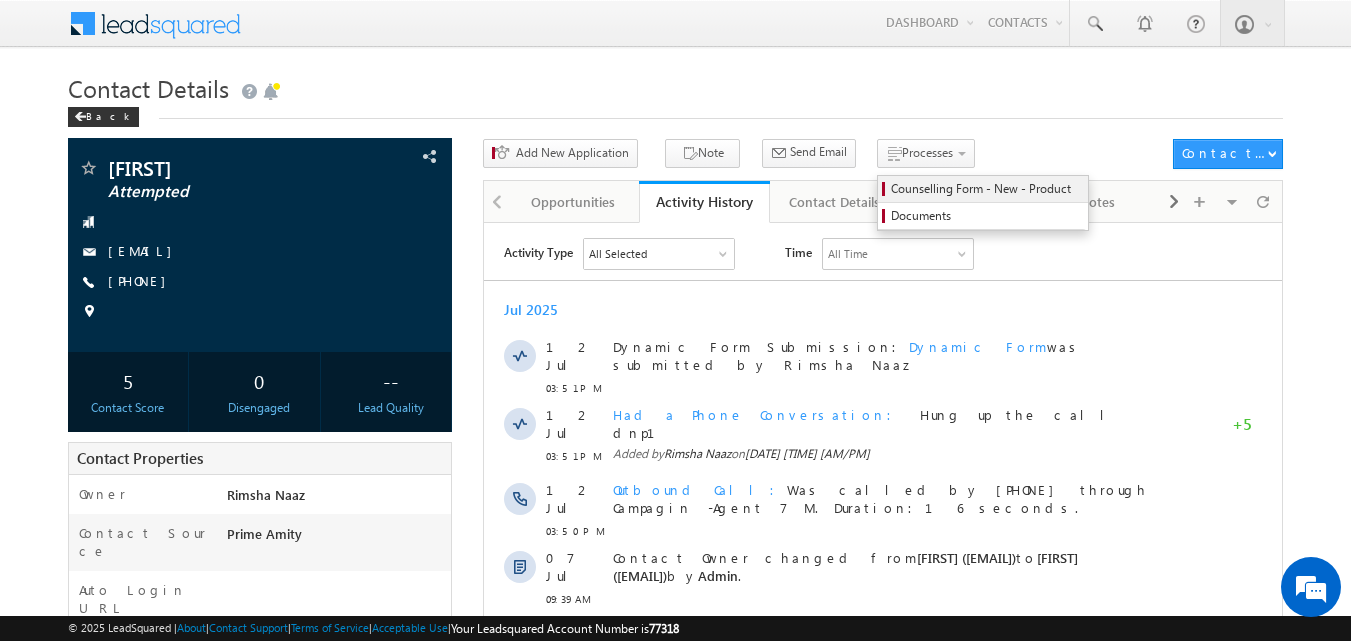 click on "Counselling Form - New - Product" at bounding box center (983, 189) 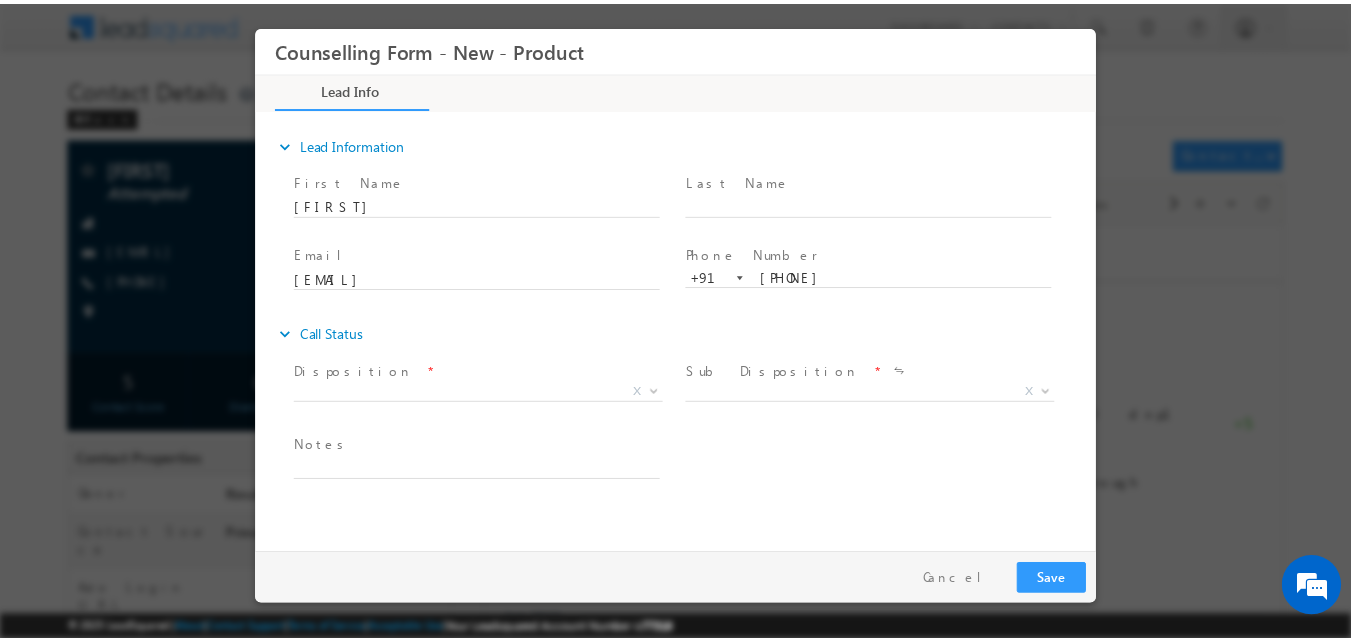 scroll, scrollTop: 0, scrollLeft: 0, axis: both 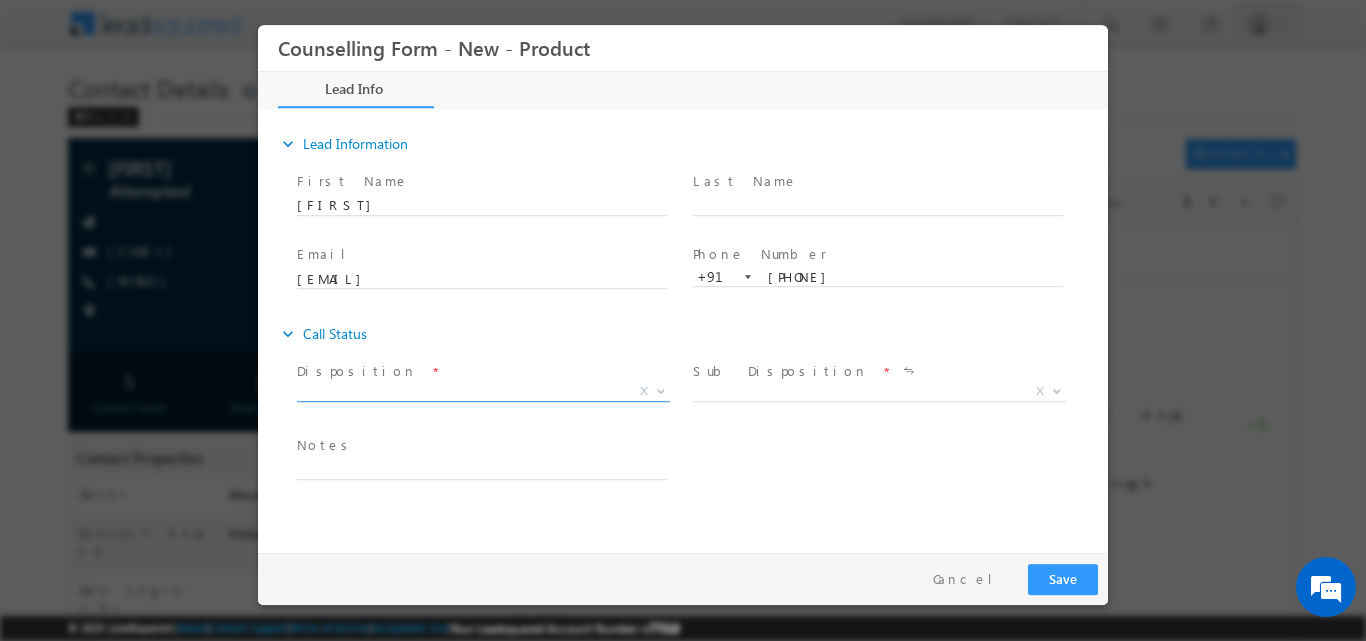 click at bounding box center [659, 390] 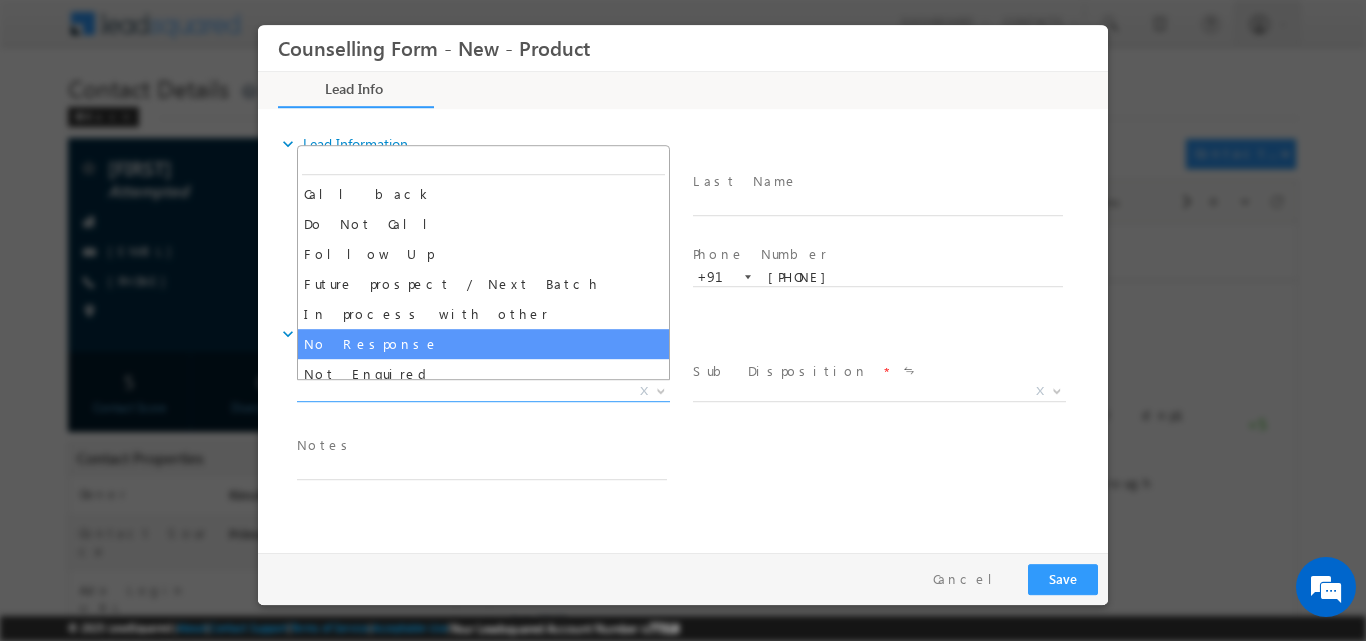 drag, startPoint x: 478, startPoint y: 323, endPoint x: 478, endPoint y: 335, distance: 12 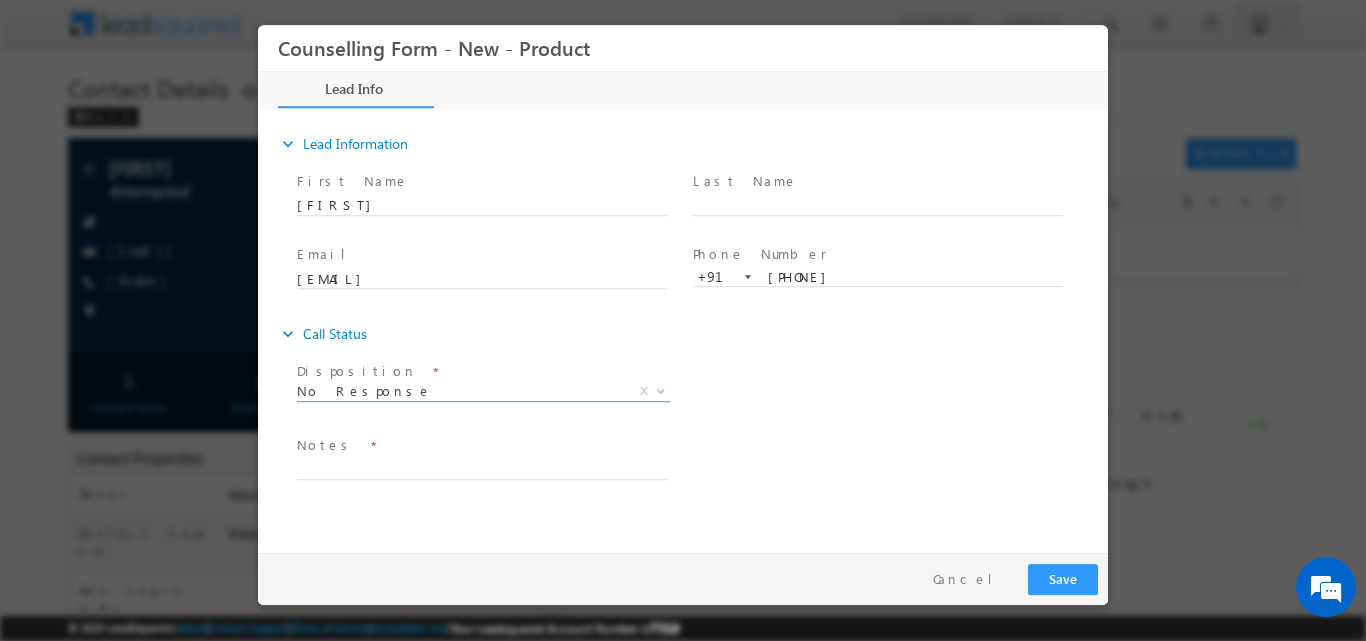 click on "expand_more Call Status" at bounding box center [693, 333] 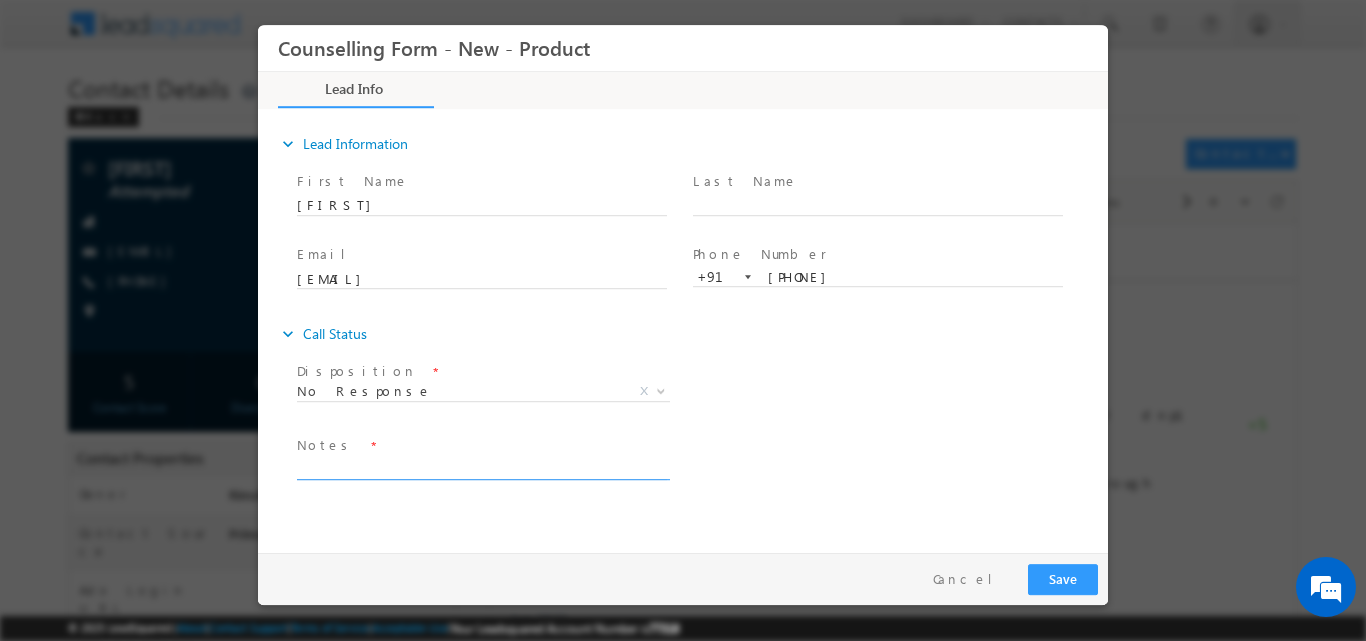 click at bounding box center (482, 467) 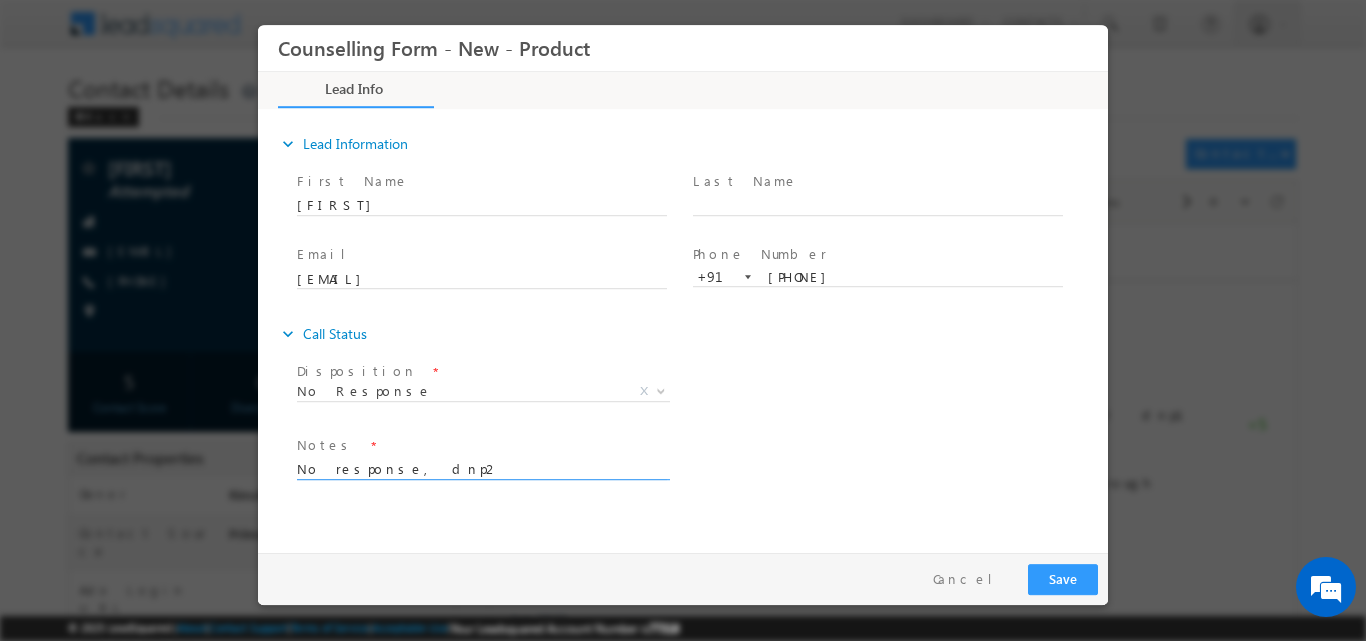 type on "No response, dnp2" 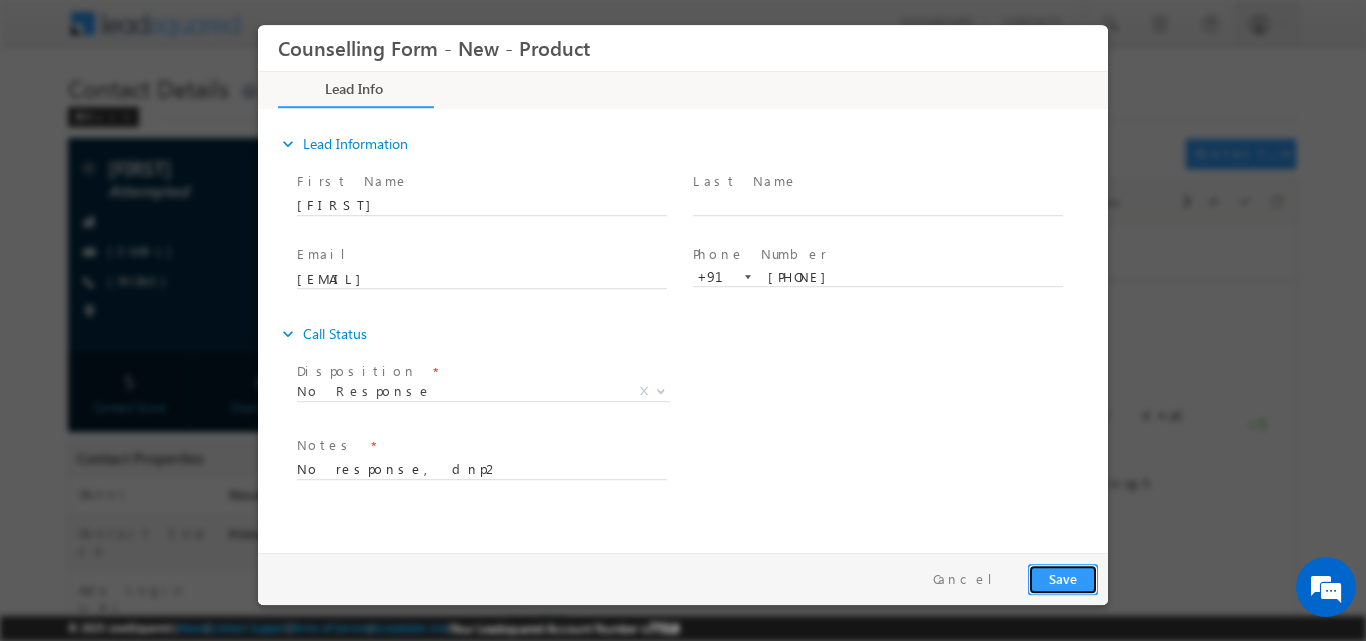click on "Save" at bounding box center (1063, 578) 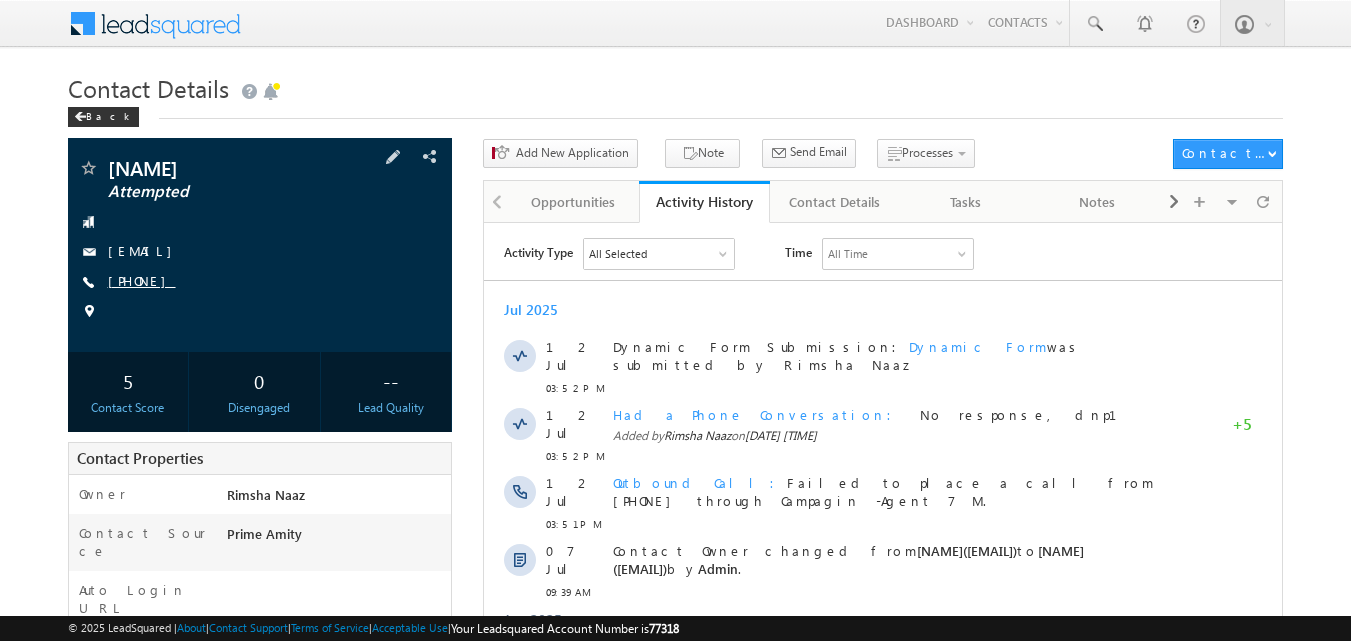 scroll, scrollTop: 0, scrollLeft: 0, axis: both 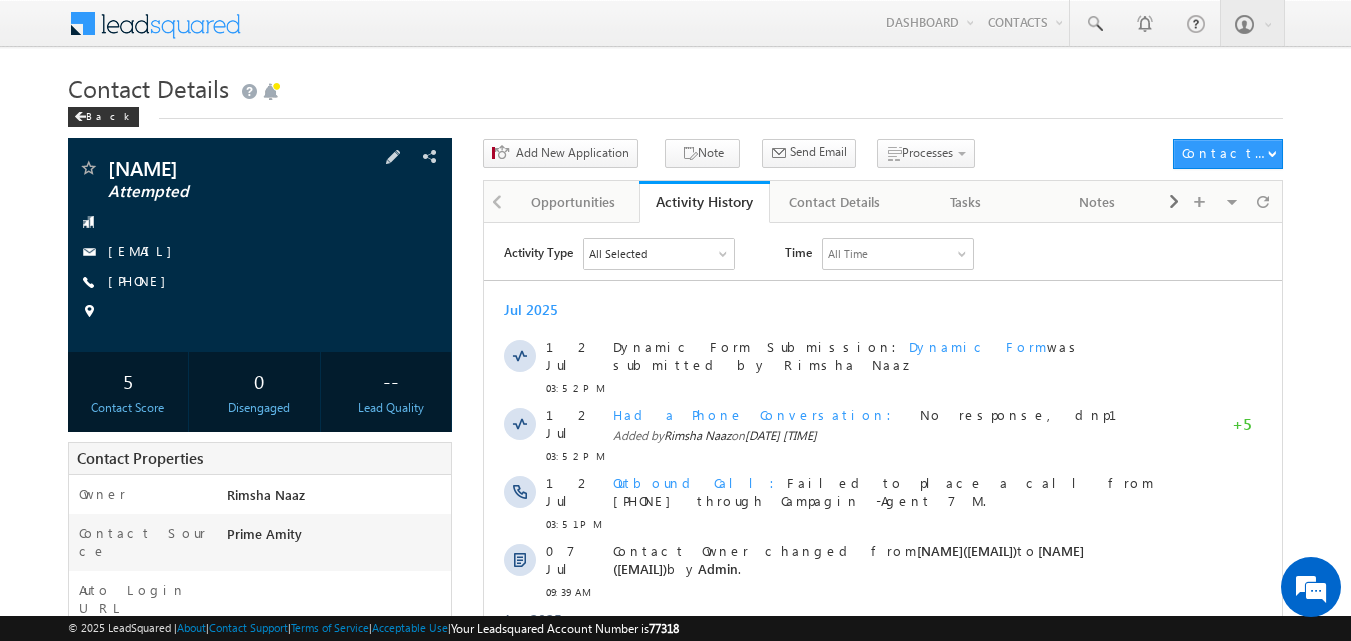 drag, startPoint x: 205, startPoint y: 281, endPoint x: 442, endPoint y: 229, distance: 242.63759 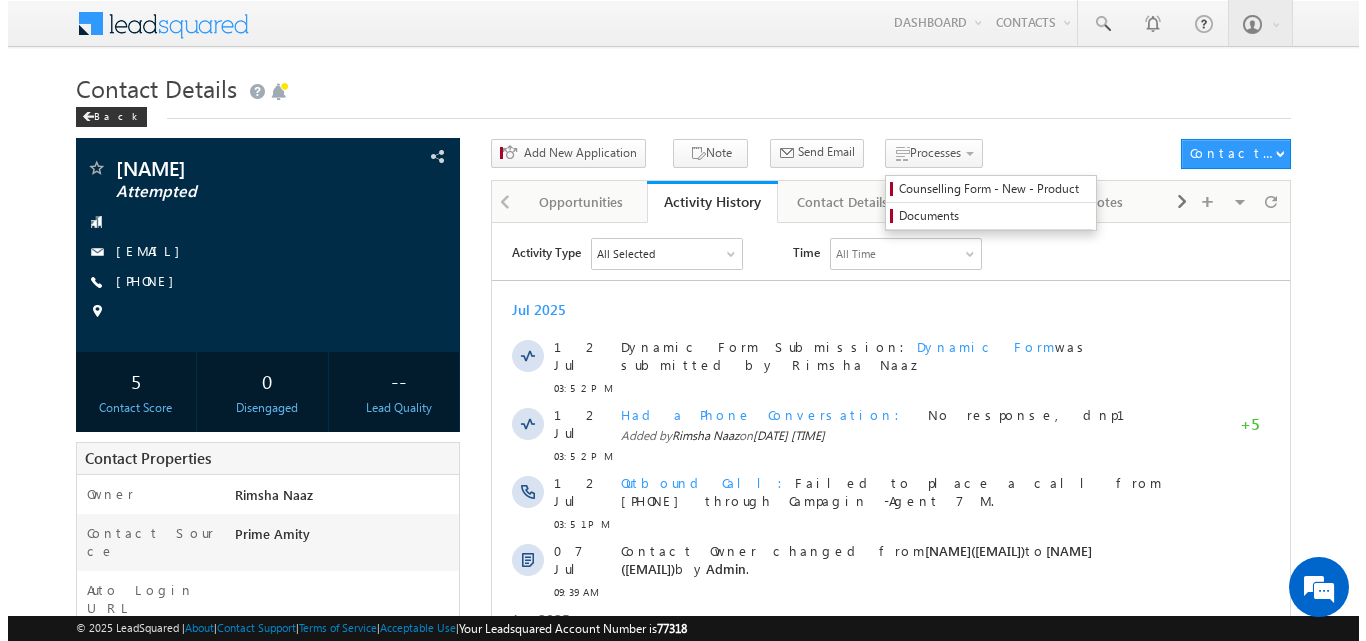 scroll, scrollTop: 0, scrollLeft: 0, axis: both 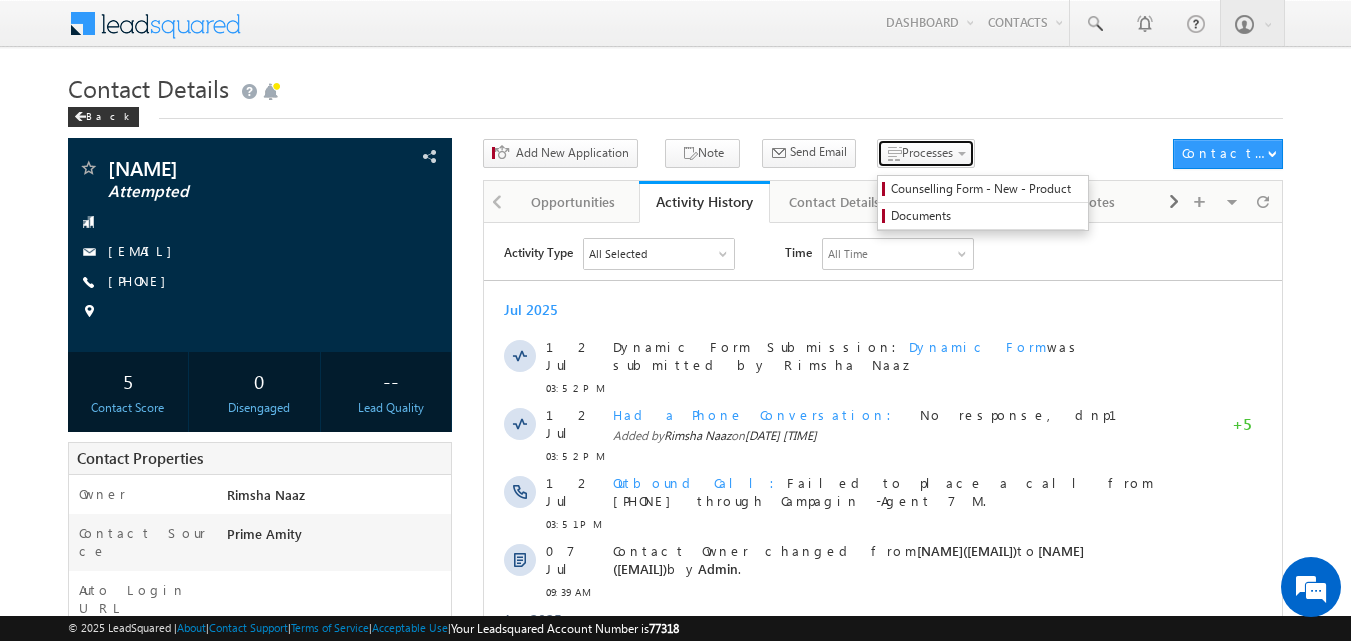 drag, startPoint x: 880, startPoint y: 146, endPoint x: 880, endPoint y: 174, distance: 28 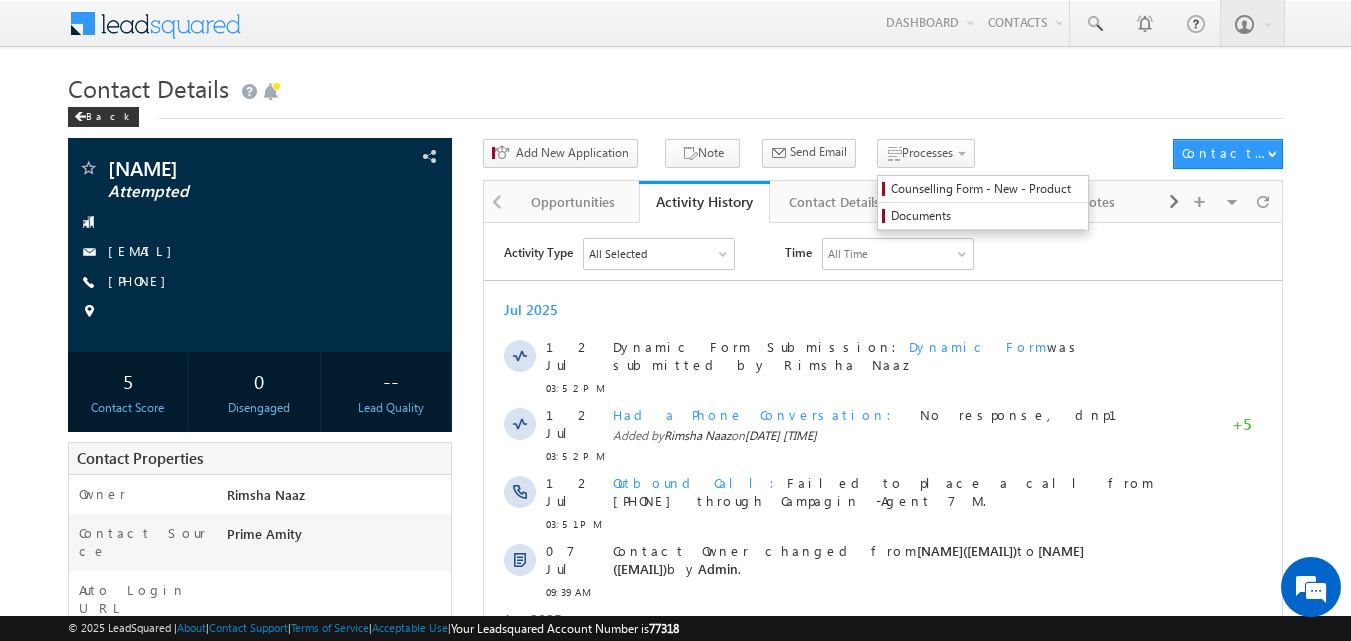 click on "Processes Counselling Form - New - Product Documents" at bounding box center [929, 157] 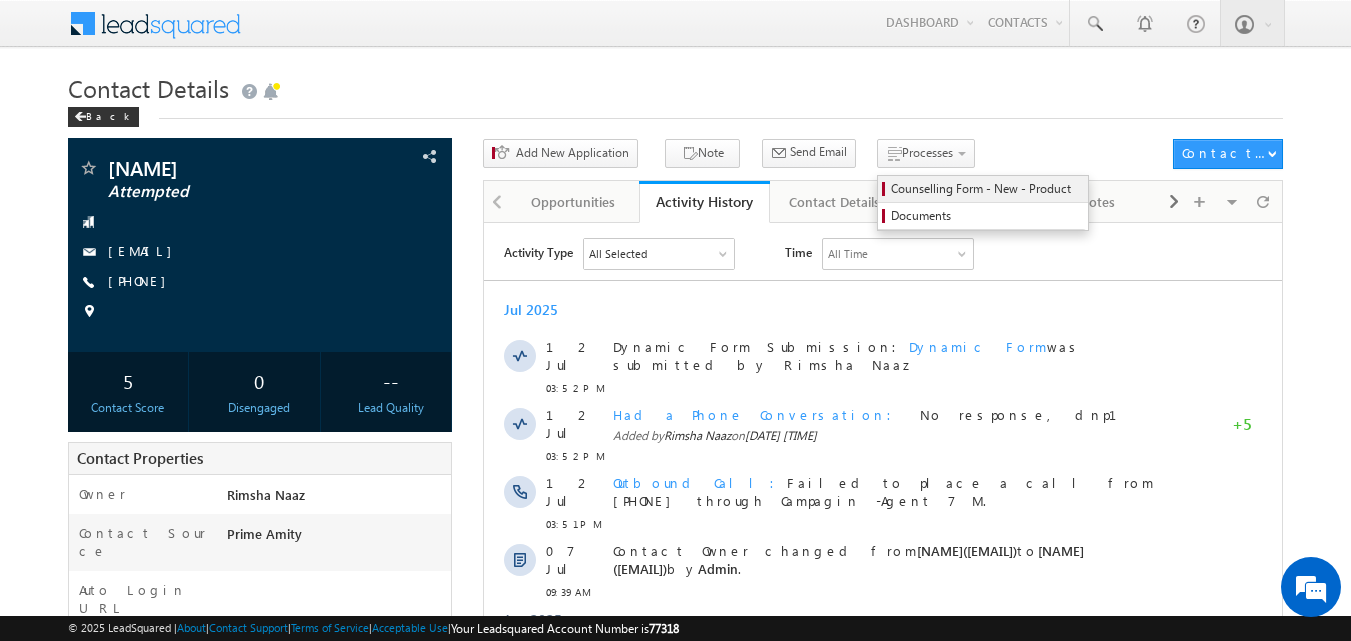 click on "Counselling Form - New - Product" at bounding box center [986, 189] 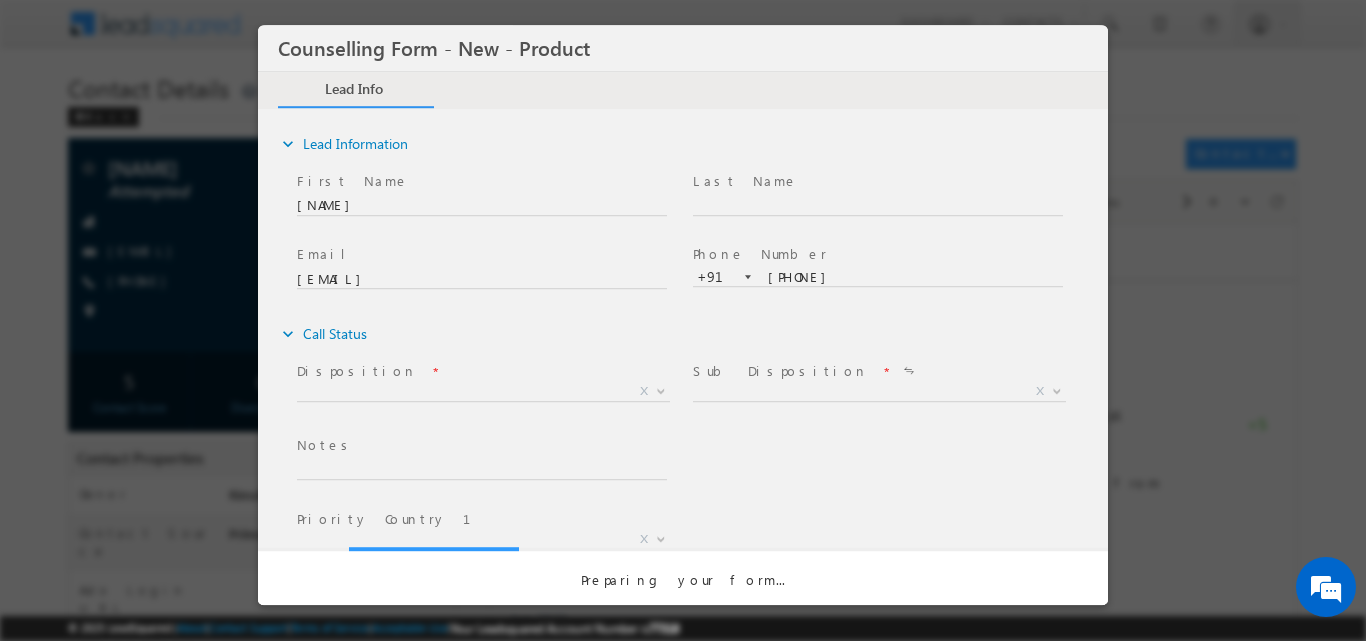 scroll, scrollTop: 0, scrollLeft: 0, axis: both 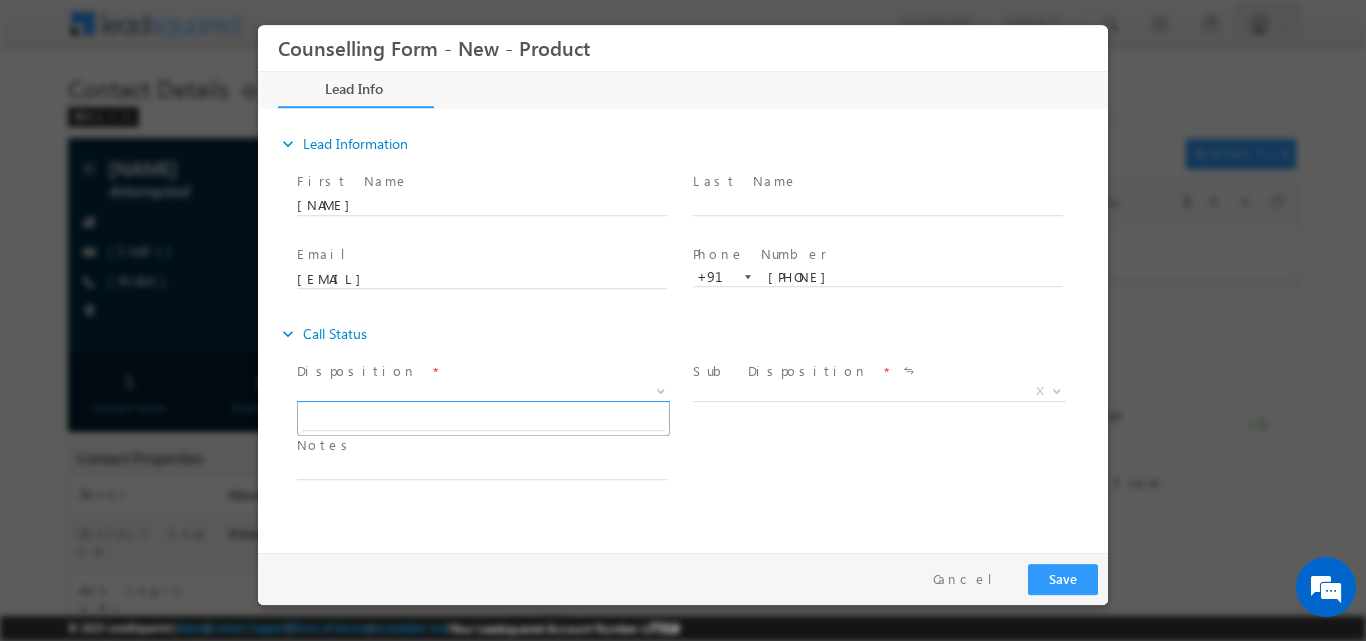 click at bounding box center [659, 390] 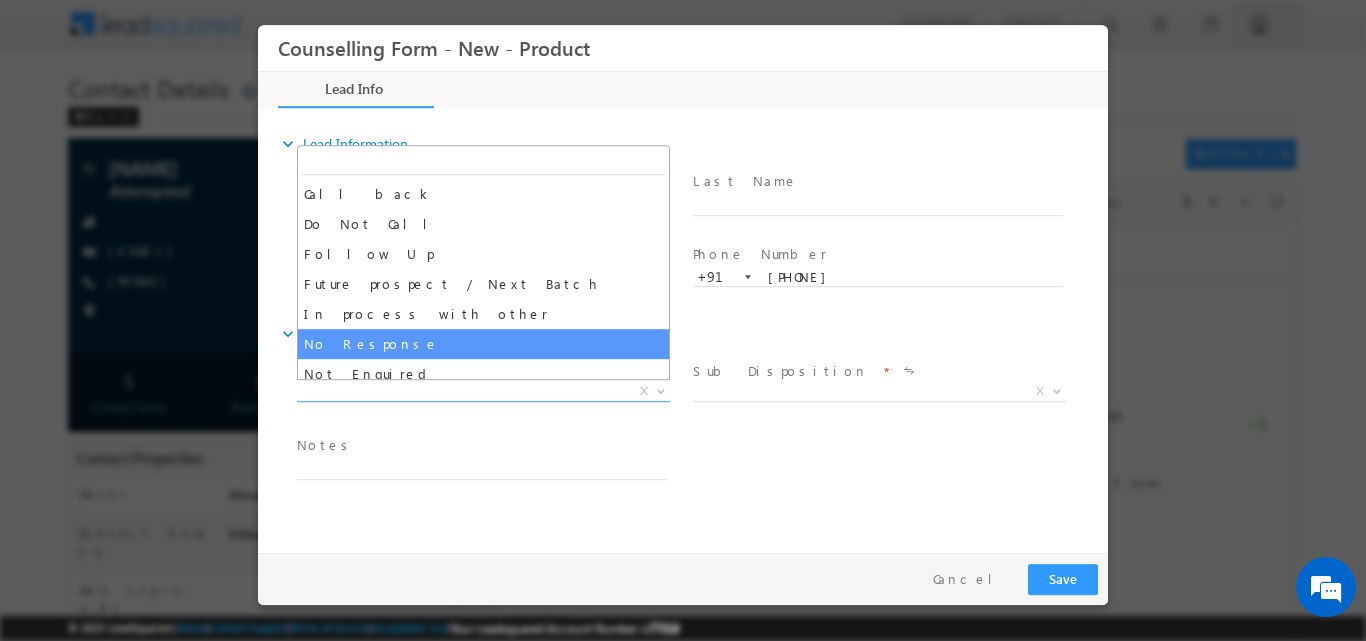 select on "No Response" 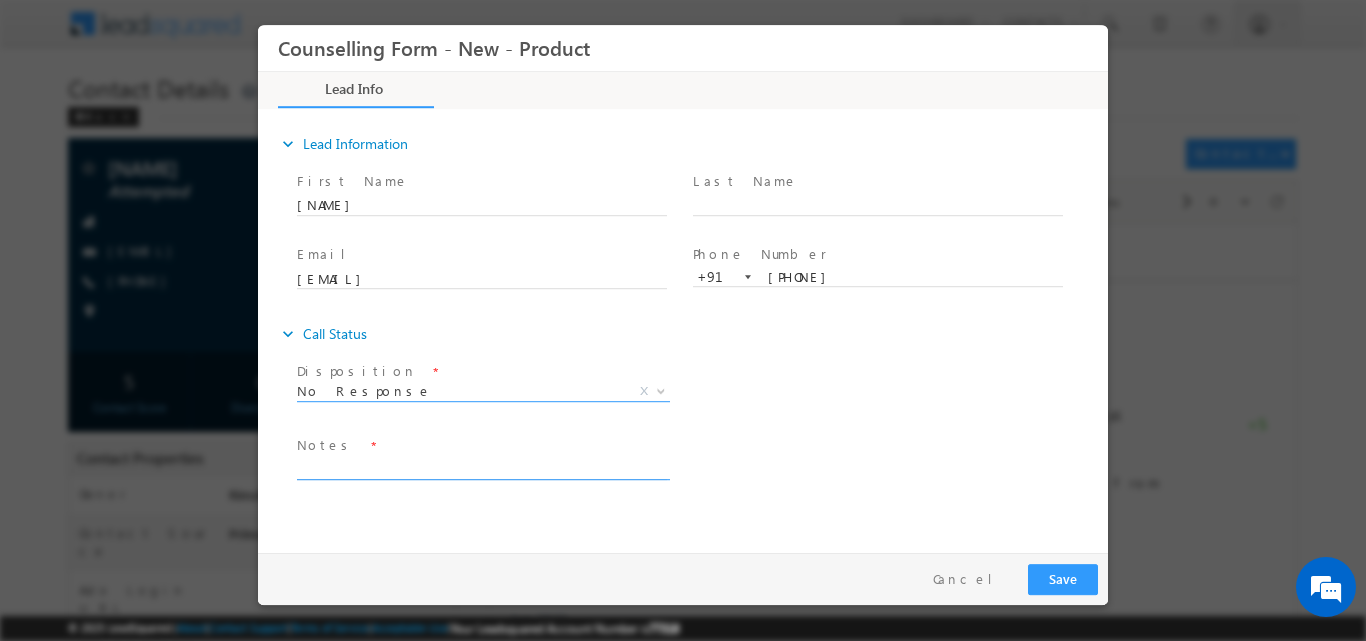 click at bounding box center (482, 467) 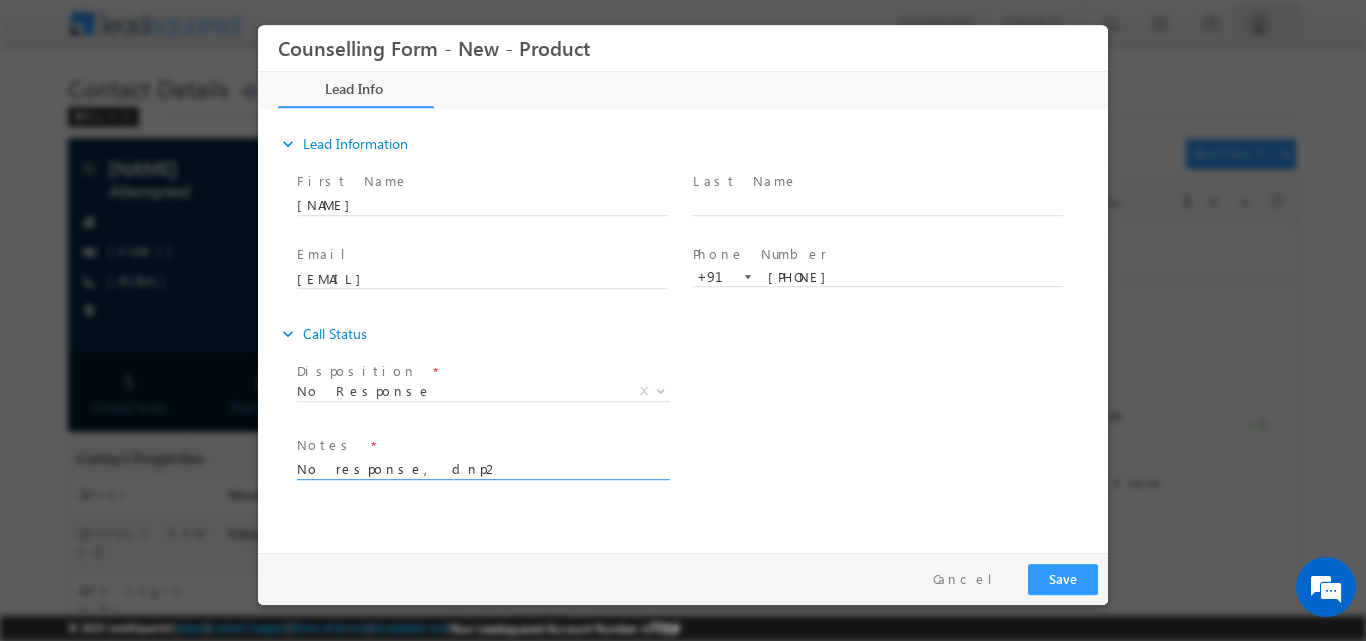 type on "No response, dnp2" 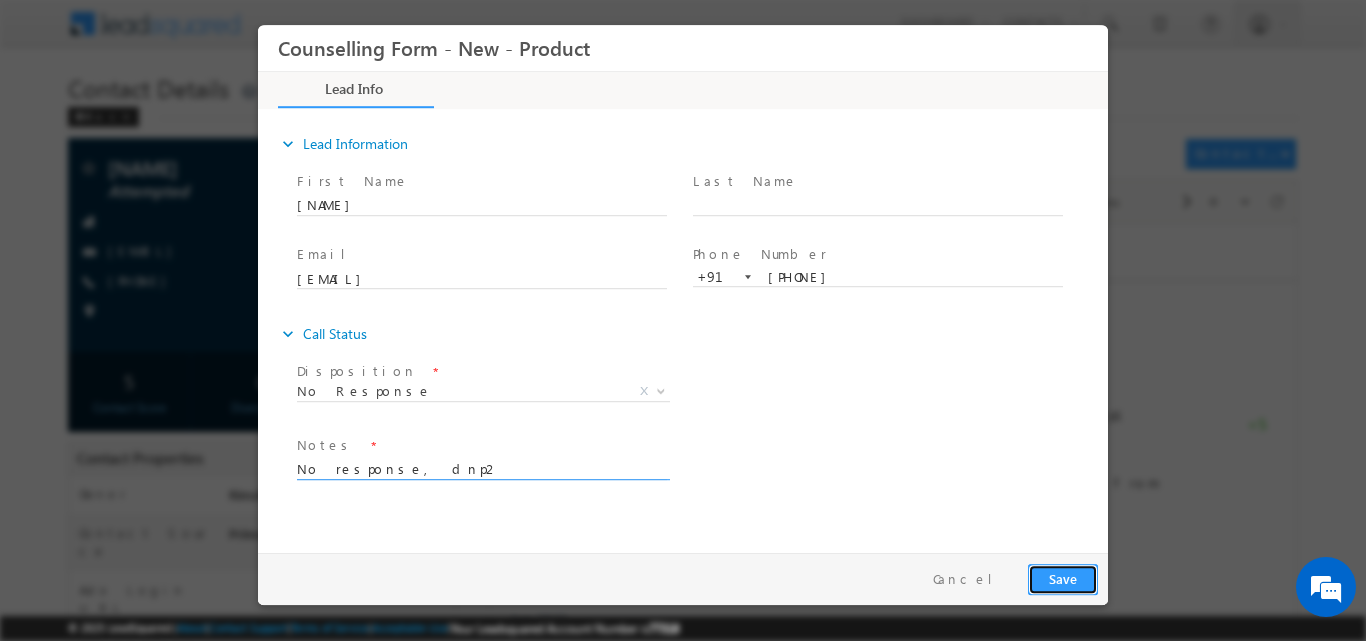 click on "Save" at bounding box center (1063, 578) 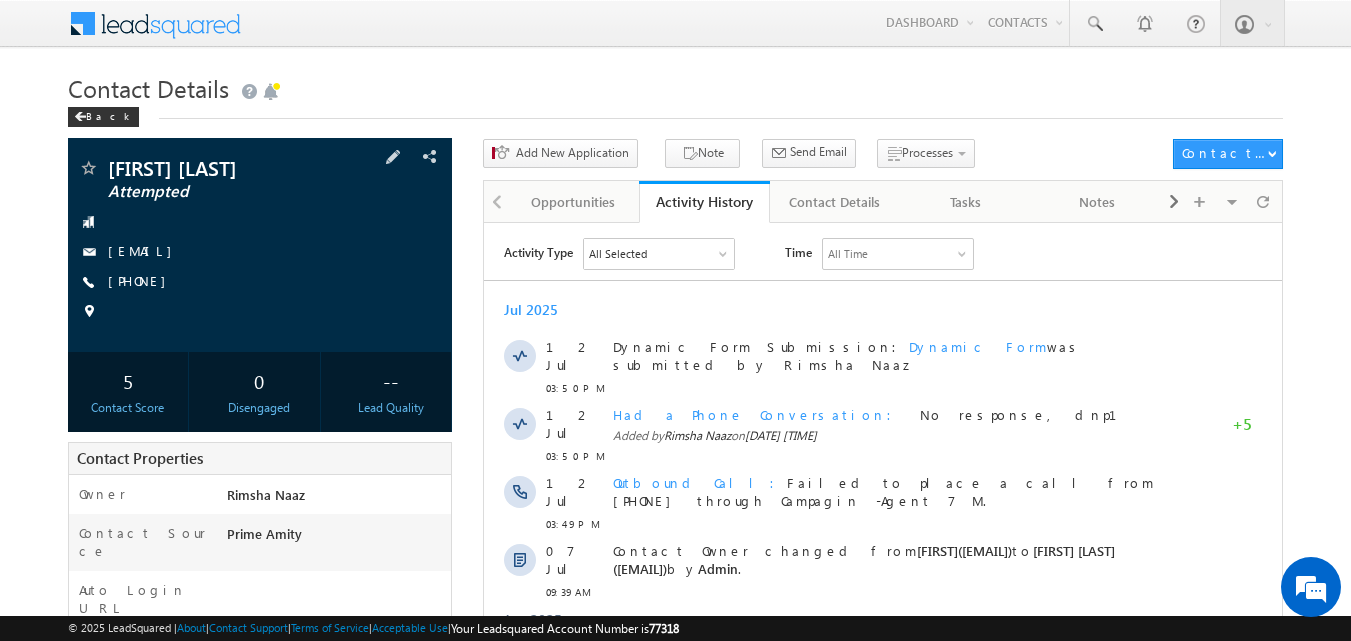 scroll, scrollTop: 0, scrollLeft: 0, axis: both 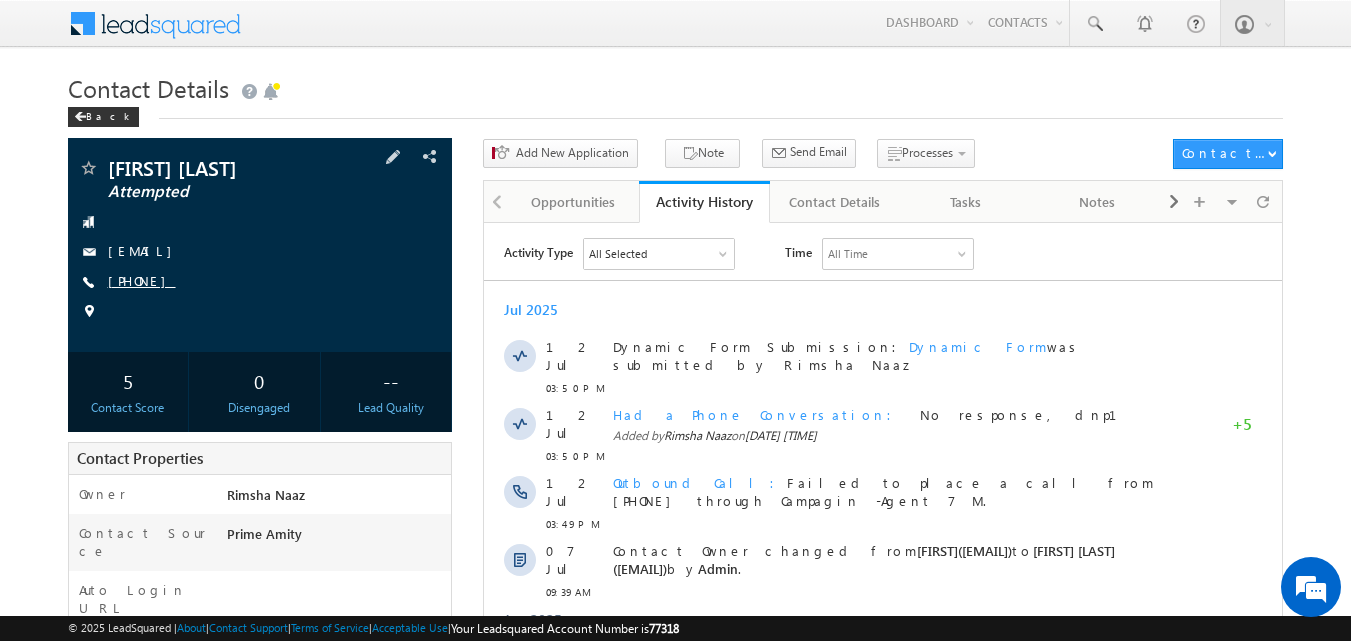 copy on "[PHONE]" 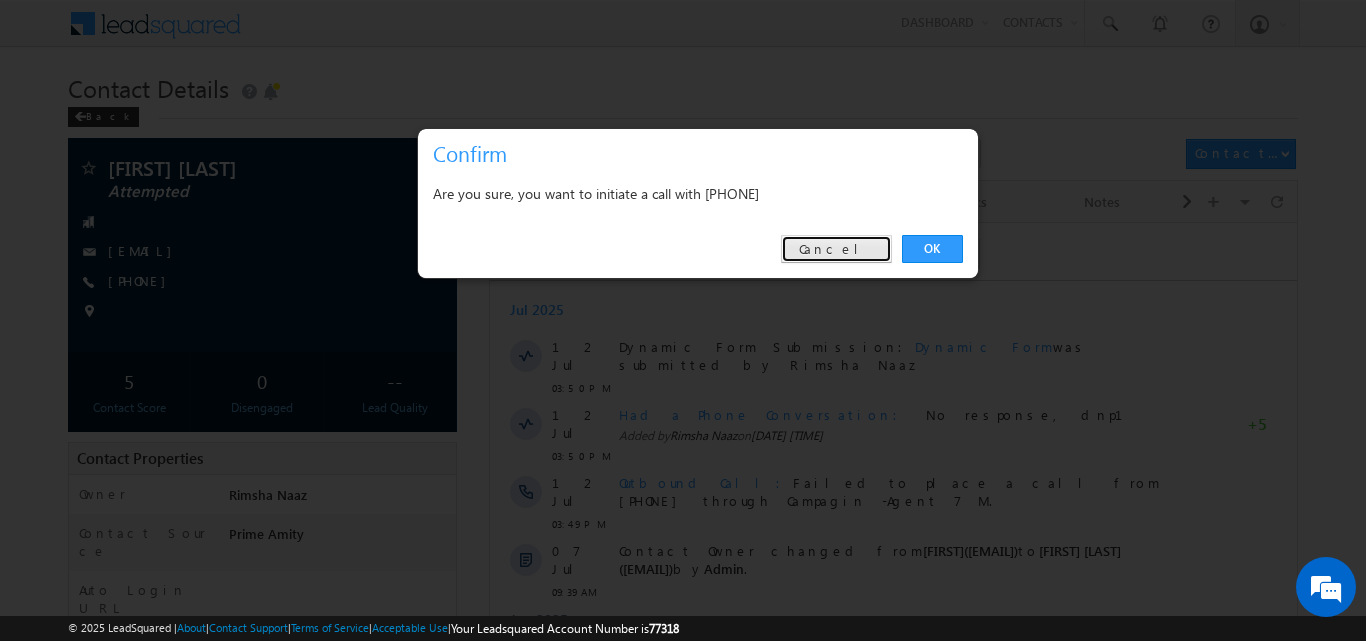 click on "Cancel" at bounding box center (836, 249) 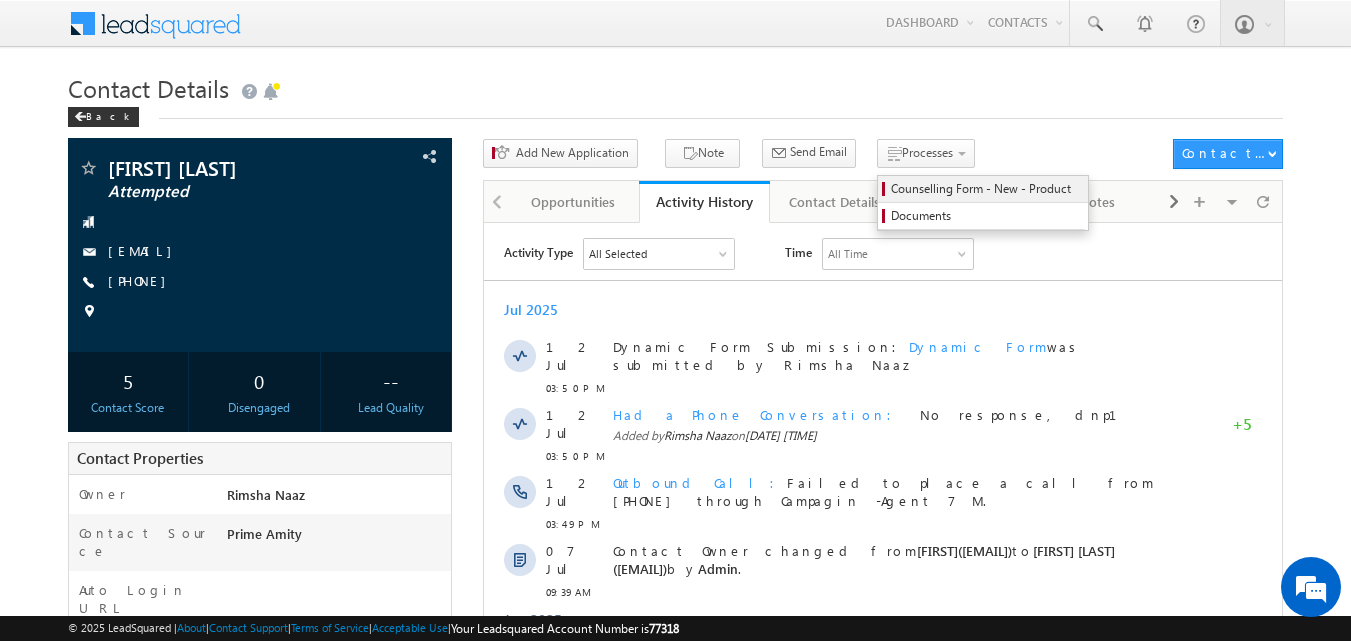 click on "Counselling Form - New - Product" at bounding box center [986, 189] 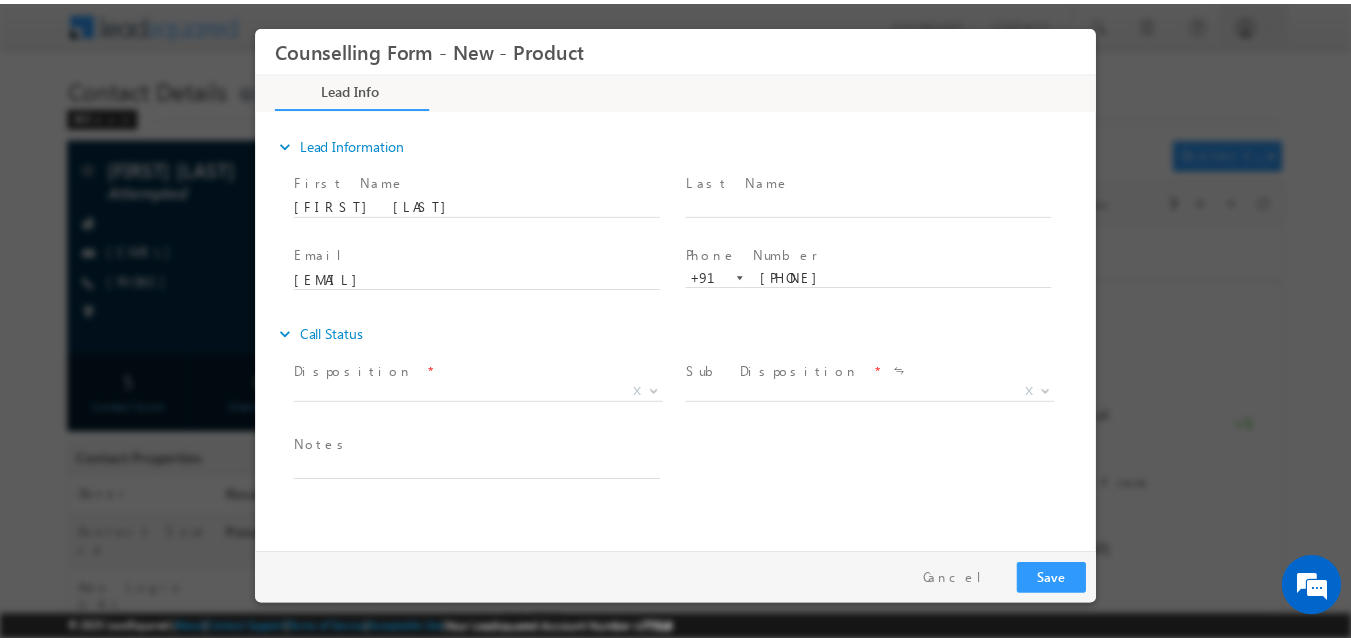 scroll, scrollTop: 0, scrollLeft: 0, axis: both 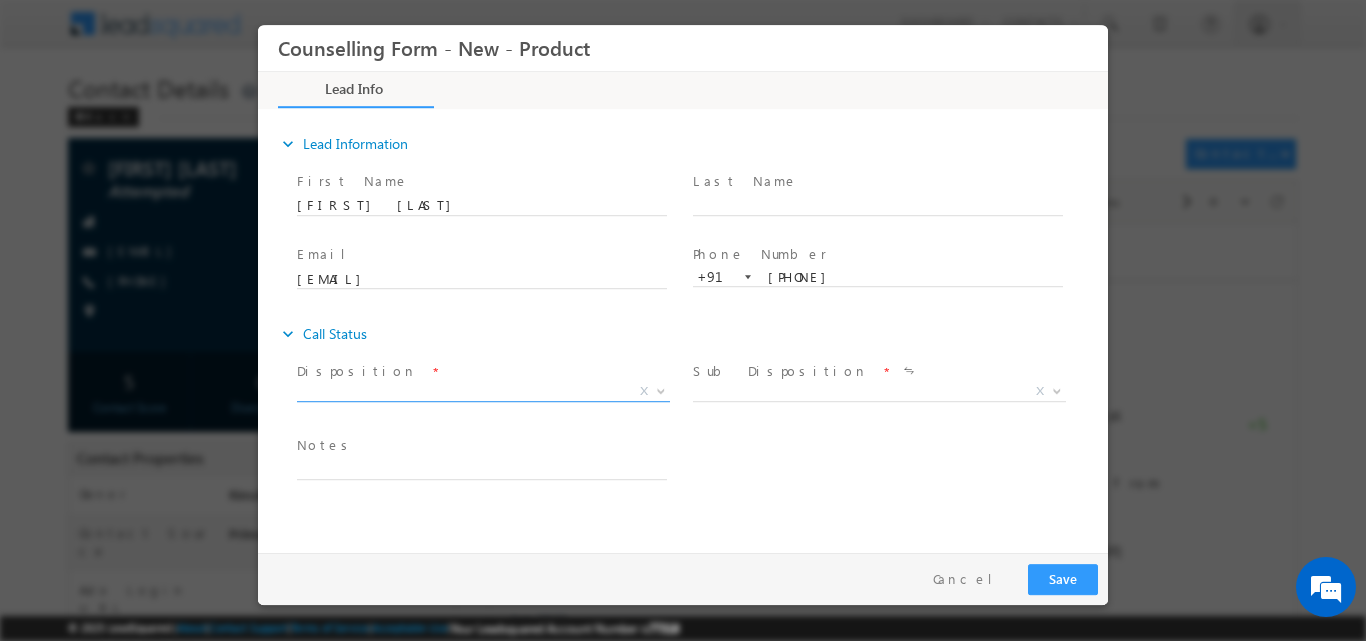 click at bounding box center [659, 390] 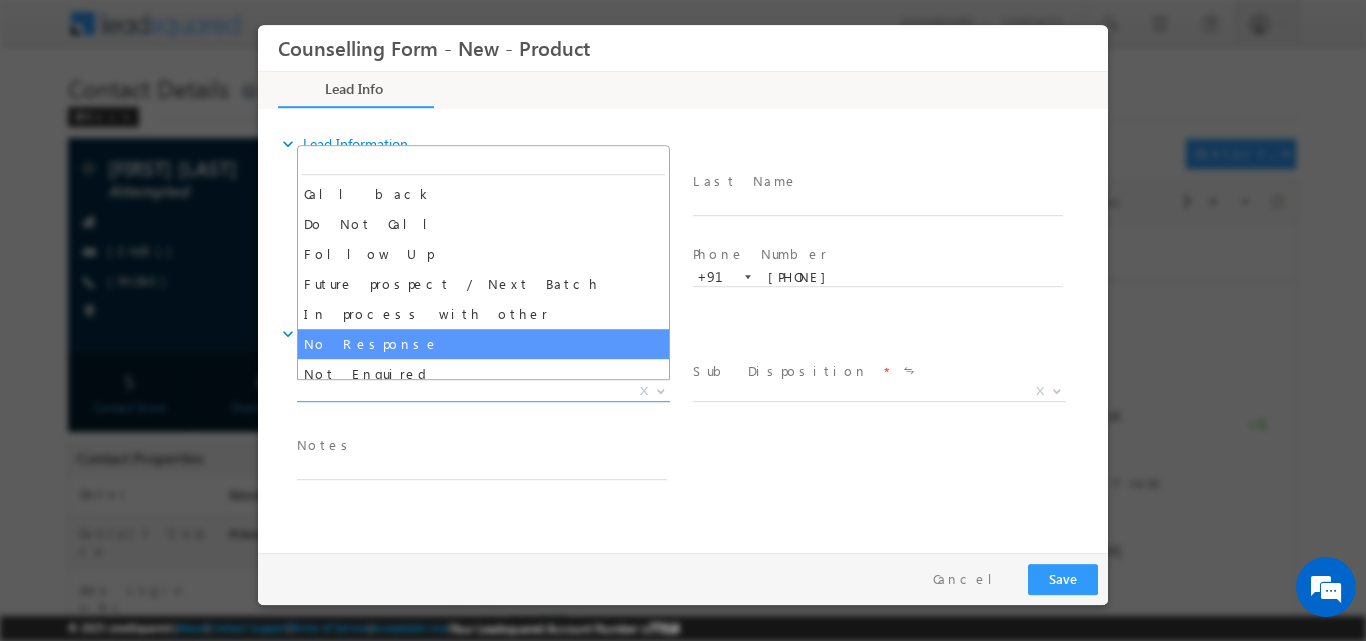 select on "No Response" 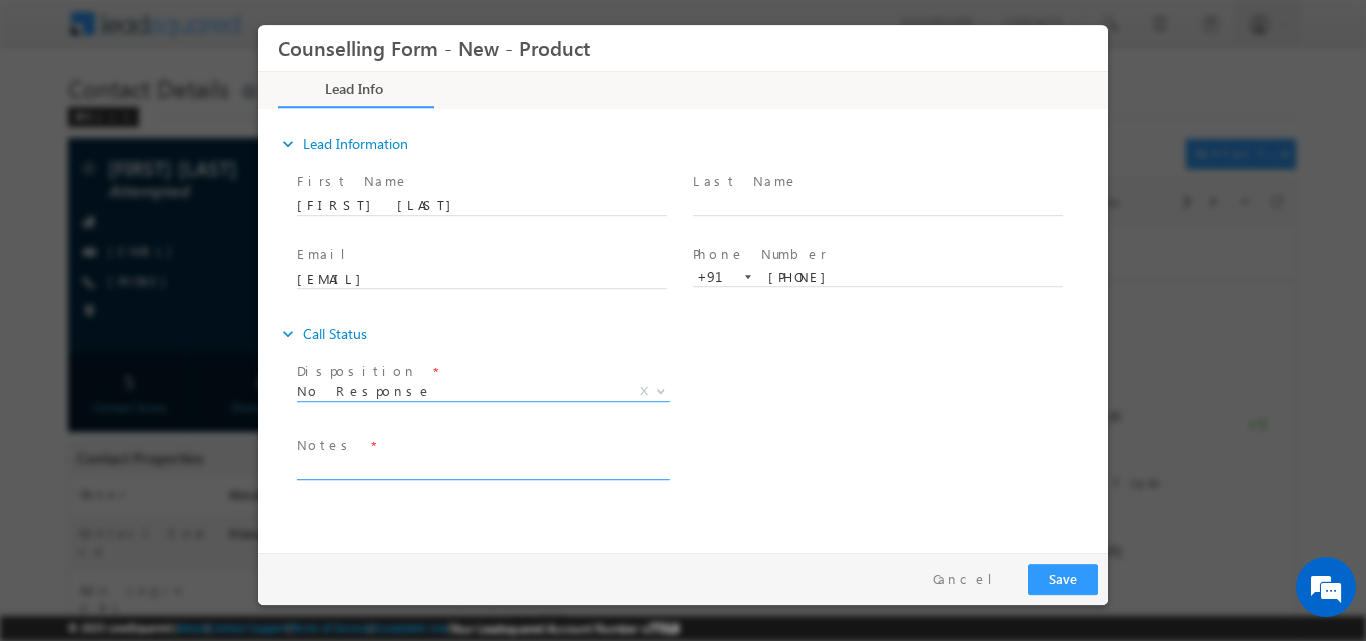 click at bounding box center (482, 467) 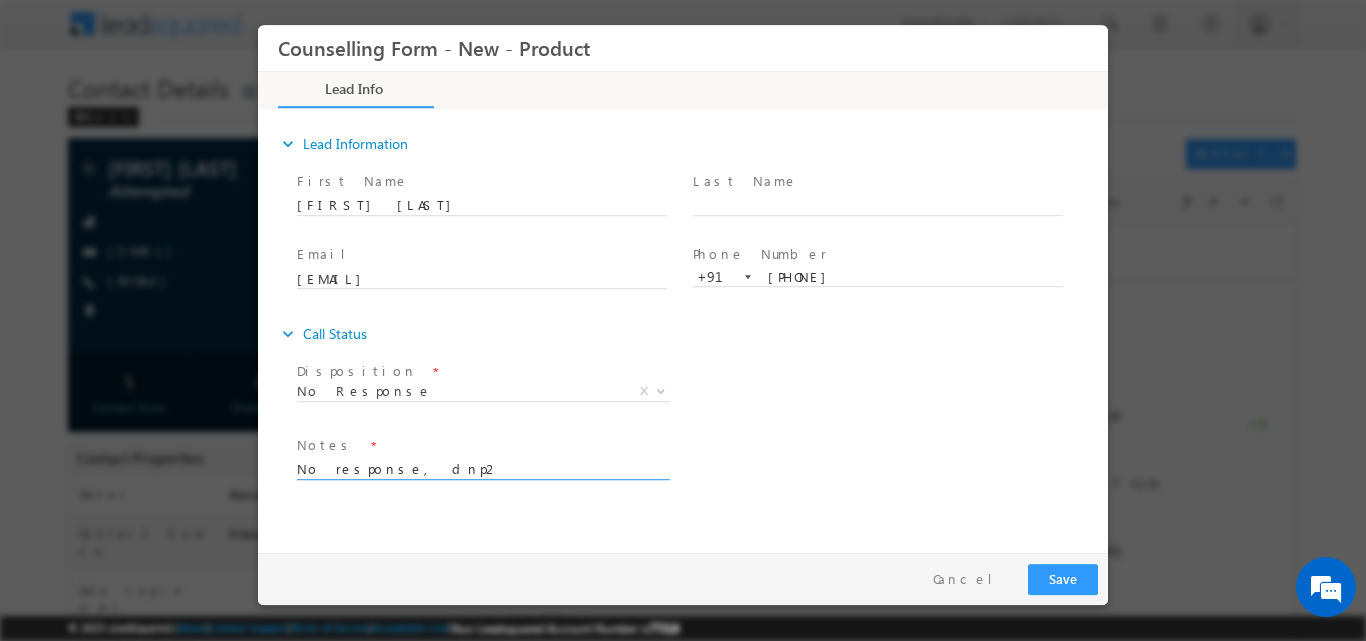 type on "No response, dnp2" 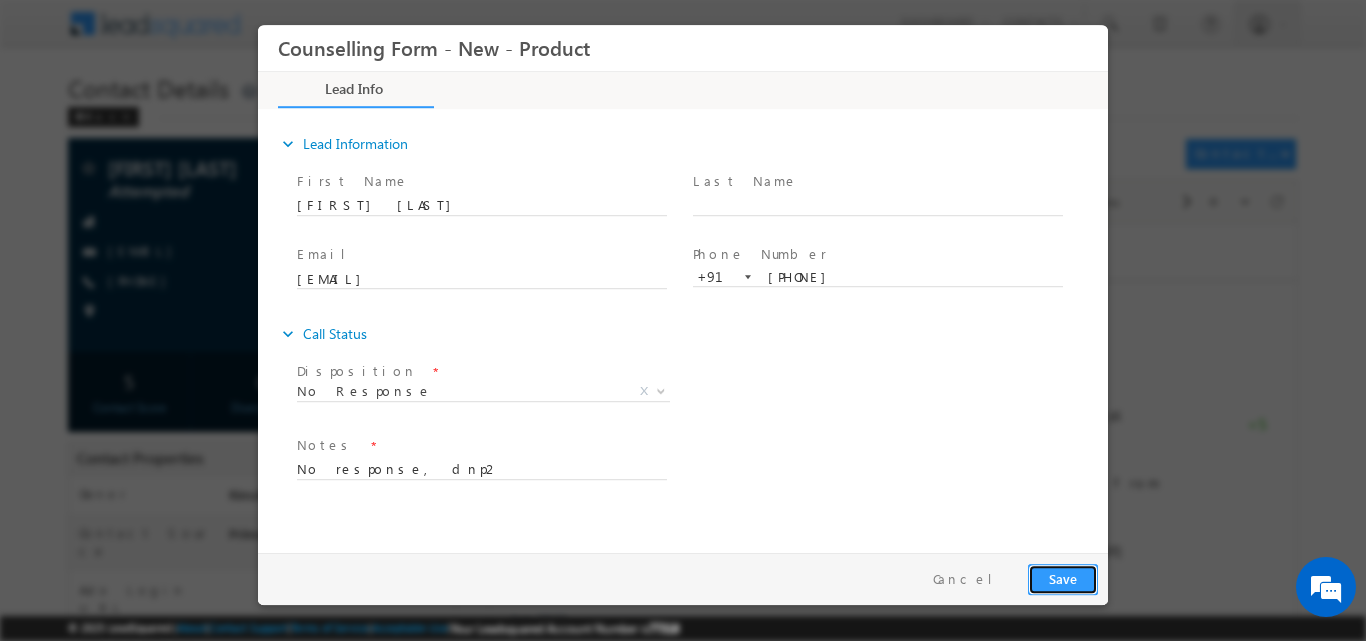 click on "Save" at bounding box center [1063, 578] 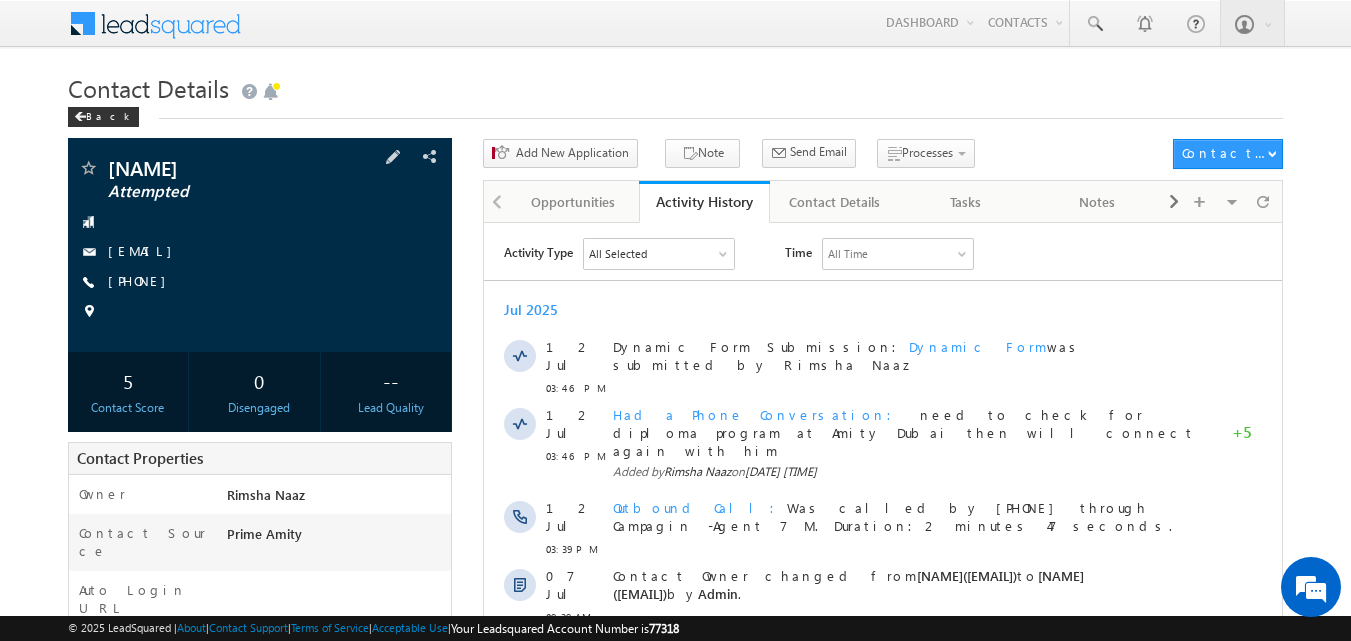 scroll, scrollTop: 0, scrollLeft: 0, axis: both 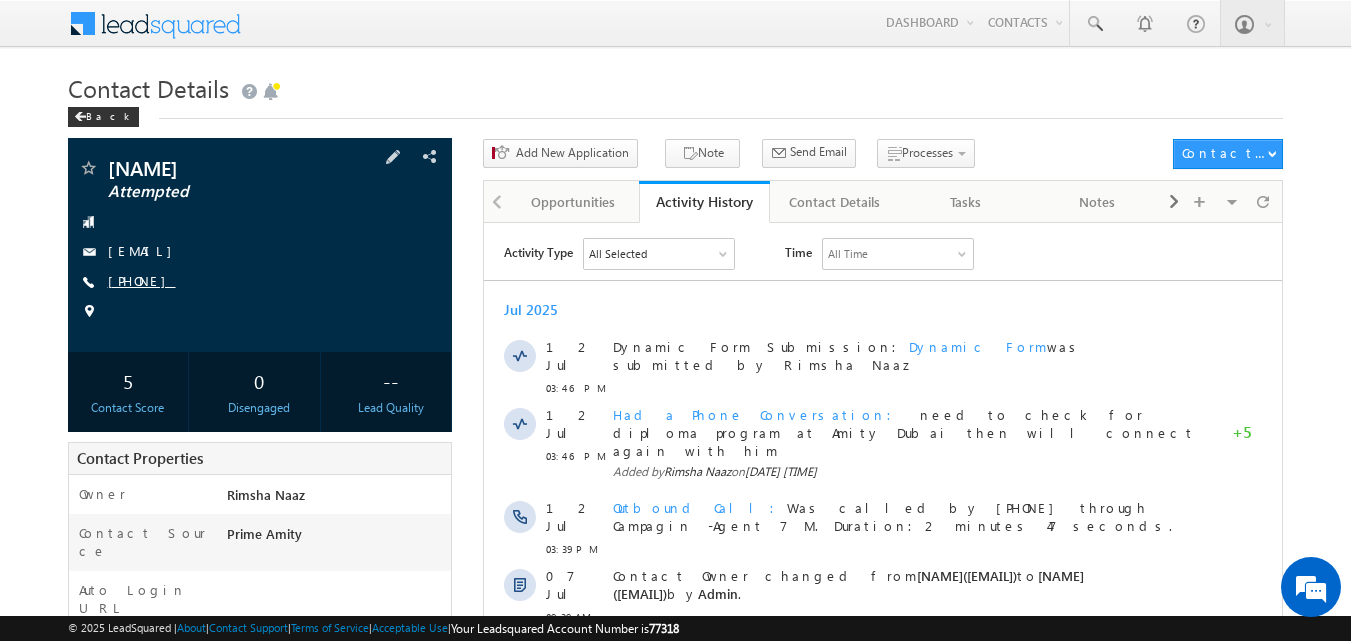 copy on "[PHONE]" 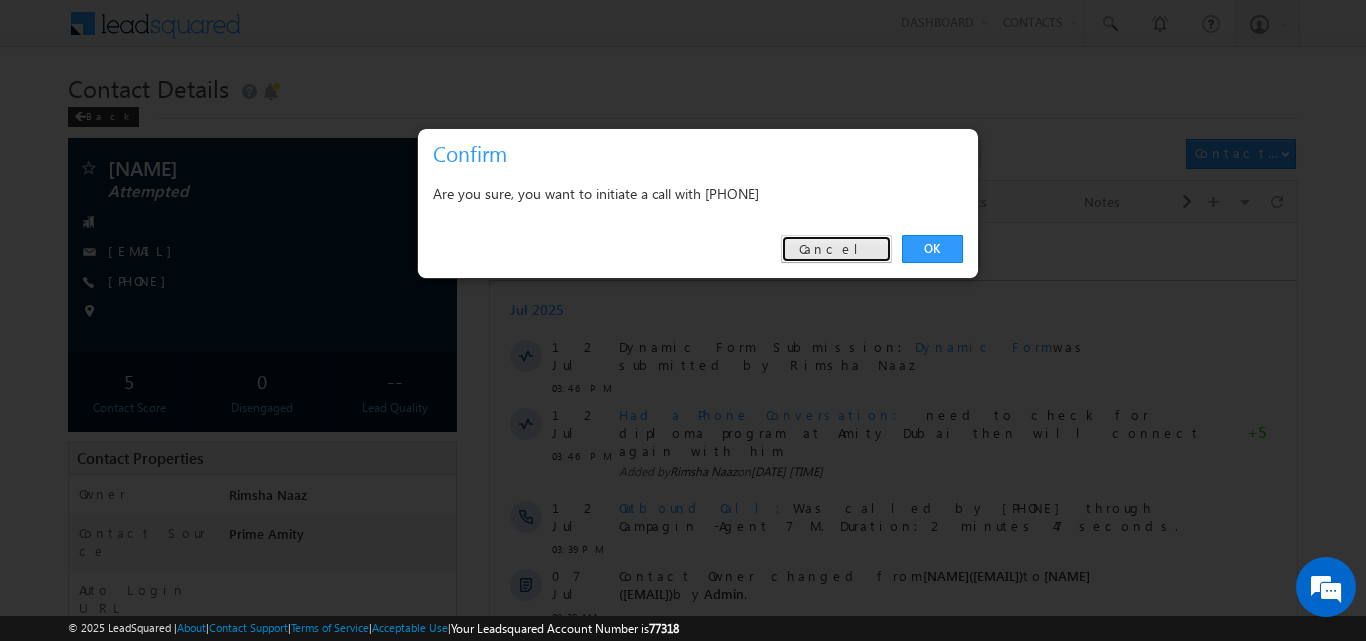 click on "Cancel" at bounding box center (836, 249) 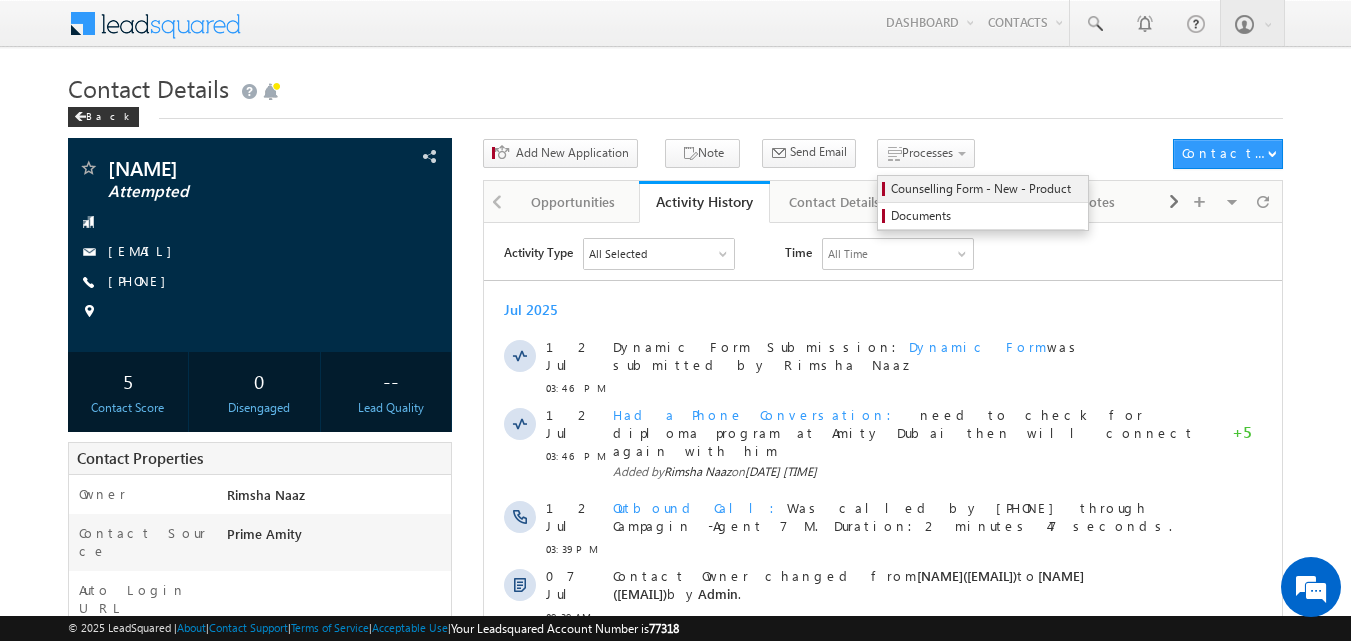 click on "Counselling Form - New - Product" at bounding box center (986, 189) 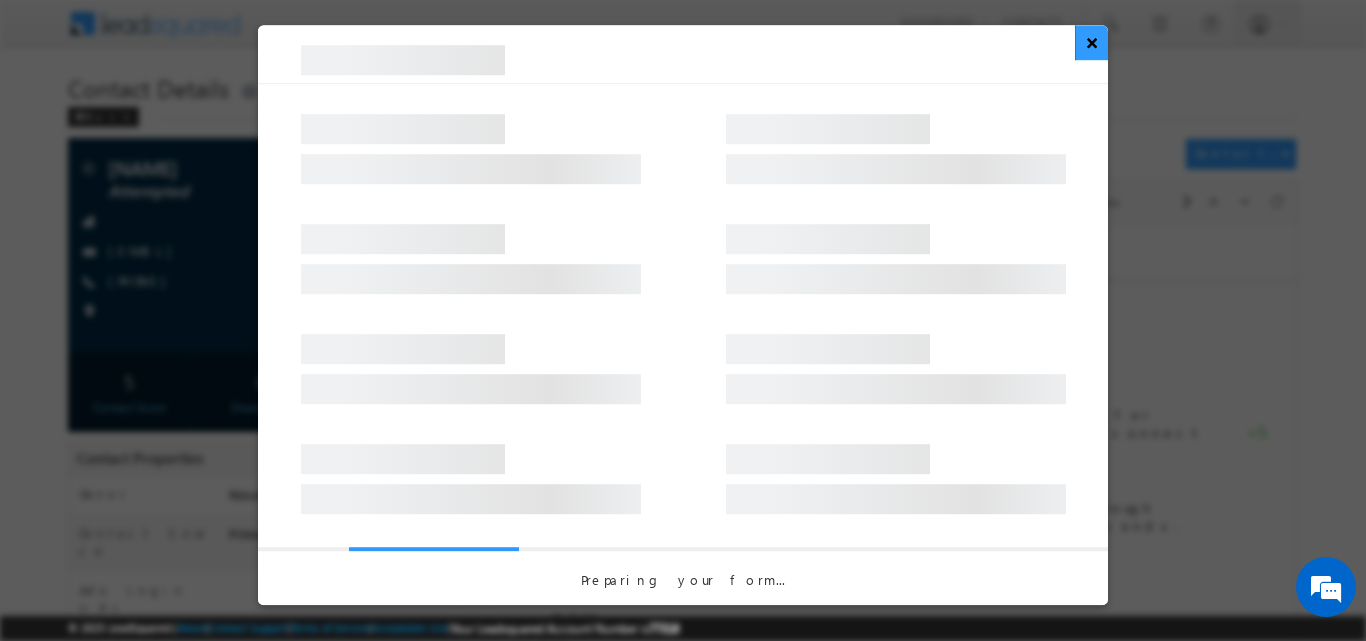 click on "×" at bounding box center (1091, 42) 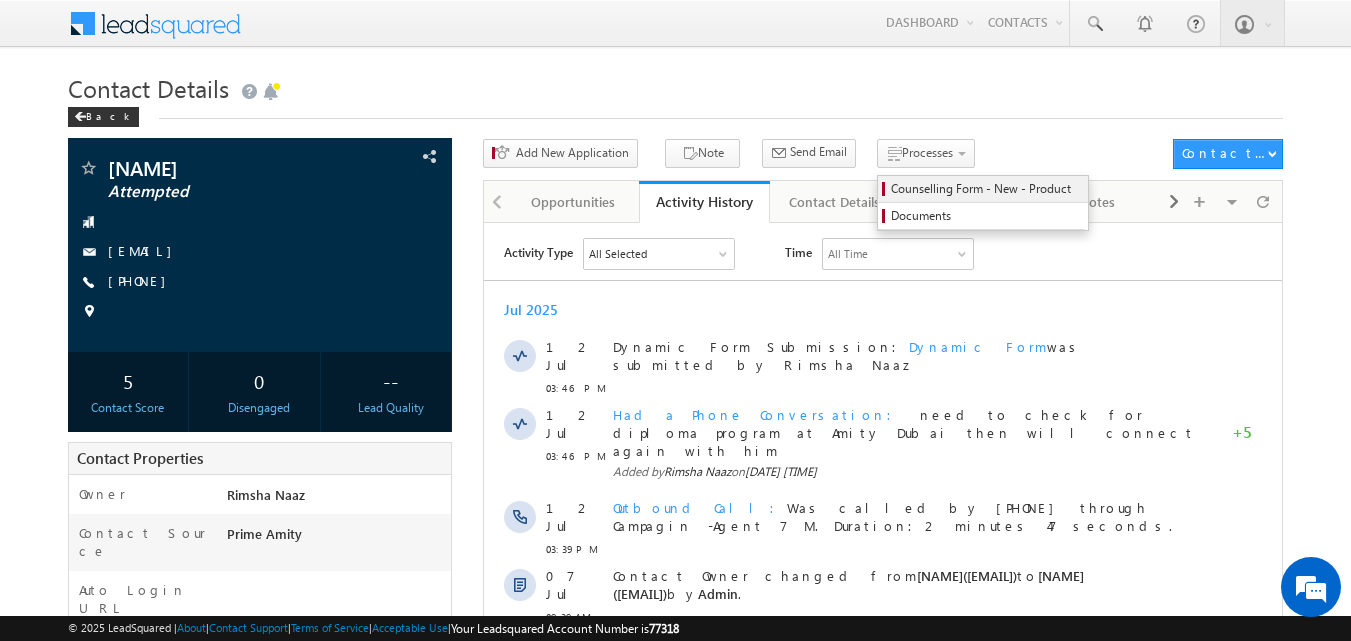 click on "Counselling Form - New - Product" at bounding box center (986, 189) 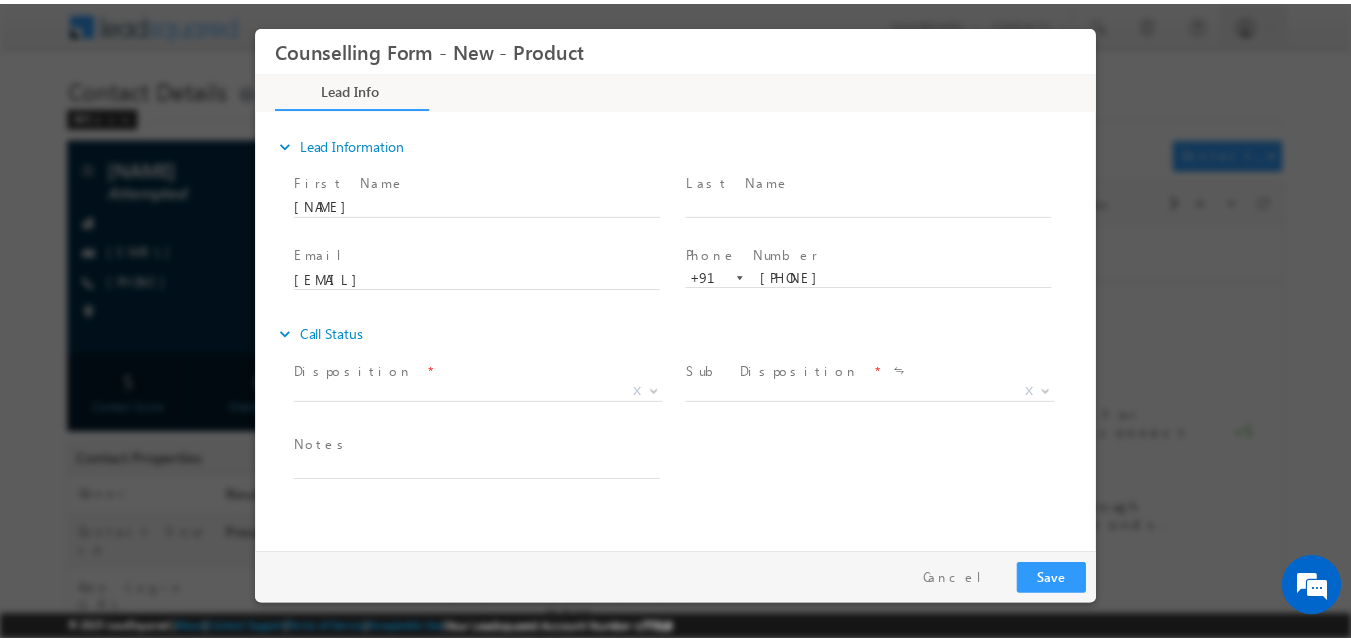 scroll, scrollTop: 0, scrollLeft: 0, axis: both 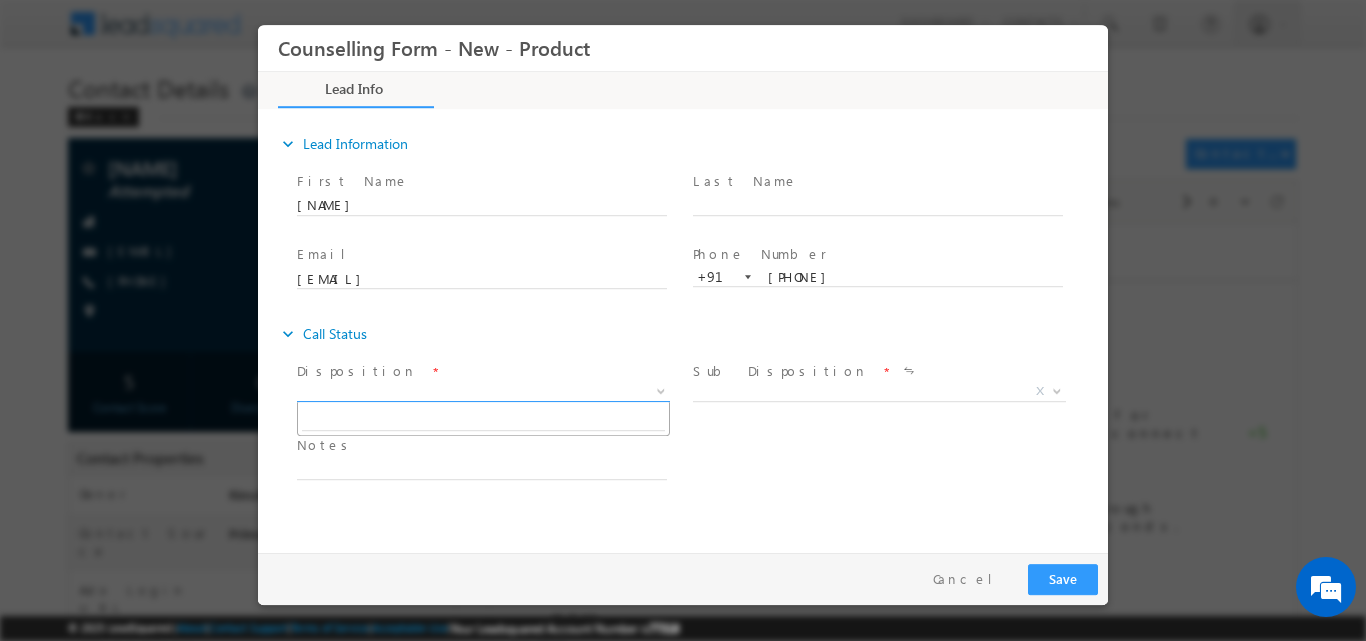 click at bounding box center [661, 389] 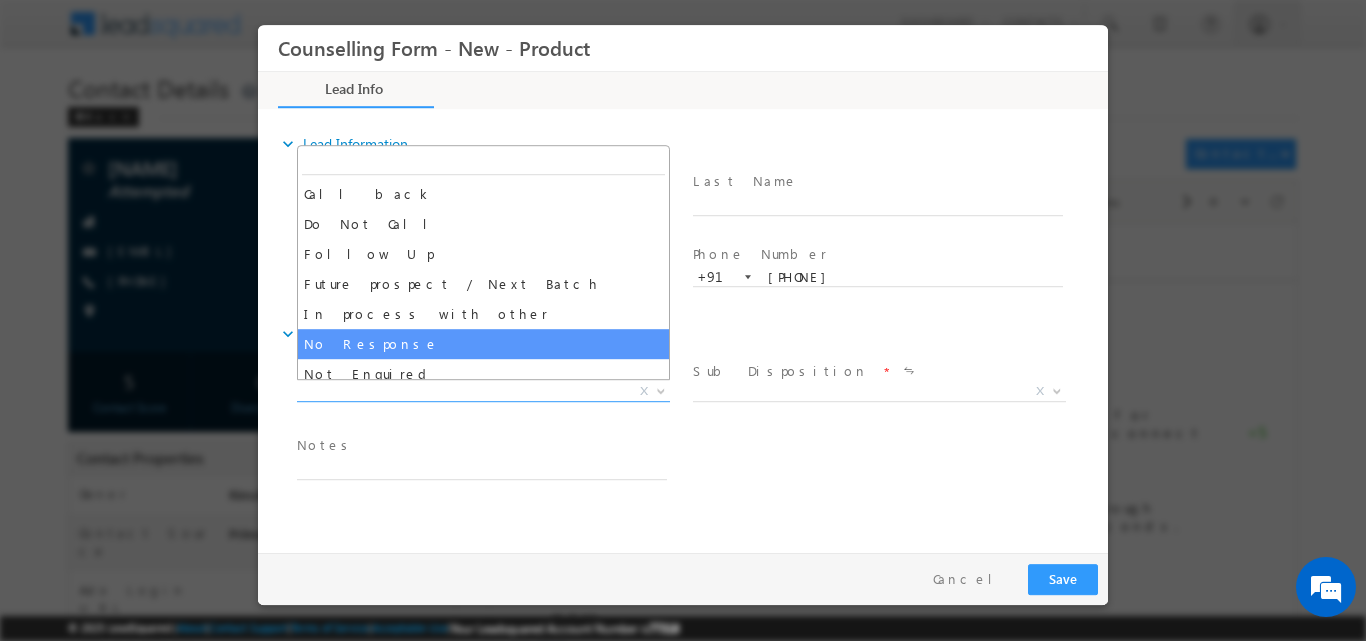select on "No Response" 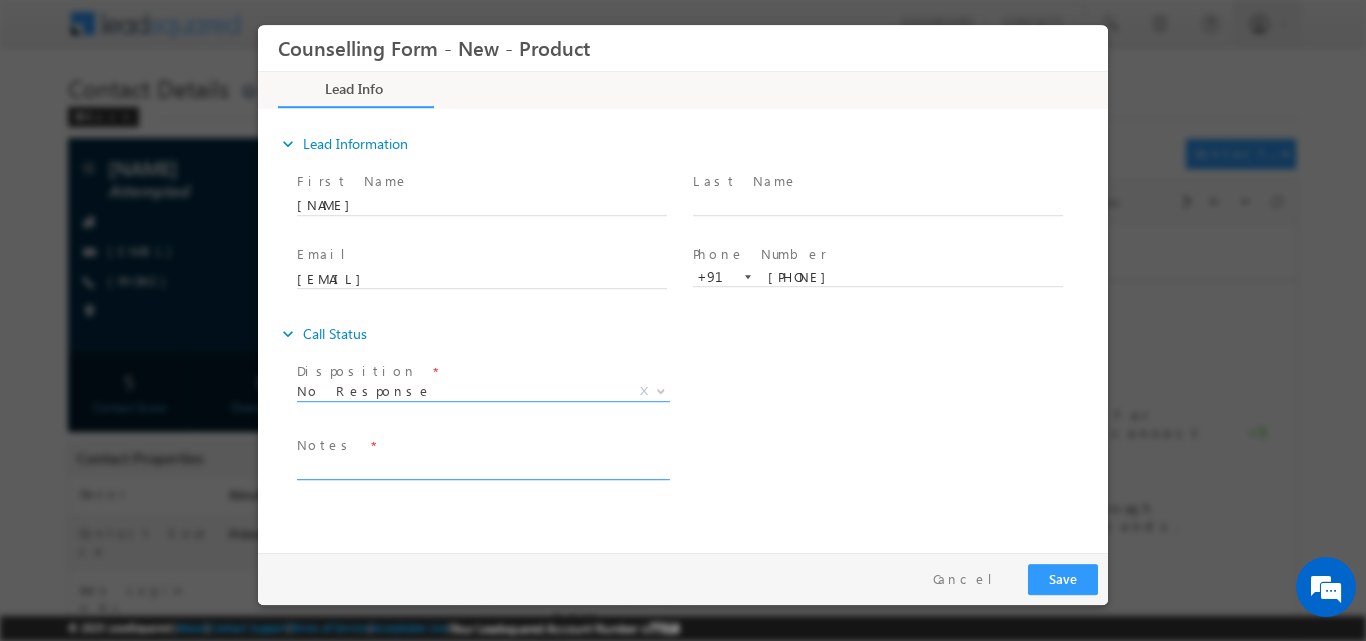 click at bounding box center [482, 467] 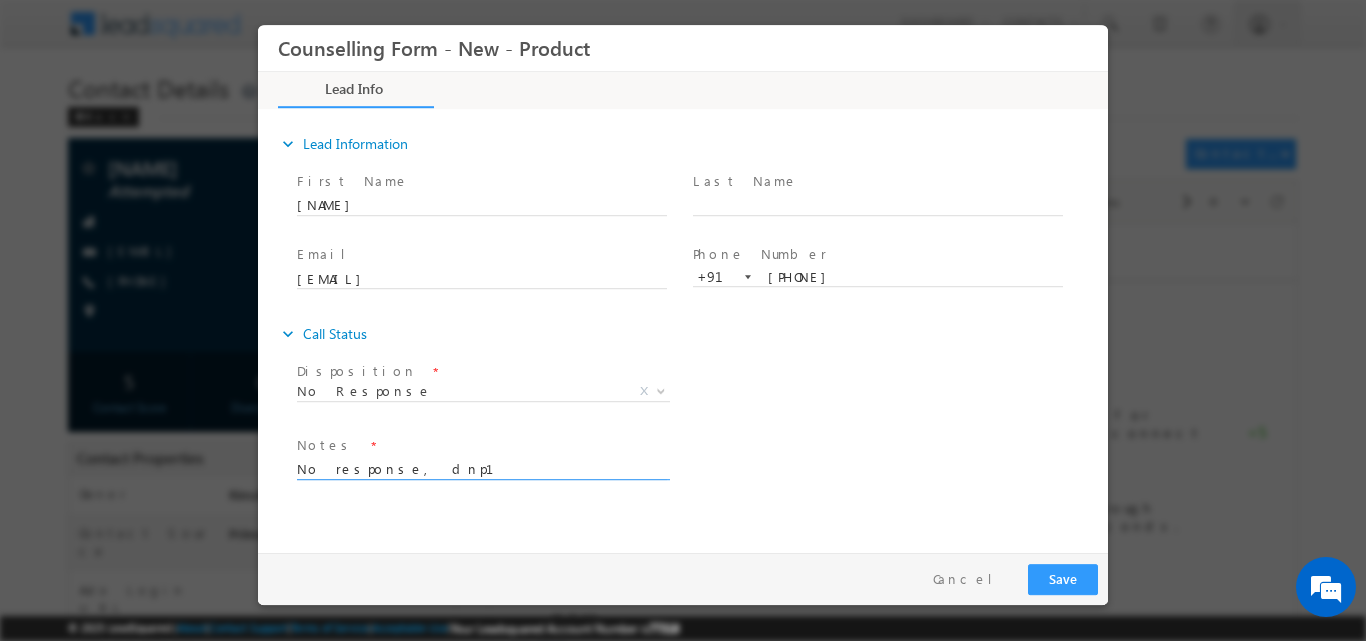 type on "No response, dnp1" 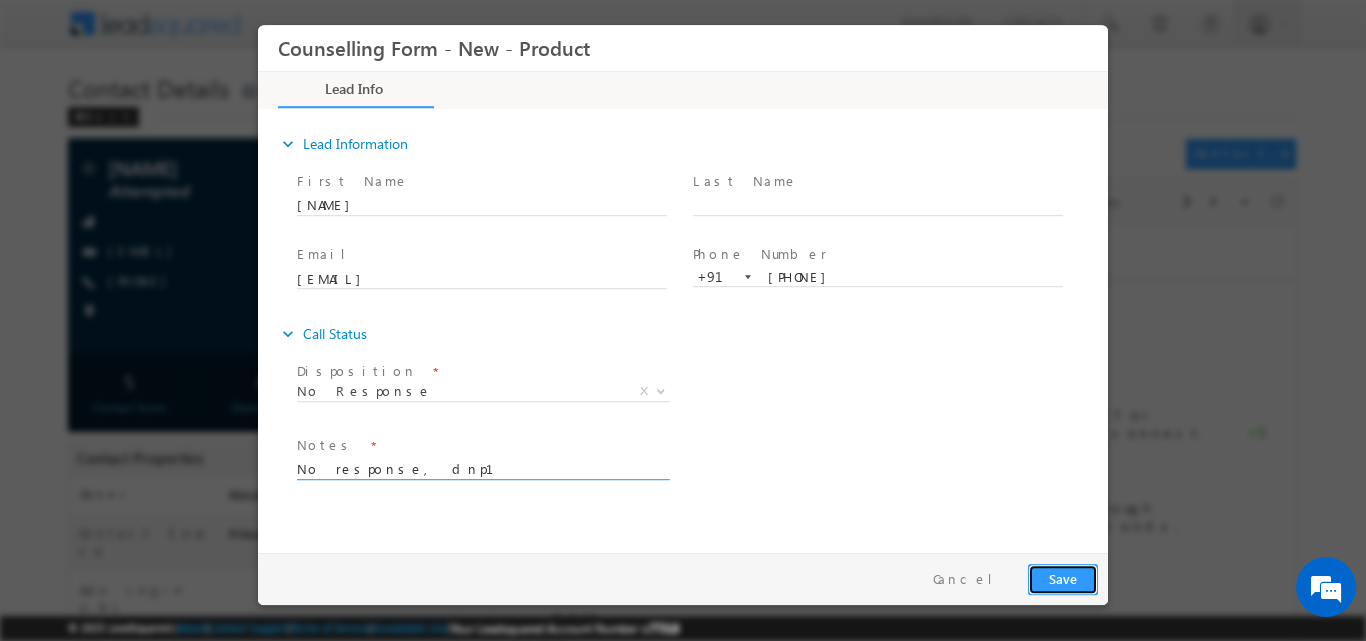click on "Save" at bounding box center [1063, 578] 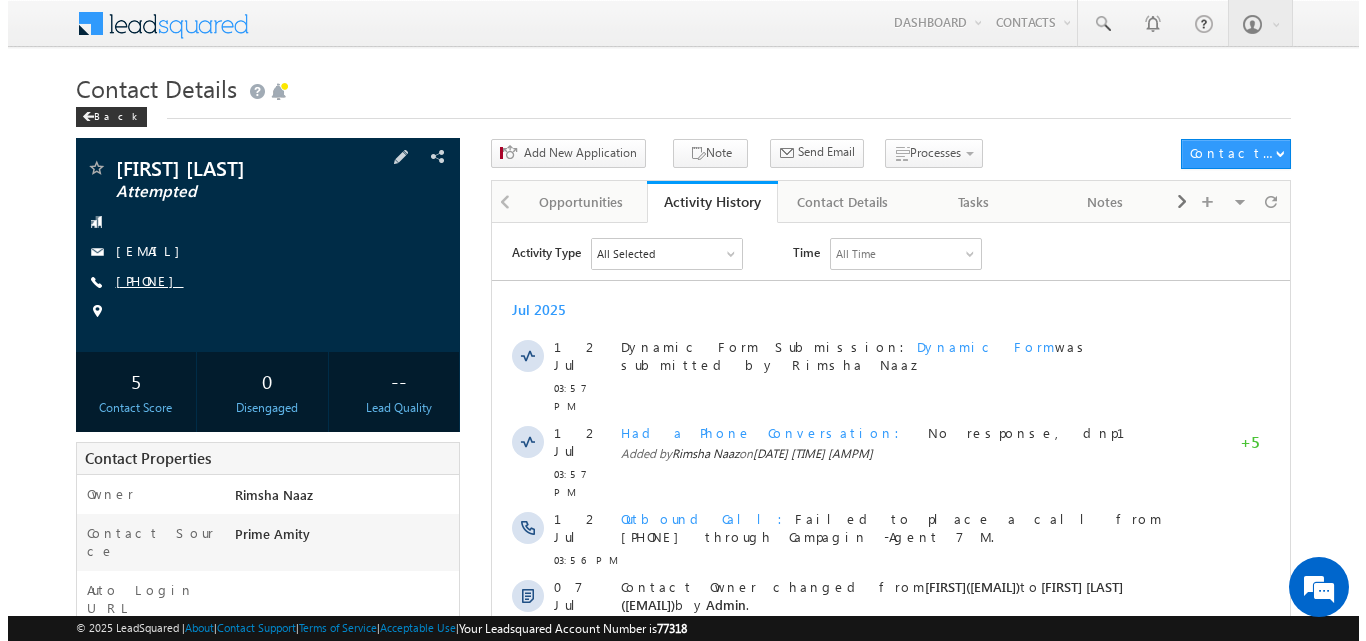 scroll, scrollTop: 0, scrollLeft: 0, axis: both 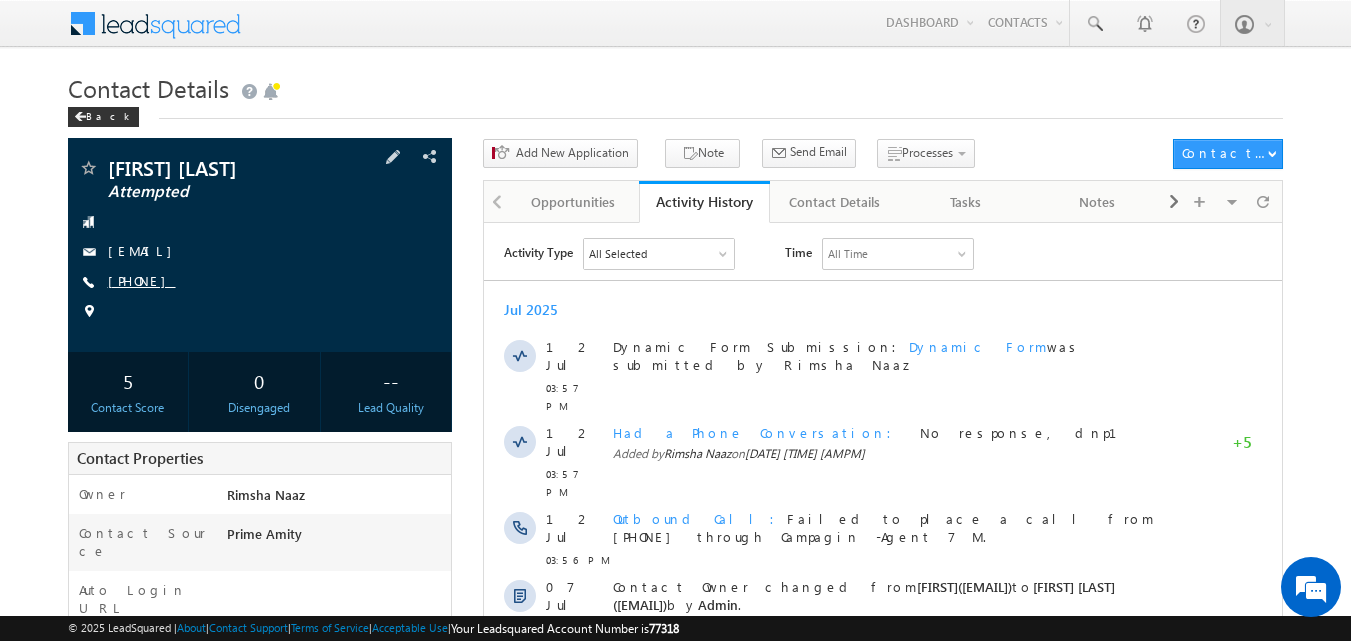 drag, startPoint x: 193, startPoint y: 277, endPoint x: 205, endPoint y: 278, distance: 12.0415945 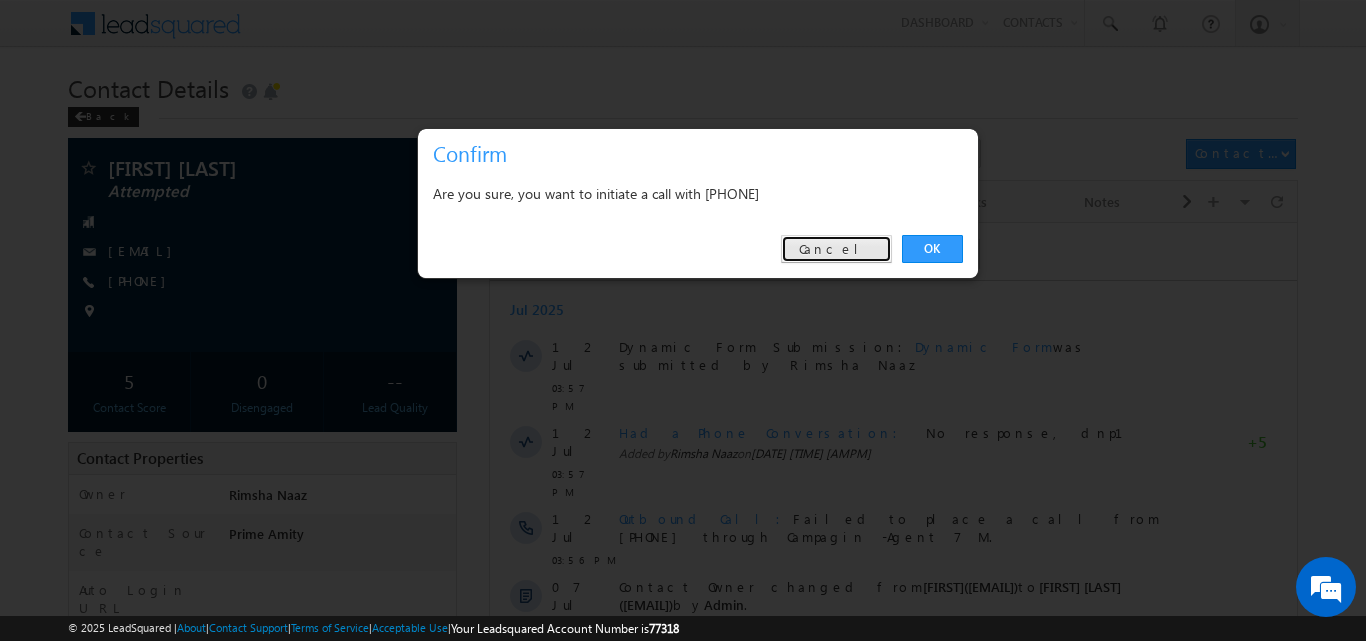click on "Cancel" at bounding box center (836, 249) 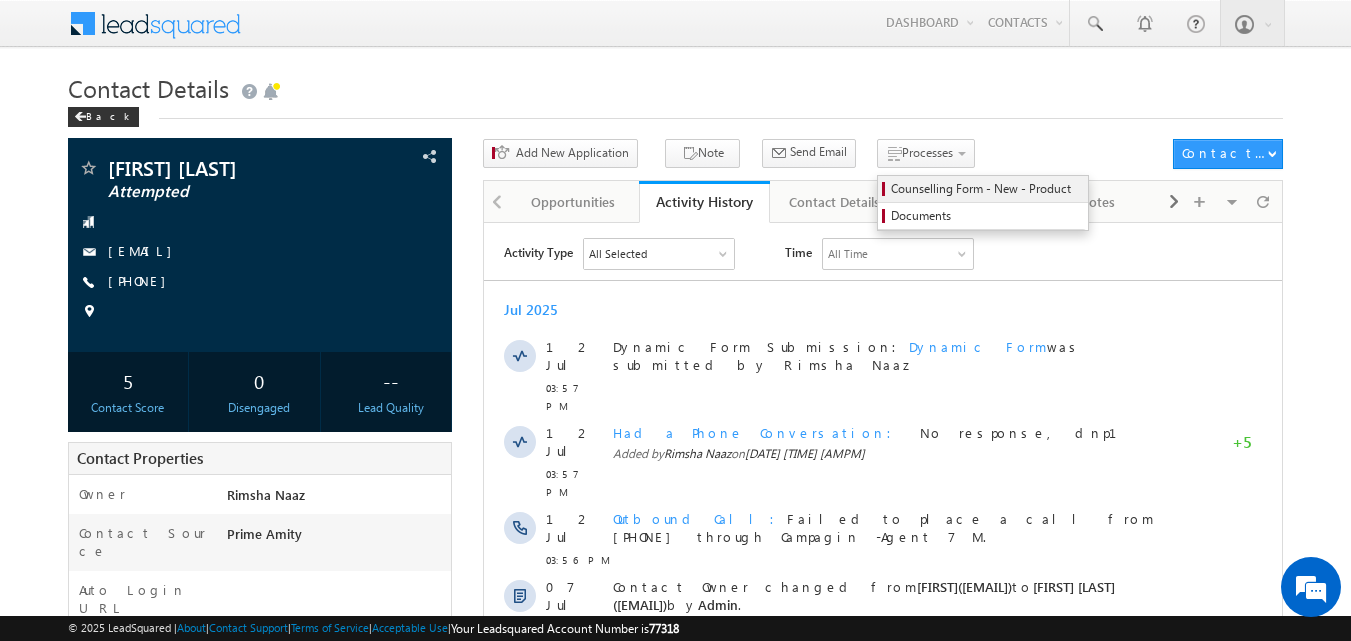 click on "Counselling Form - New - Product" at bounding box center (986, 189) 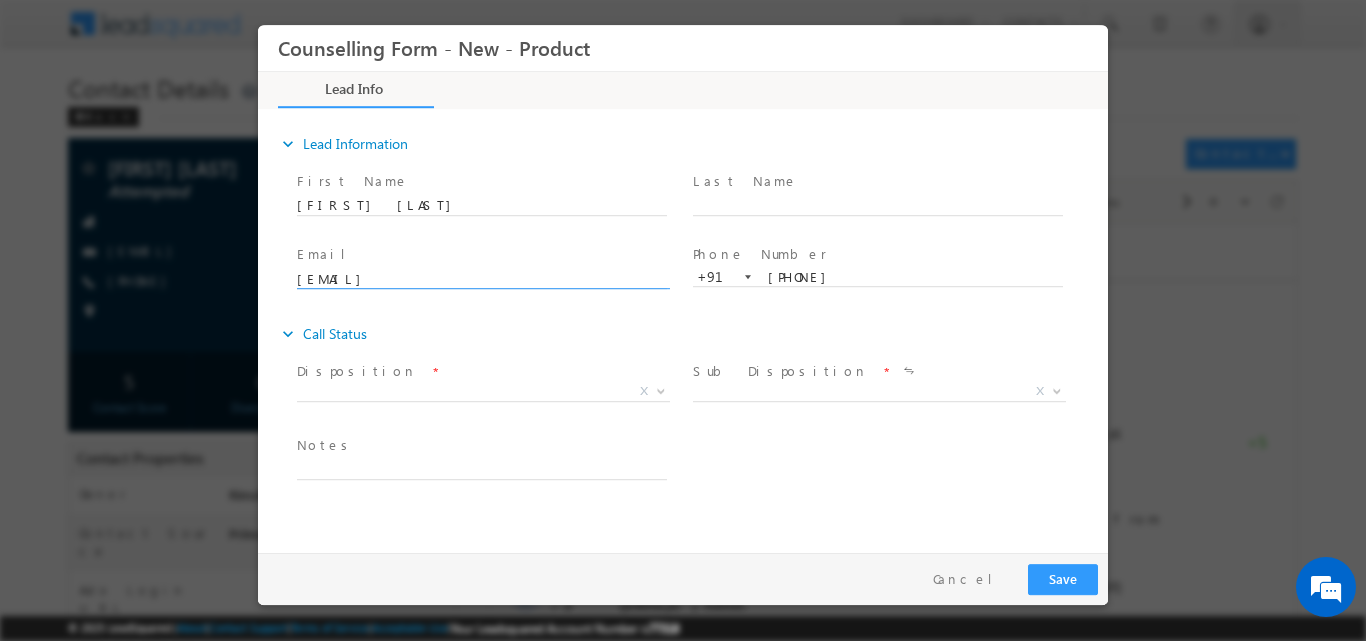 scroll, scrollTop: 0, scrollLeft: 0, axis: both 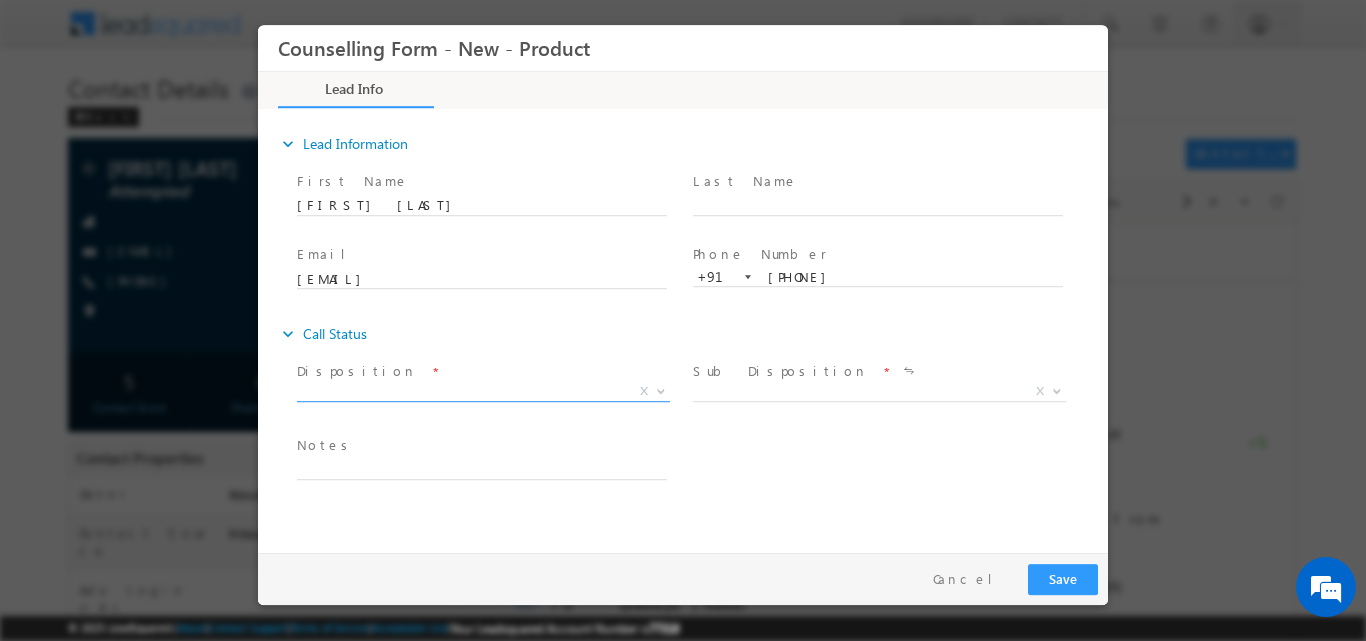 click at bounding box center [659, 390] 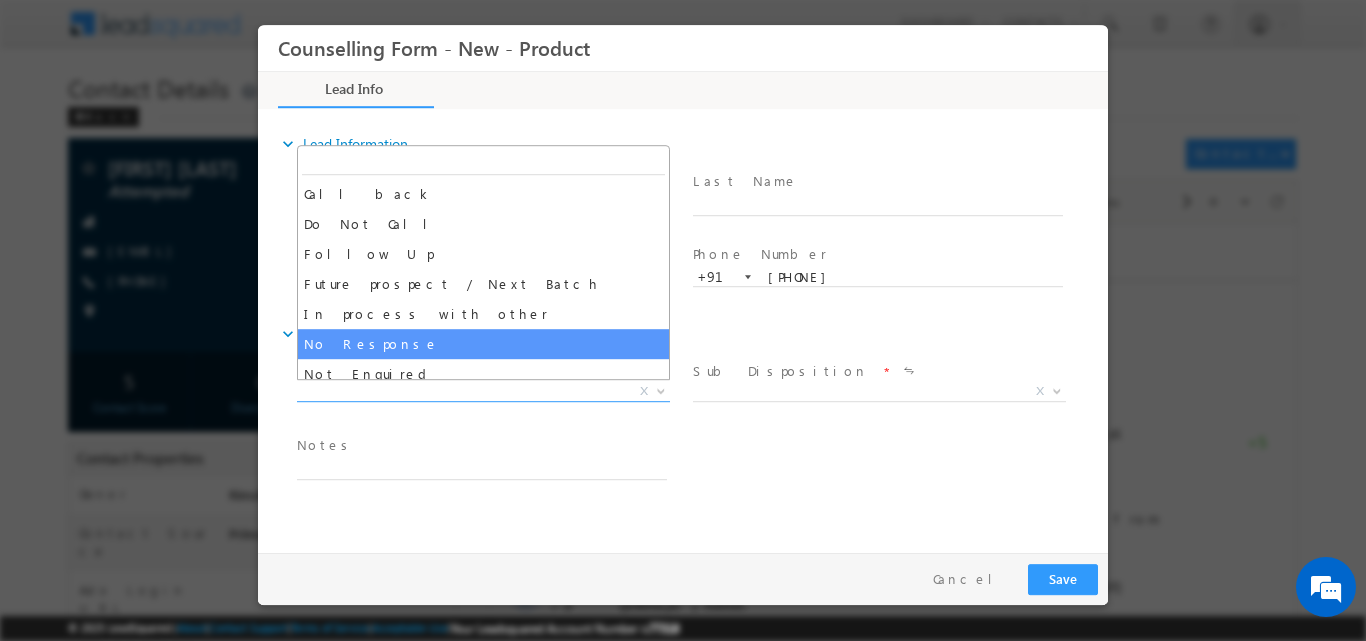 select on "No Response" 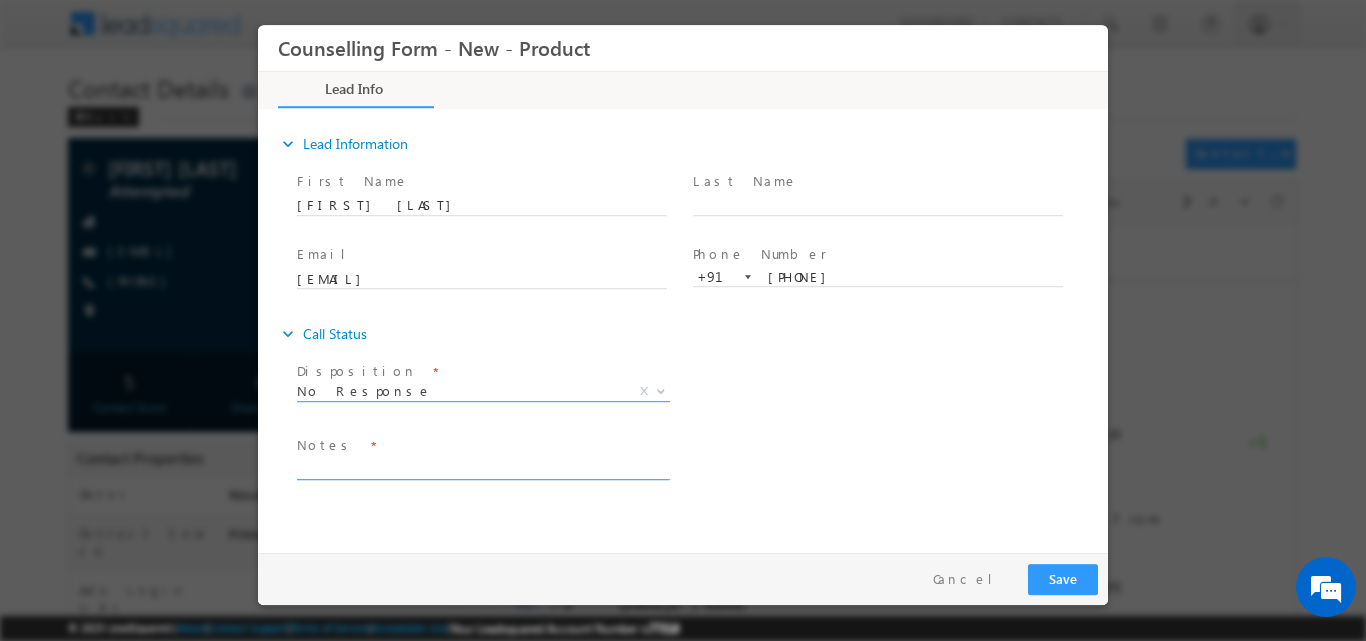 click at bounding box center [482, 467] 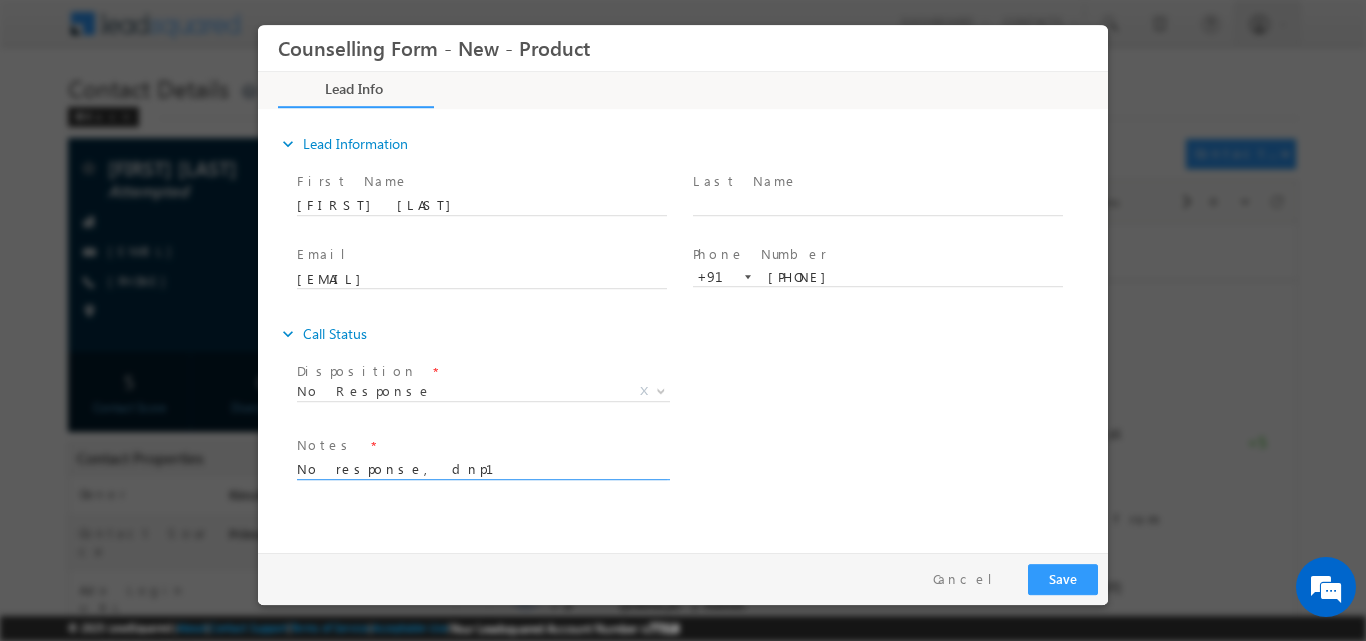 type on "No response, dnp1" 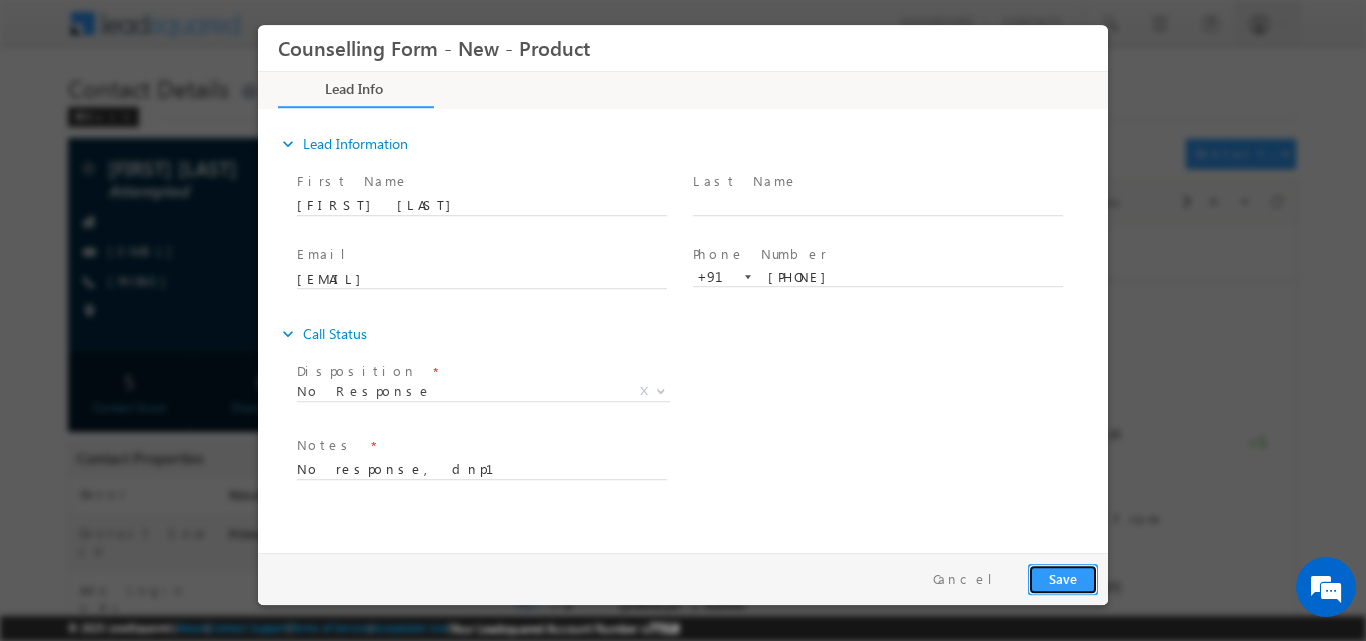 click on "Save" at bounding box center (1063, 578) 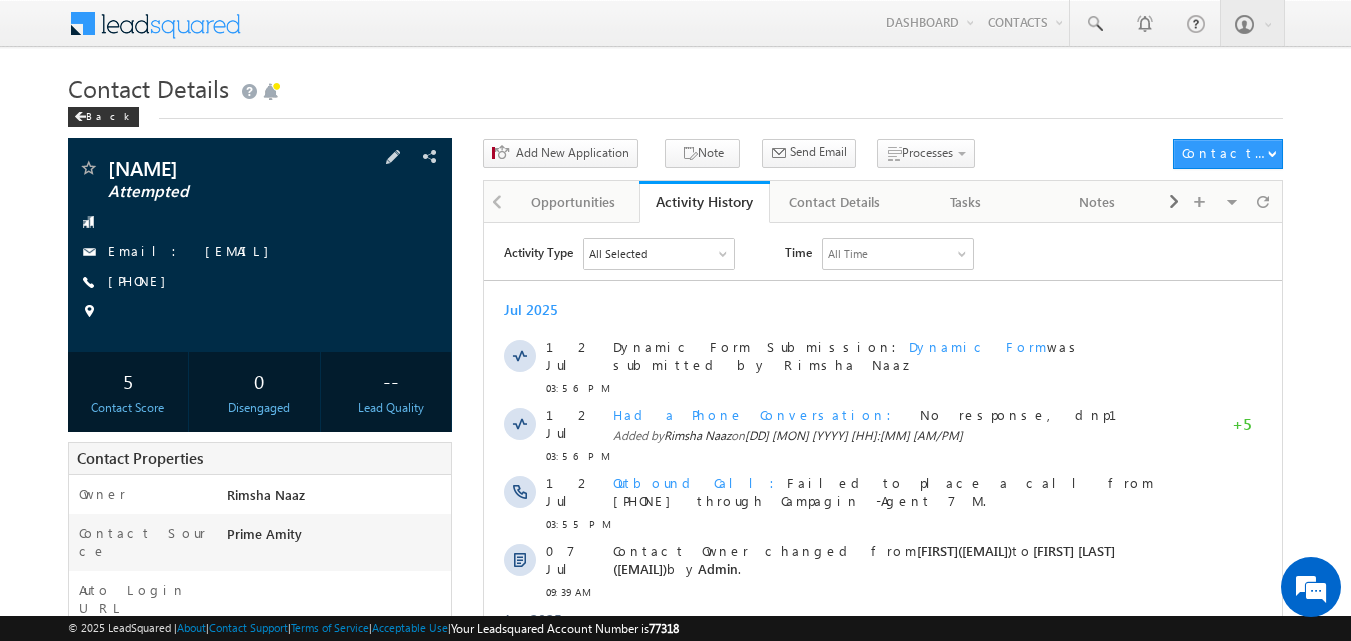 scroll, scrollTop: 0, scrollLeft: 0, axis: both 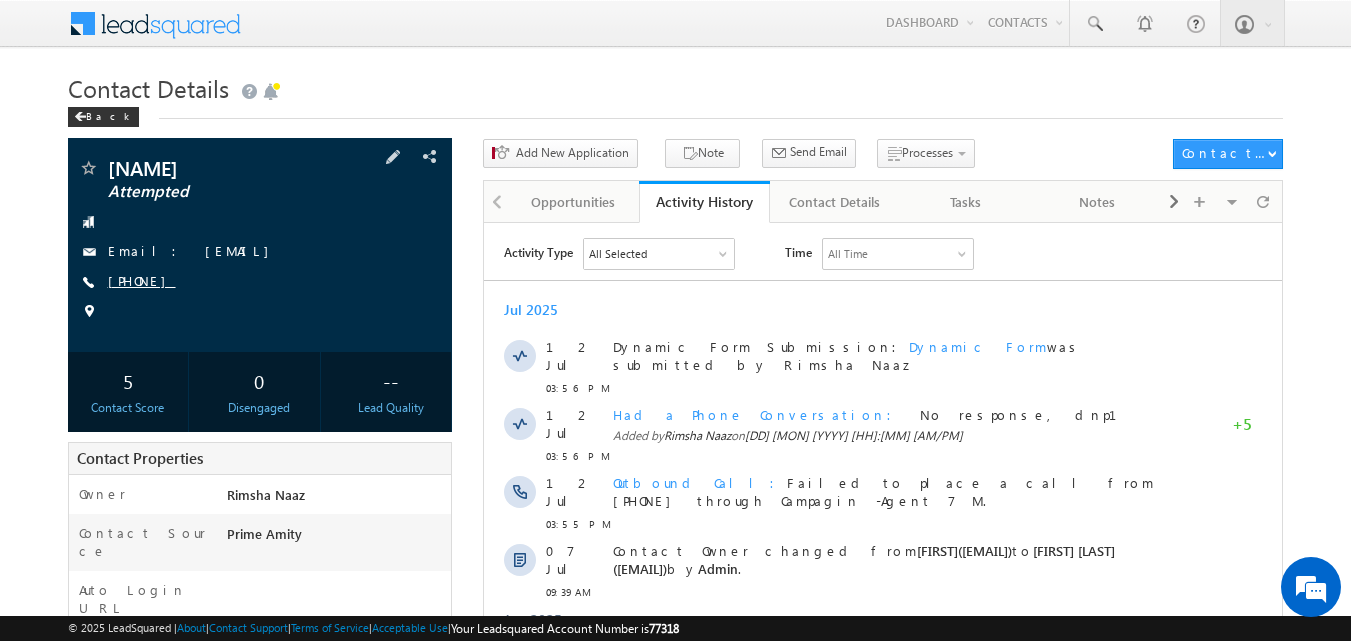 copy on "[PHONE]" 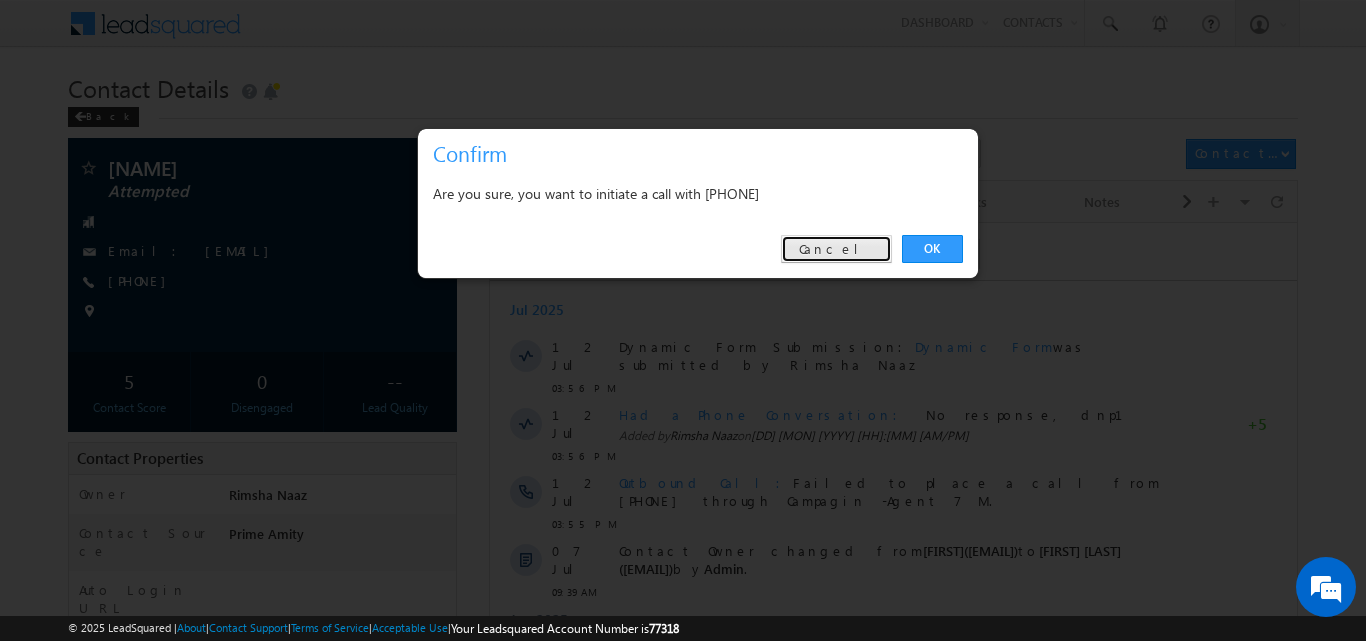 click on "Cancel" at bounding box center (836, 249) 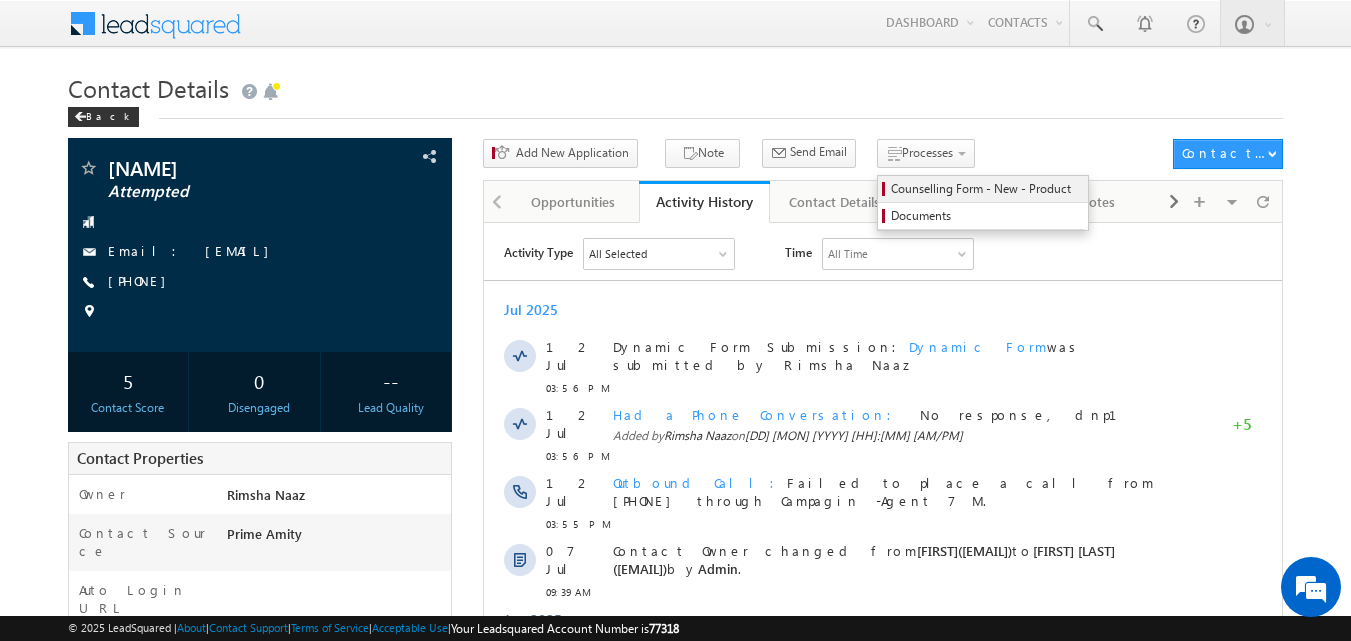 click on "Counselling Form - New - Product" at bounding box center [986, 189] 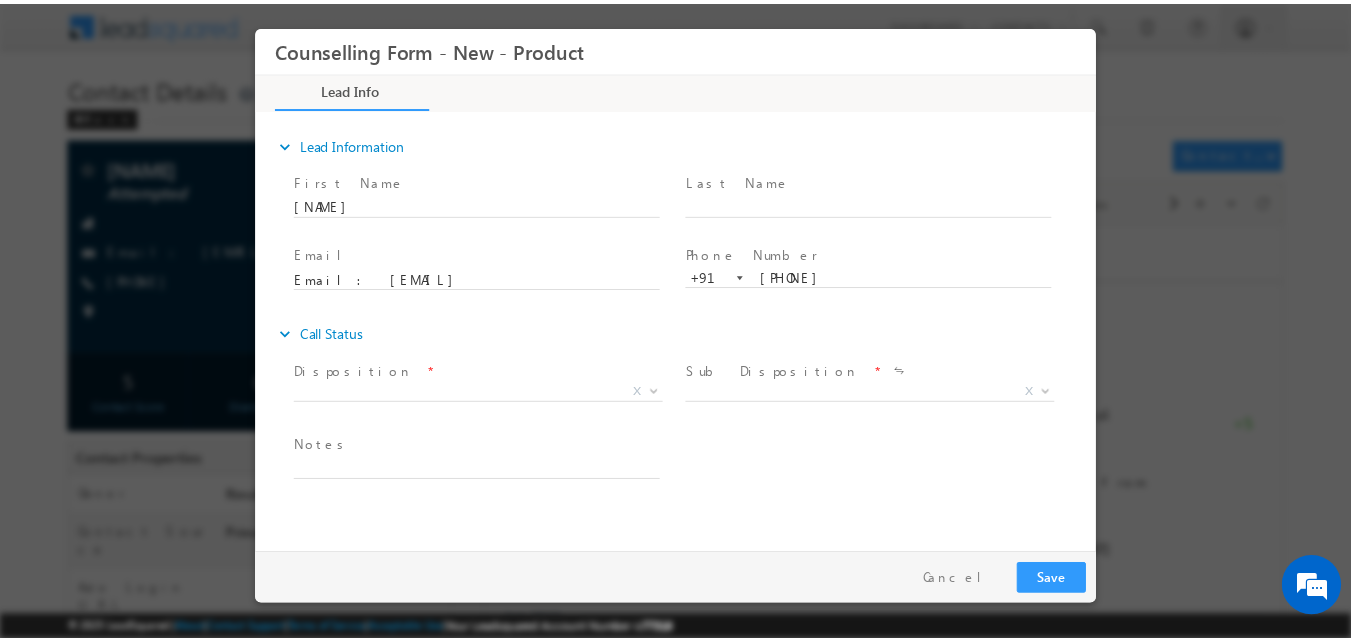 scroll, scrollTop: 0, scrollLeft: 0, axis: both 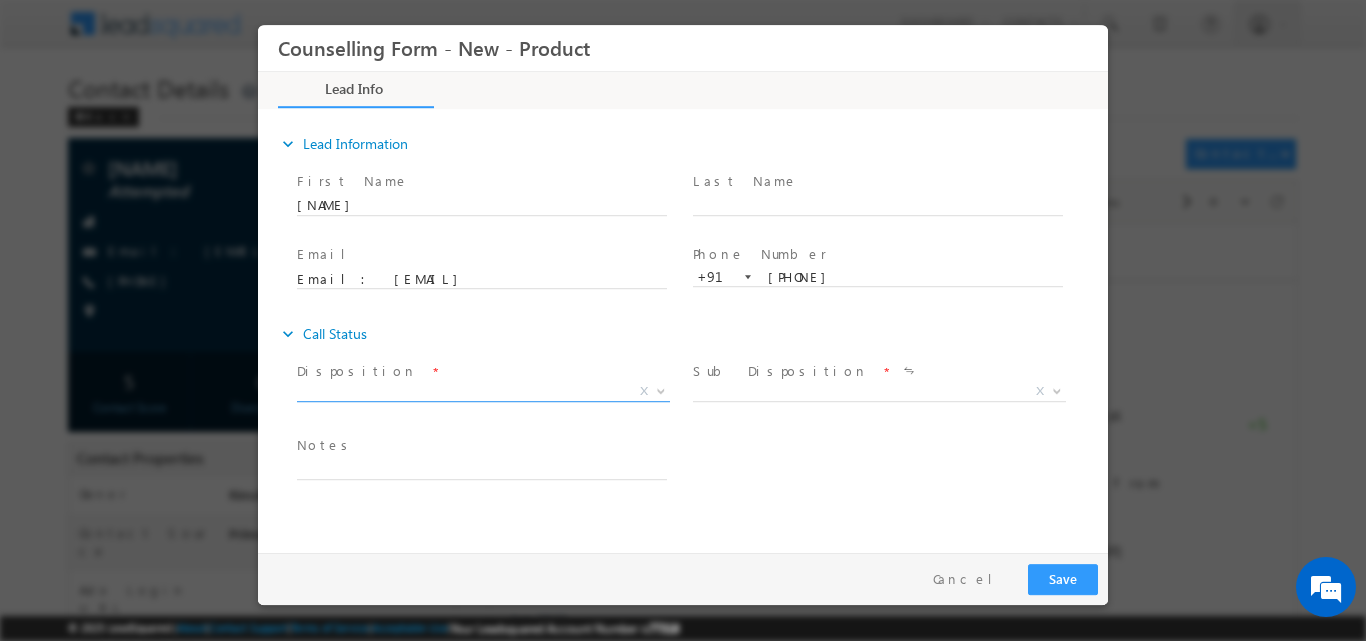 click at bounding box center (661, 389) 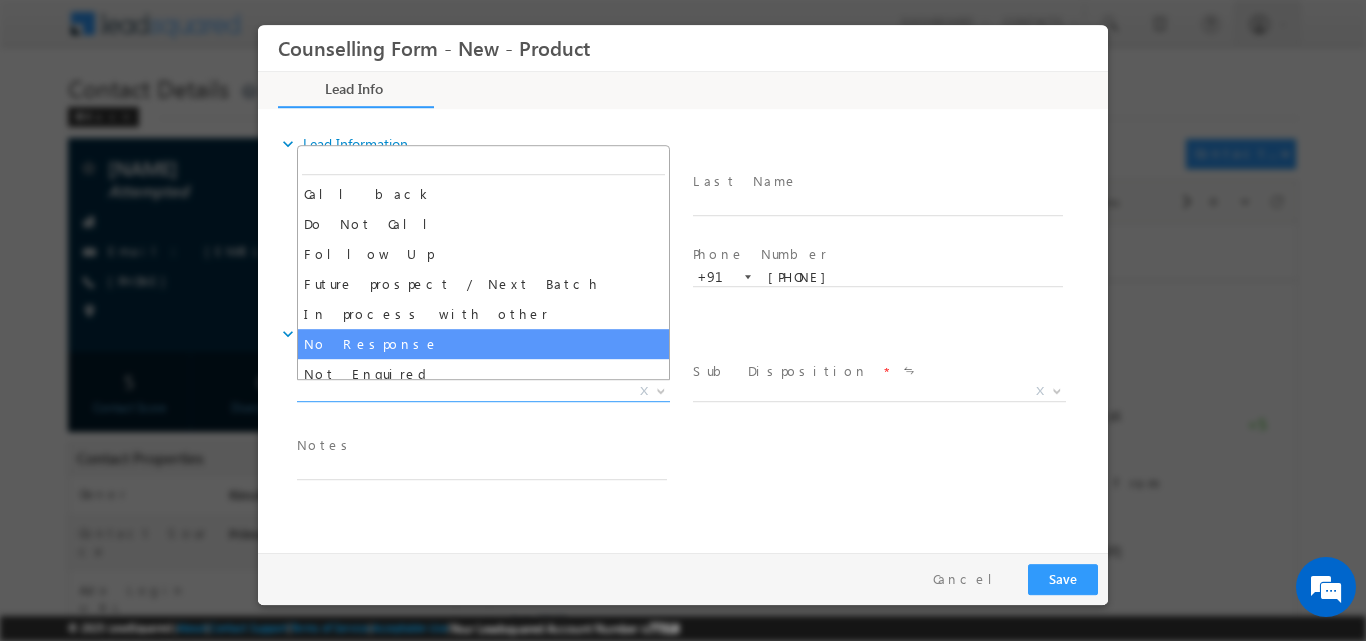 select on "No Response" 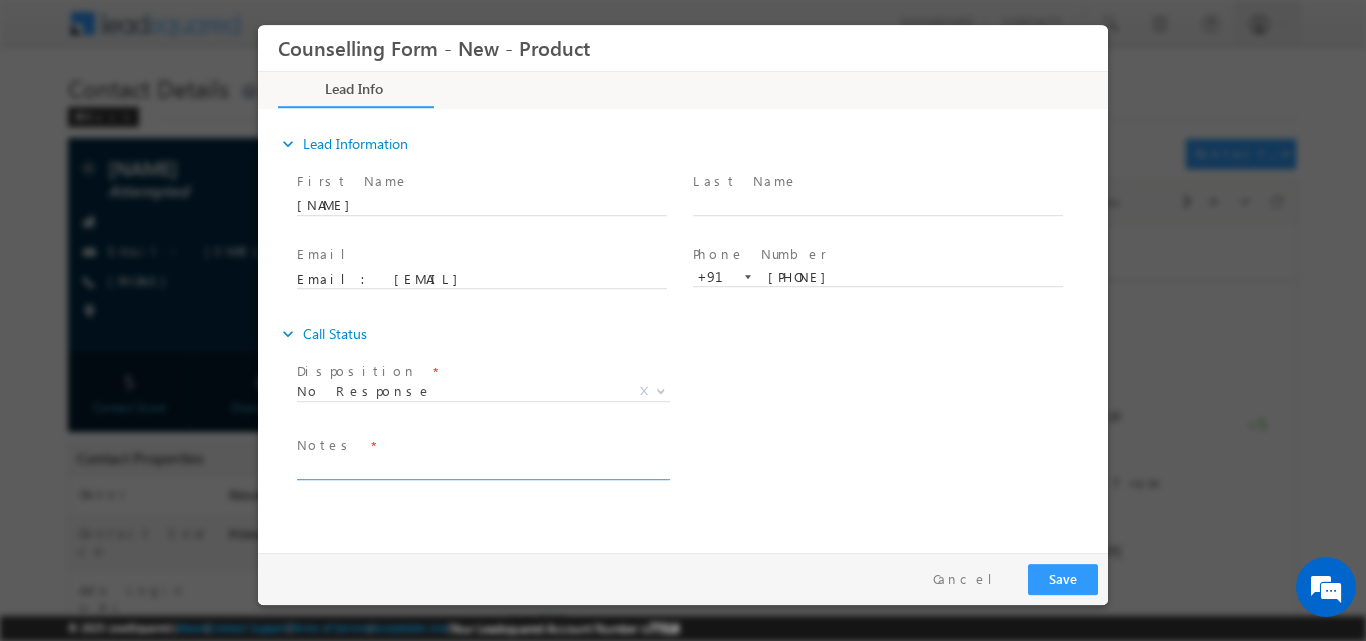click at bounding box center [482, 467] 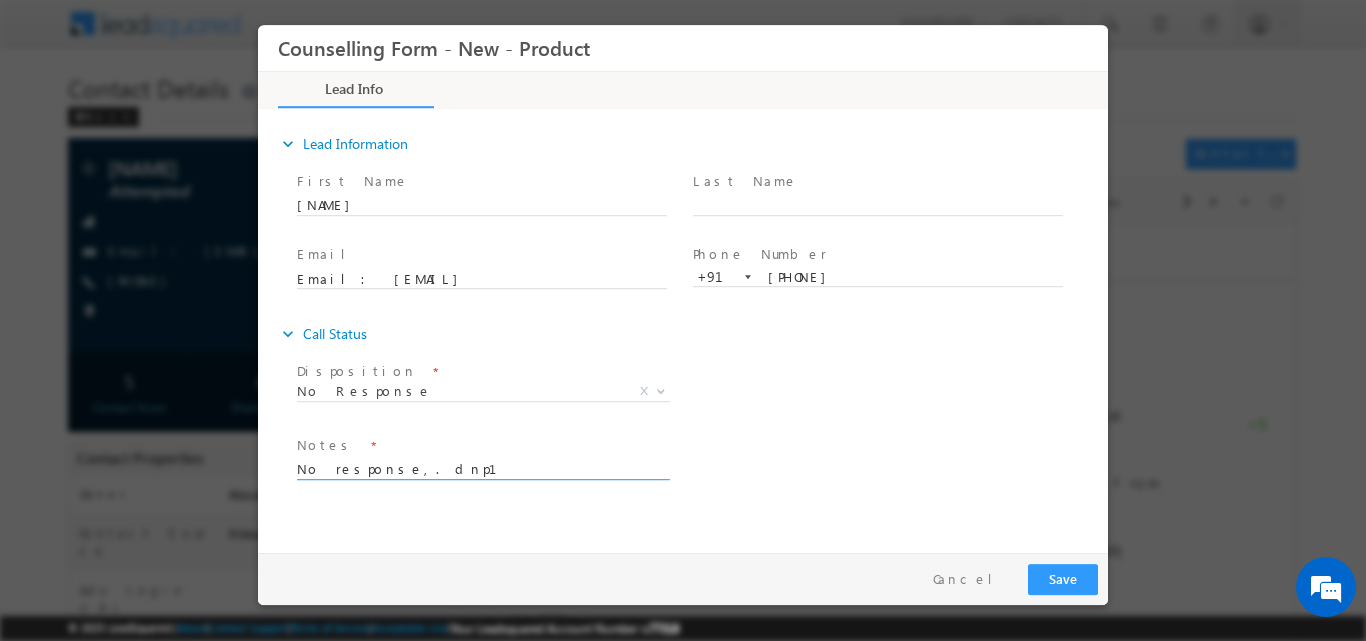 type on "No response,. dnp1" 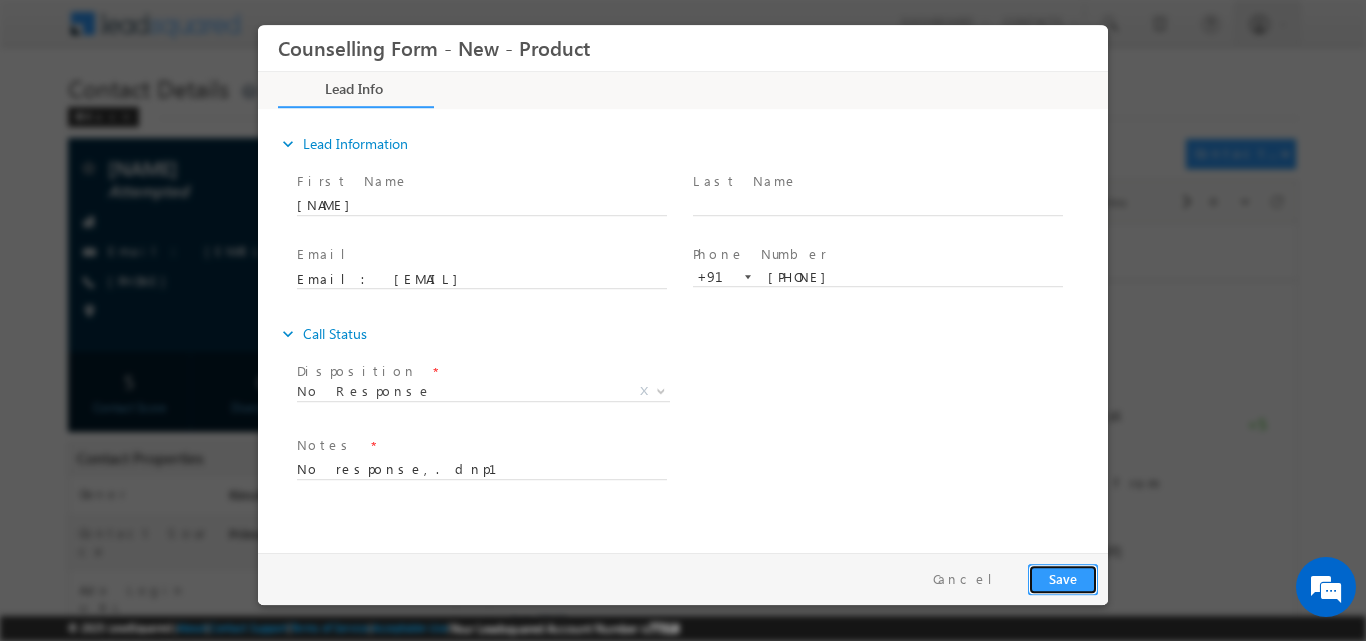 click on "Save" at bounding box center (1063, 578) 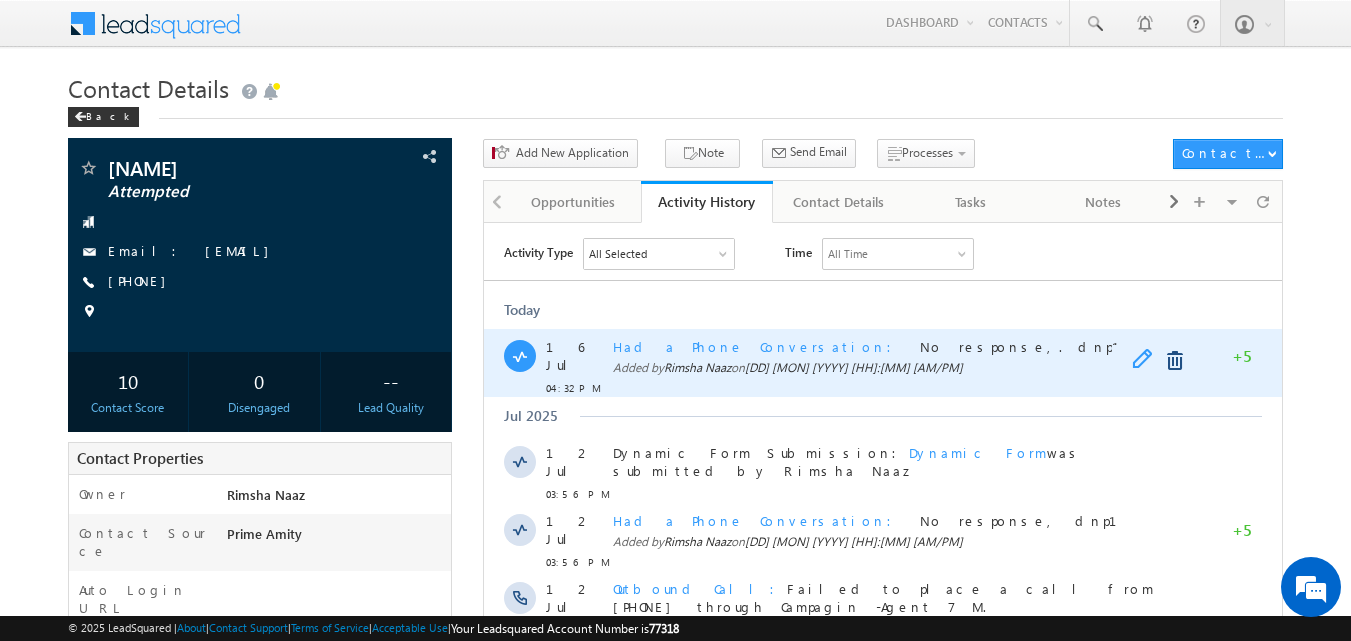 click at bounding box center (1147, 360) 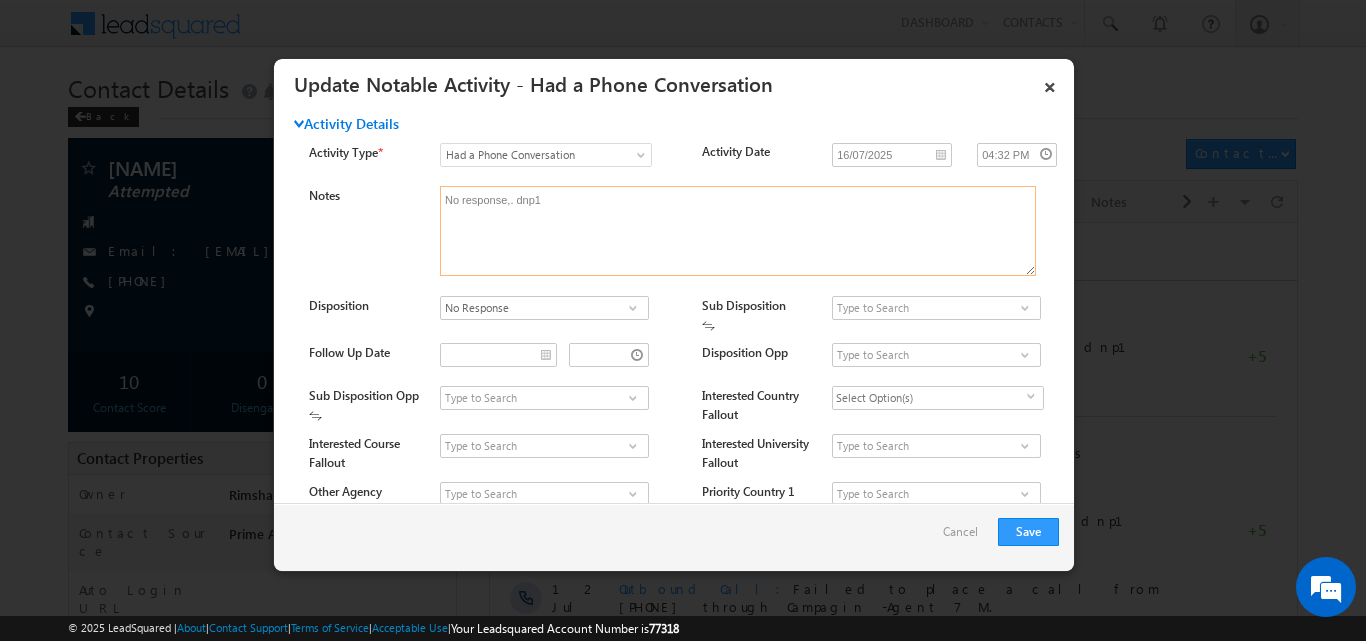 click on "No response,. dnp1" at bounding box center (738, 231) 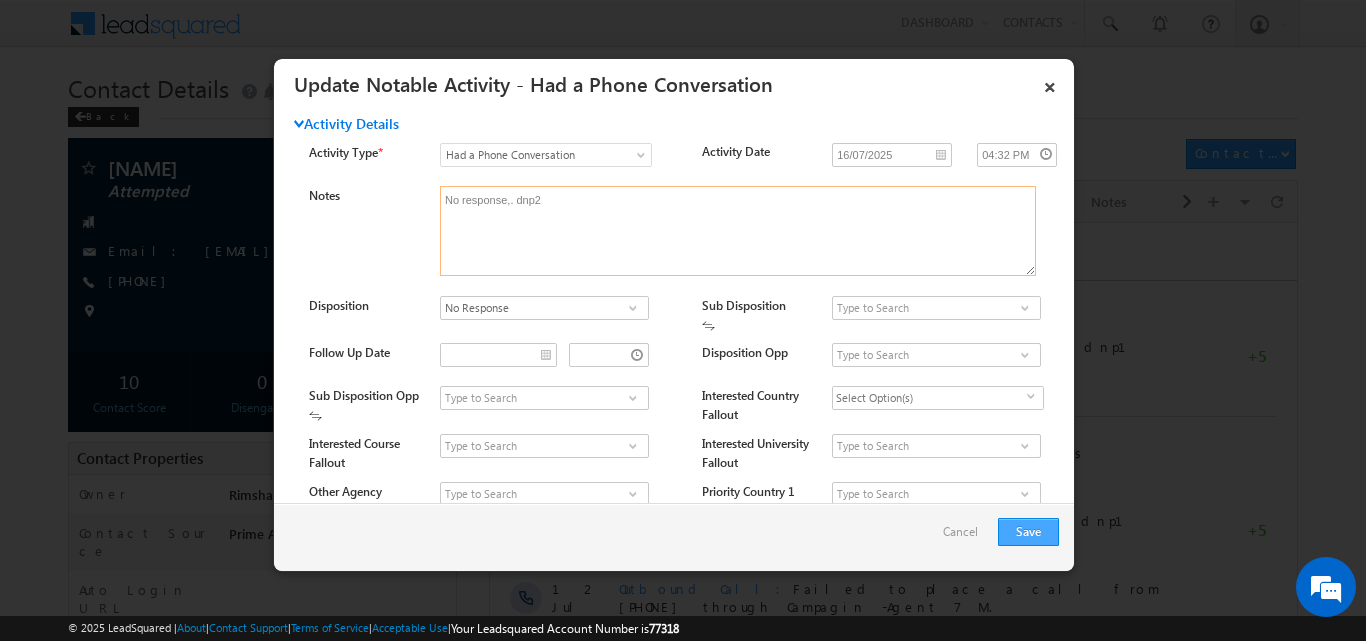type on "No response,. dnp2" 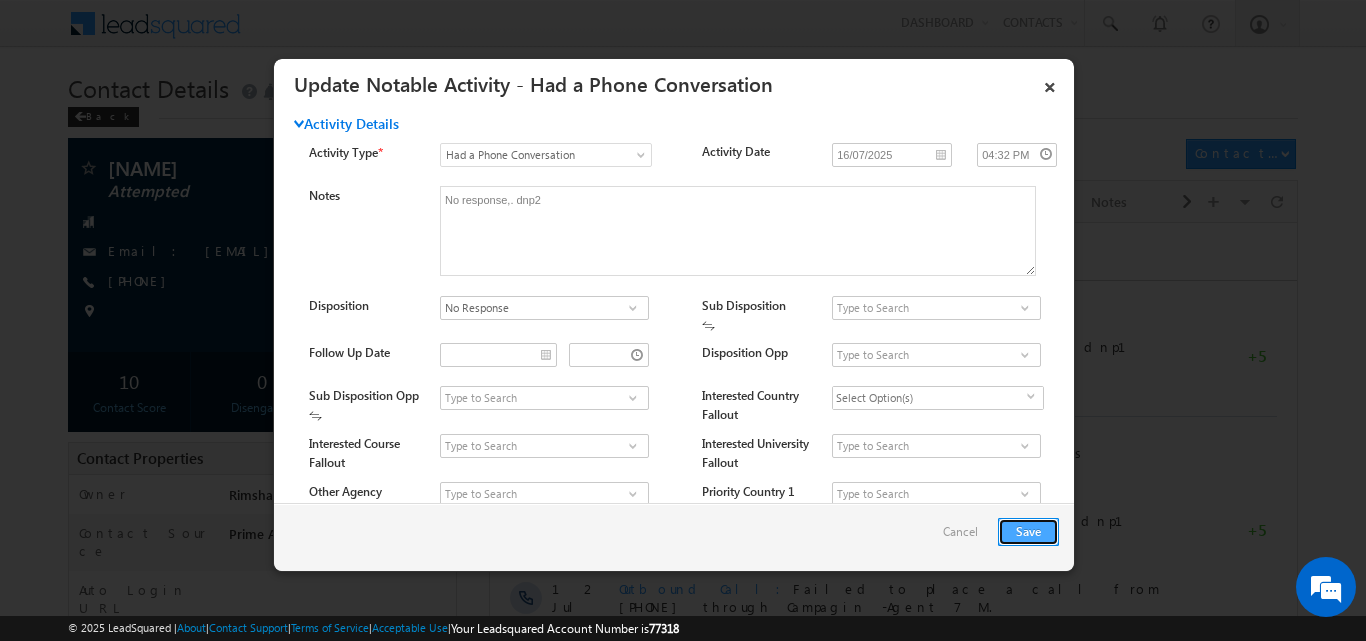 click on "Save" at bounding box center (1028, 532) 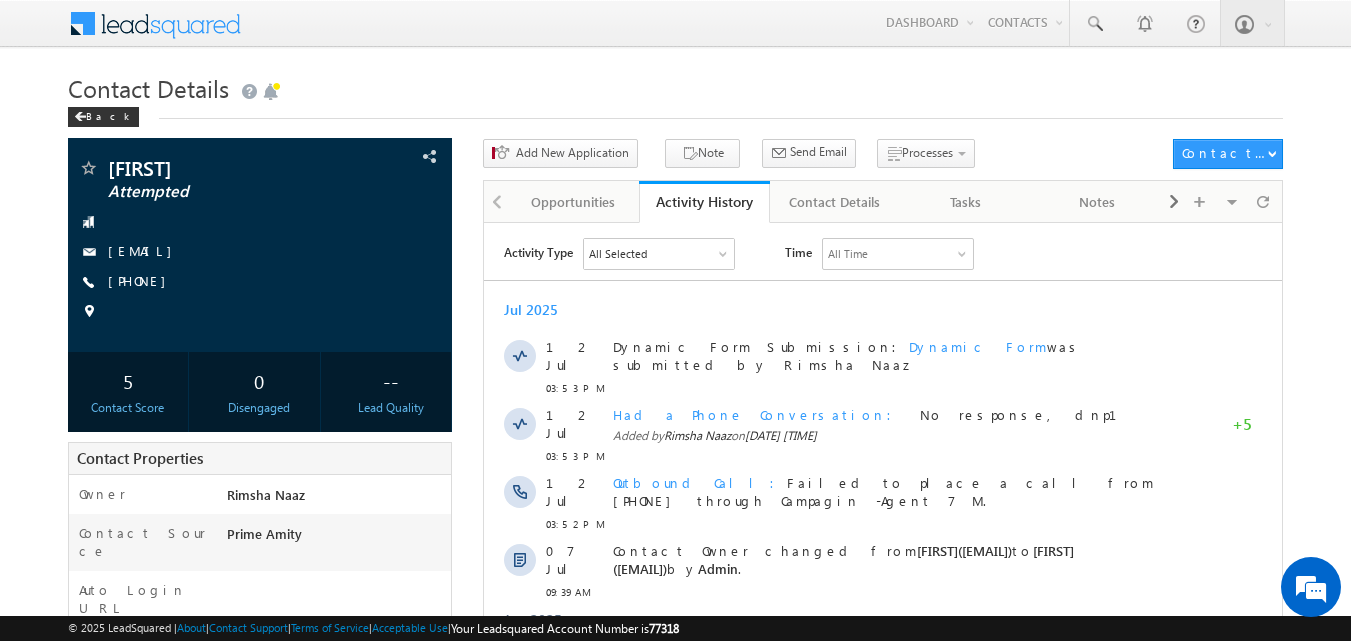 scroll, scrollTop: 0, scrollLeft: 0, axis: both 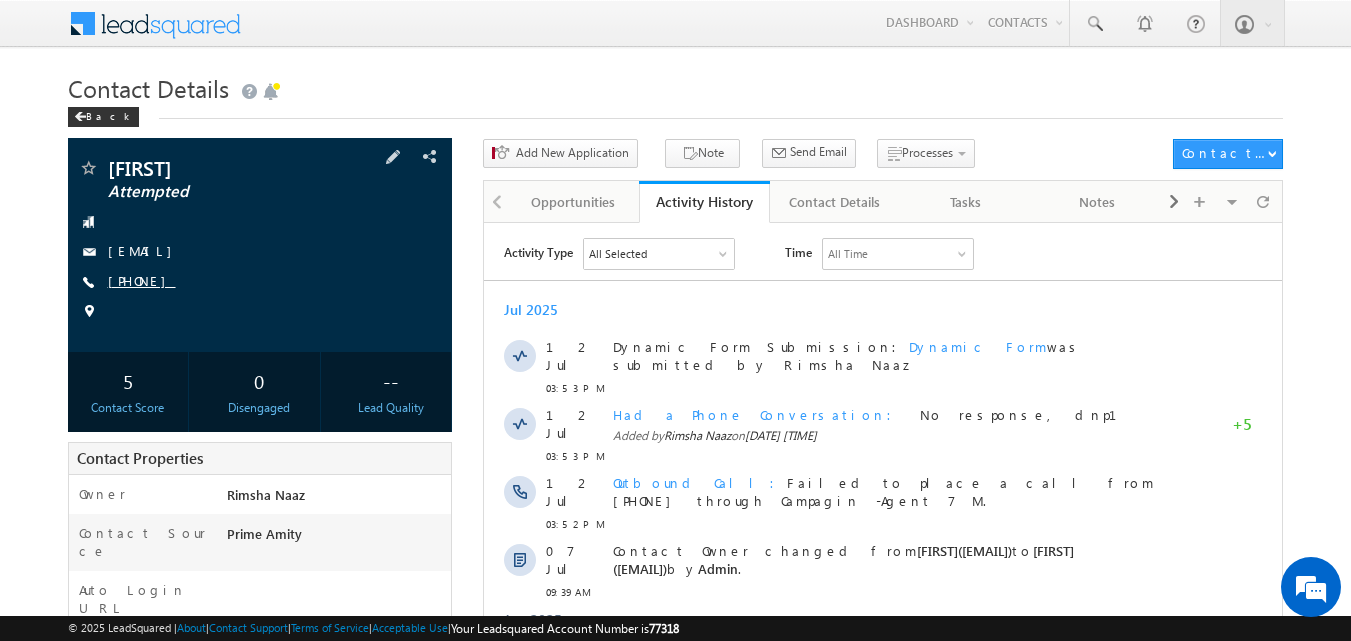 copy on "[PHONE]" 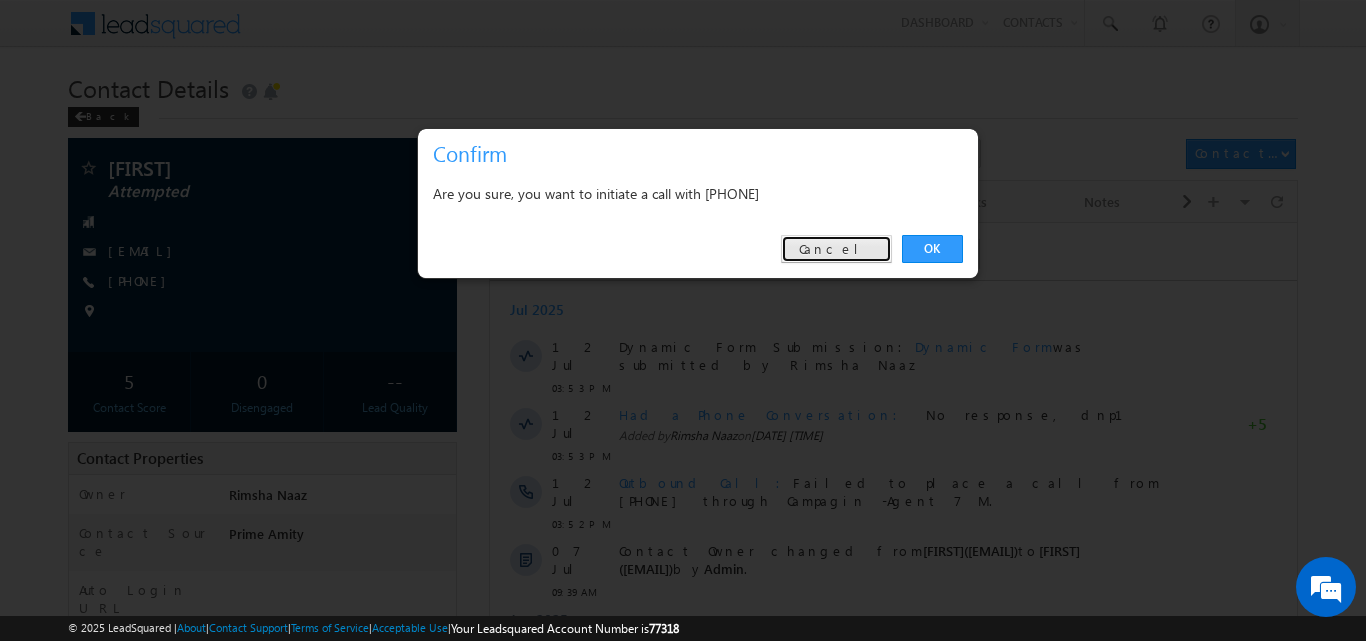 click on "Cancel" at bounding box center (836, 249) 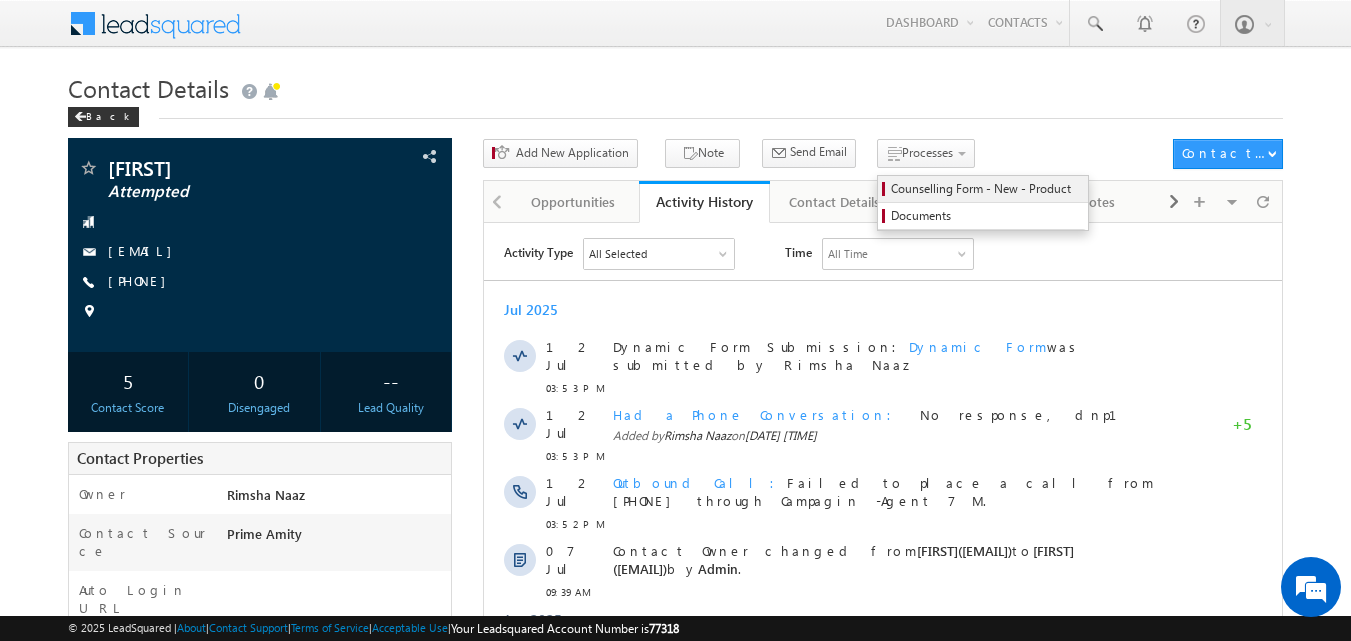 click on "Counselling Form - New - Product" at bounding box center [986, 189] 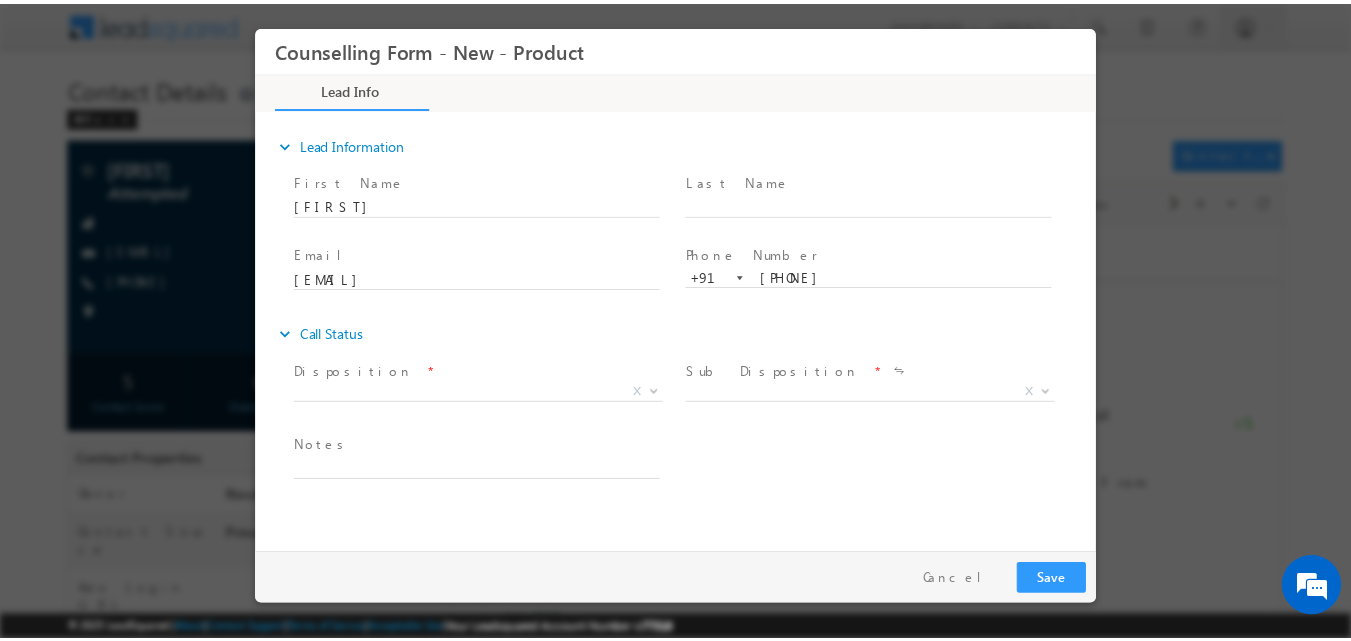 scroll, scrollTop: 0, scrollLeft: 0, axis: both 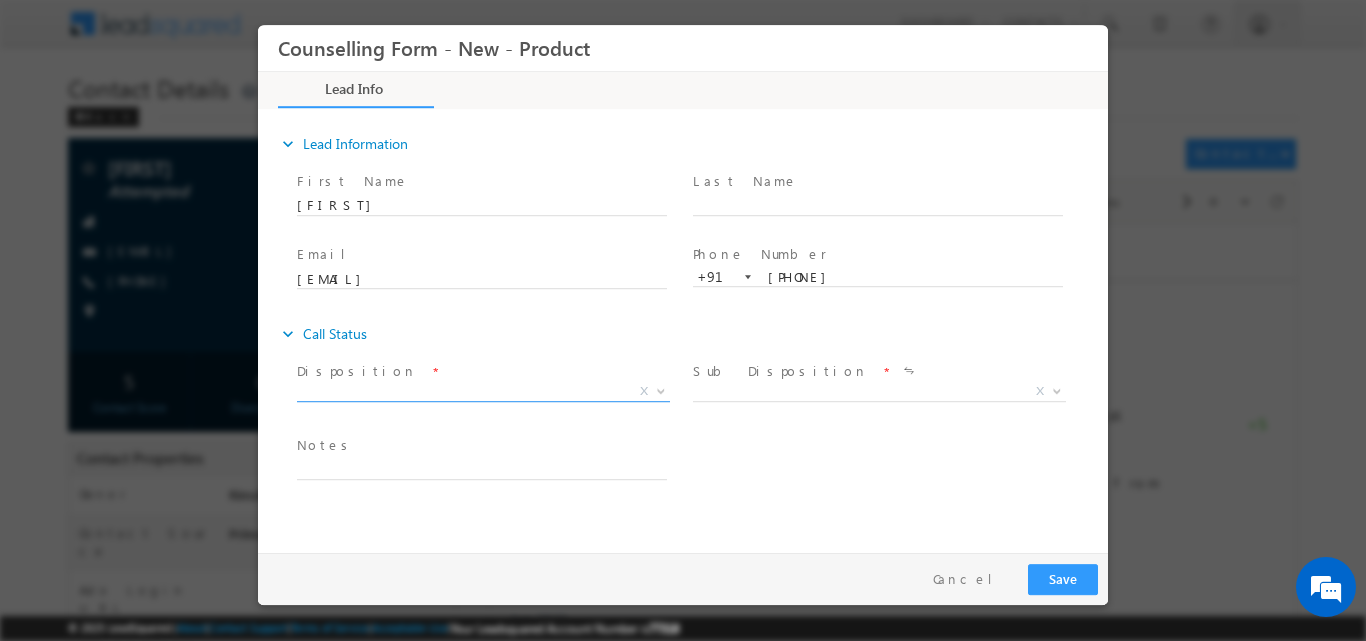 click at bounding box center (661, 389) 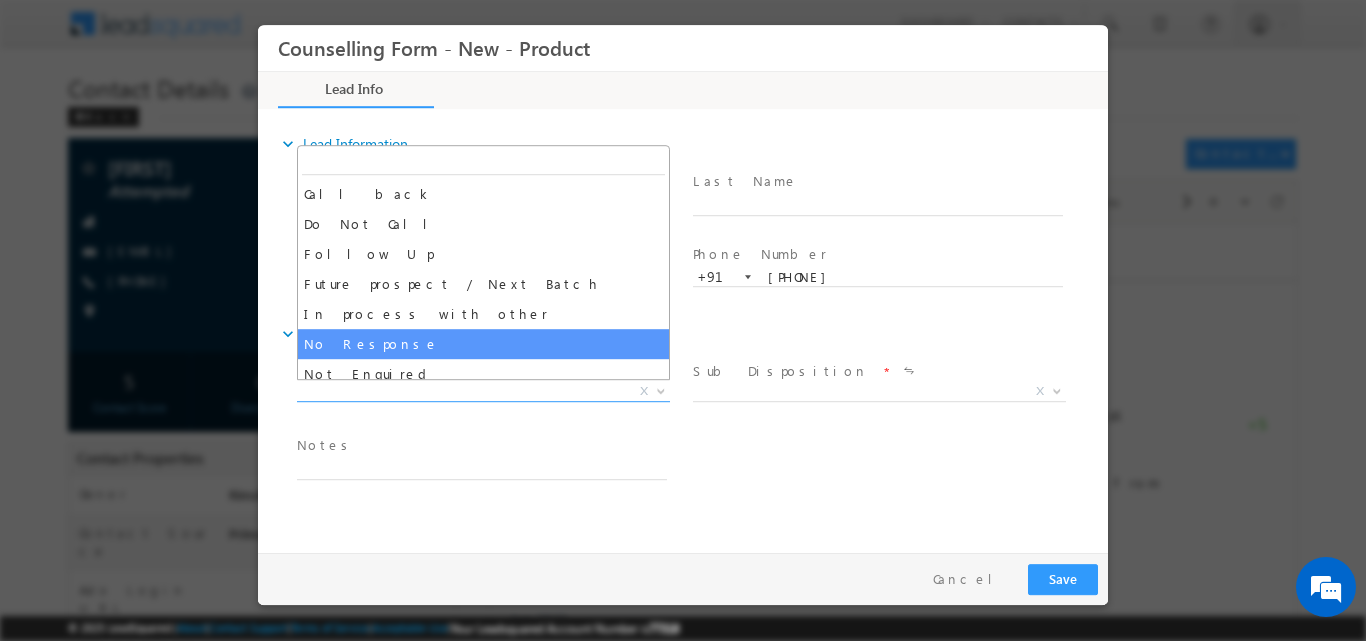 select on "No Response" 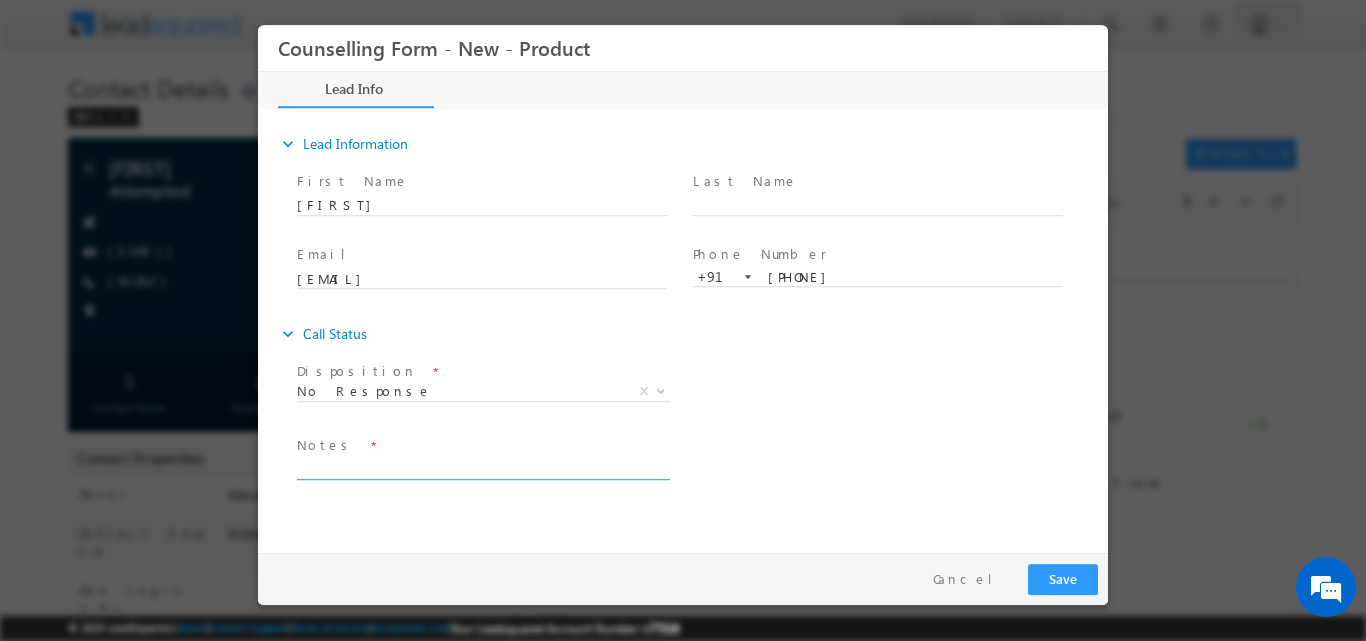 click at bounding box center (482, 467) 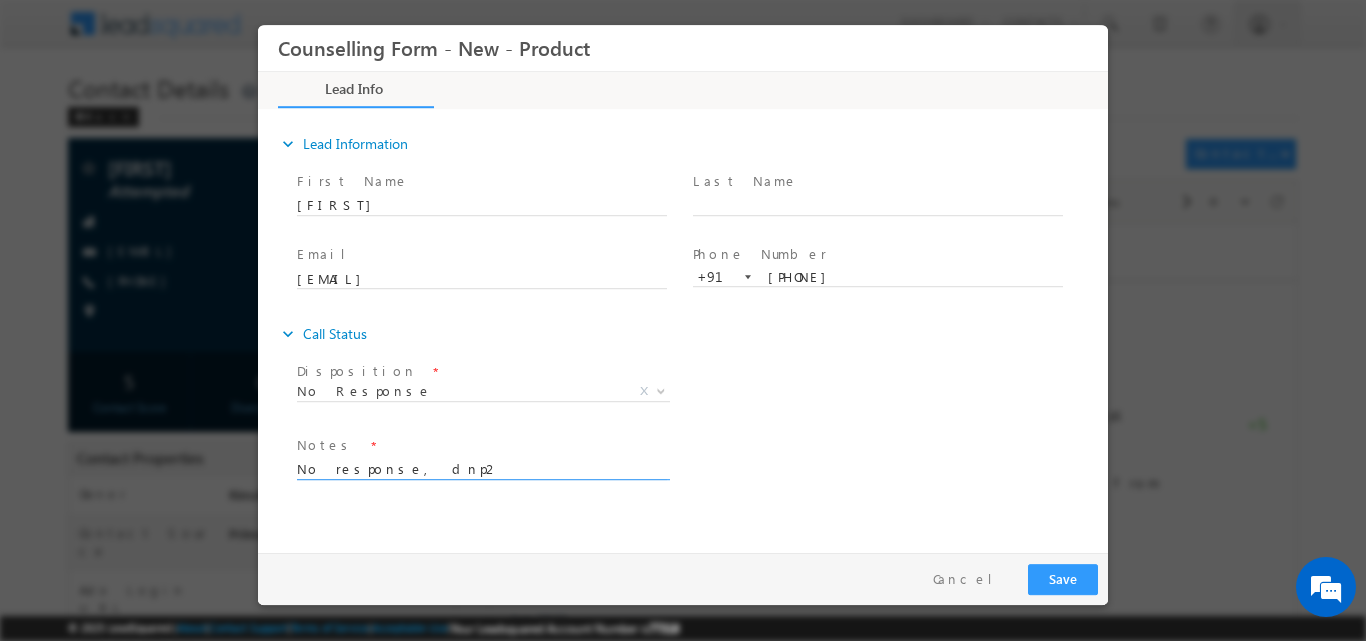 type on "No response, dnp2" 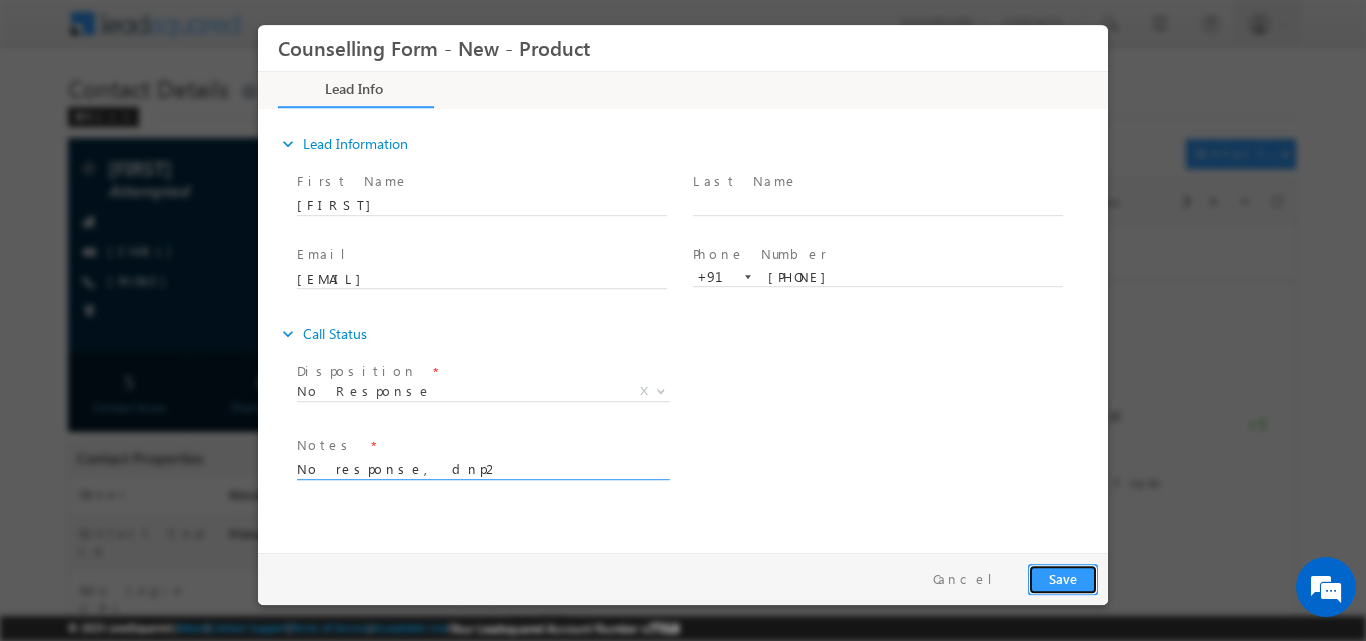 click on "Save" at bounding box center (1063, 578) 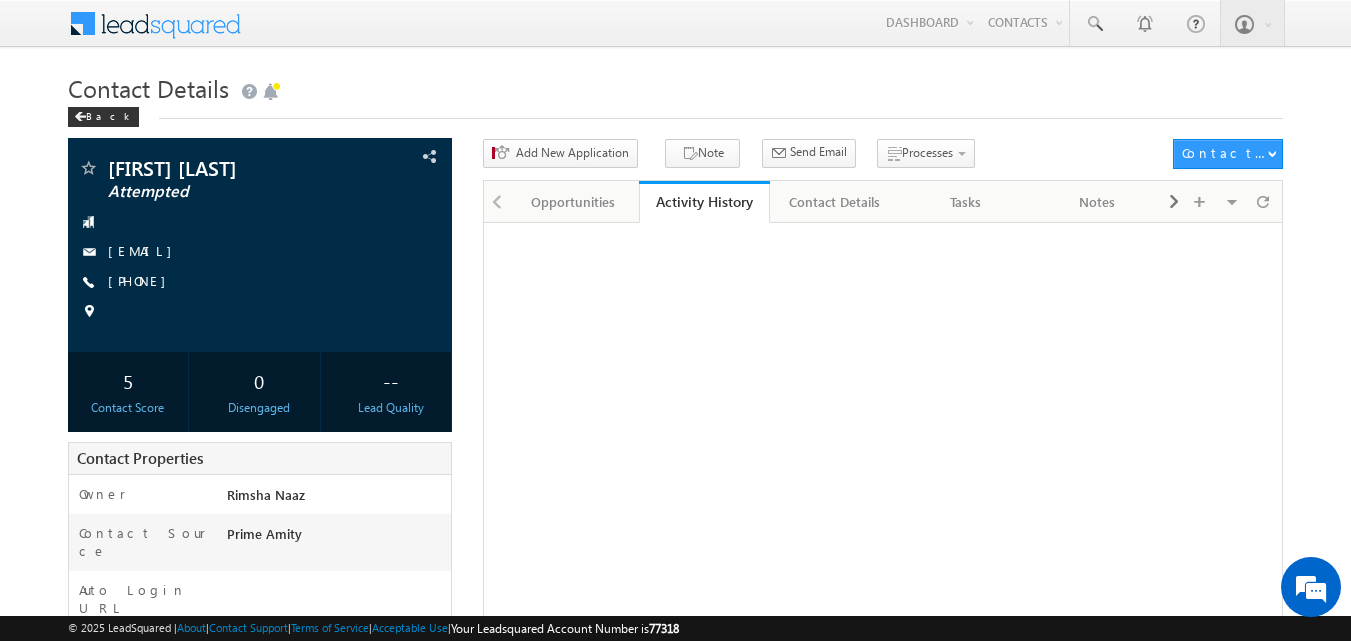 scroll, scrollTop: 0, scrollLeft: 0, axis: both 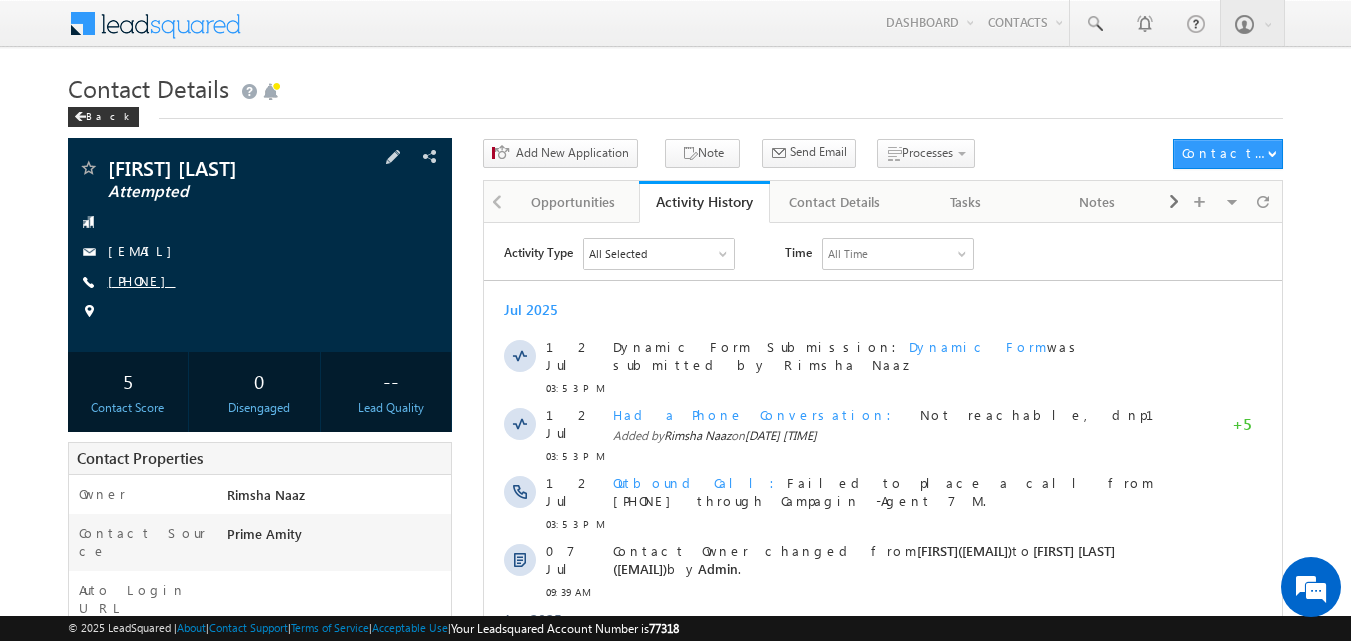 copy on "9689592324" 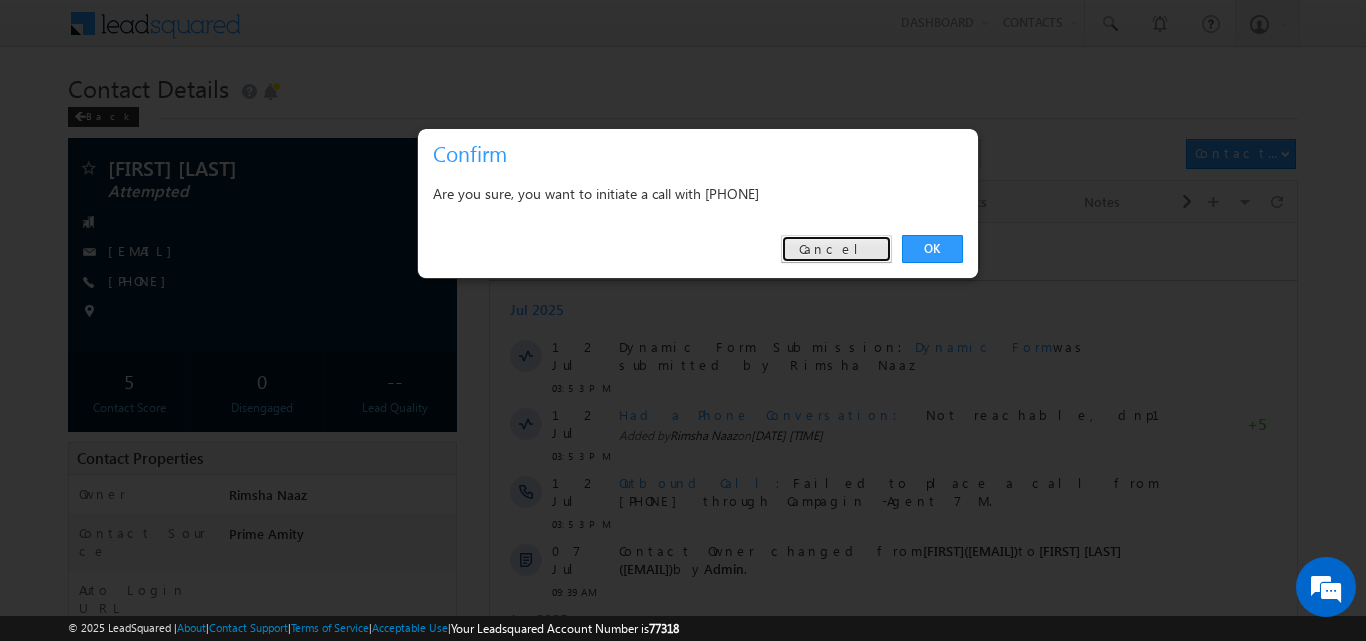 drag, startPoint x: 844, startPoint y: 252, endPoint x: 353, endPoint y: 30, distance: 538.8553 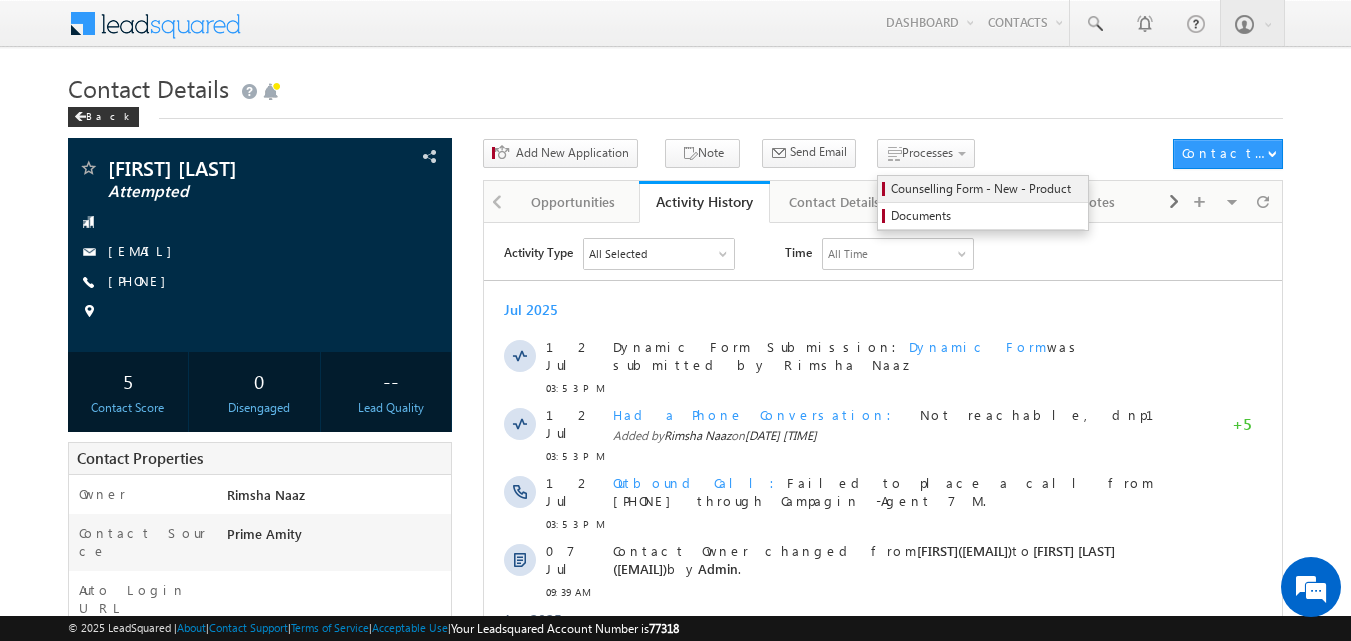 click on "Counselling Form - New - Product" at bounding box center (986, 189) 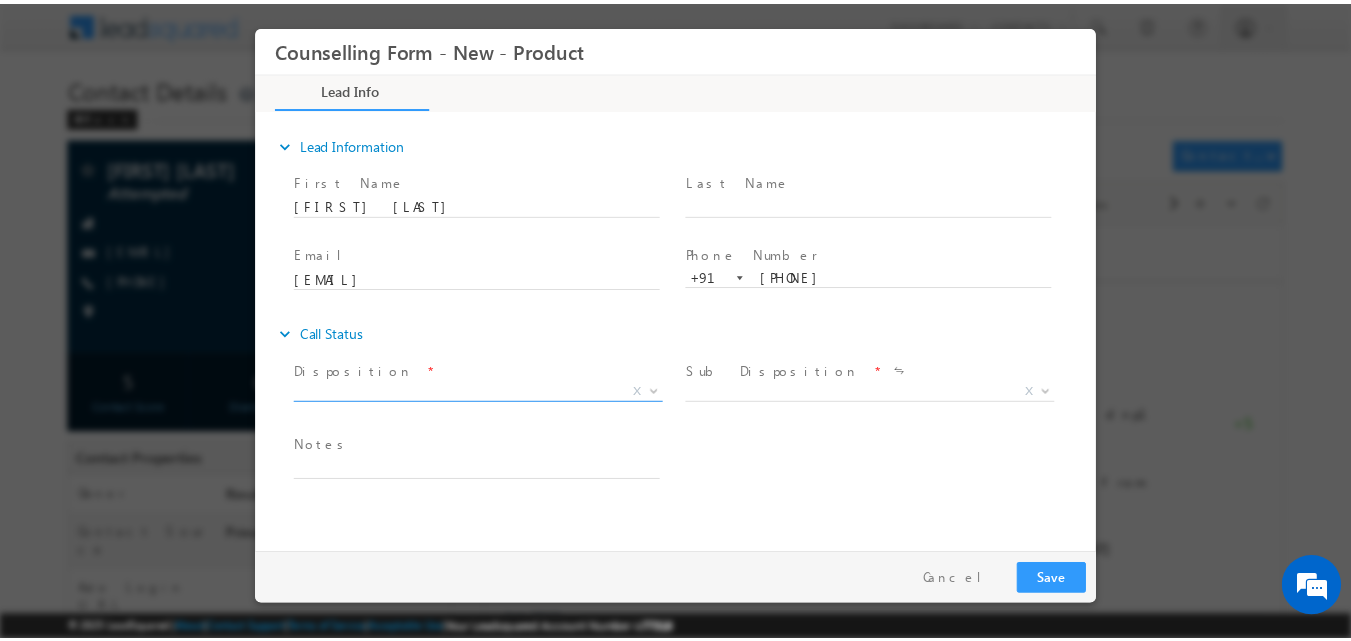 scroll, scrollTop: 0, scrollLeft: 0, axis: both 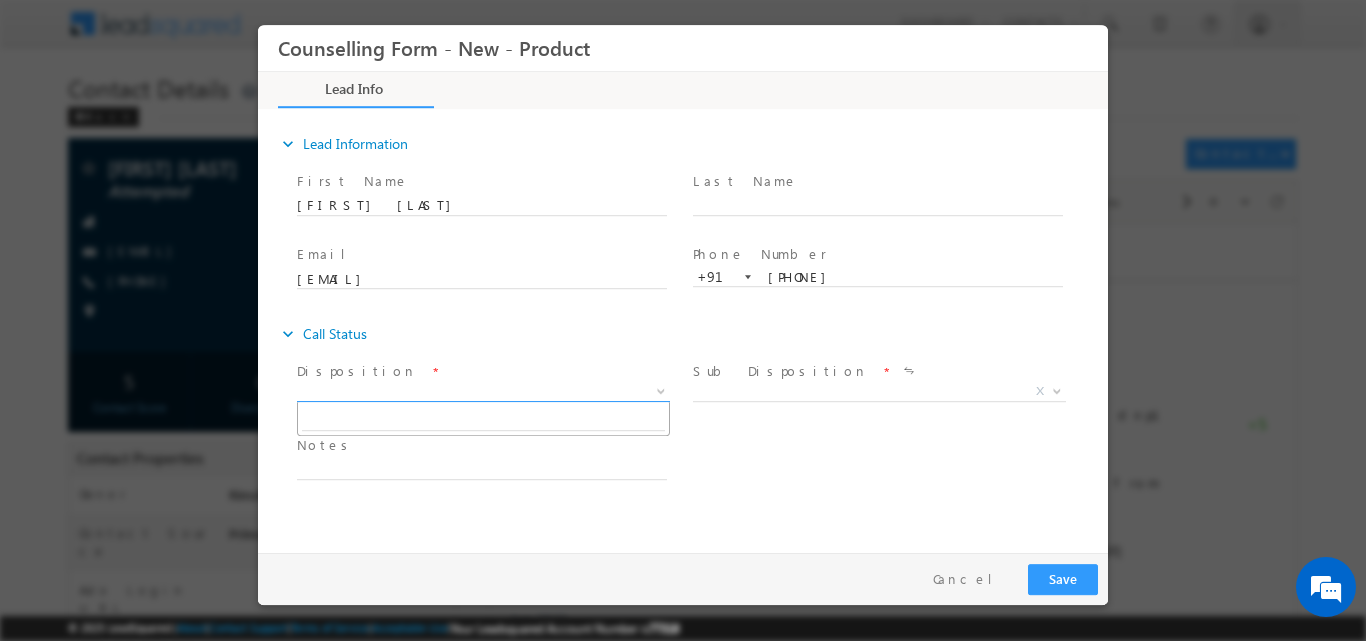 click at bounding box center [659, 390] 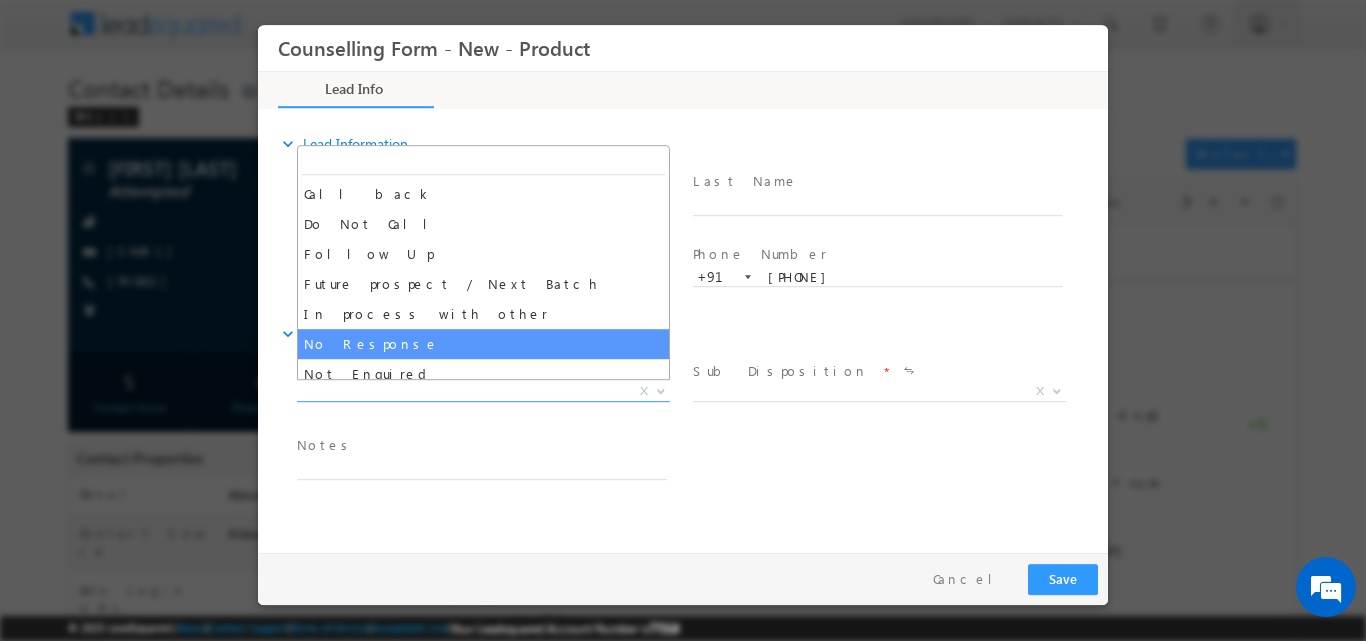select on "No Response" 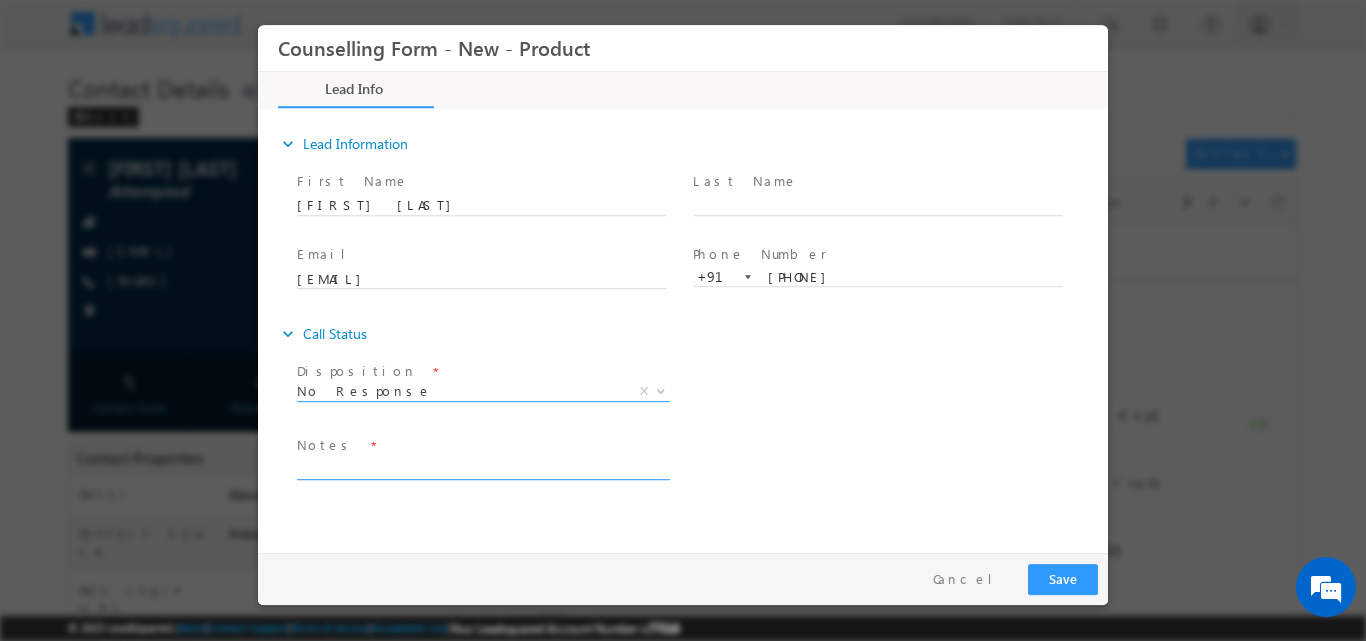 click at bounding box center [482, 467] 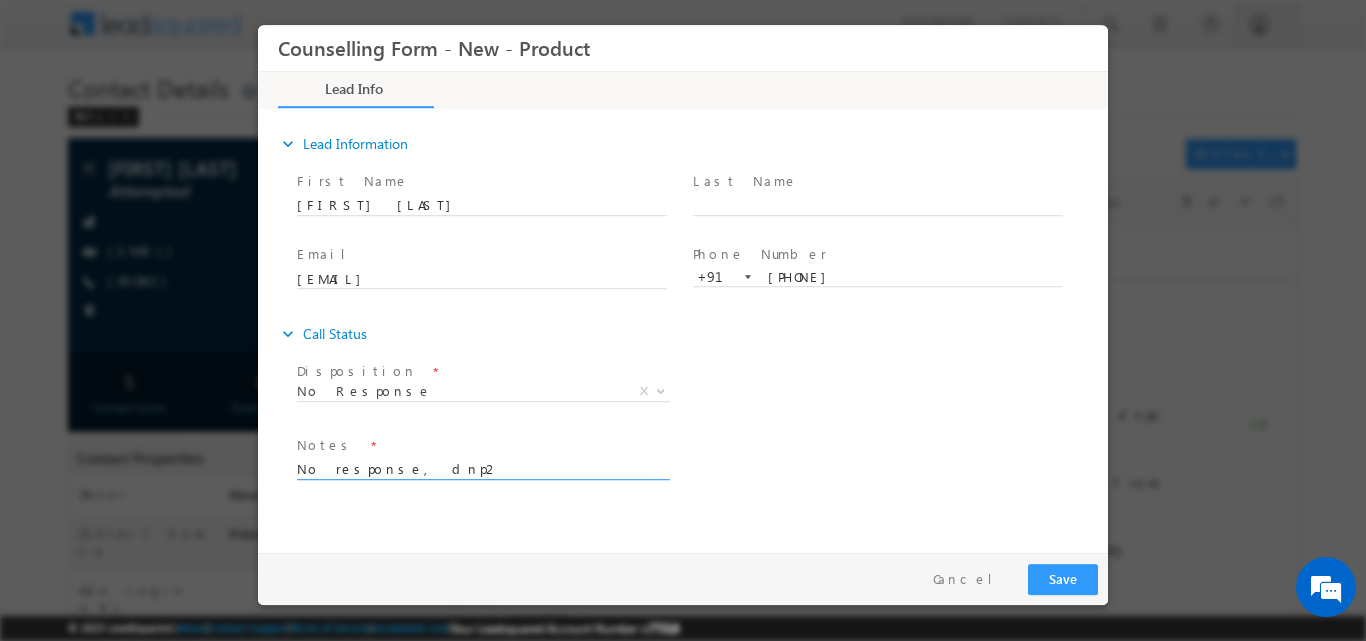 type on "No response, dnp2" 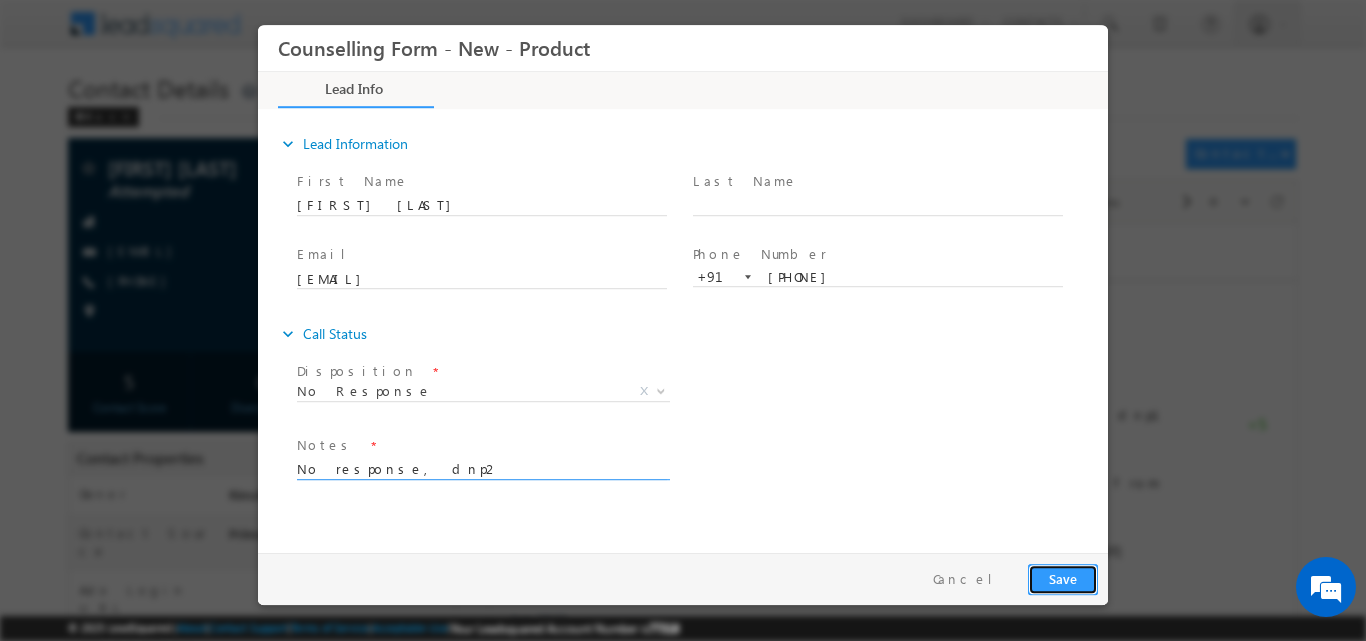 click on "Save" at bounding box center (1063, 578) 